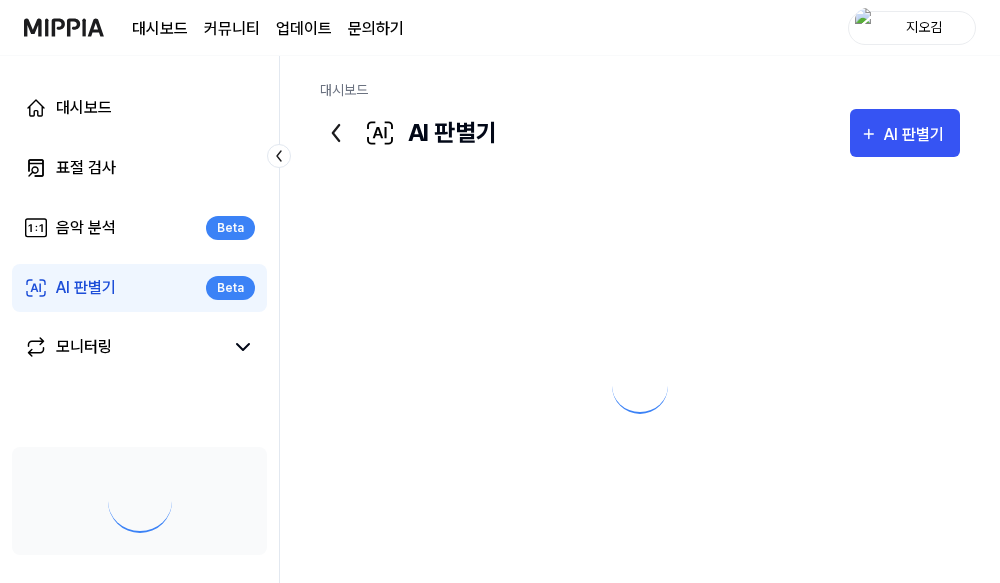 scroll, scrollTop: 0, scrollLeft: 0, axis: both 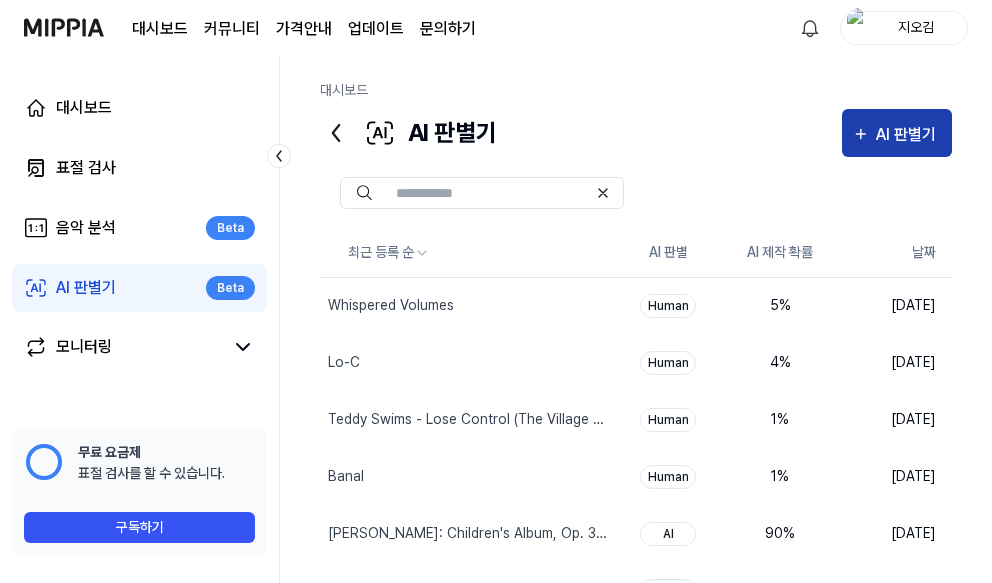 click on "AI 판별기" at bounding box center (909, 135) 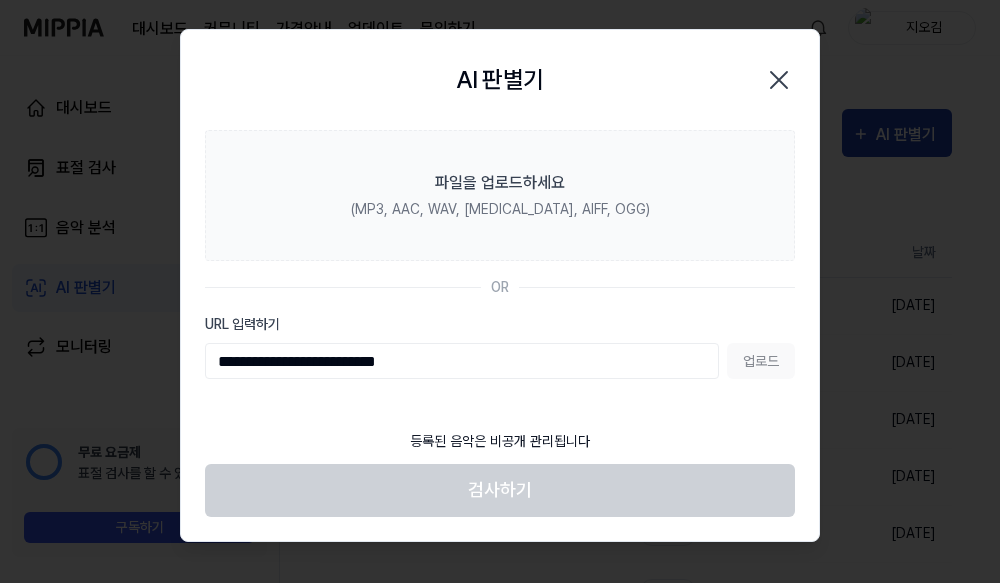 type on "**********" 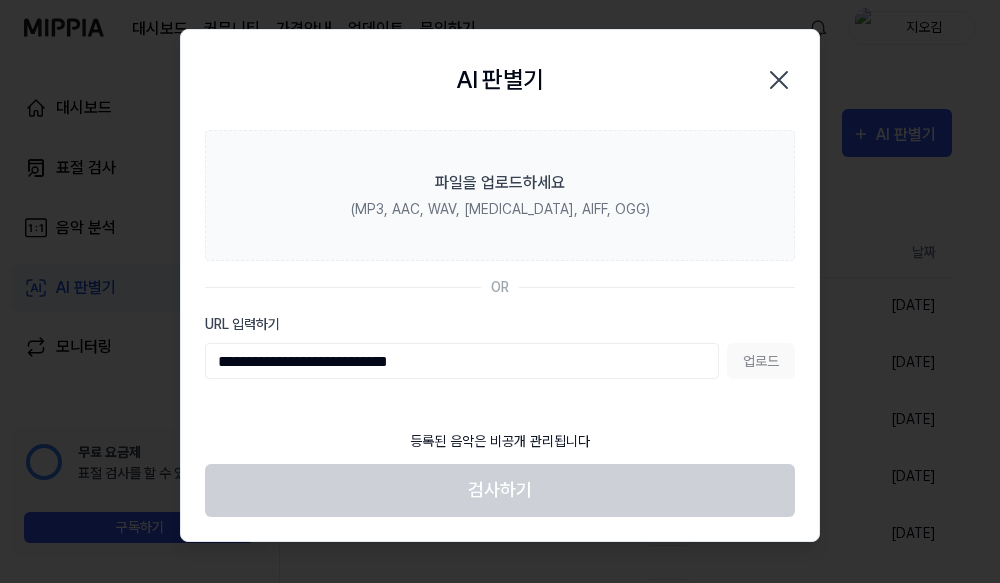 click on "업로드" at bounding box center (761, 361) 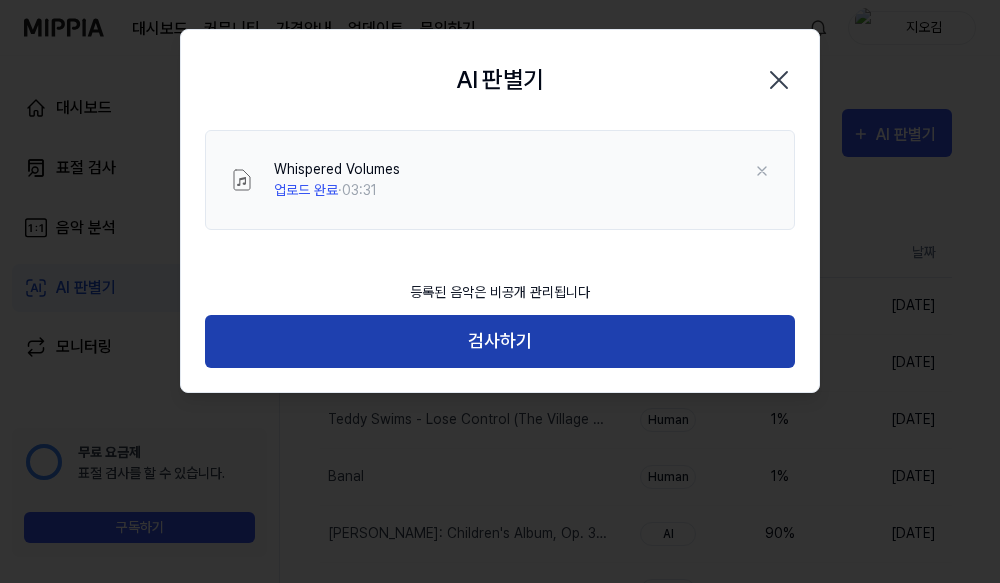click on "검사하기" at bounding box center (500, 341) 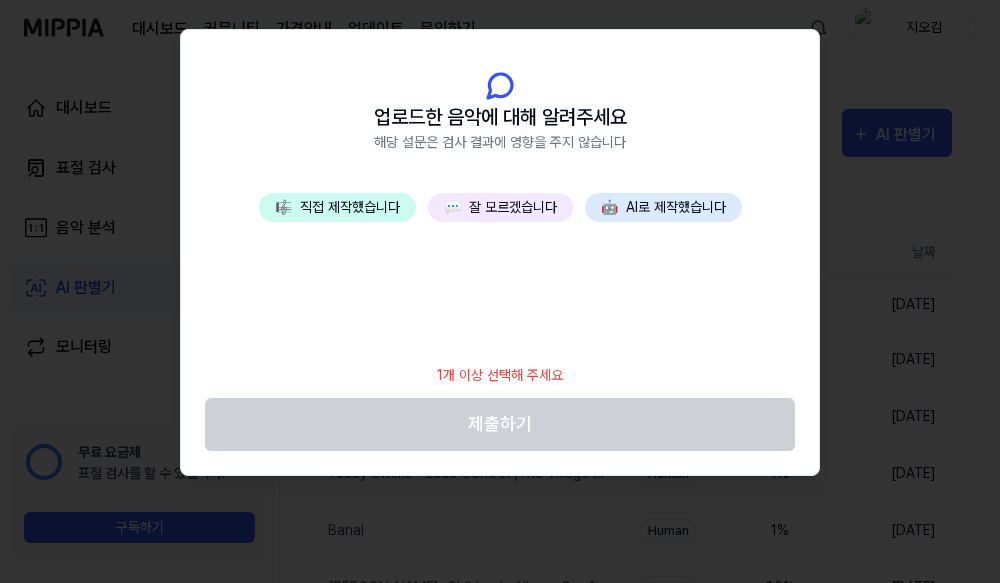 click on "💬 잘 모르겠습니다" at bounding box center (500, 207) 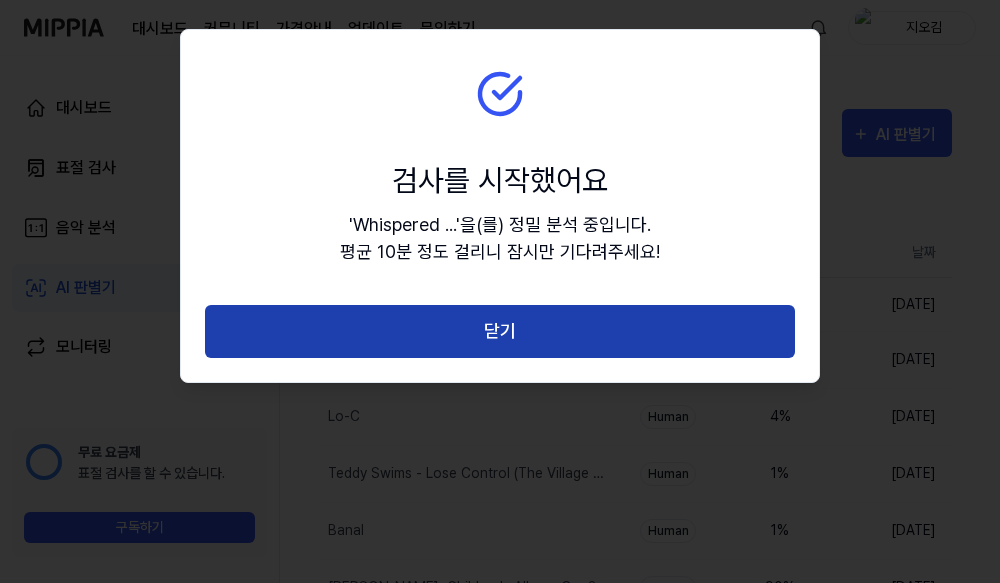click on "닫기" at bounding box center [500, 331] 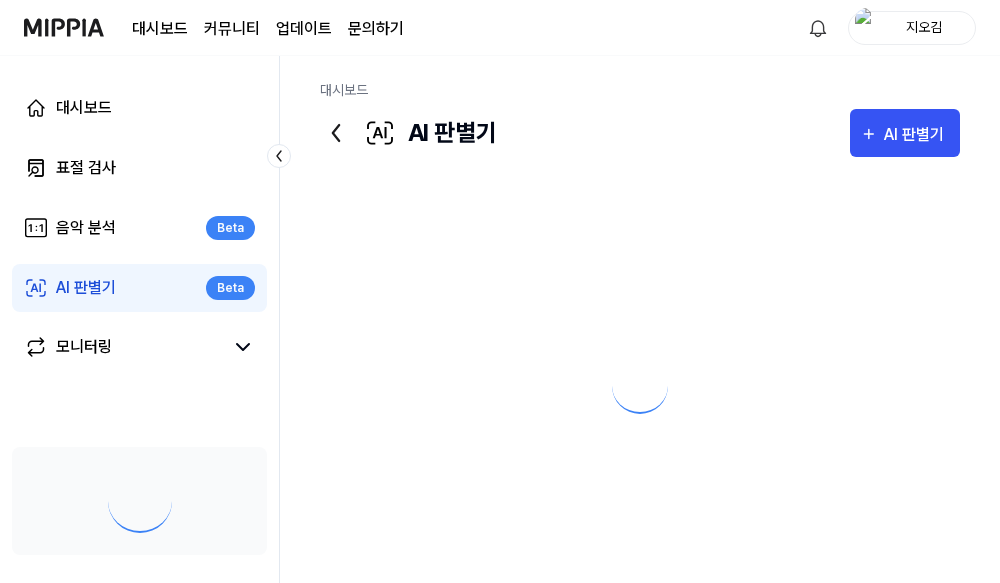 scroll, scrollTop: 0, scrollLeft: 0, axis: both 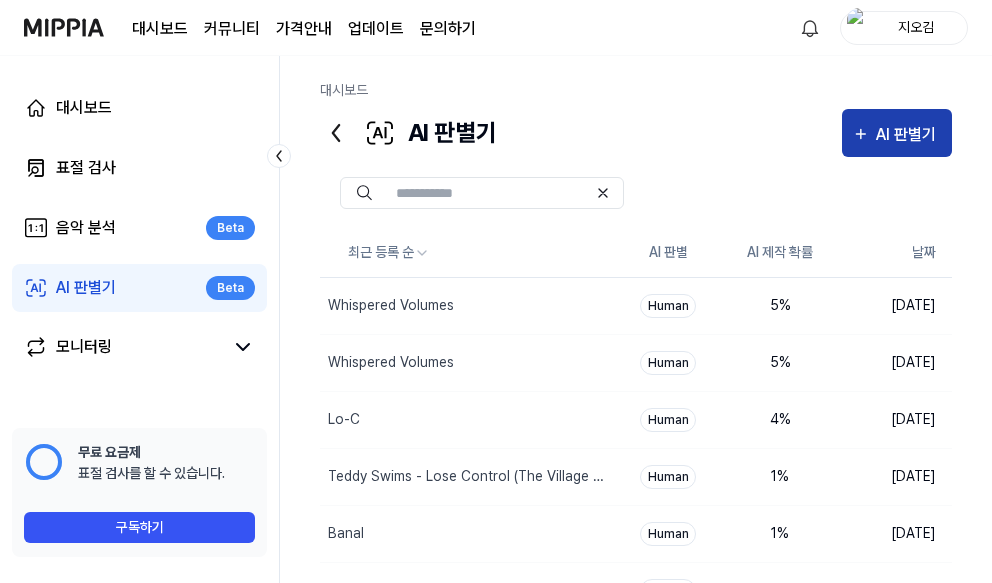 click on "AI 판별기" at bounding box center (909, 135) 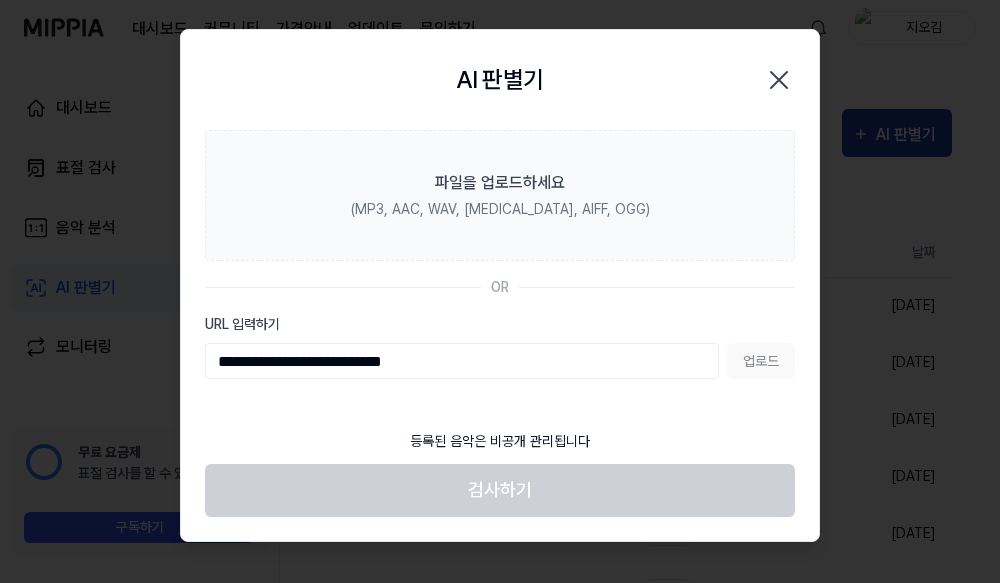 type on "**********" 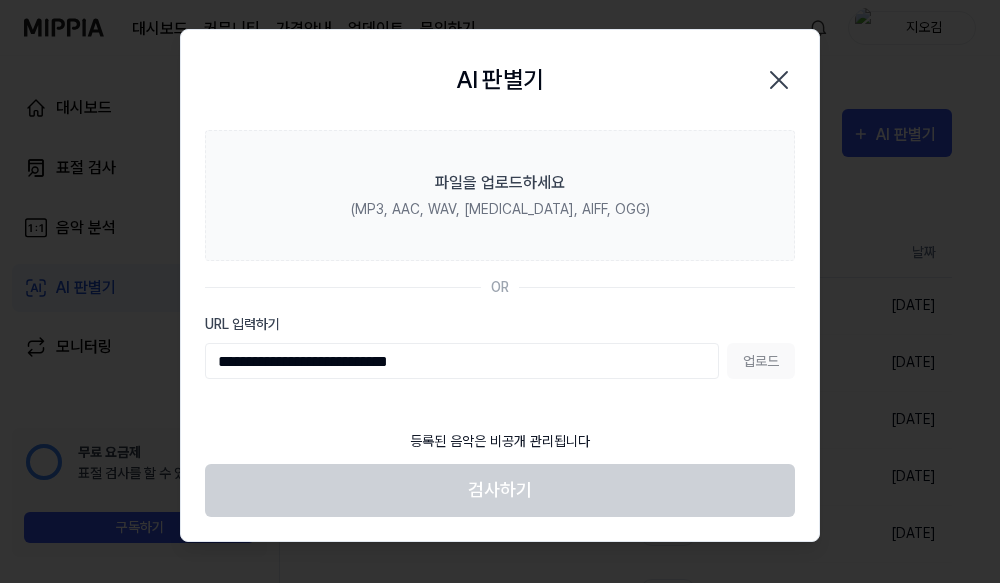 click on "업로드" at bounding box center (761, 361) 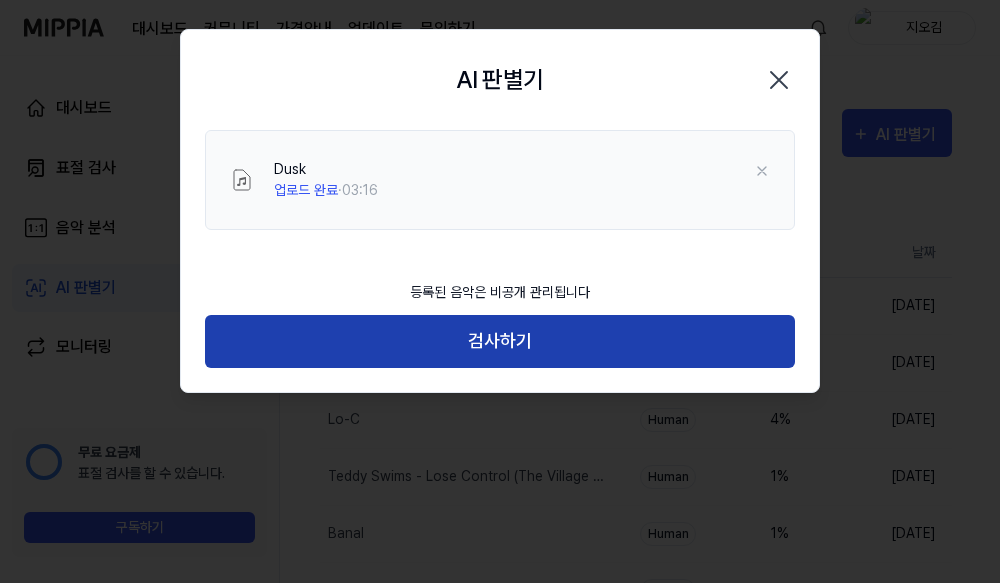 click on "검사하기" at bounding box center [500, 341] 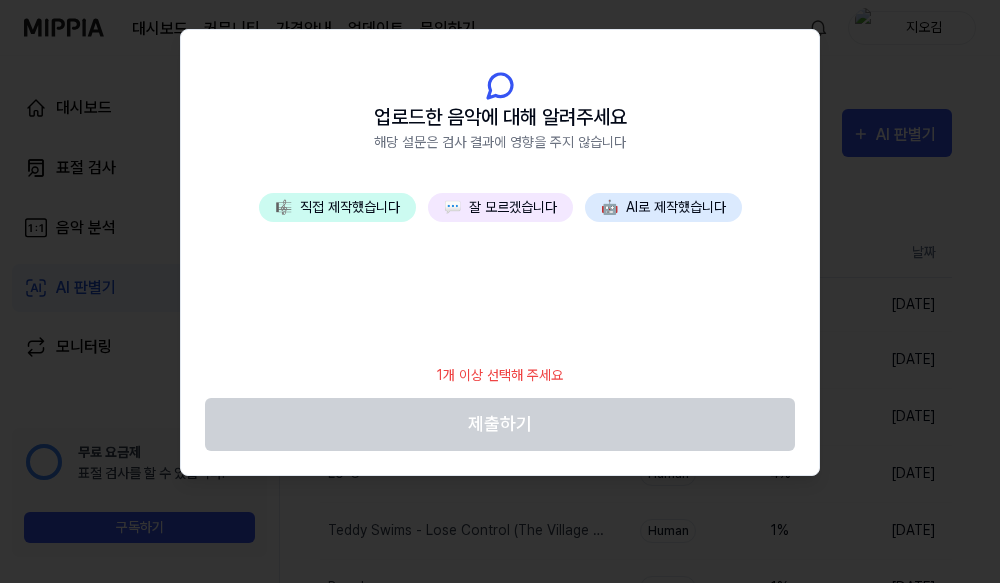 click on "💬 잘 모르겠습니다" at bounding box center (500, 207) 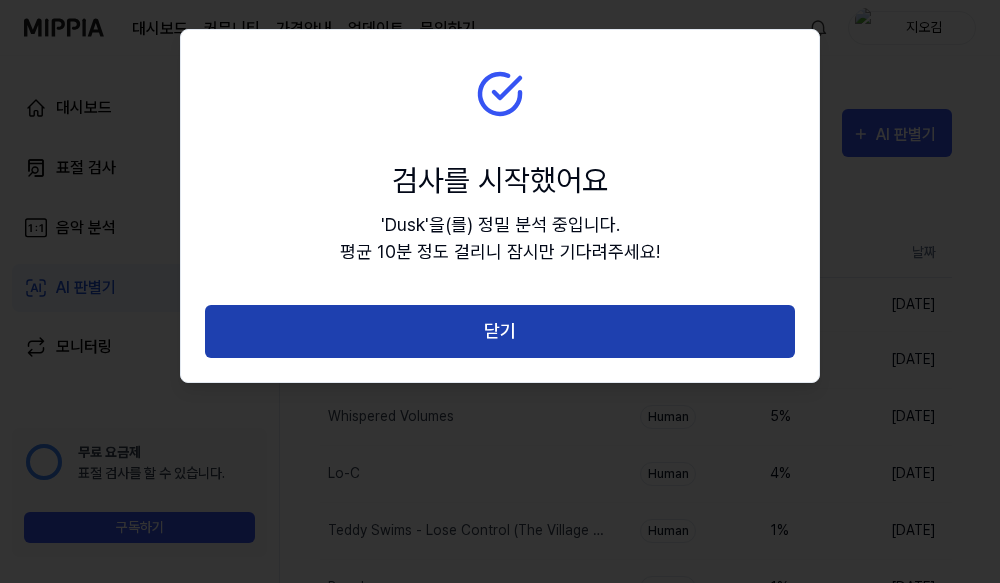 click on "닫기" at bounding box center (500, 331) 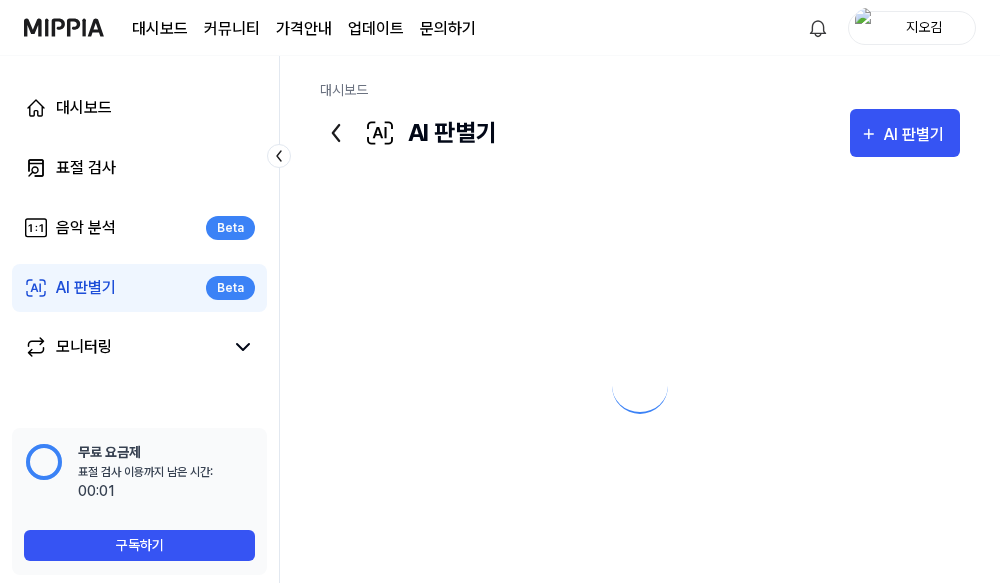 scroll, scrollTop: 0, scrollLeft: 0, axis: both 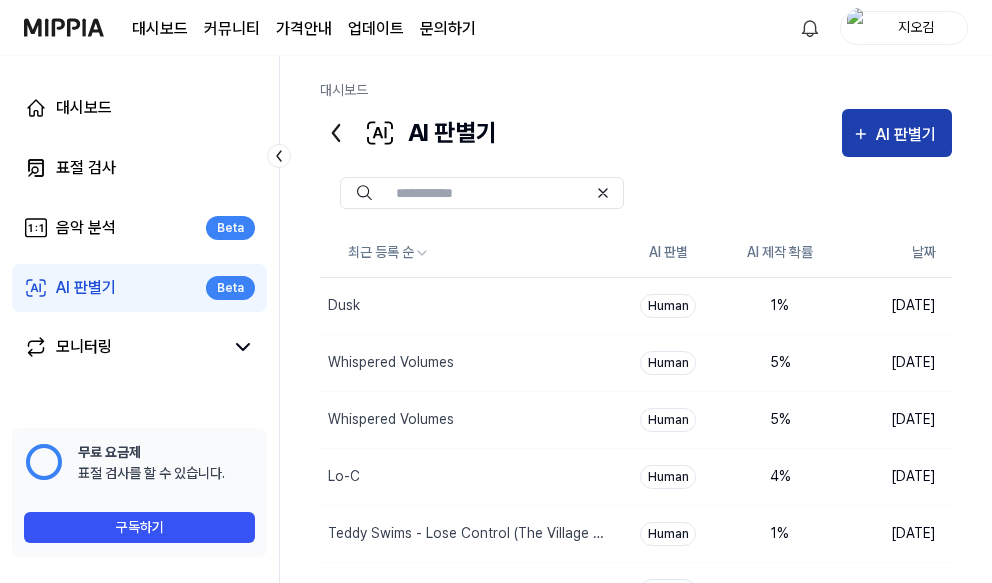 click on "AI 판별기" at bounding box center (909, 135) 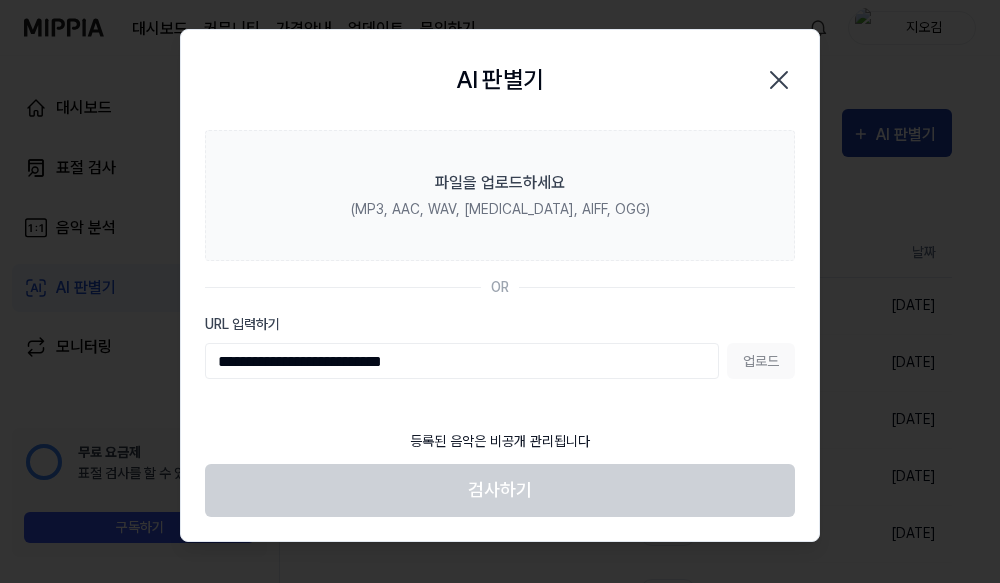 type on "**********" 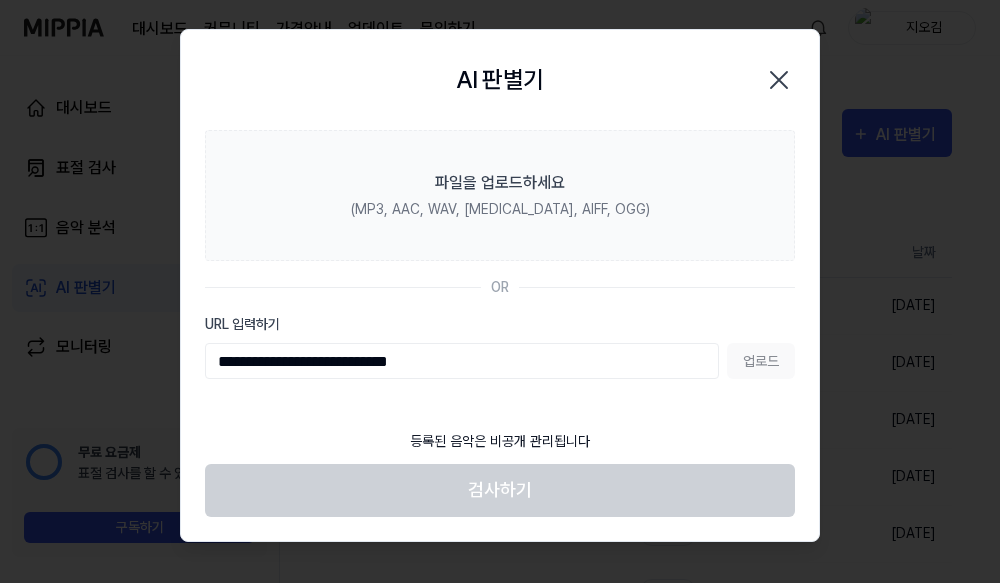 click on "업로드" at bounding box center [761, 361] 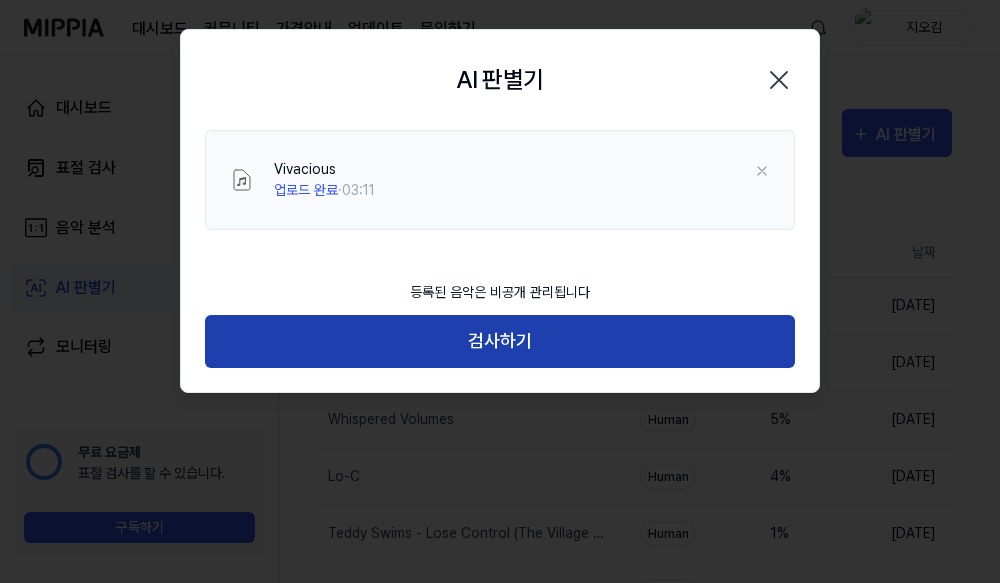click on "검사하기" at bounding box center (500, 341) 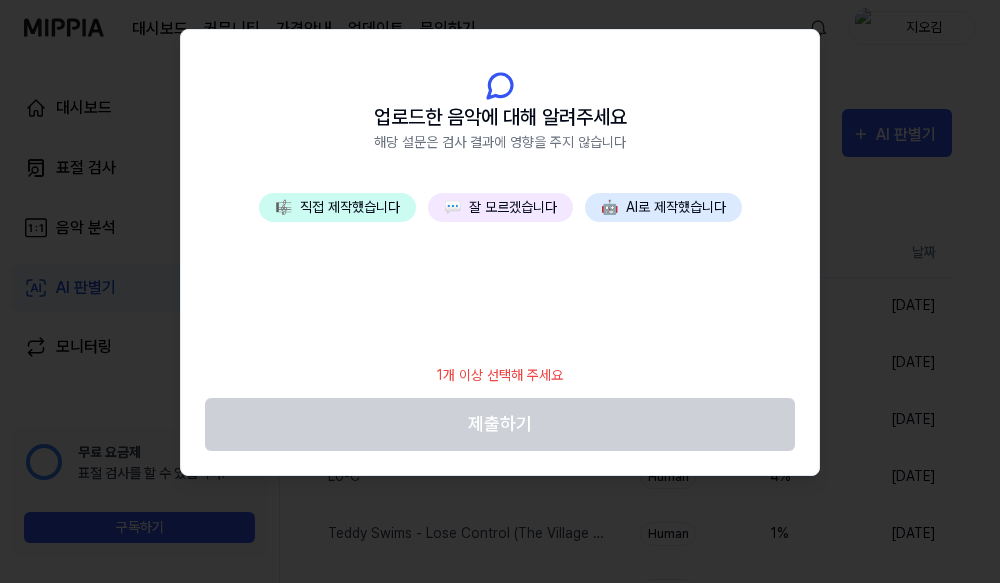 click on "💬 잘 모르겠습니다" at bounding box center [500, 207] 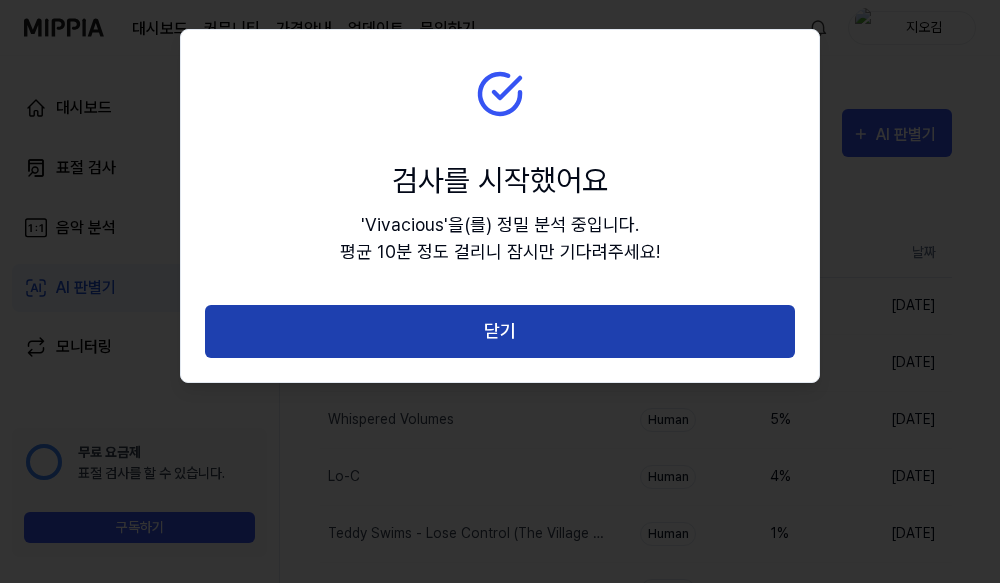 click on "닫기" at bounding box center [500, 331] 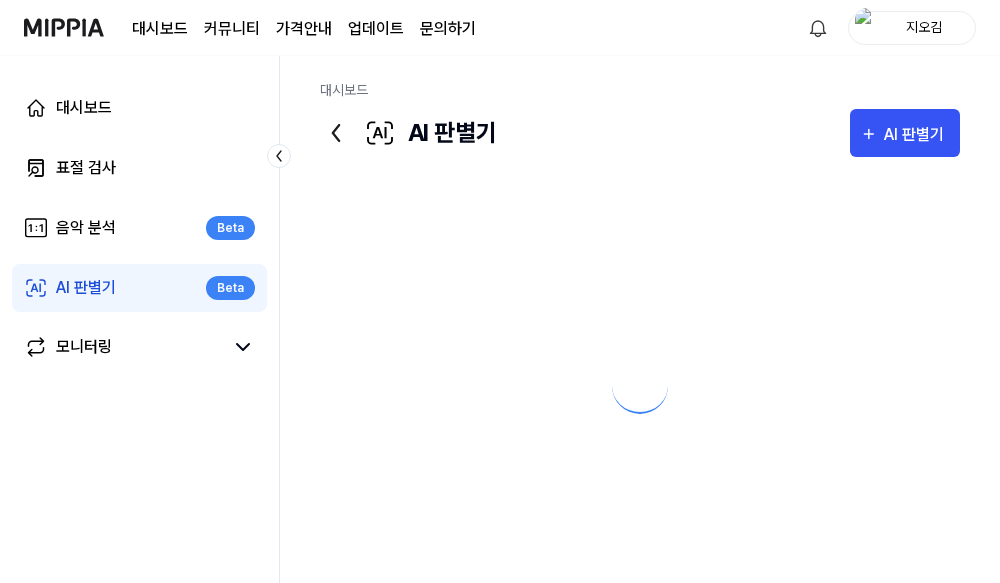scroll, scrollTop: 0, scrollLeft: 0, axis: both 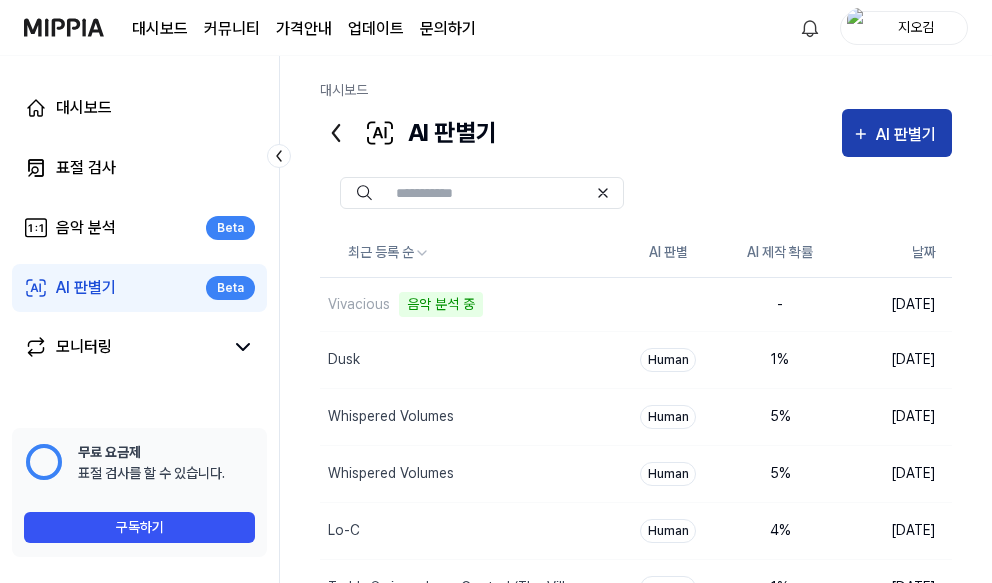 click on "AI 판별기" at bounding box center (909, 135) 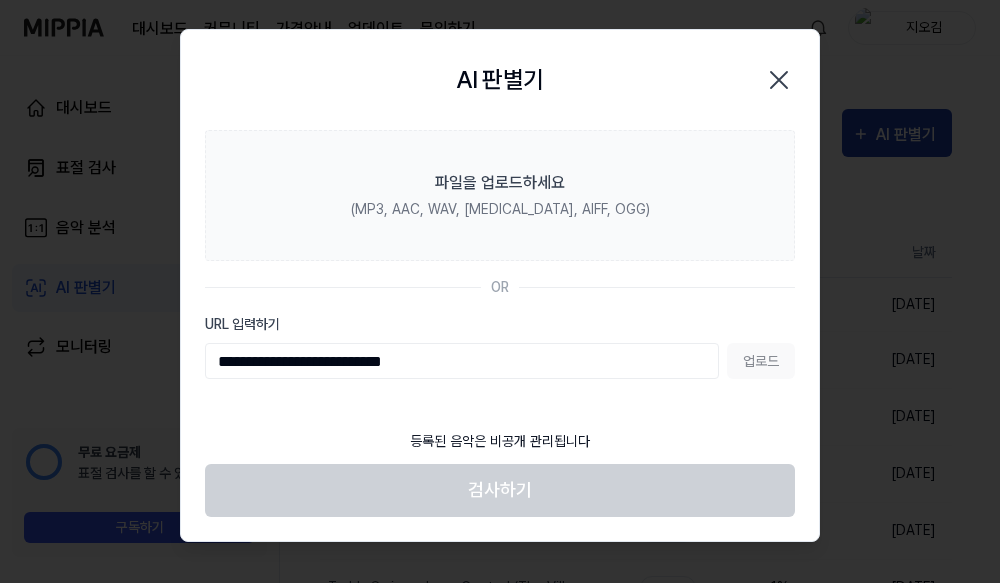type on "**********" 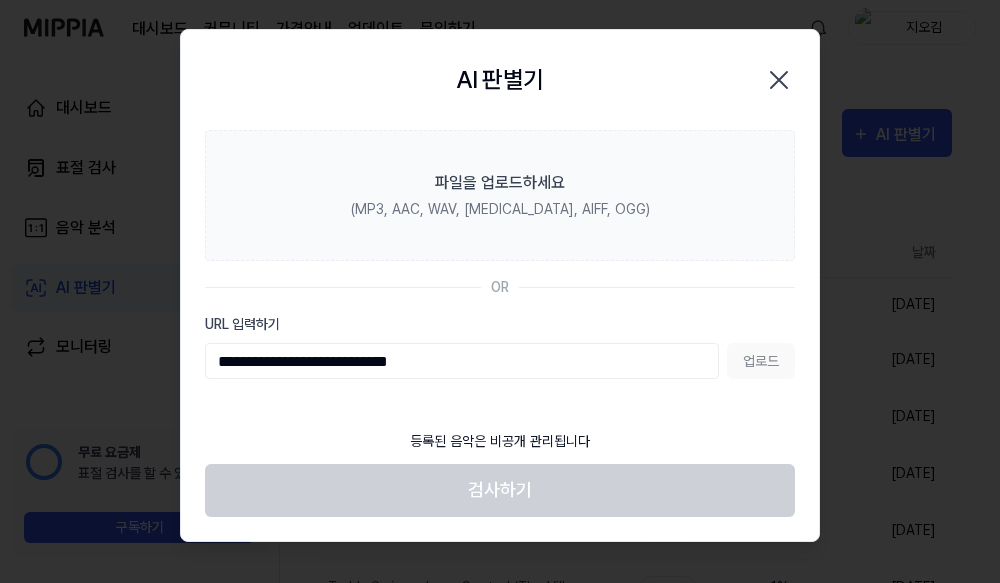 click on "업로드" at bounding box center (761, 361) 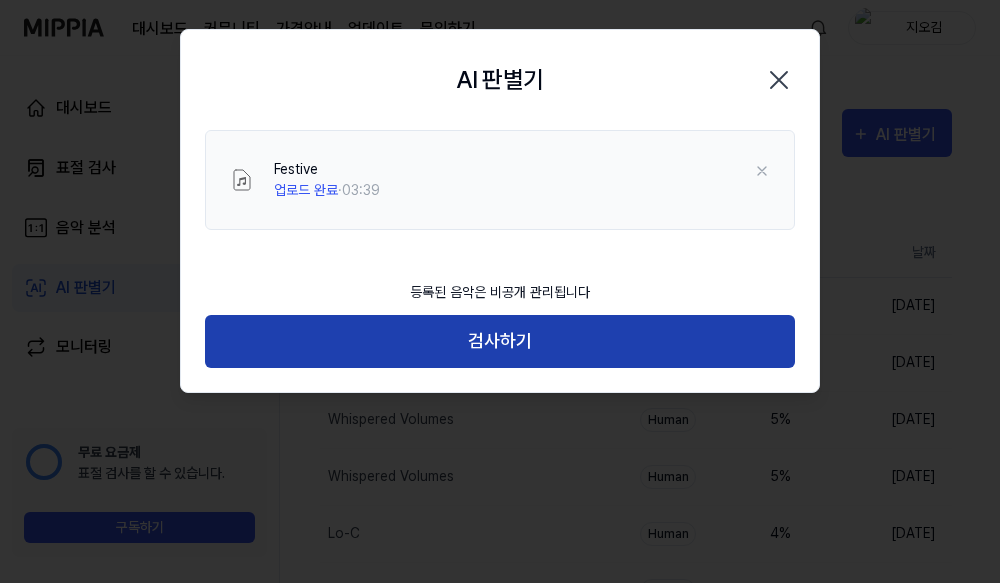 click on "검사하기" at bounding box center [500, 341] 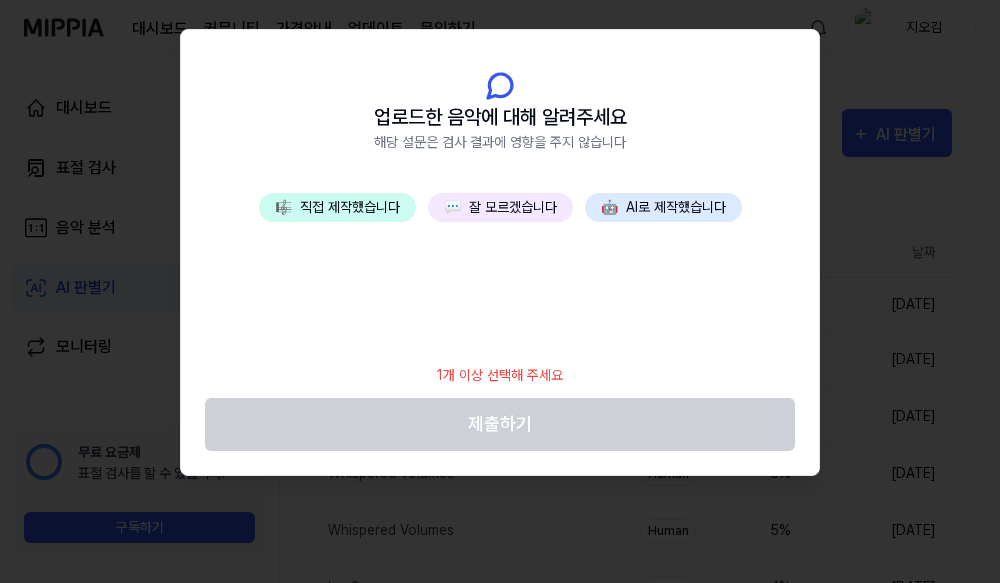 click on "💬 잘 모르겠습니다" at bounding box center (500, 207) 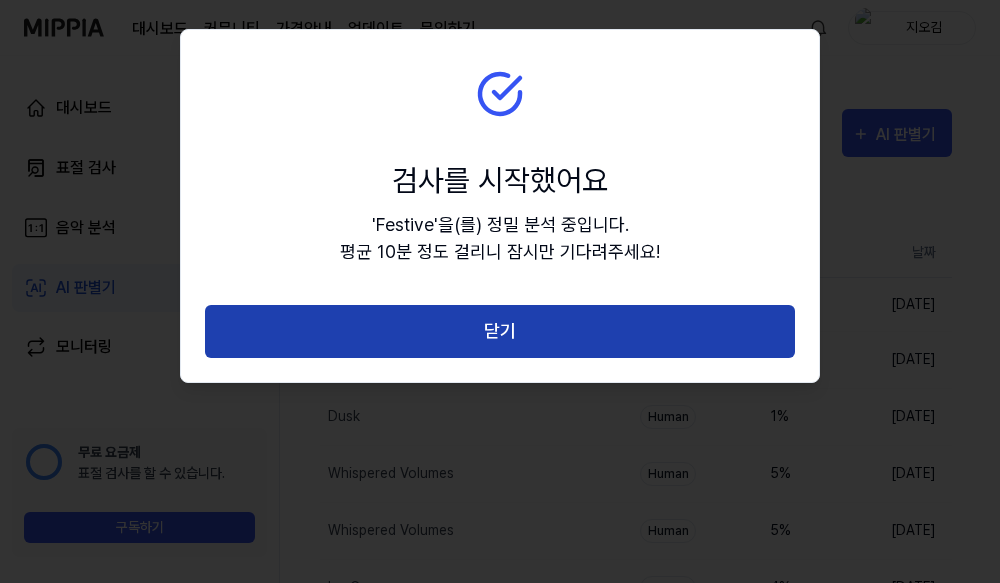 click on "닫기" at bounding box center [500, 331] 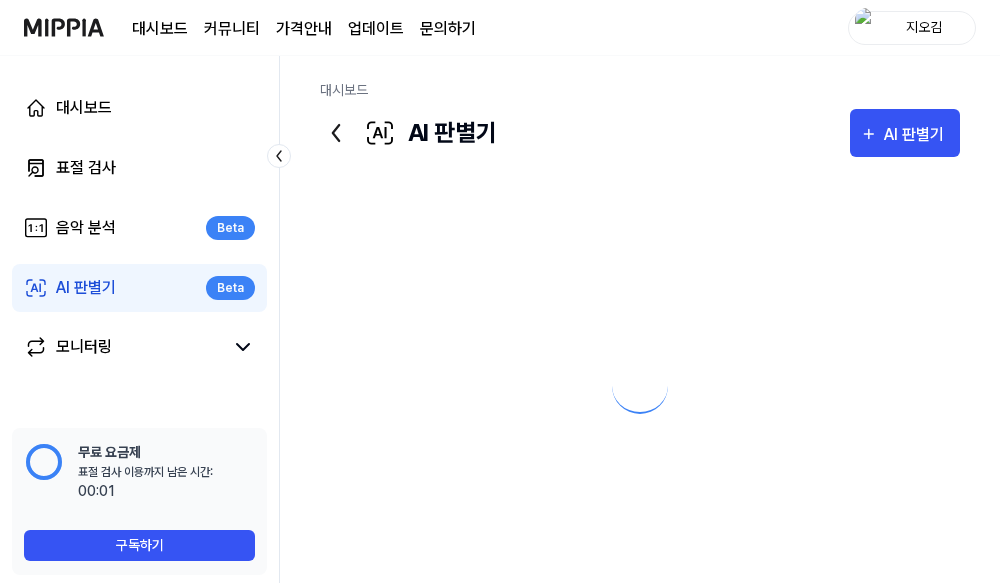 scroll, scrollTop: 0, scrollLeft: 0, axis: both 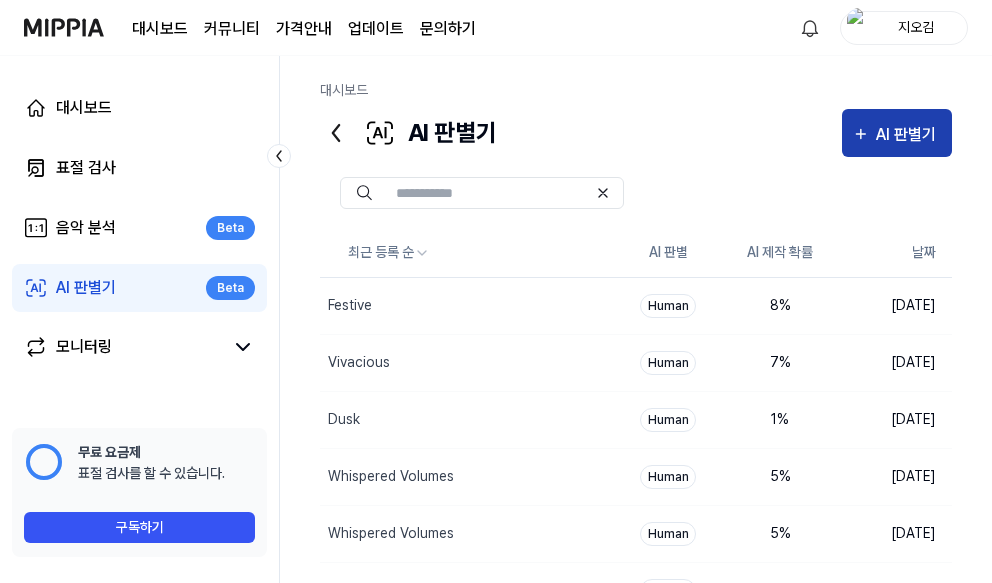 click on "AI 판별기" at bounding box center [909, 135] 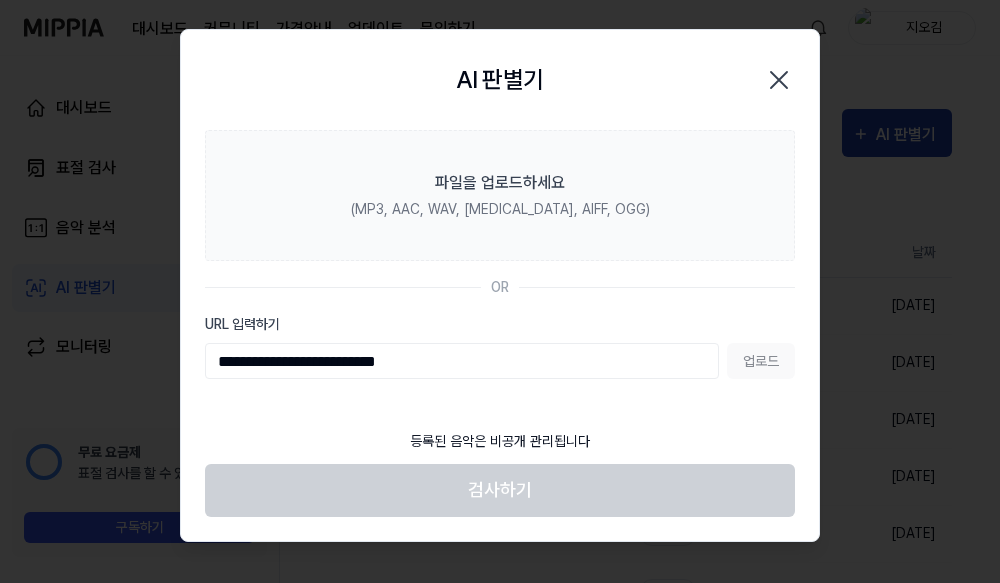 type on "**********" 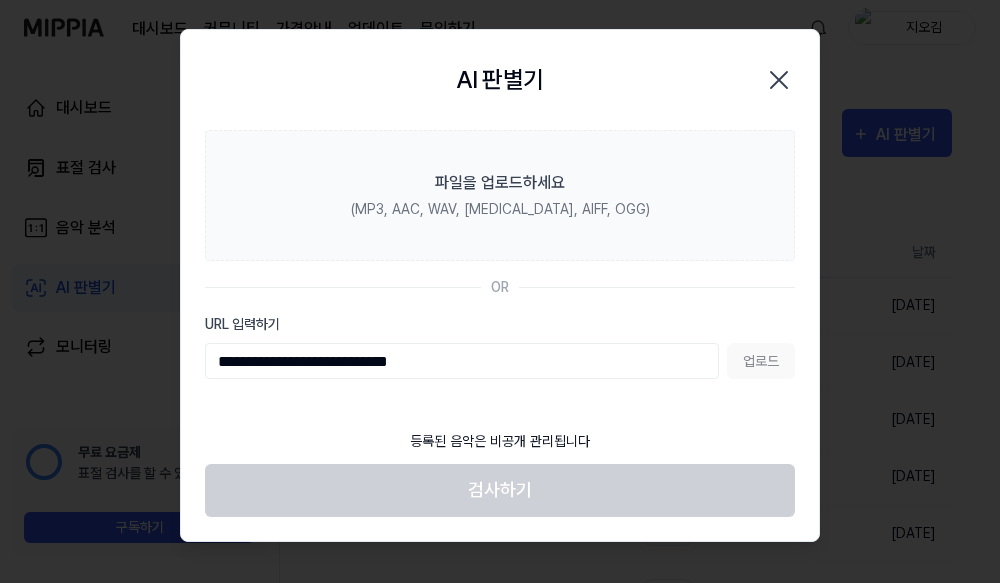 click on "업로드" at bounding box center [761, 361] 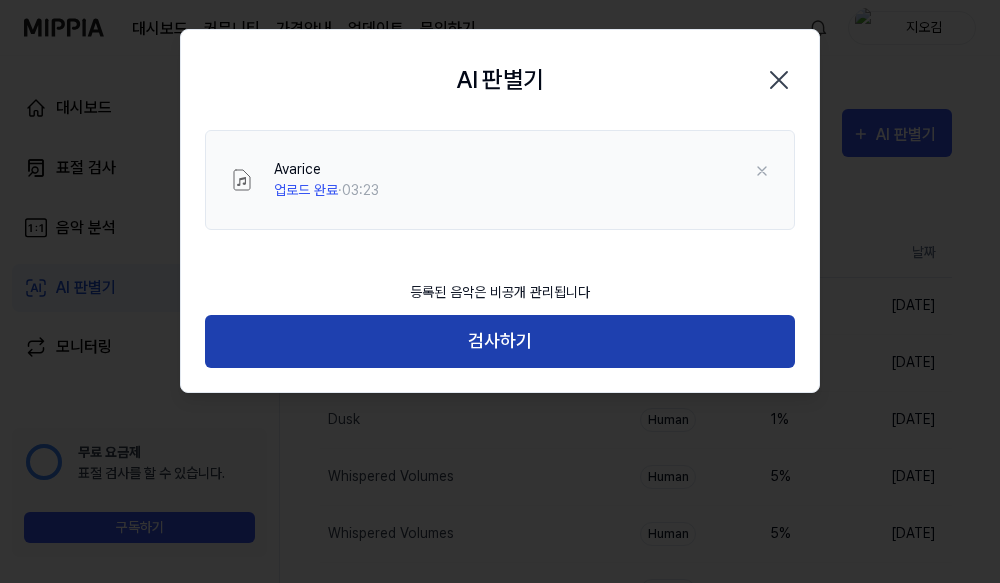 click on "검사하기" at bounding box center [500, 341] 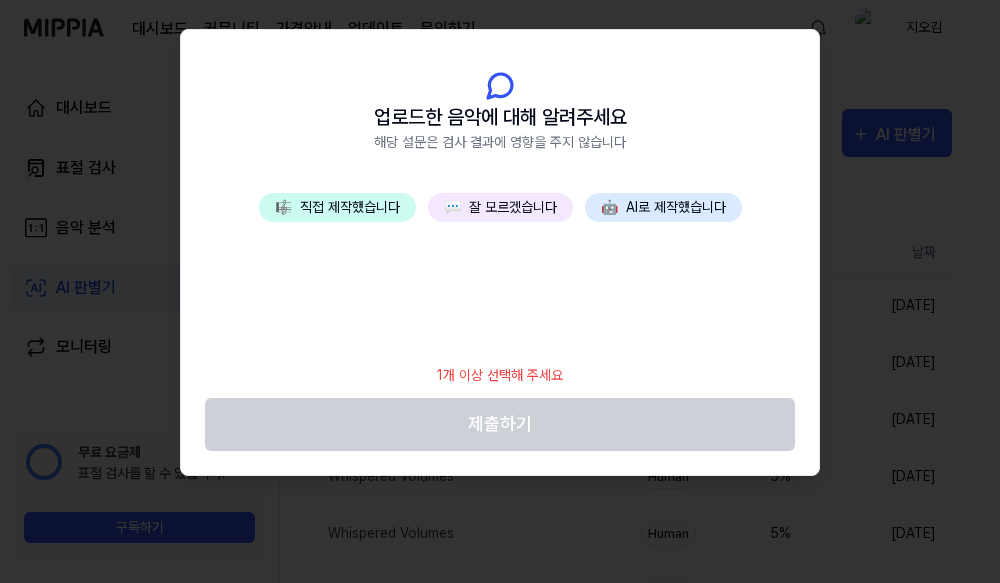 click on "💬 잘 모르겠습니다" at bounding box center (500, 207) 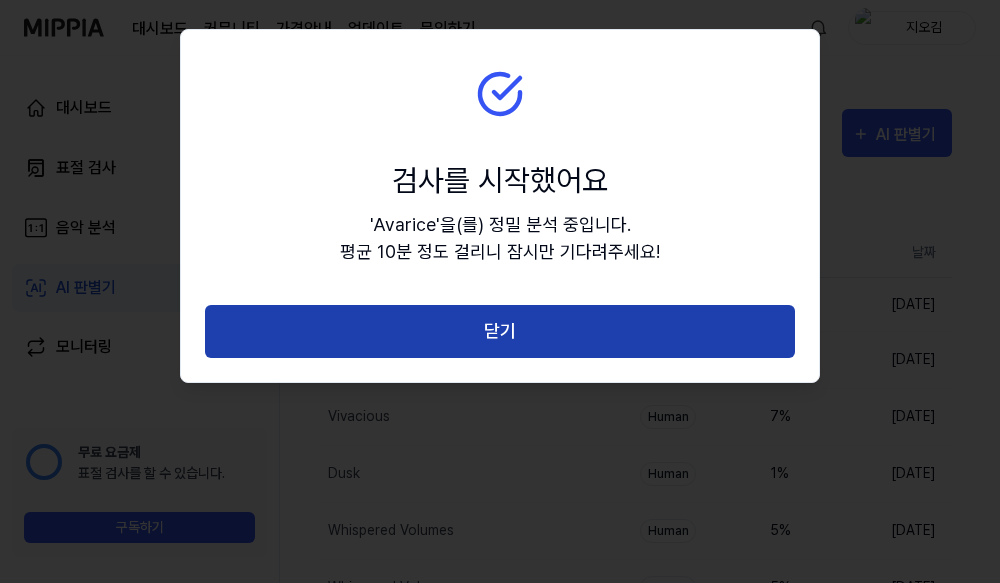 click on "닫기" at bounding box center (500, 331) 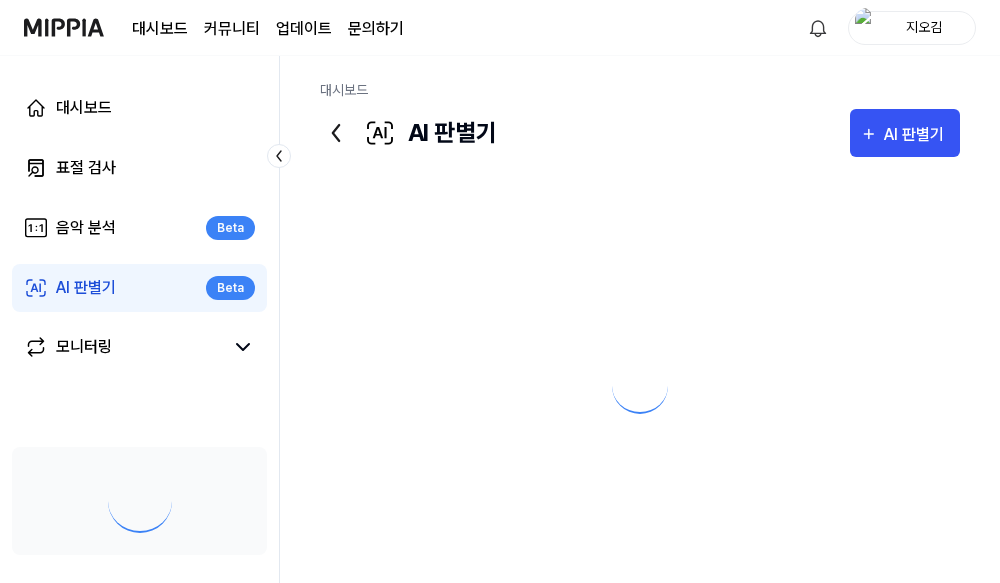 scroll, scrollTop: 0, scrollLeft: 0, axis: both 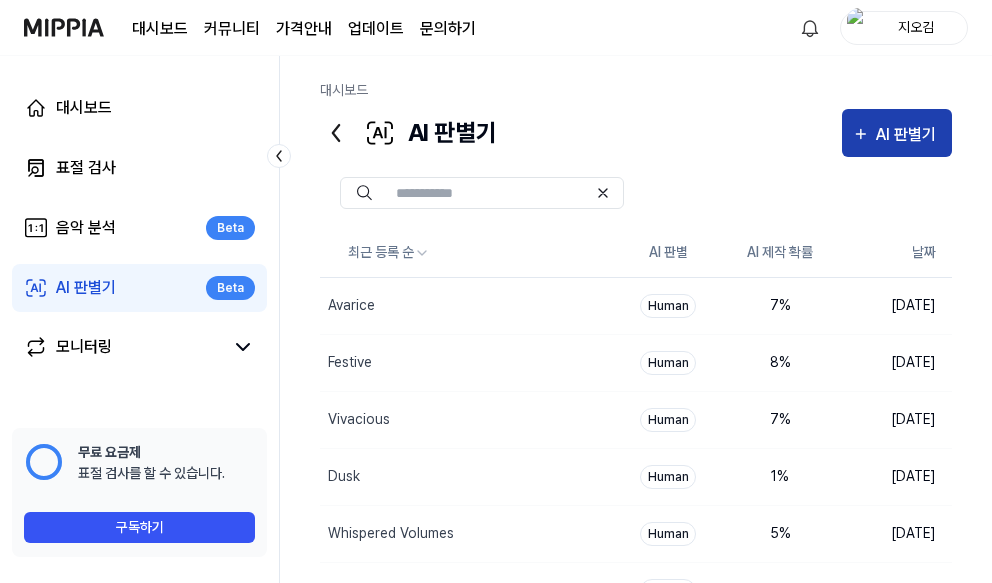 click on "AI 판별기" at bounding box center (909, 135) 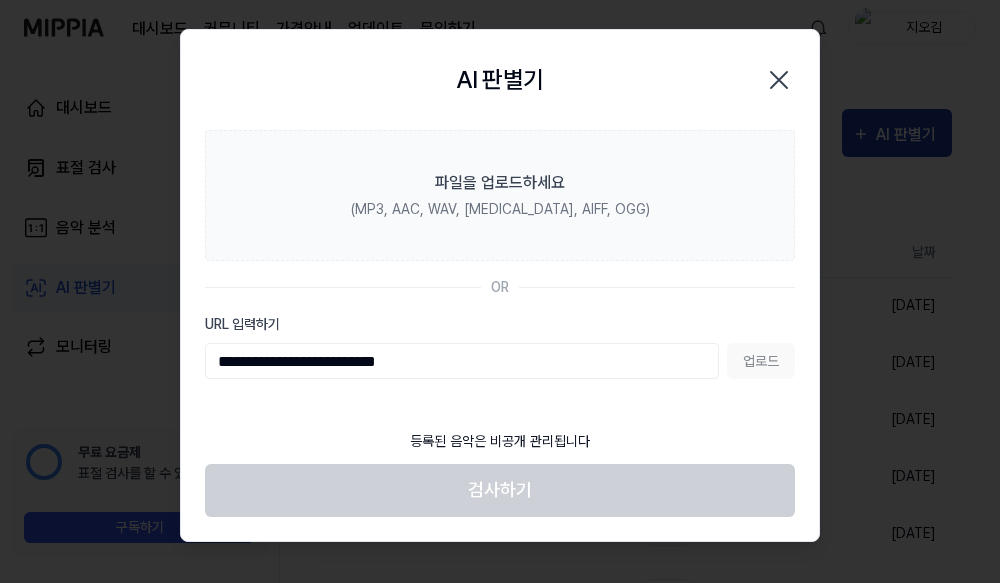 type on "**********" 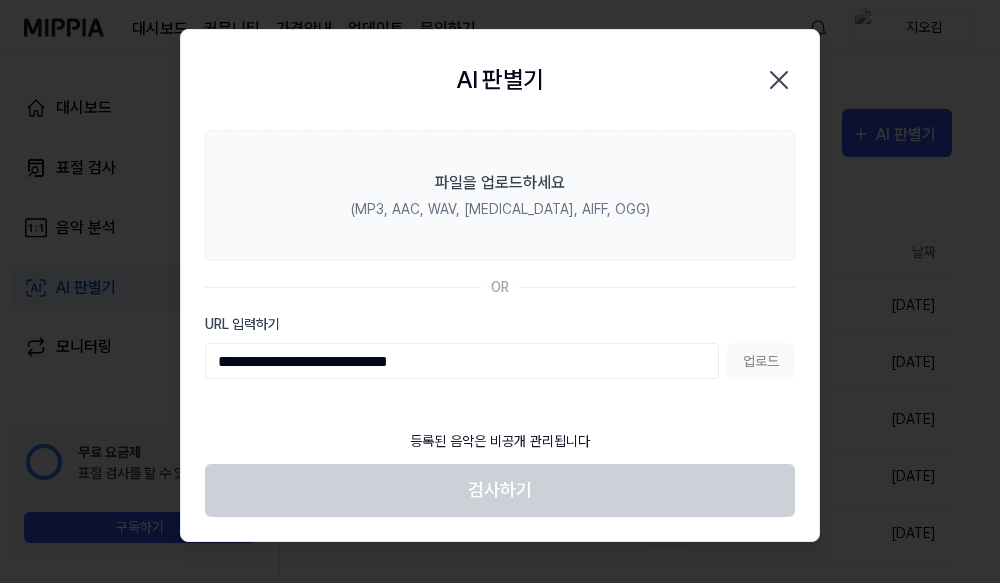 click on "업로드" at bounding box center [761, 361] 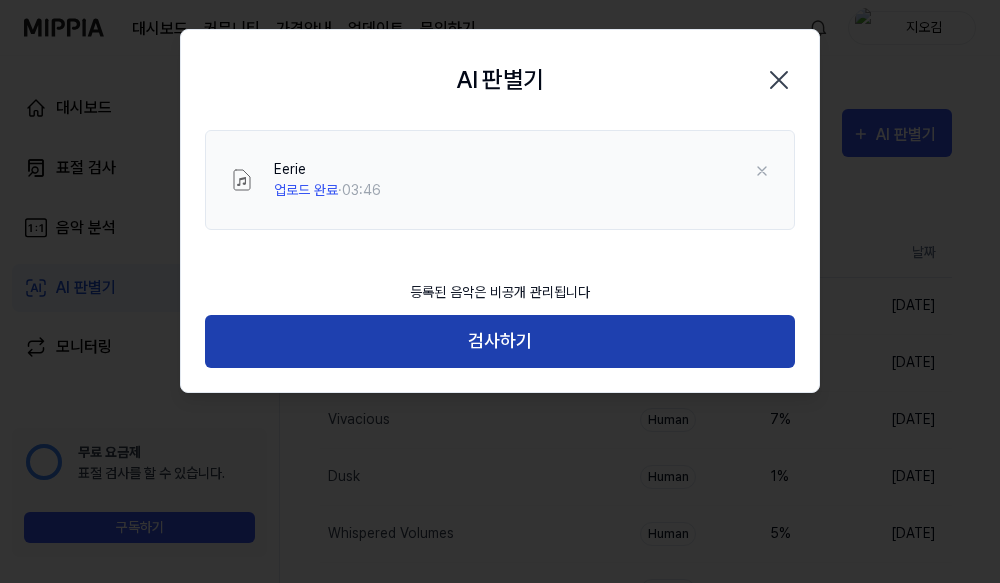 click on "검사하기" at bounding box center (500, 341) 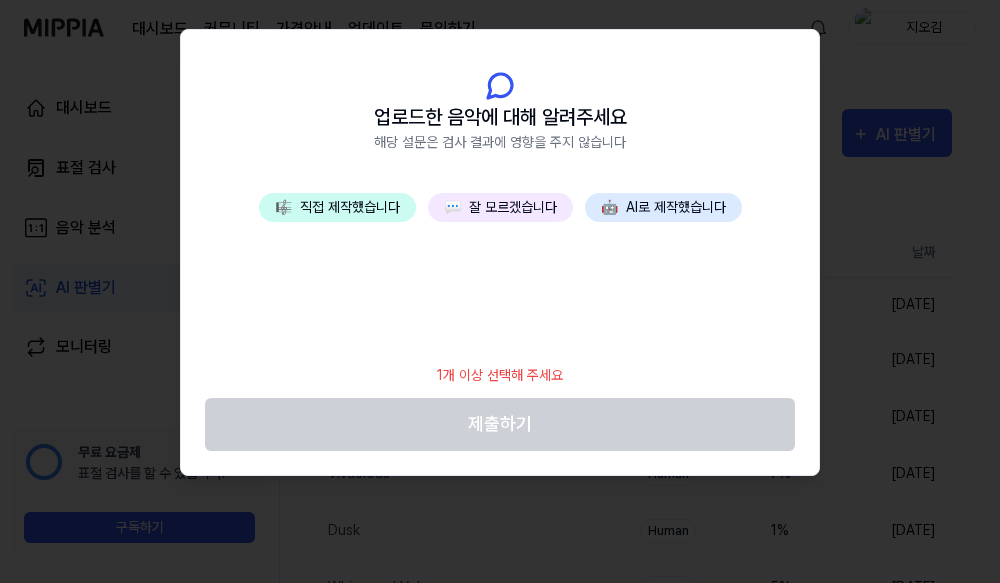 click on "💬 잘 모르겠습니다" at bounding box center (500, 207) 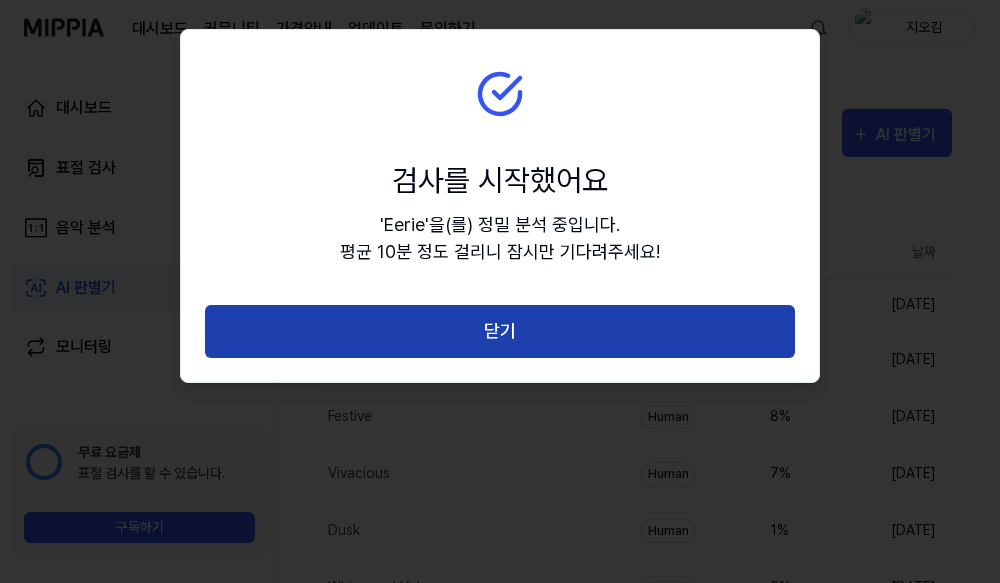 click on "닫기" at bounding box center (500, 331) 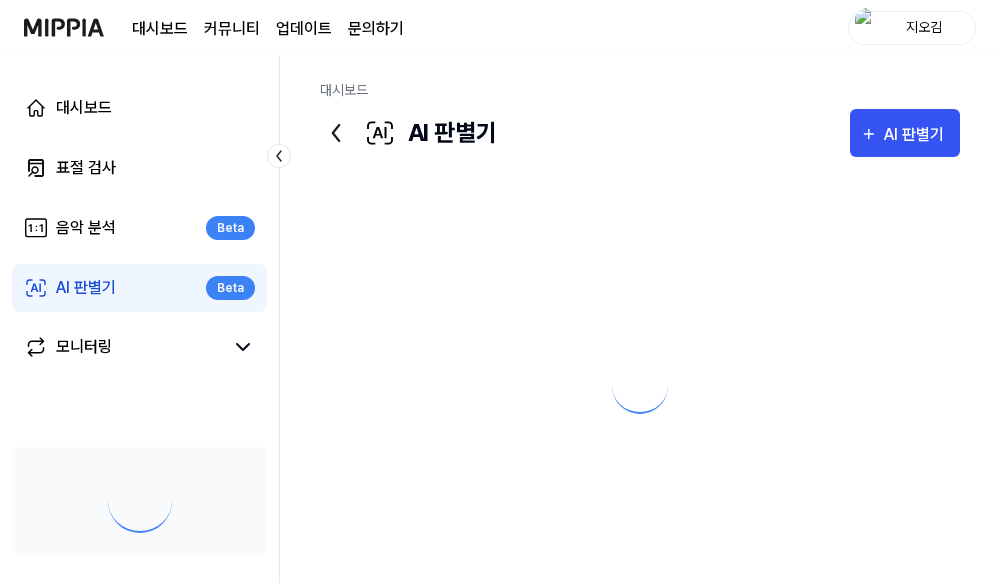 scroll, scrollTop: 0, scrollLeft: 0, axis: both 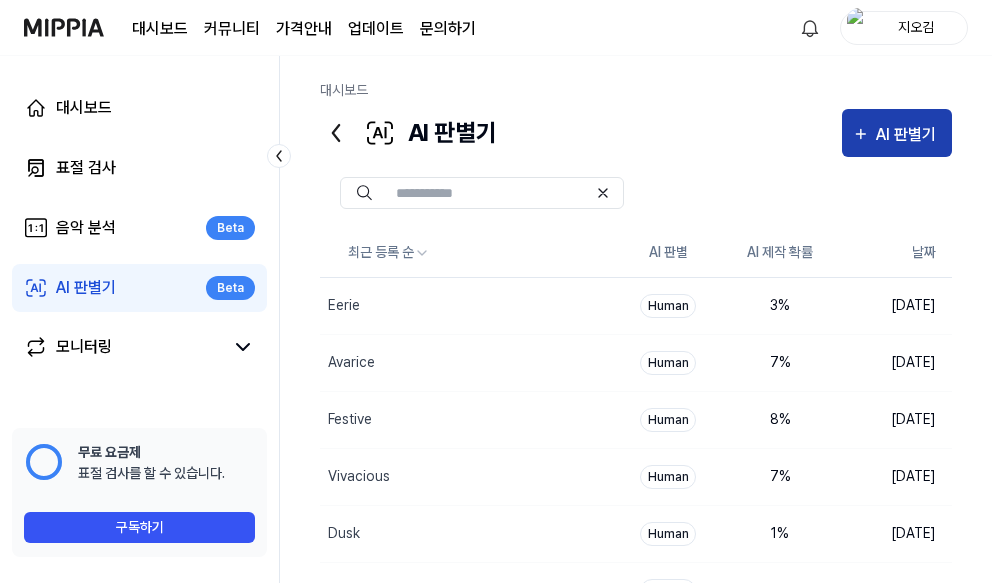 click on "AI 판별기" at bounding box center [909, 135] 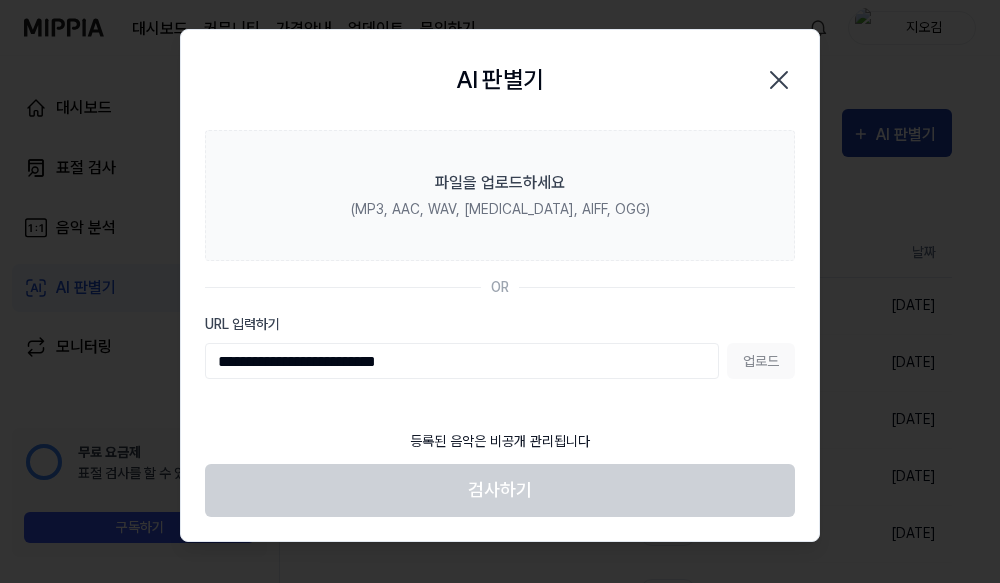 type on "**********" 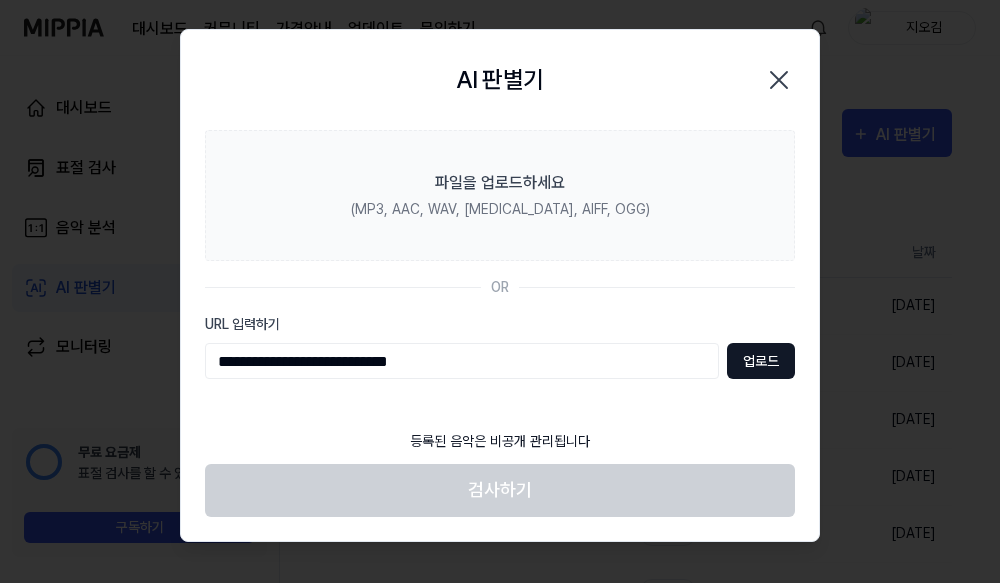 click on "업로드" at bounding box center (761, 361) 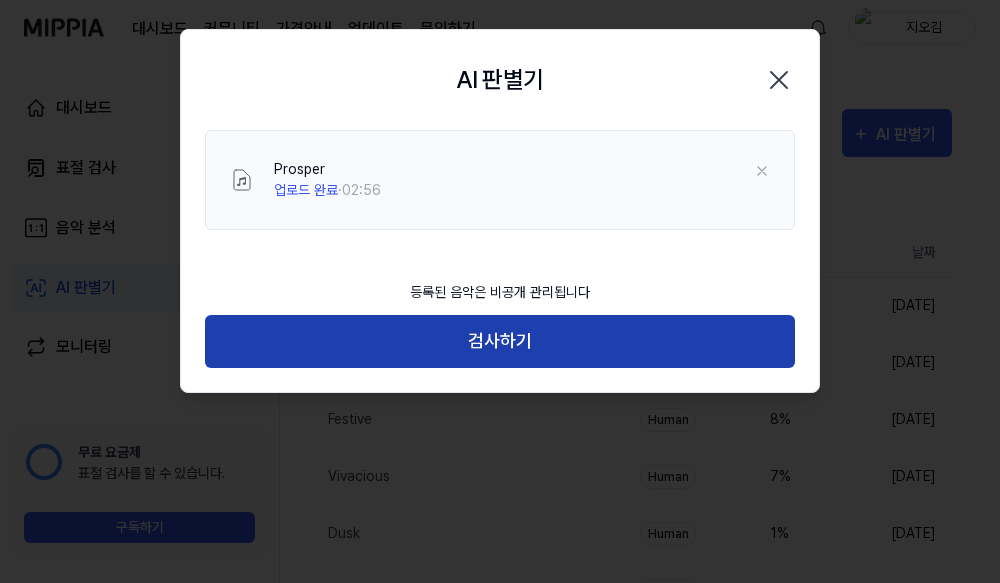 click on "검사하기" at bounding box center [500, 341] 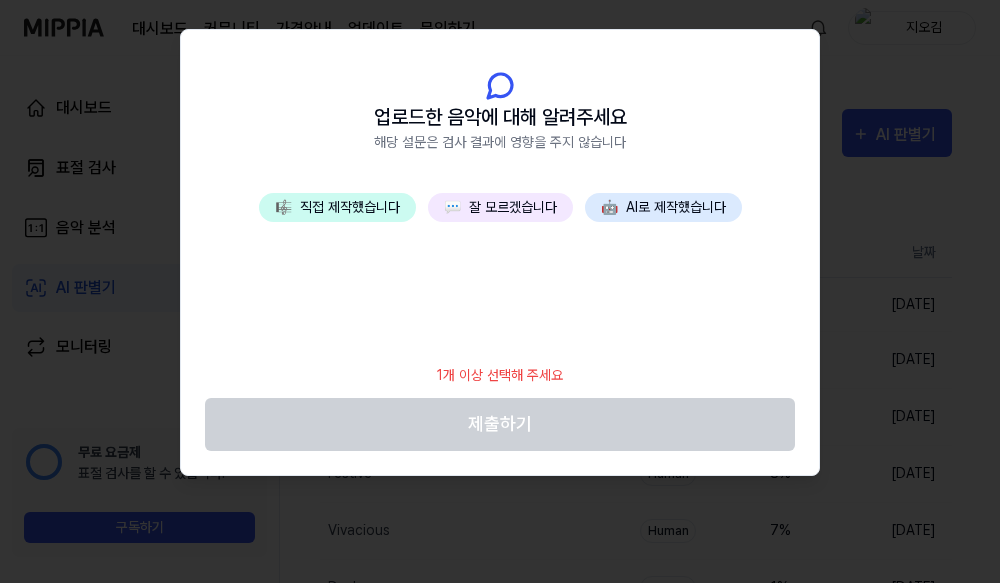 click on "💬 잘 모르겠습니다" at bounding box center [500, 207] 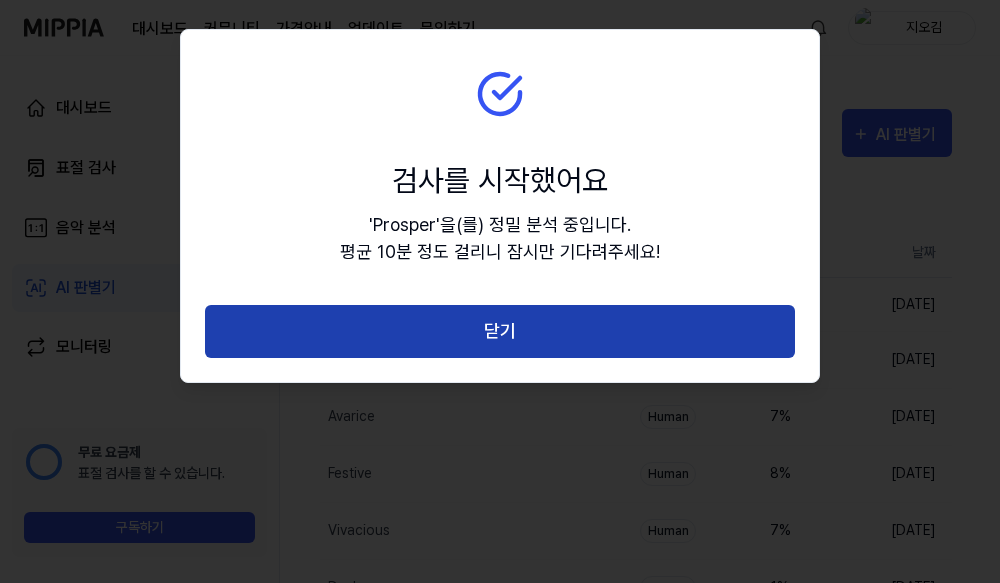 click on "닫기" at bounding box center (500, 331) 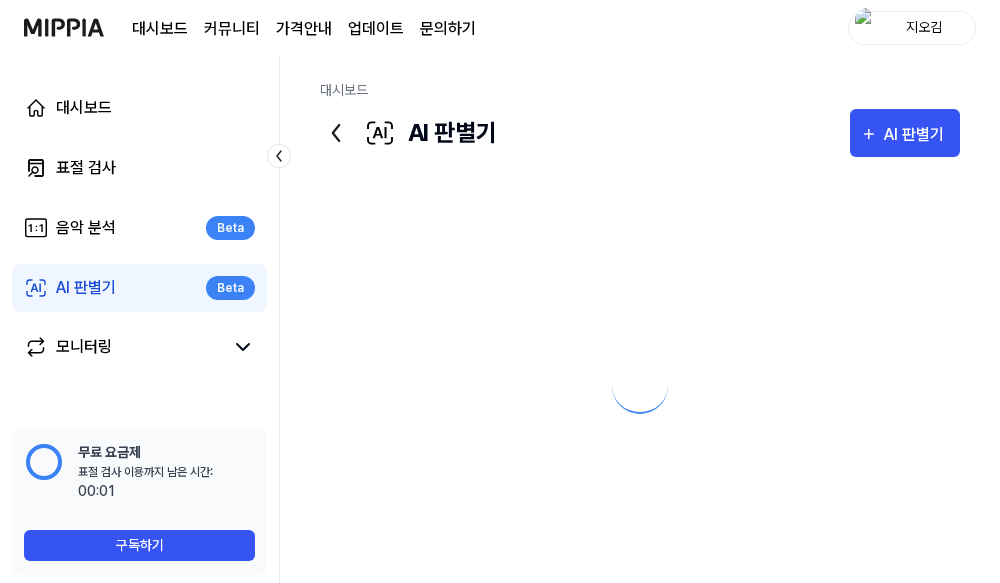 scroll, scrollTop: 0, scrollLeft: 0, axis: both 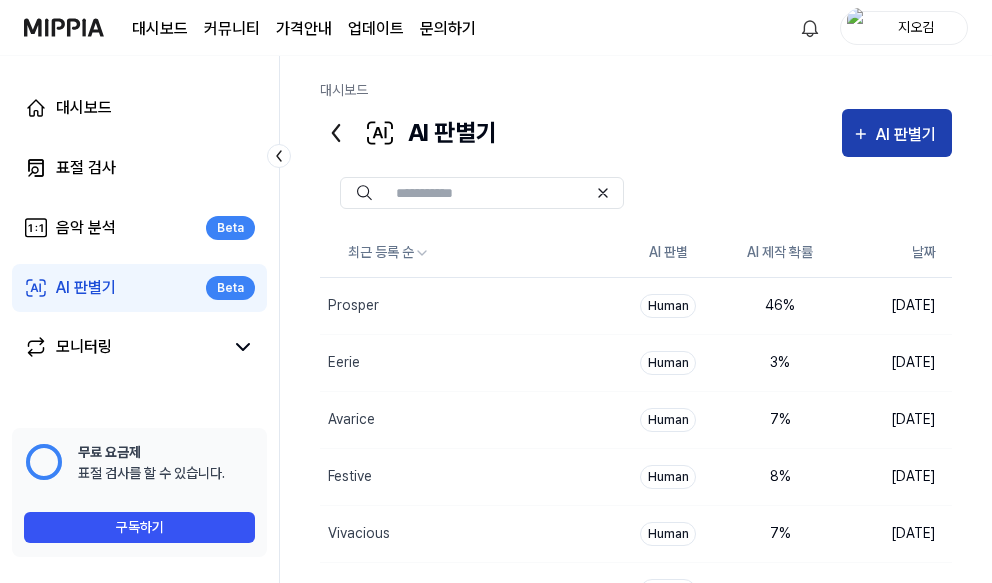 click on "AI 판별기" at bounding box center (909, 135) 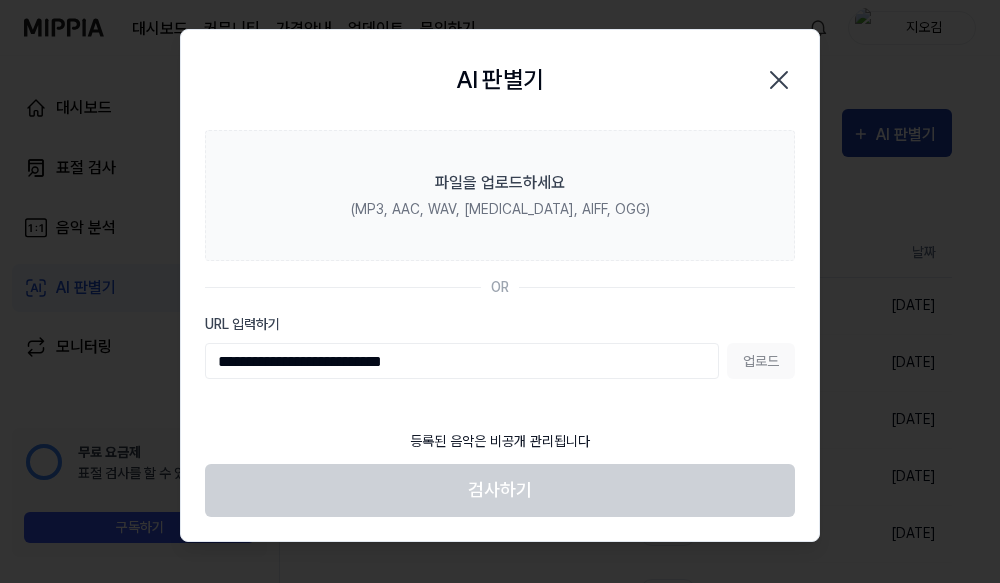 type on "**********" 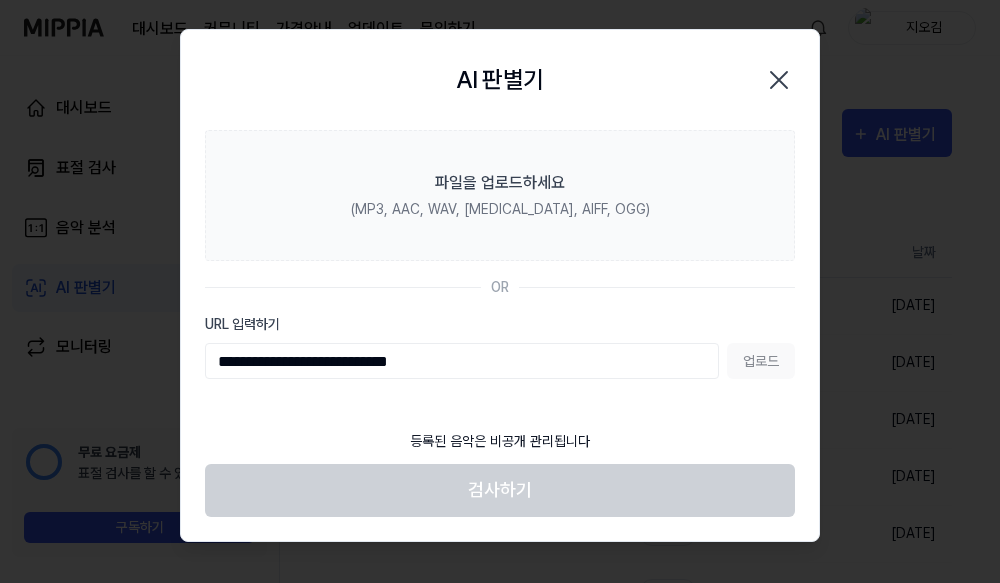 click on "업로드" at bounding box center [761, 361] 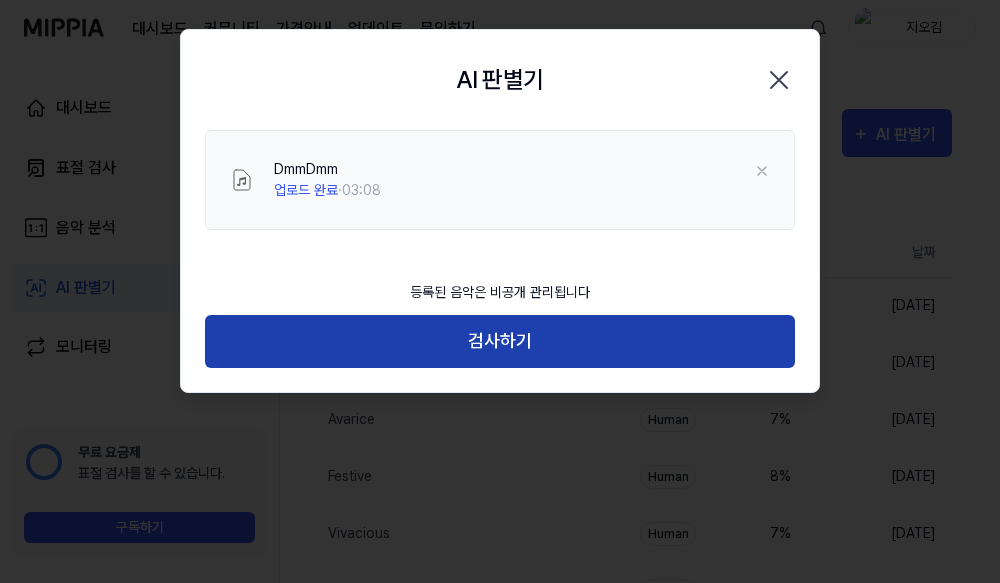 click on "검사하기" at bounding box center [500, 341] 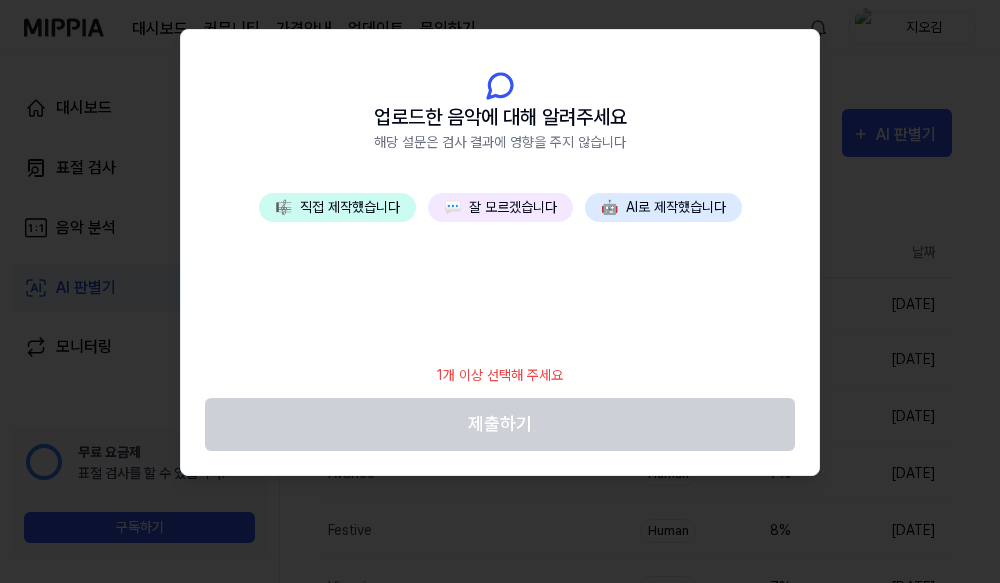 click on "💬 잘 모르겠습니다" at bounding box center [500, 207] 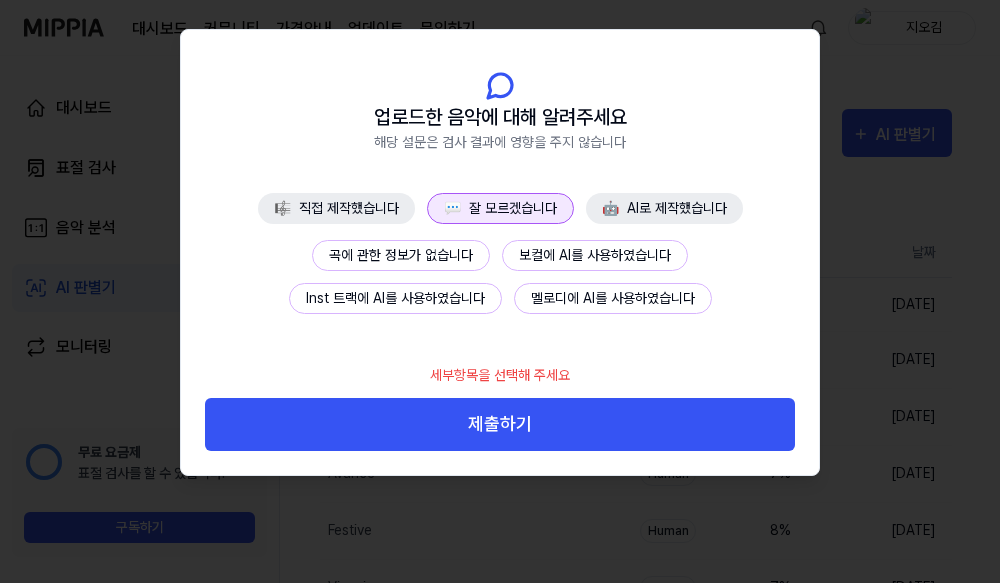 click on "제출하기" at bounding box center (500, 424) 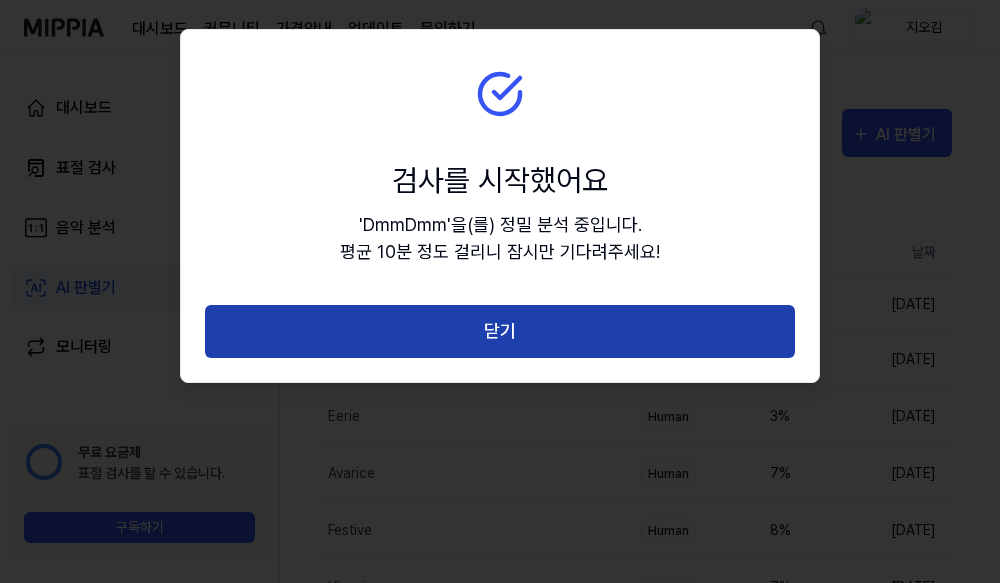 click on "닫기" at bounding box center [500, 331] 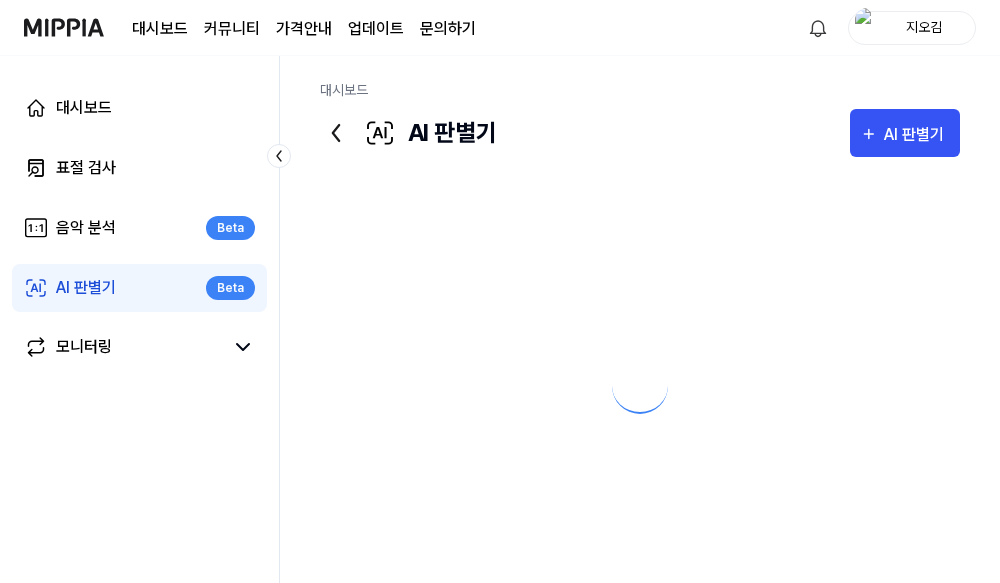 scroll, scrollTop: 0, scrollLeft: 0, axis: both 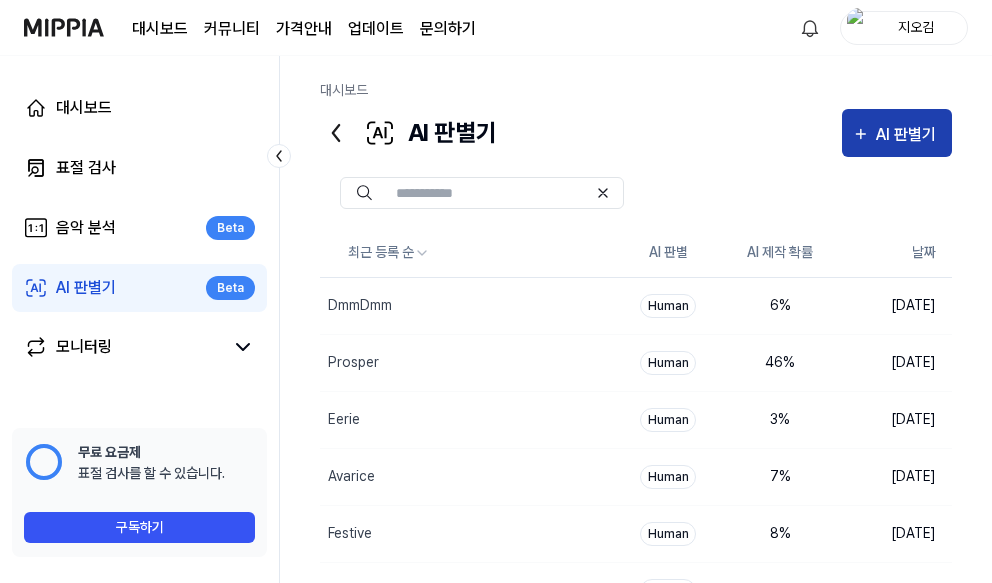 click on "AI 판별기" at bounding box center [909, 135] 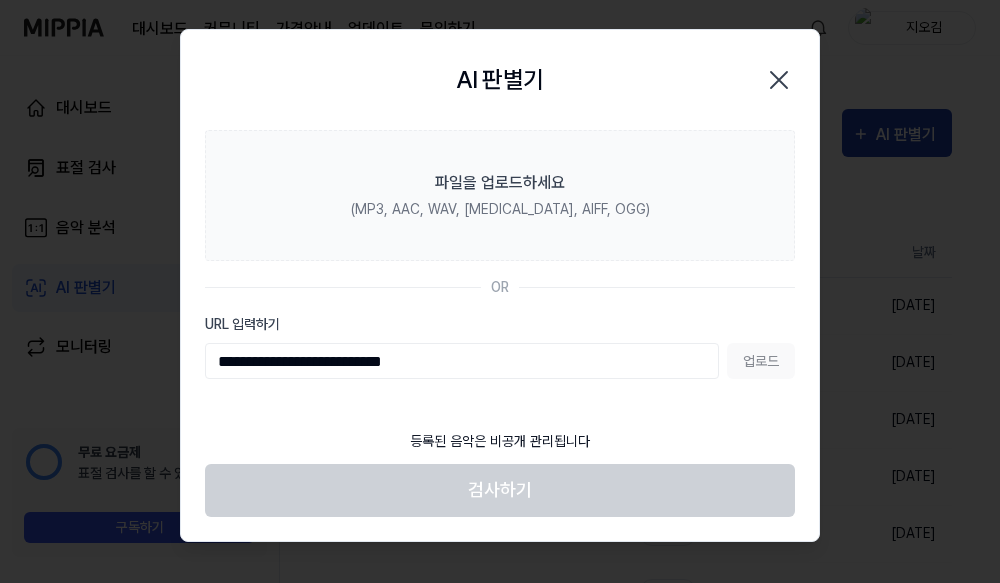 type on "**********" 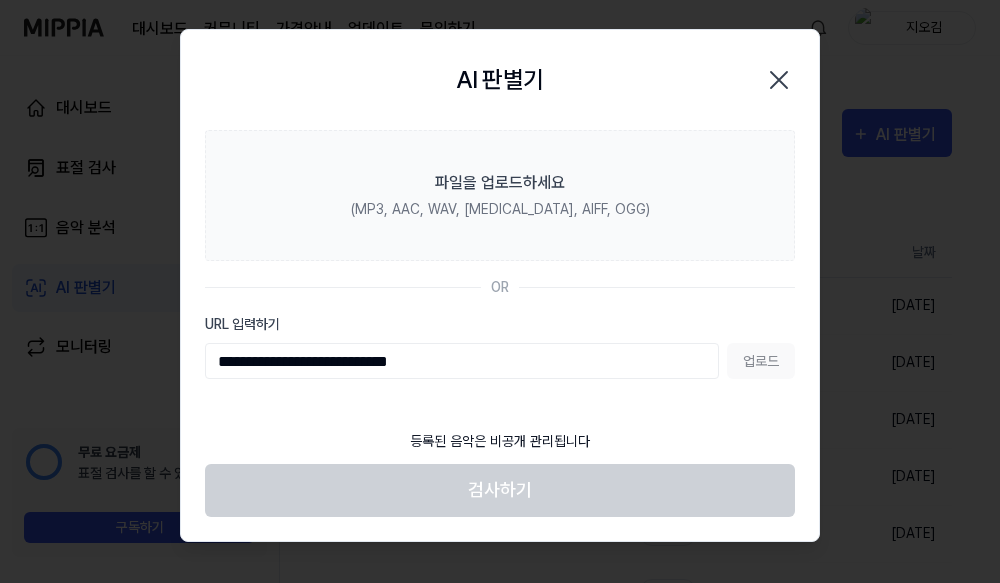 click on "업로드" at bounding box center [761, 361] 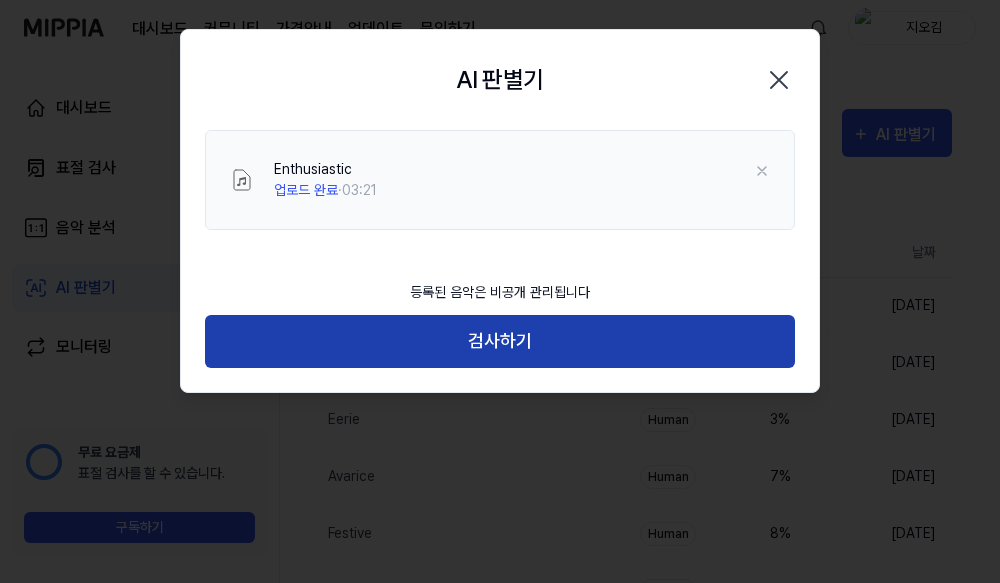 click on "검사하기" at bounding box center [500, 341] 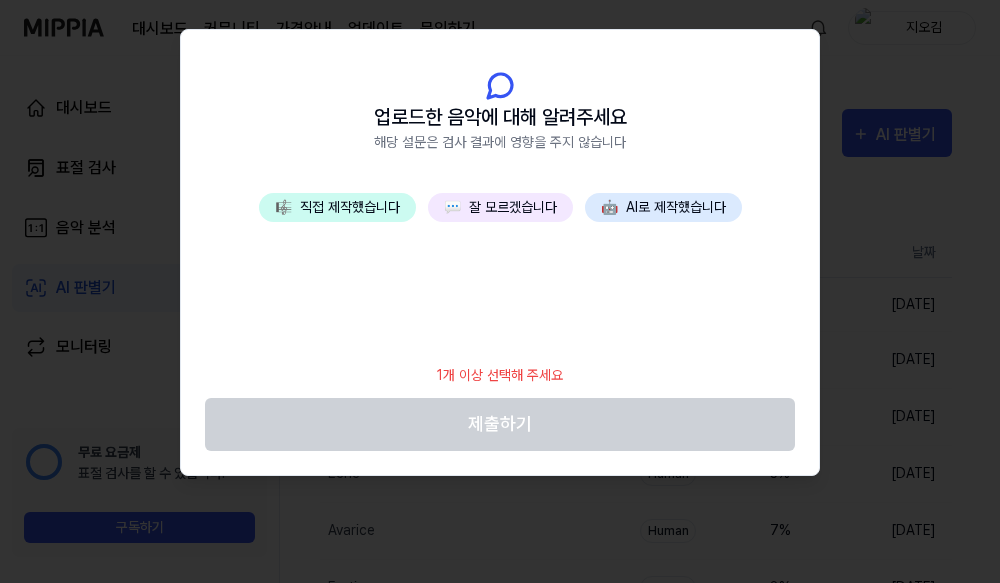 click on "💬 잘 모르겠습니다" at bounding box center (500, 207) 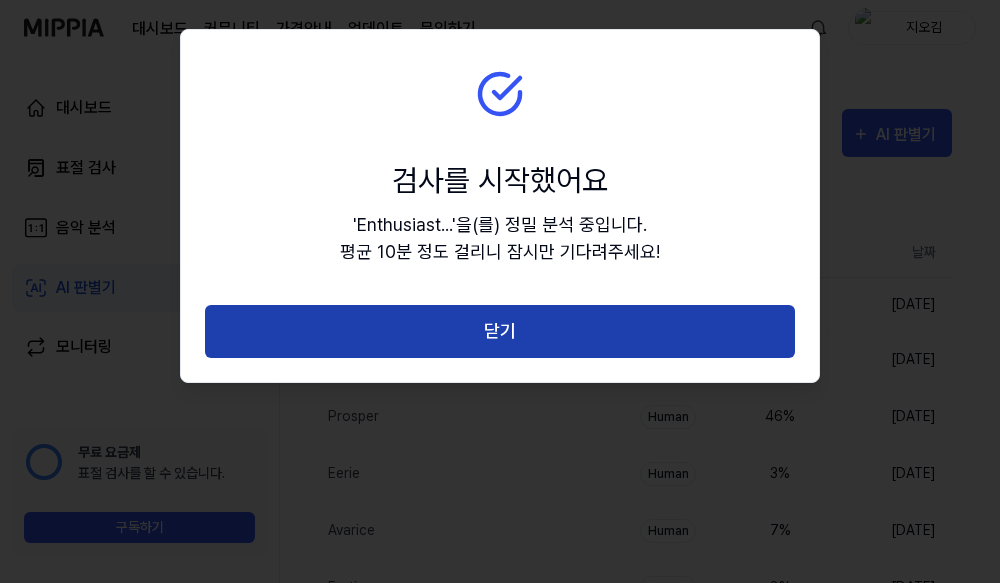 click on "닫기" at bounding box center [500, 331] 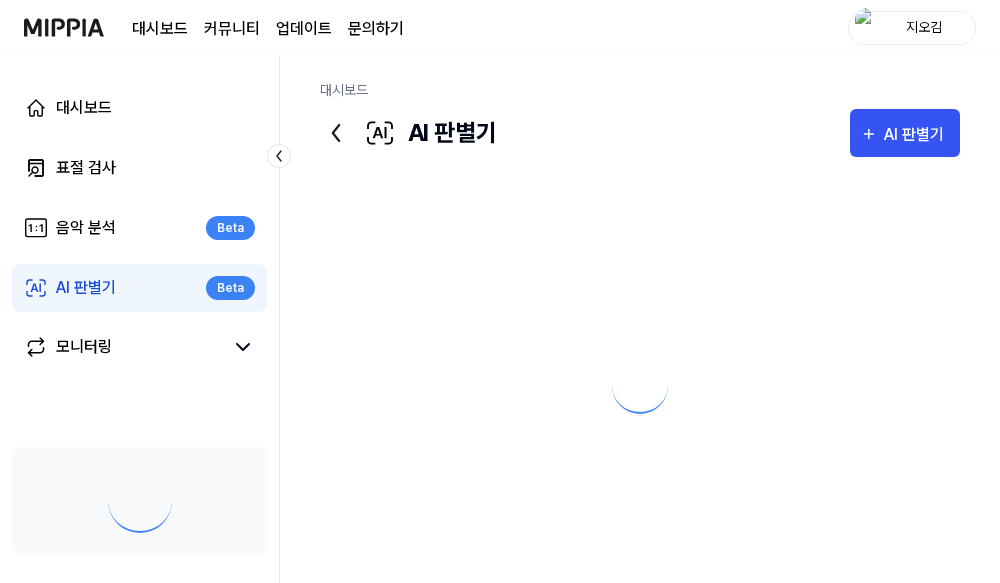 scroll, scrollTop: 0, scrollLeft: 0, axis: both 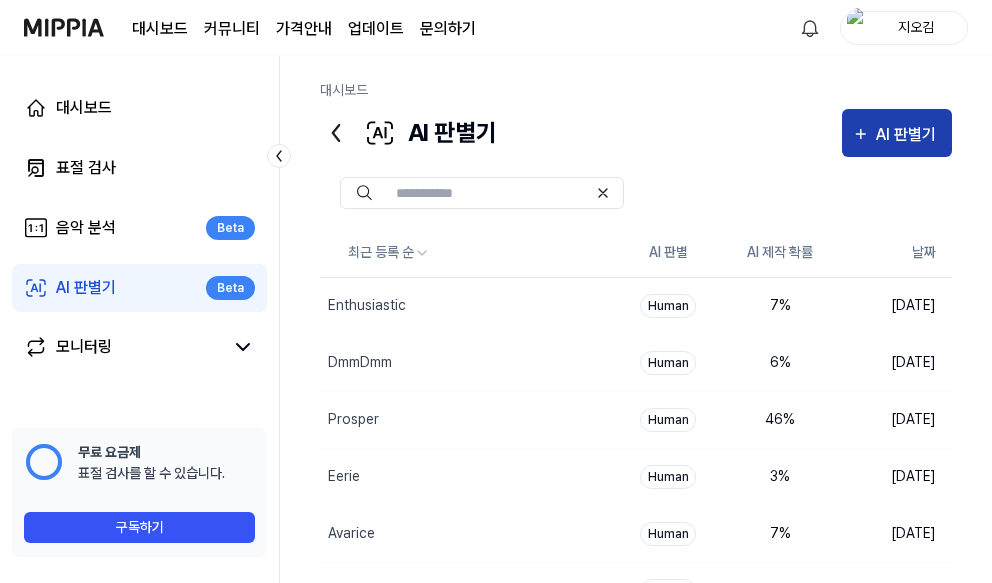 click on "AI 판별기" at bounding box center (909, 135) 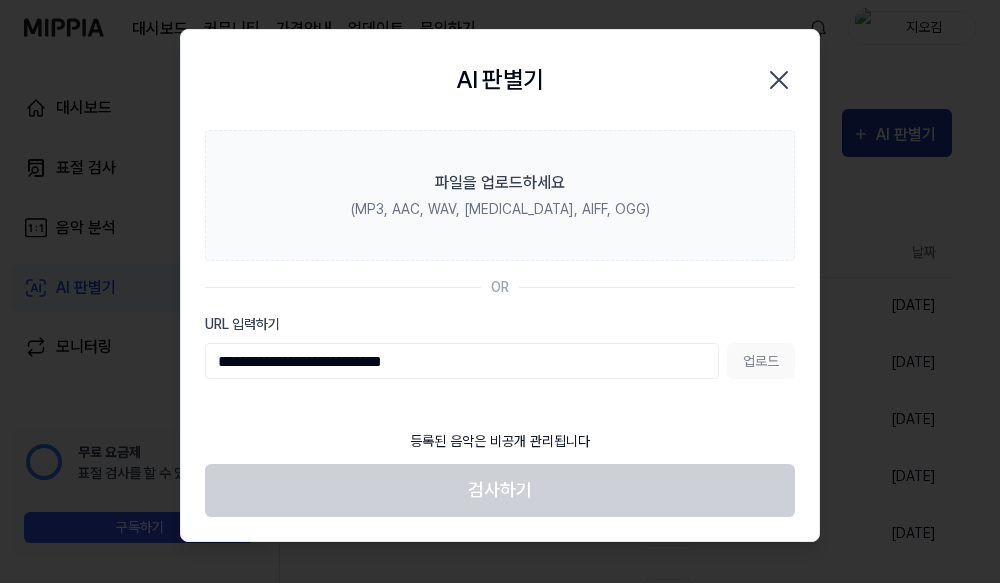 type on "**********" 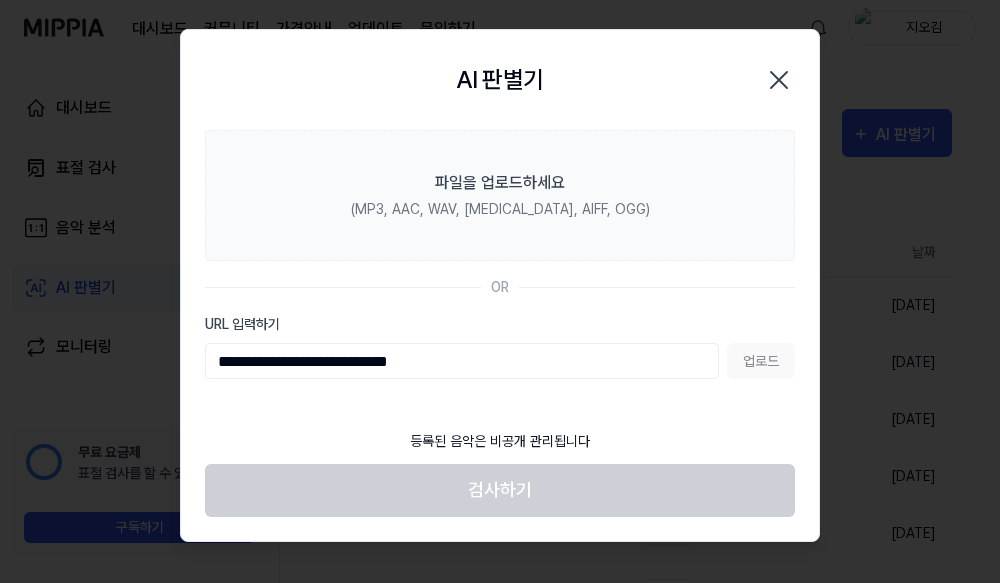 click on "업로드" at bounding box center (761, 361) 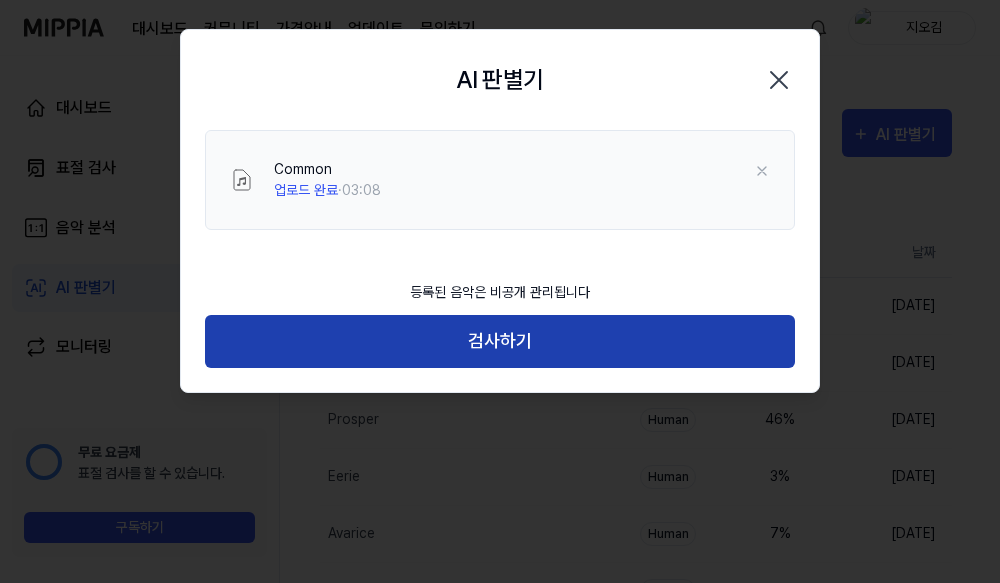 click on "검사하기" at bounding box center [500, 341] 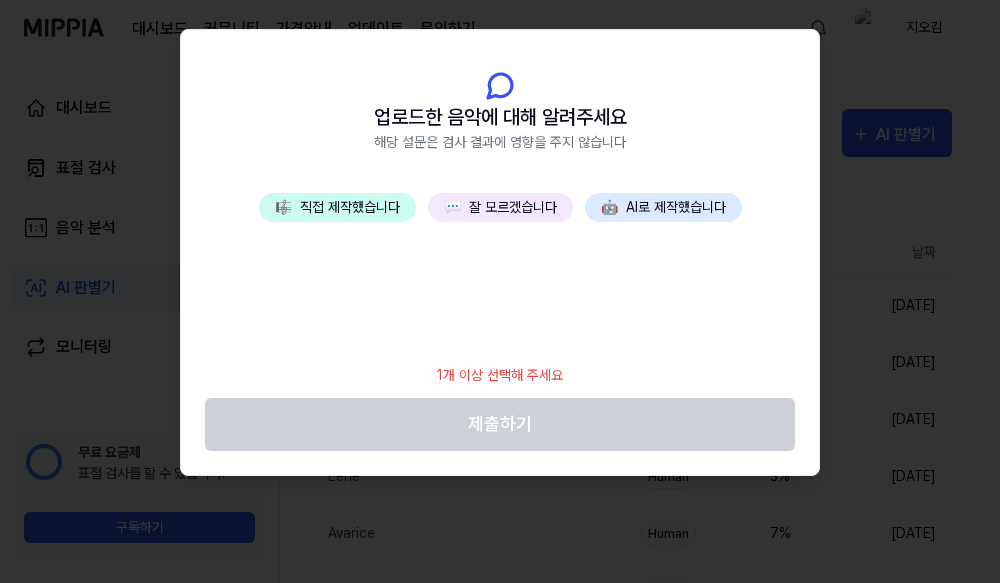 click on "💬 잘 모르겠습니다" at bounding box center (500, 207) 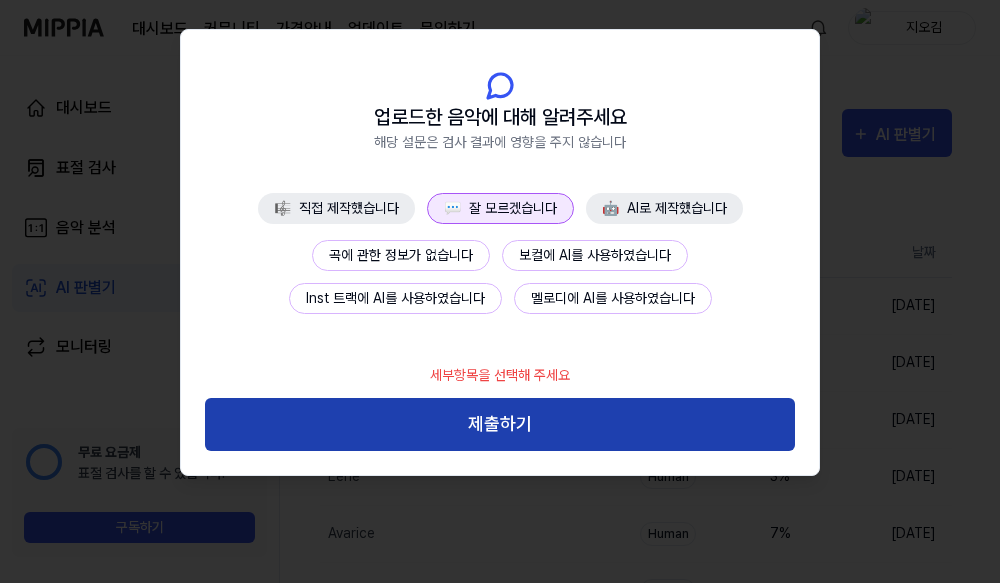click on "제출하기" at bounding box center (500, 424) 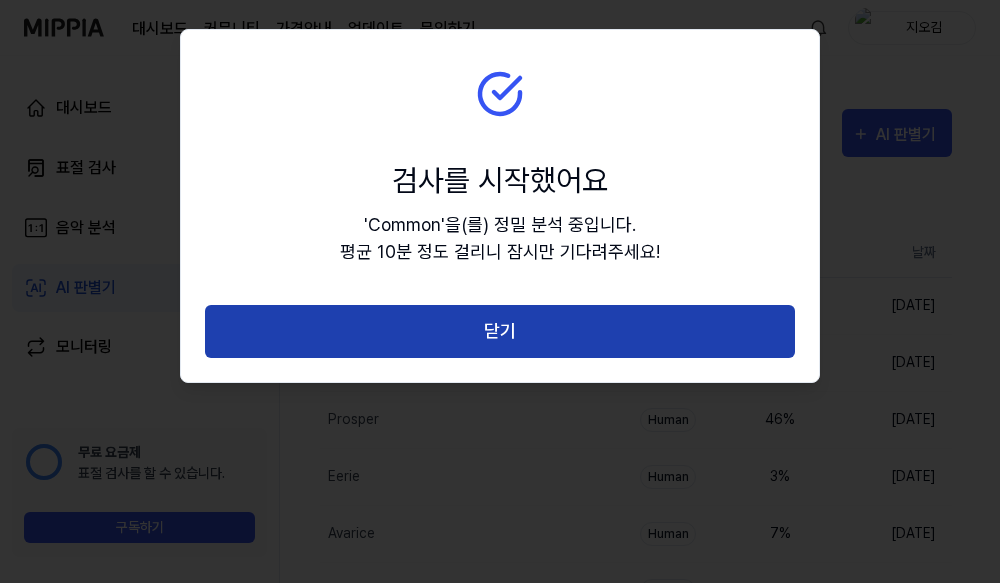 click on "닫기" at bounding box center [500, 331] 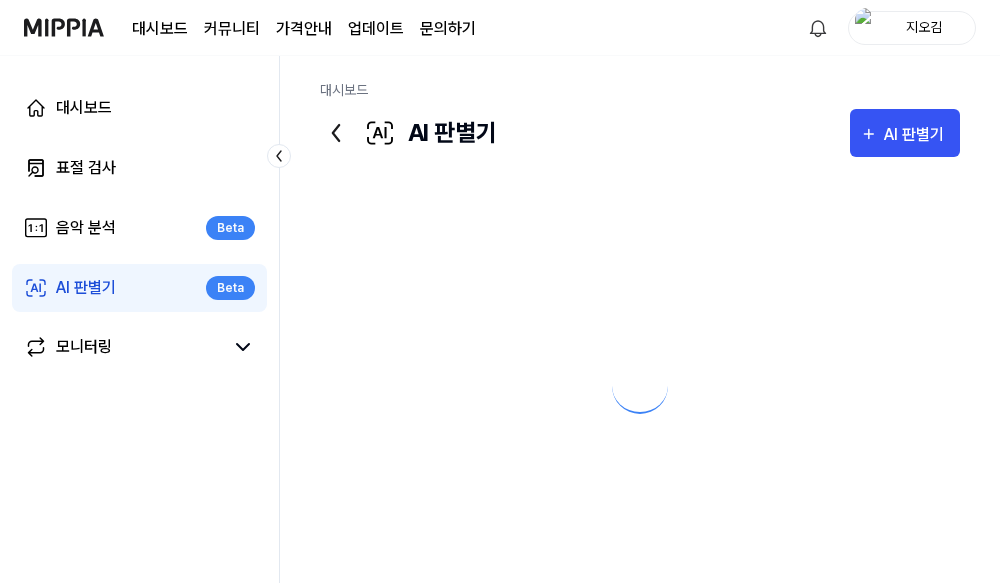 scroll, scrollTop: 0, scrollLeft: 0, axis: both 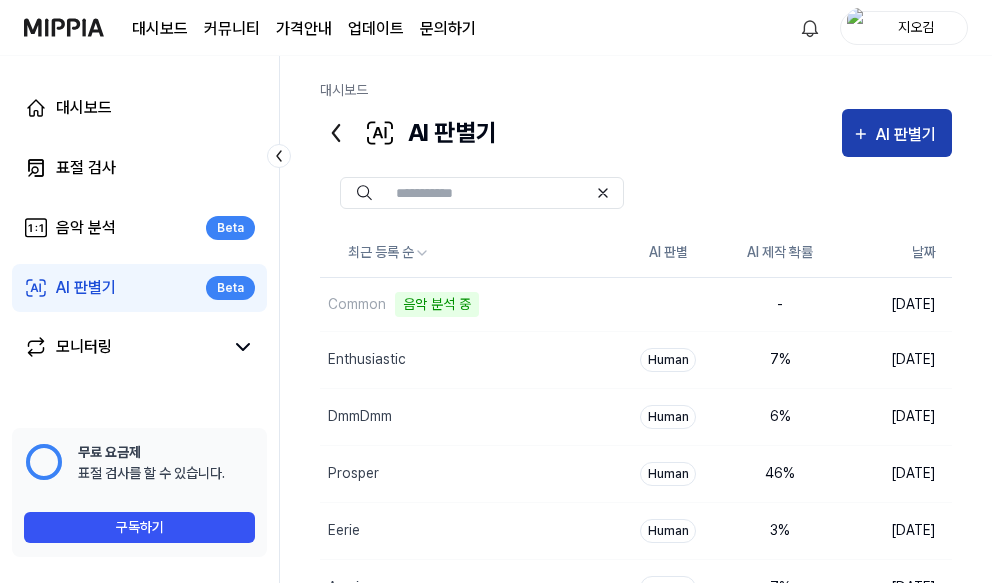 click on "AI 판별기" at bounding box center [909, 135] 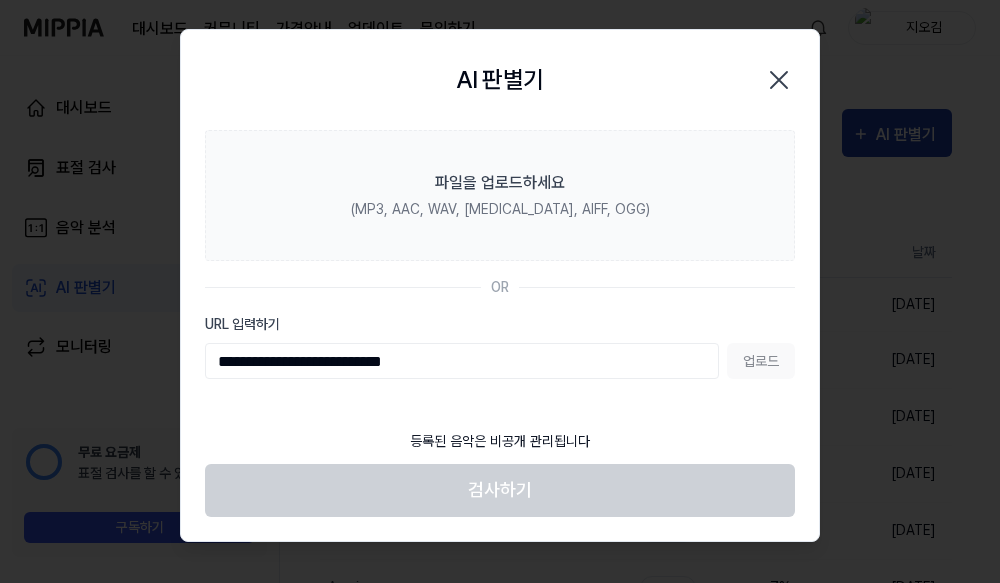 type on "**********" 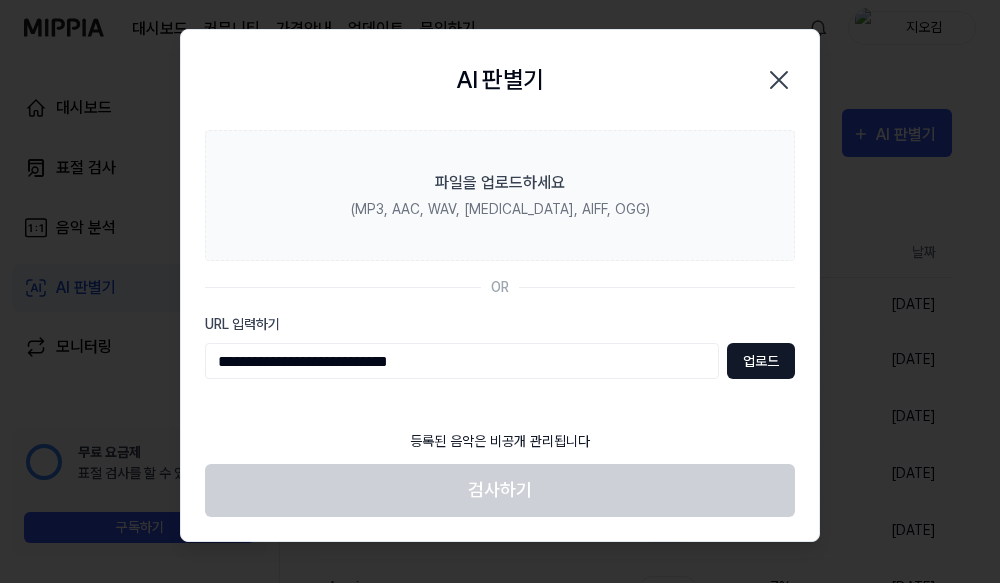 click on "업로드" at bounding box center (761, 361) 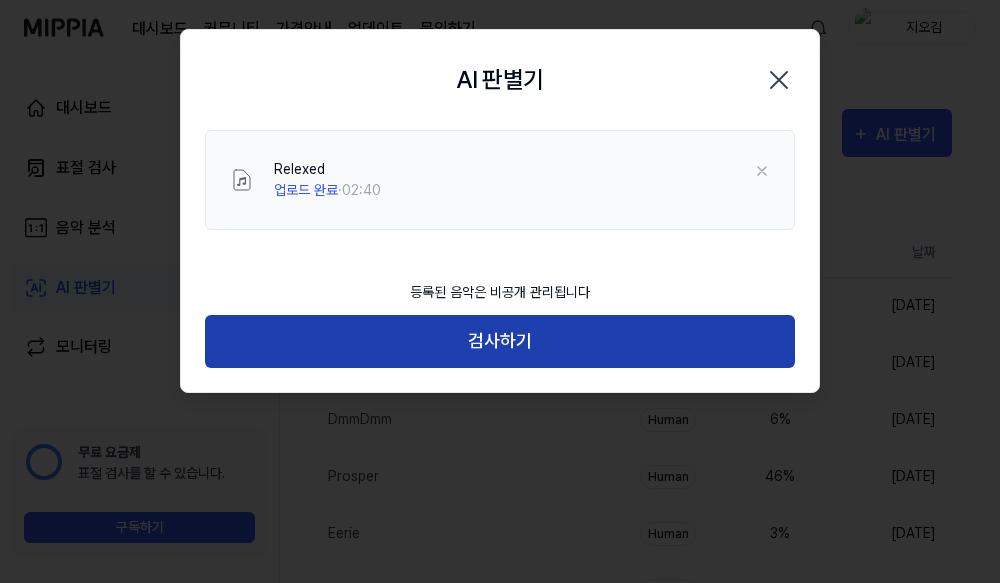 click on "검사하기" at bounding box center [500, 341] 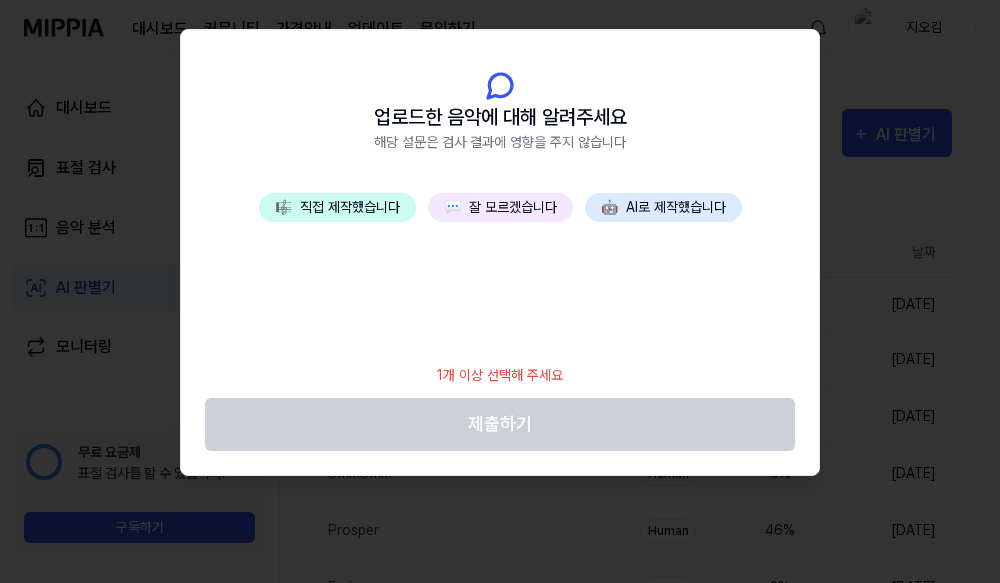 click on "💬 잘 모르겠습니다" at bounding box center [500, 207] 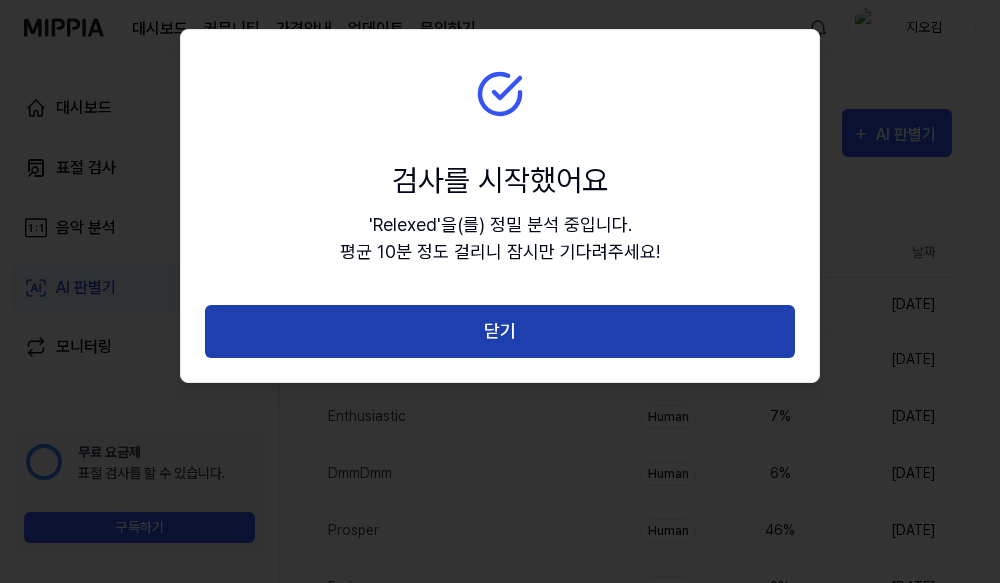 click on "닫기" at bounding box center (500, 331) 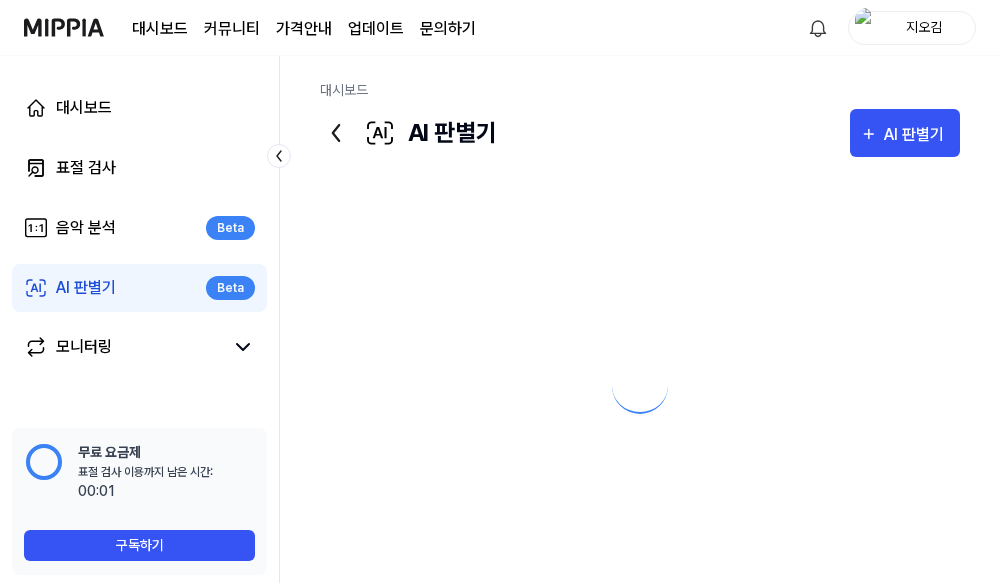scroll, scrollTop: 0, scrollLeft: 0, axis: both 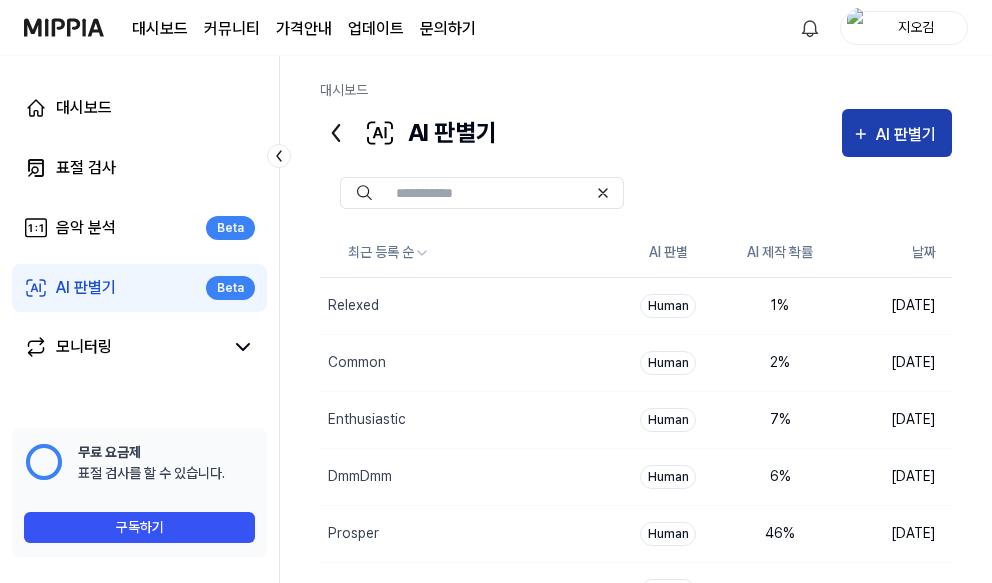 click on "AI 판별기" at bounding box center (909, 135) 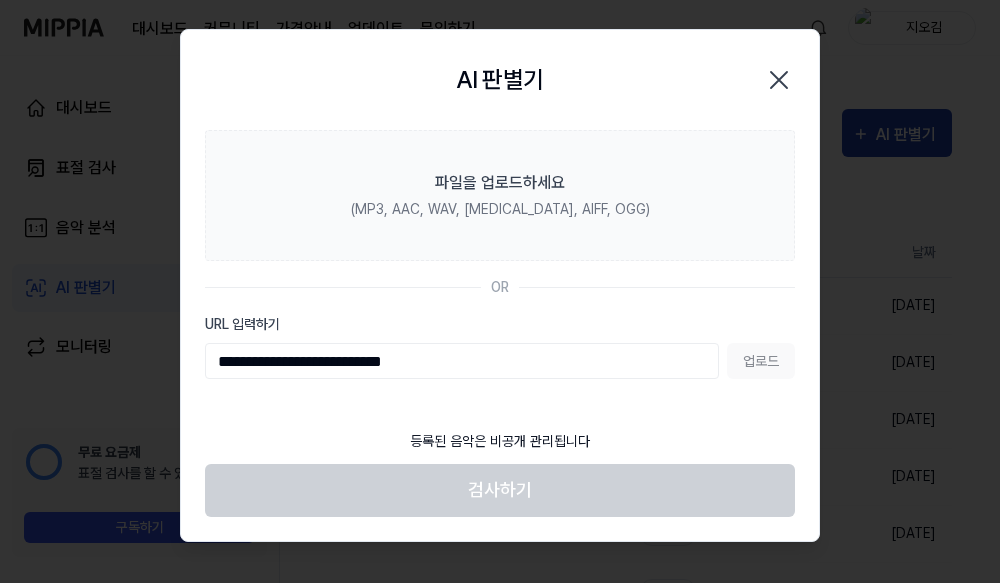 type on "**********" 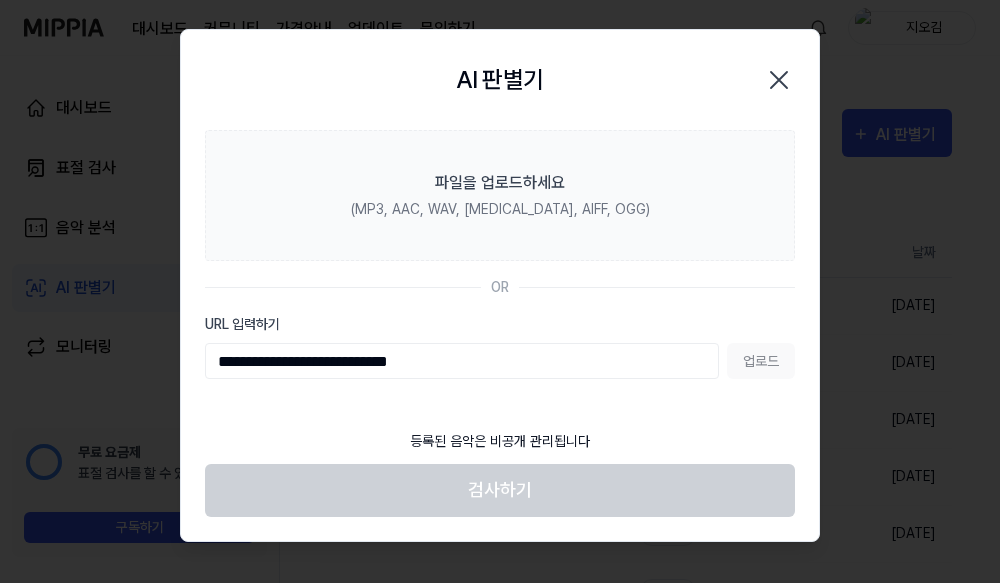 click on "업로드" at bounding box center [761, 361] 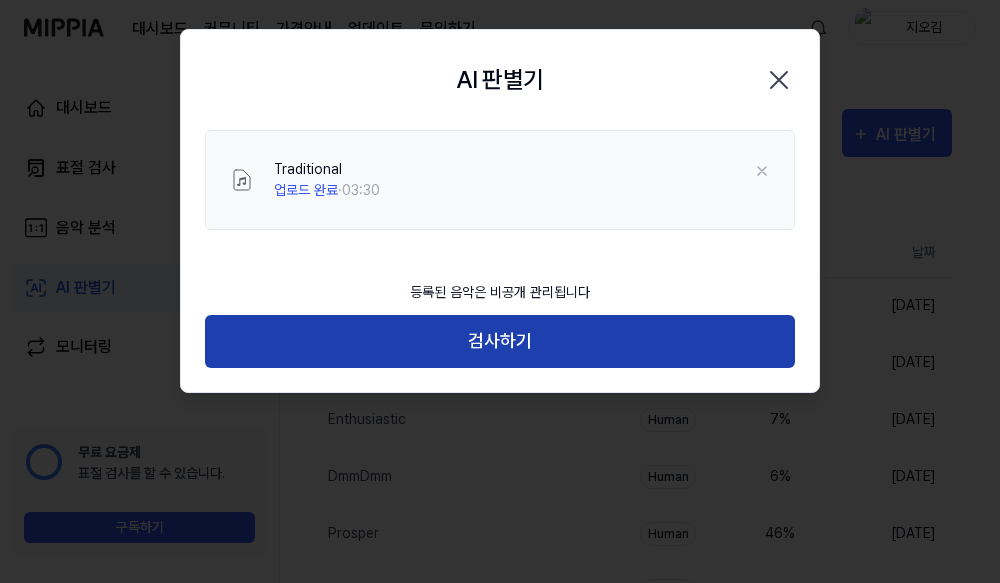 click on "검사하기" at bounding box center [500, 341] 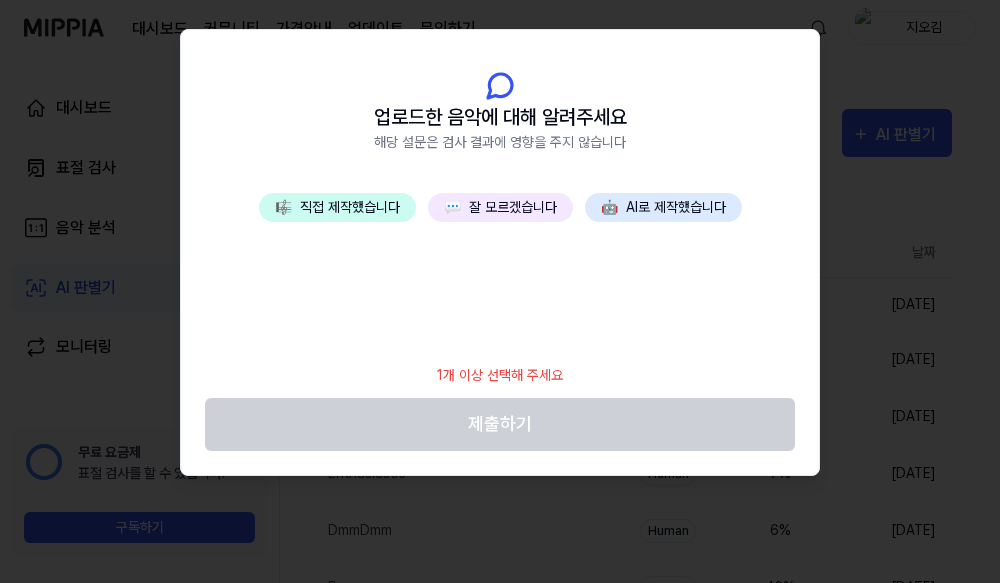click on "💬 잘 모르겠습니다" at bounding box center [500, 207] 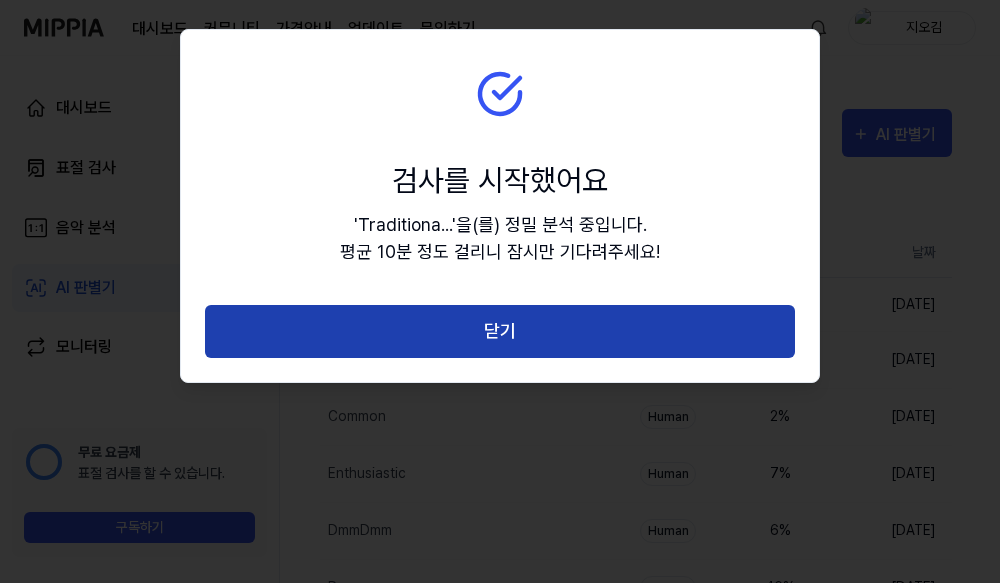 click on "닫기" at bounding box center (500, 331) 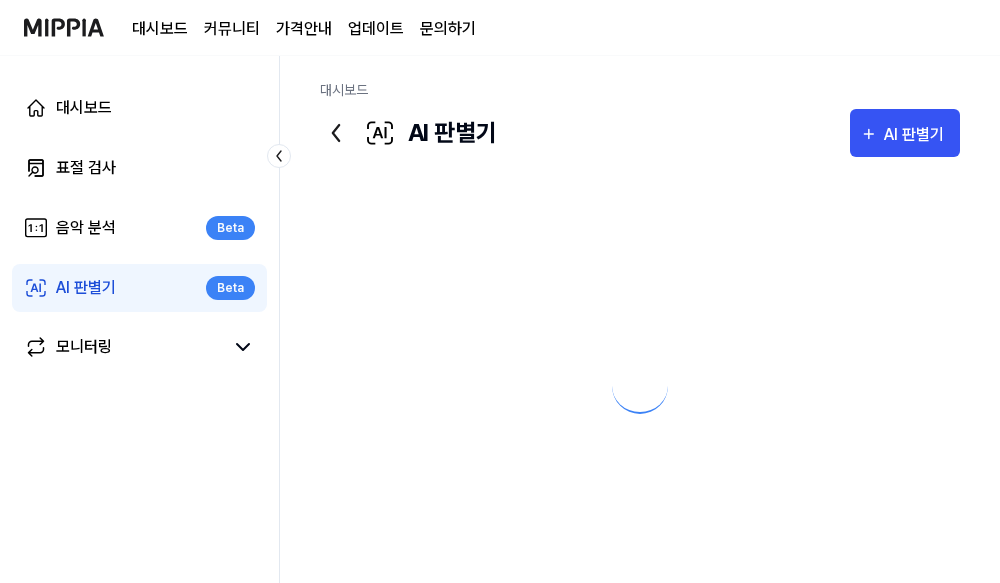 scroll, scrollTop: 0, scrollLeft: 0, axis: both 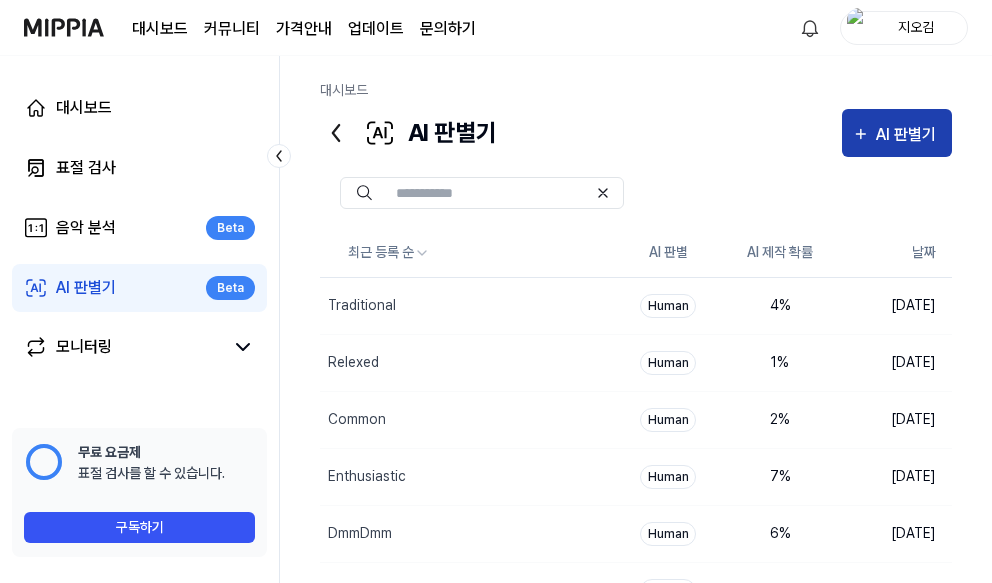 click on "AI 판별기" at bounding box center (909, 135) 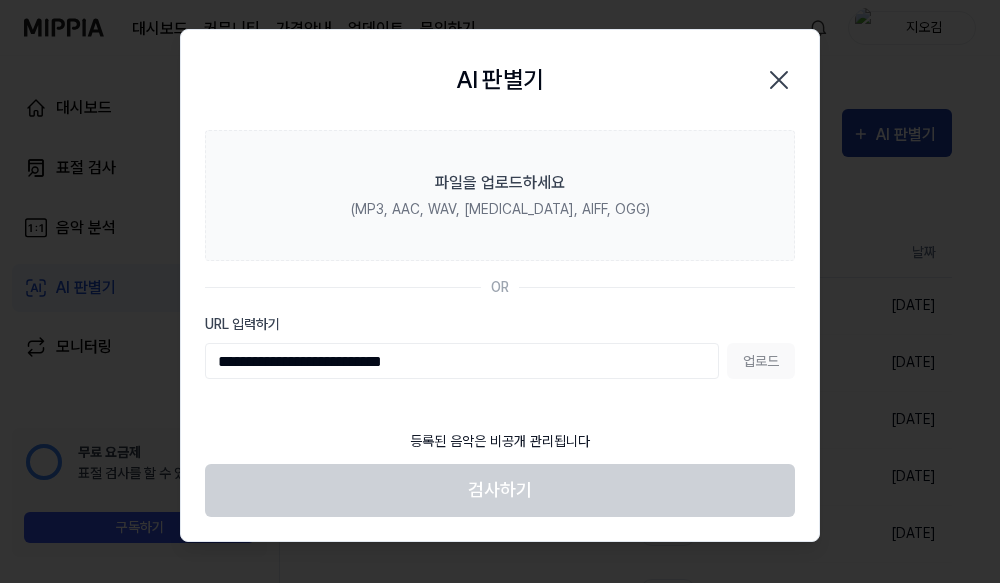 type on "**********" 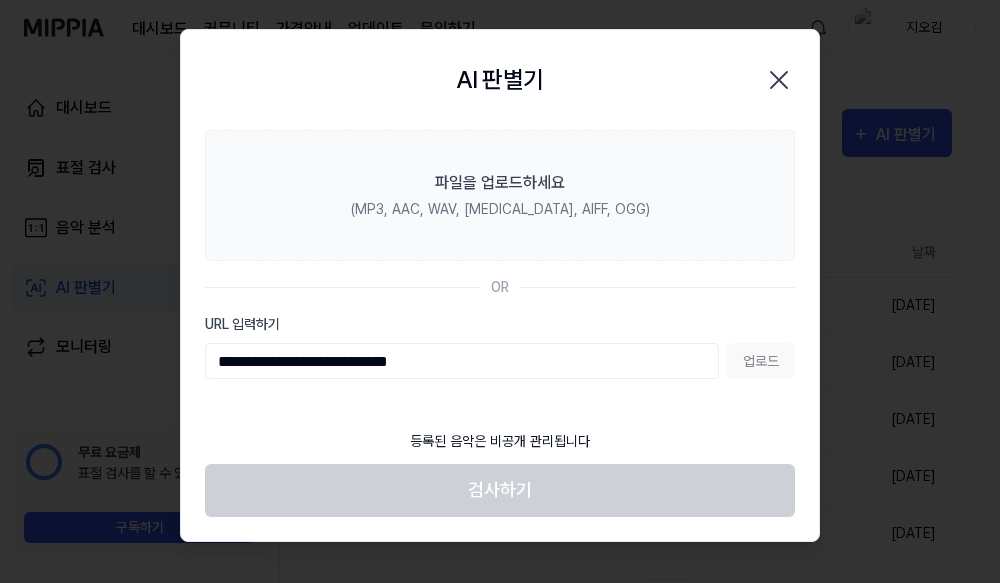 click on "업로드" at bounding box center (761, 361) 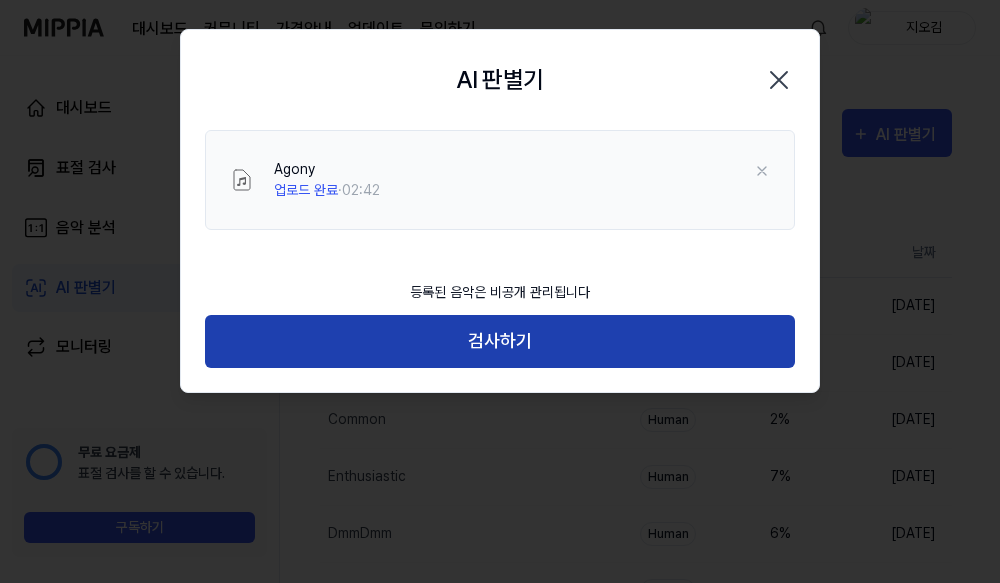 click on "검사하기" at bounding box center (500, 341) 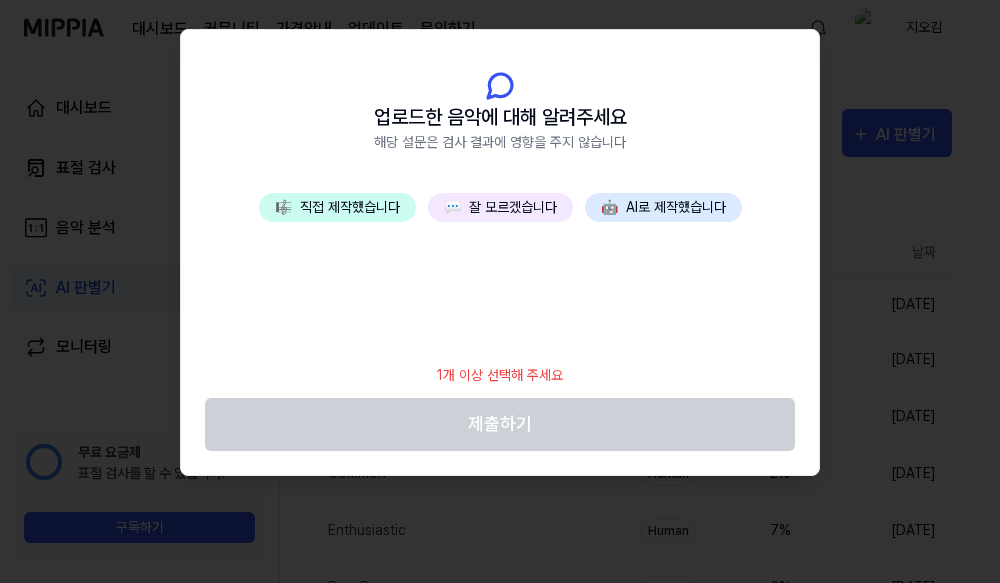 click on "💬 잘 모르겠습니다" at bounding box center (500, 207) 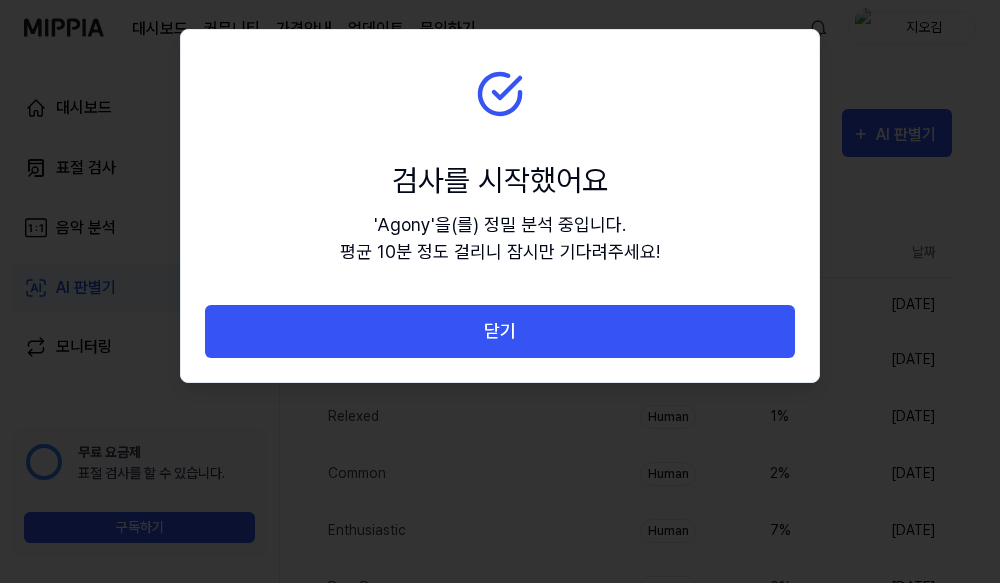 click on "닫기" at bounding box center (500, 331) 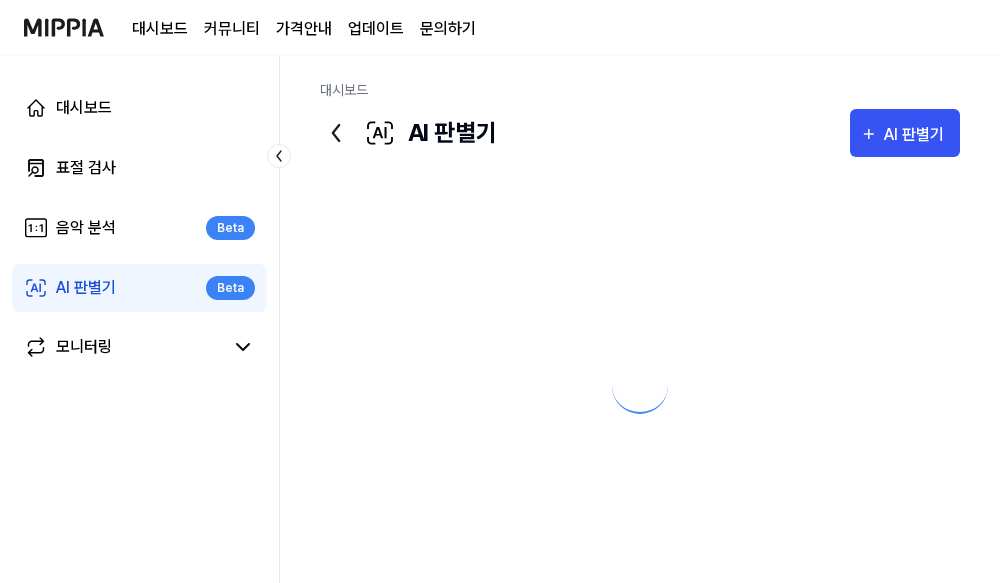 scroll, scrollTop: 0, scrollLeft: 0, axis: both 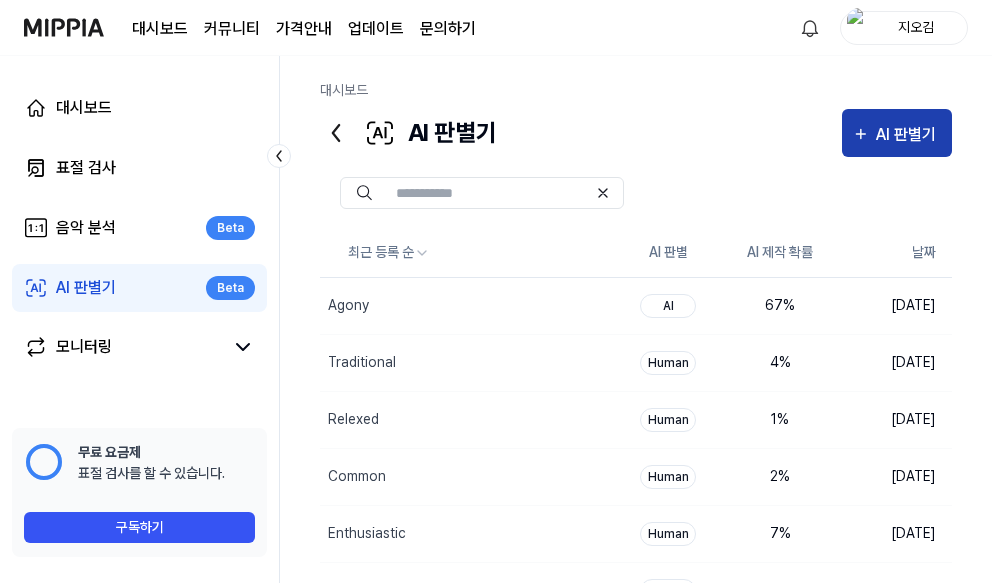 click on "AI 판별기" at bounding box center (909, 135) 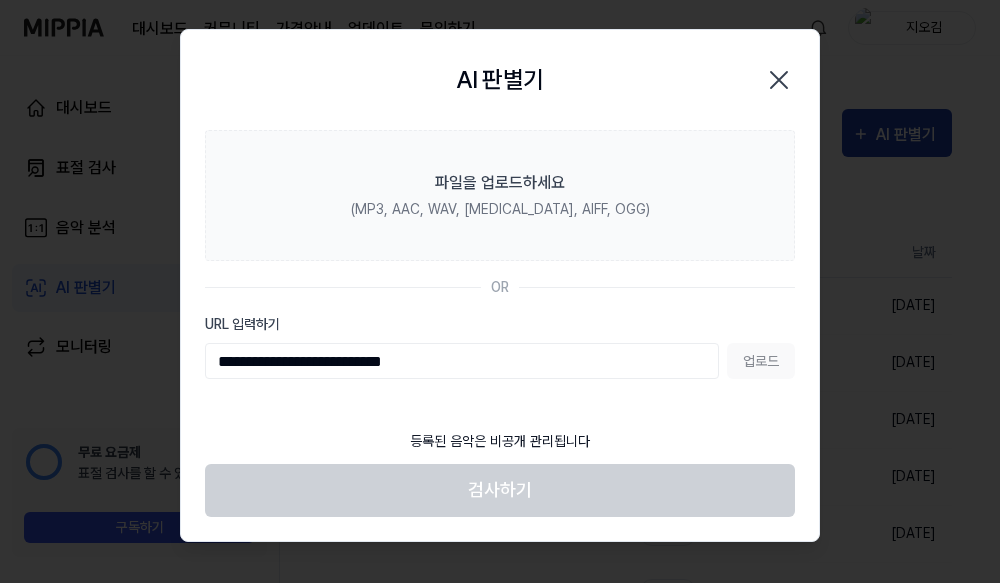 type on "**********" 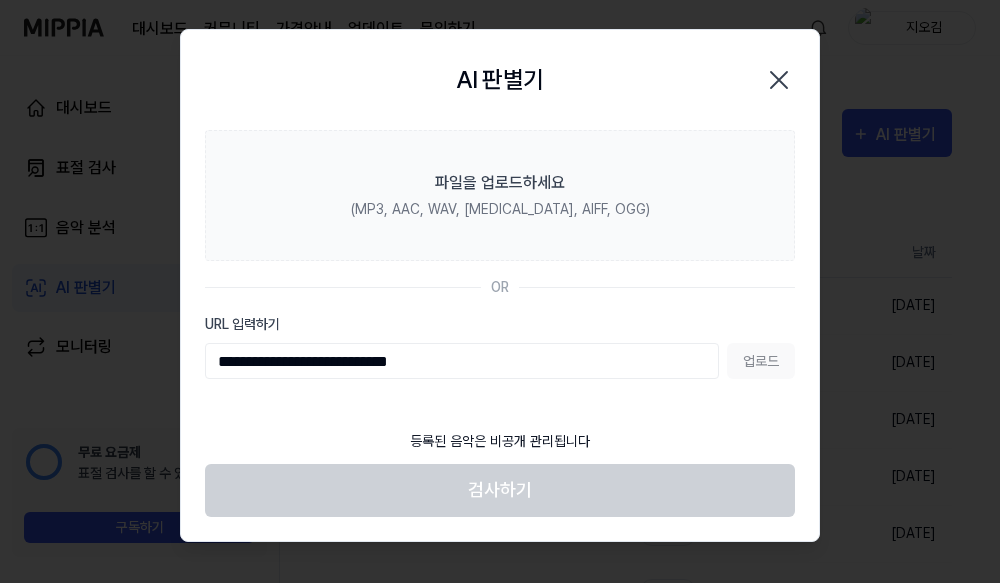 click on "업로드" at bounding box center [761, 361] 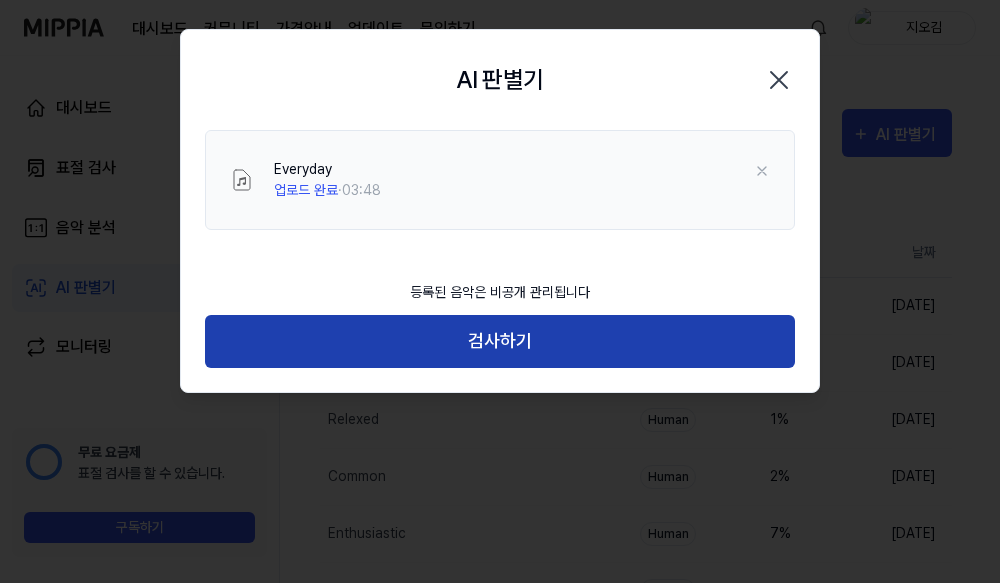 click on "검사하기" at bounding box center [500, 341] 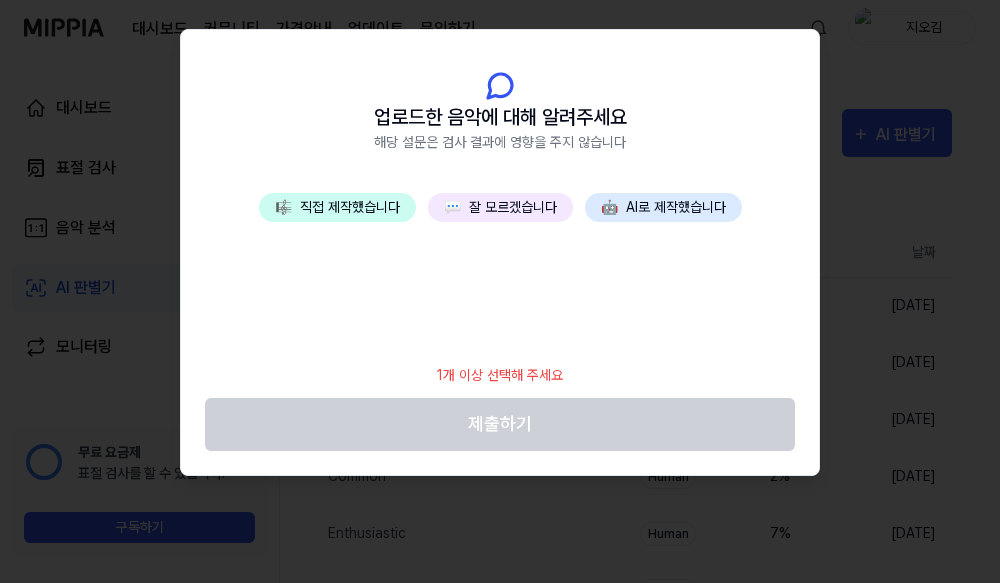 click on "💬 잘 모르겠습니다" at bounding box center (500, 207) 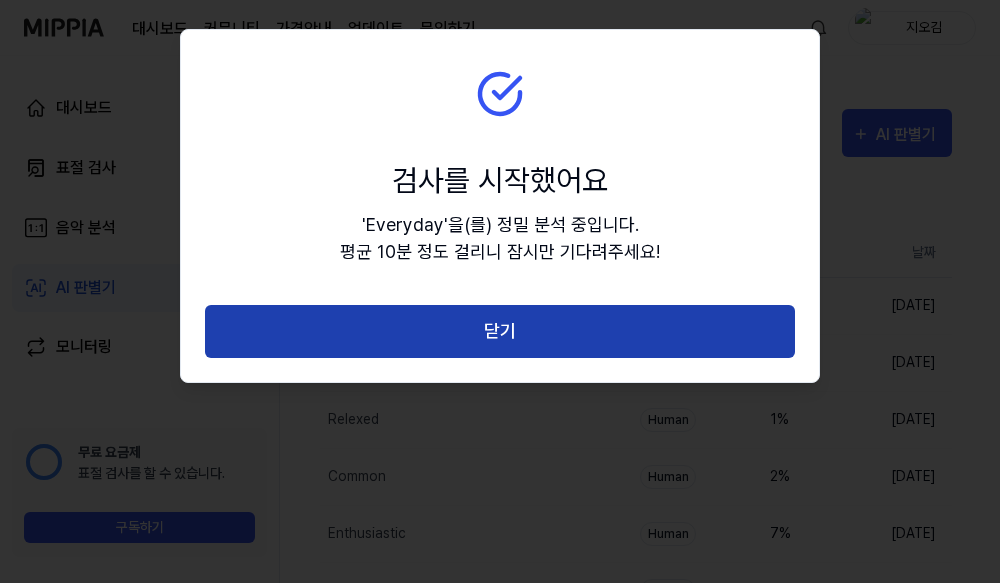 click on "닫기" at bounding box center (500, 331) 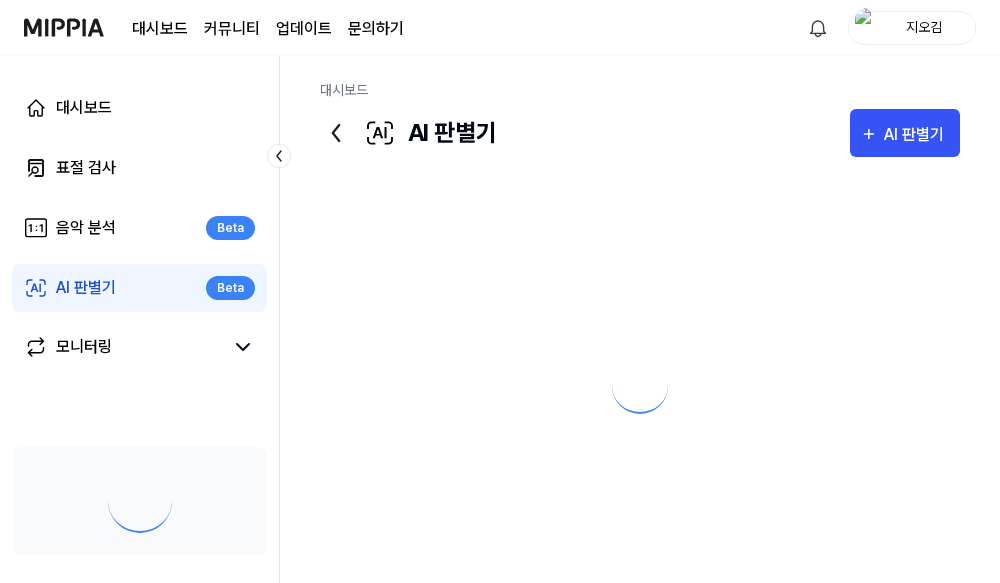 scroll, scrollTop: 0, scrollLeft: 0, axis: both 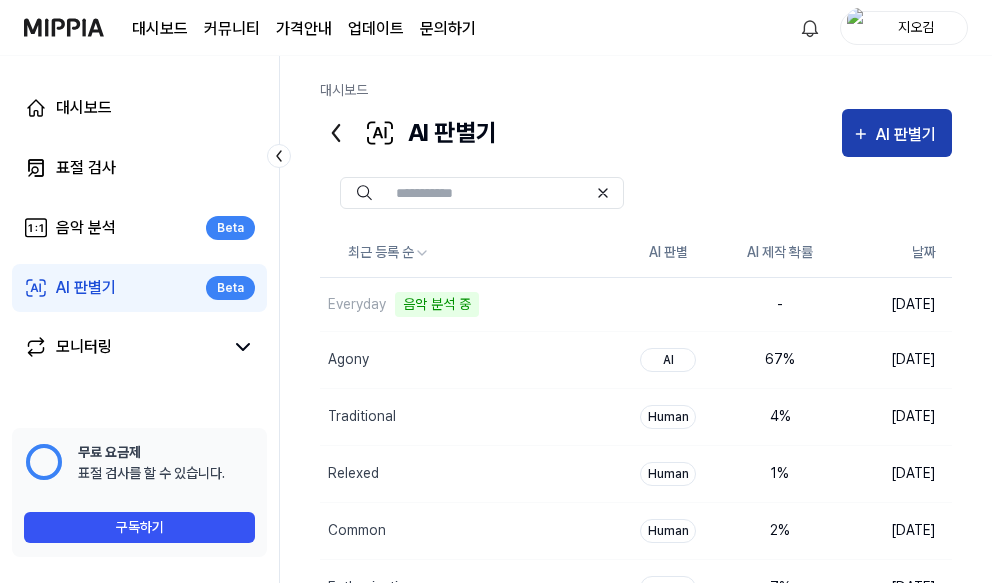 click on "AI 판별기" at bounding box center (909, 135) 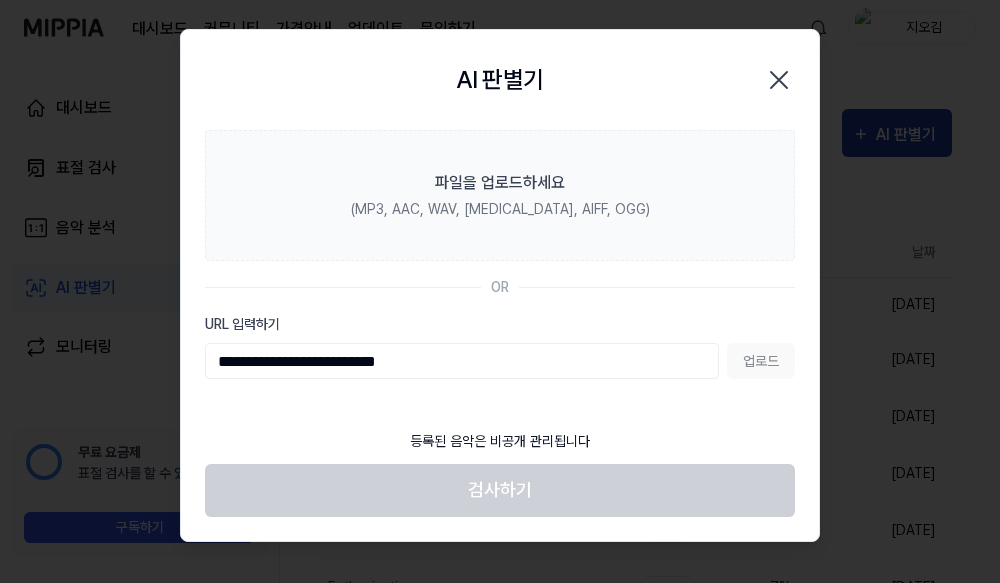 type on "**********" 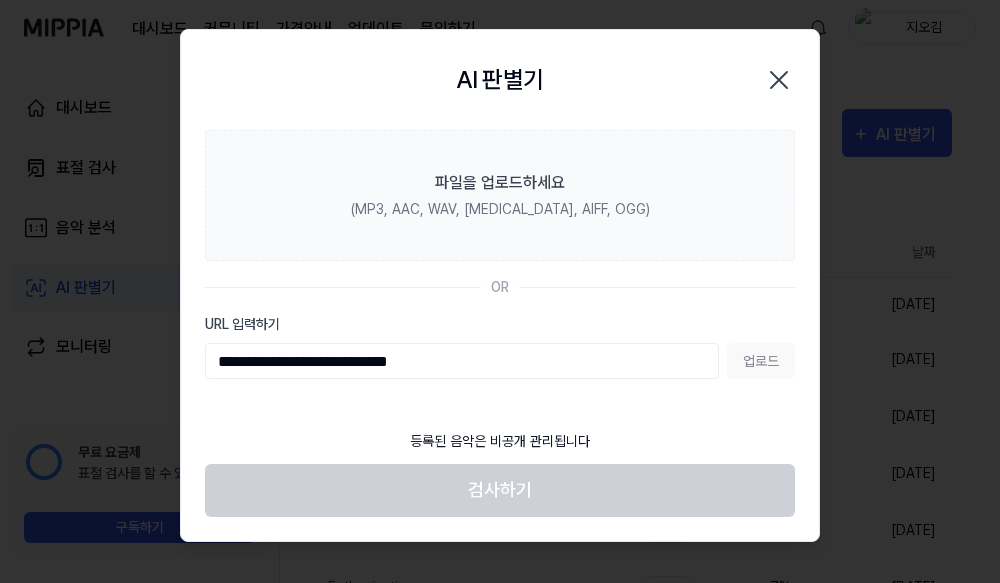 click on "업로드" at bounding box center [761, 361] 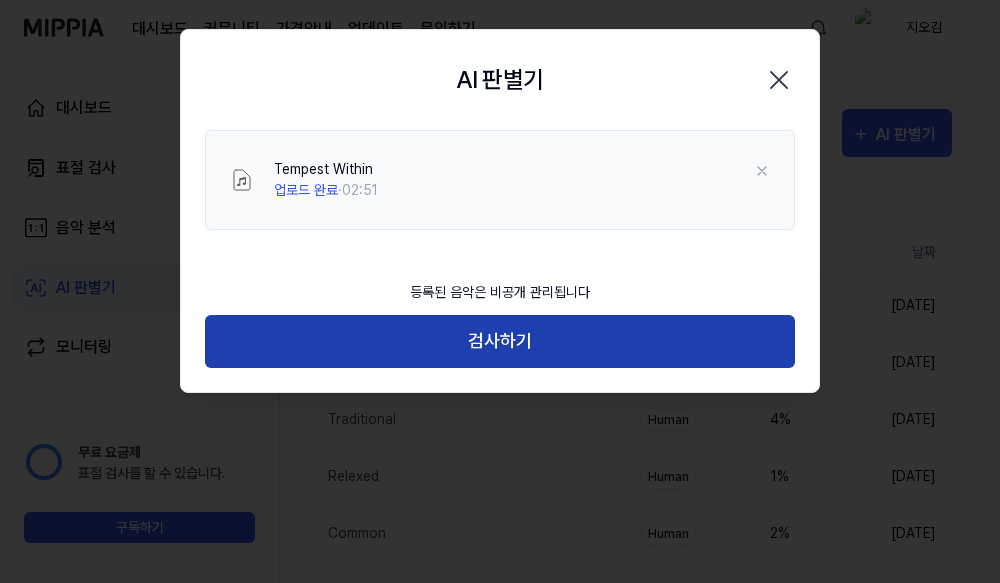 click on "검사하기" at bounding box center (500, 341) 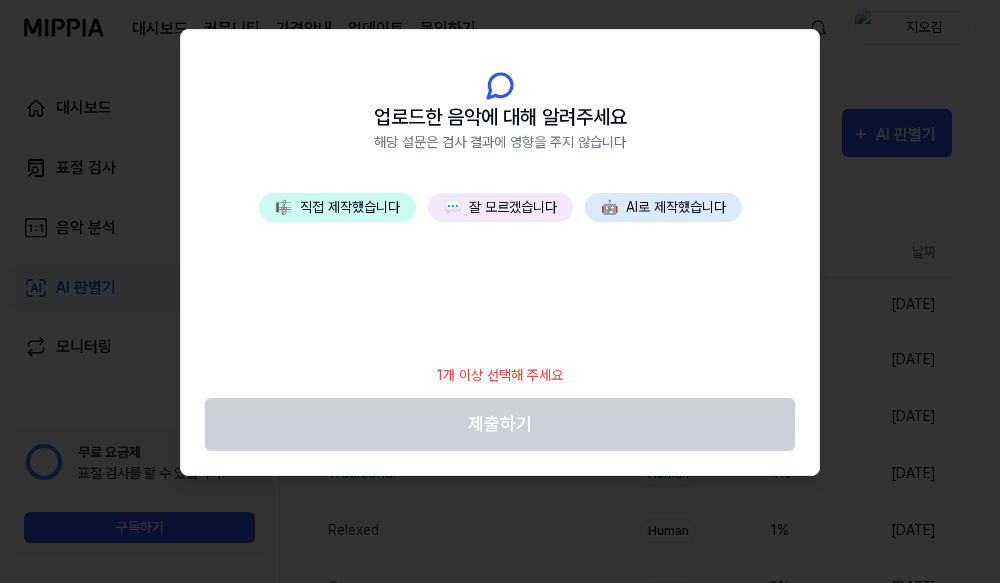 click on "💬 잘 모르겠습니다" at bounding box center [500, 207] 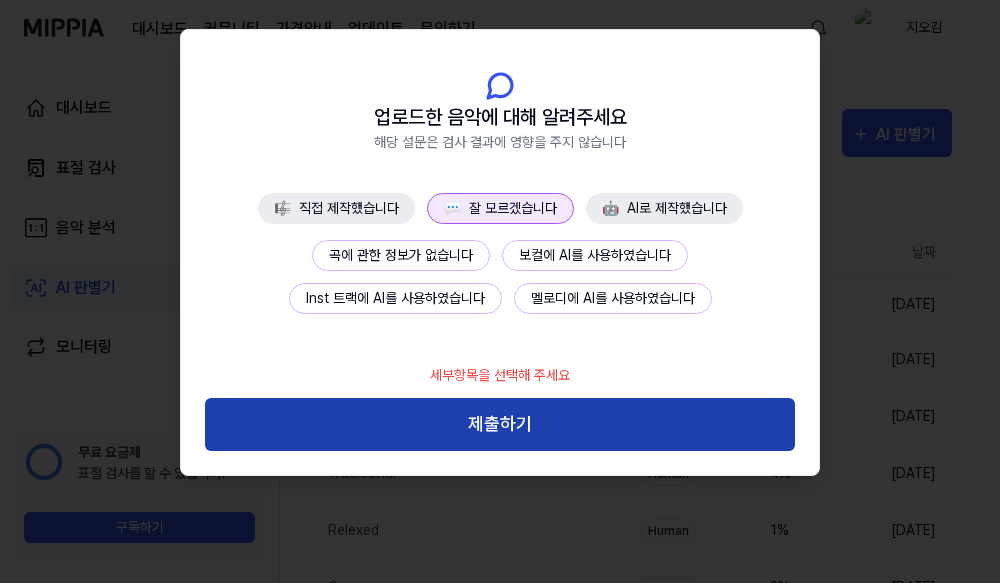 click on "제출하기" at bounding box center [500, 424] 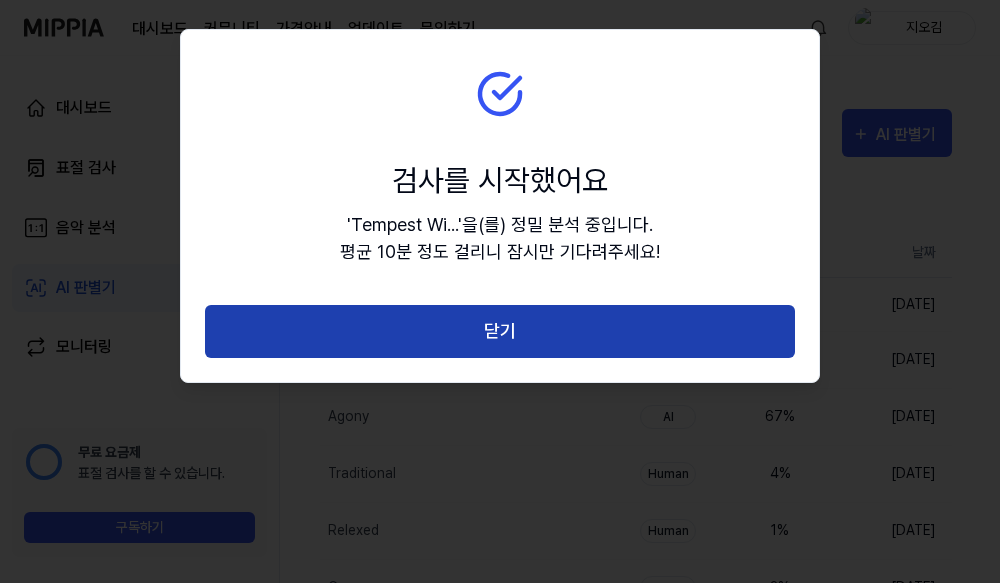 click on "닫기" at bounding box center [500, 331] 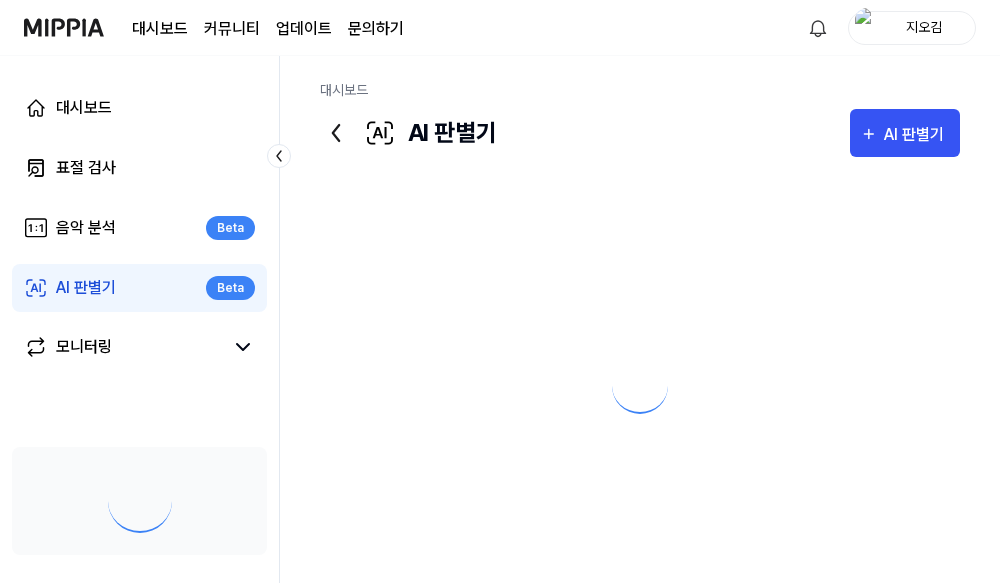 scroll, scrollTop: 0, scrollLeft: 0, axis: both 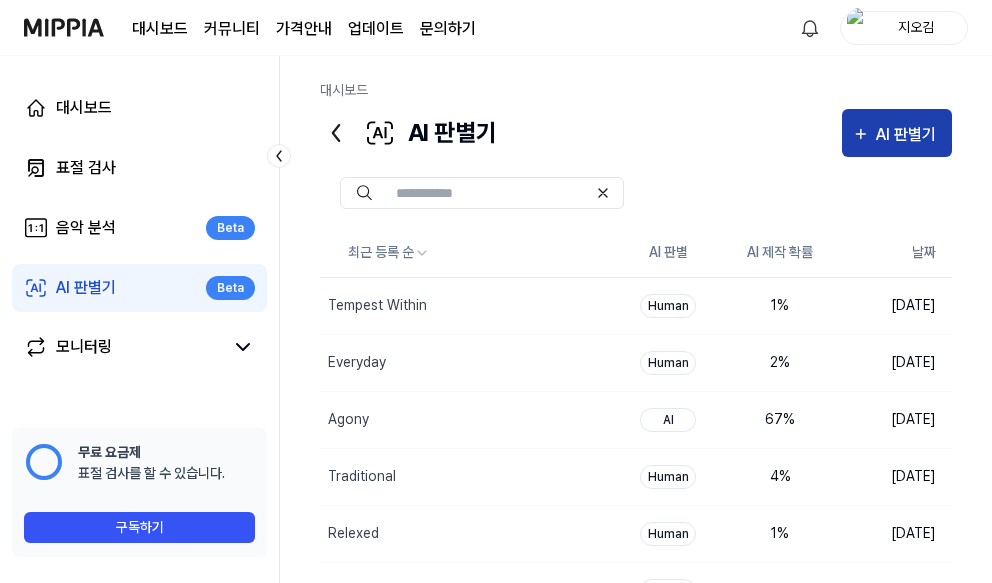 click on "AI 판별기" at bounding box center (909, 135) 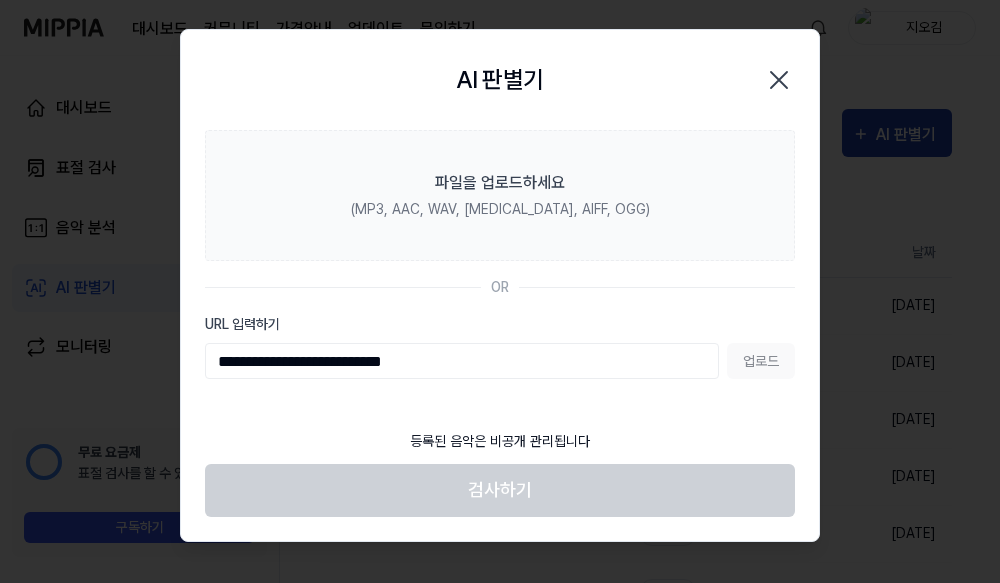 type on "**********" 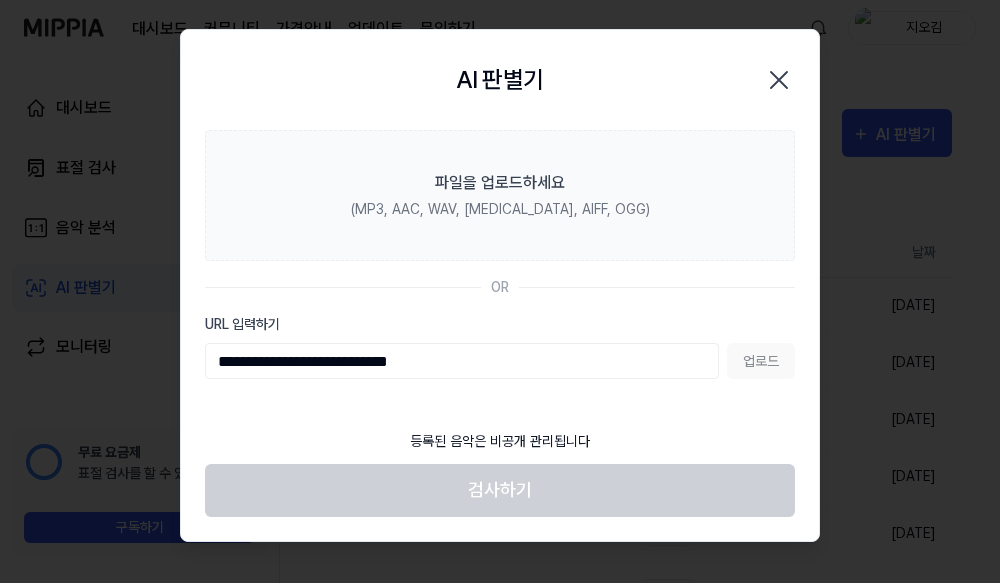 click on "업로드" at bounding box center [761, 361] 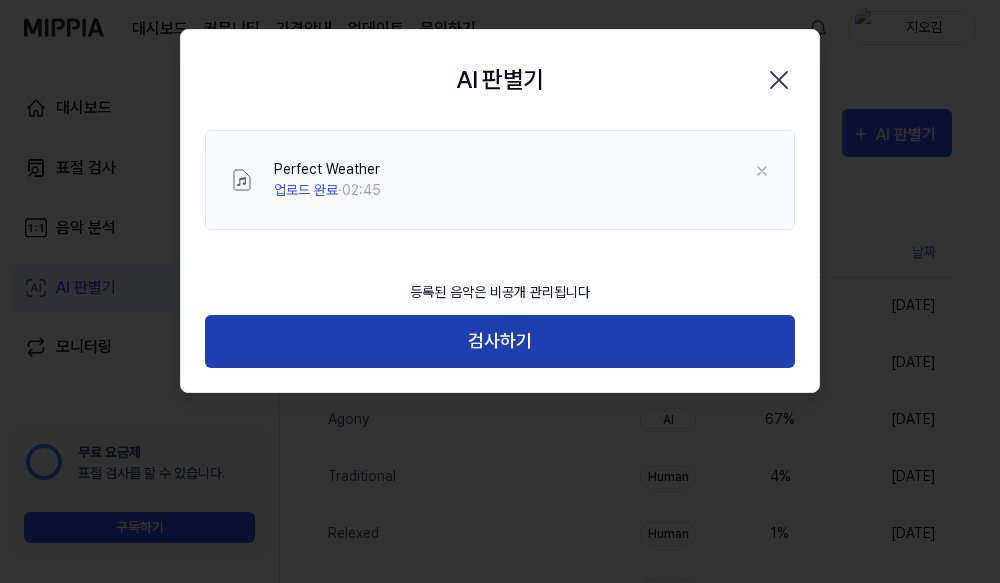 click on "검사하기" at bounding box center (500, 341) 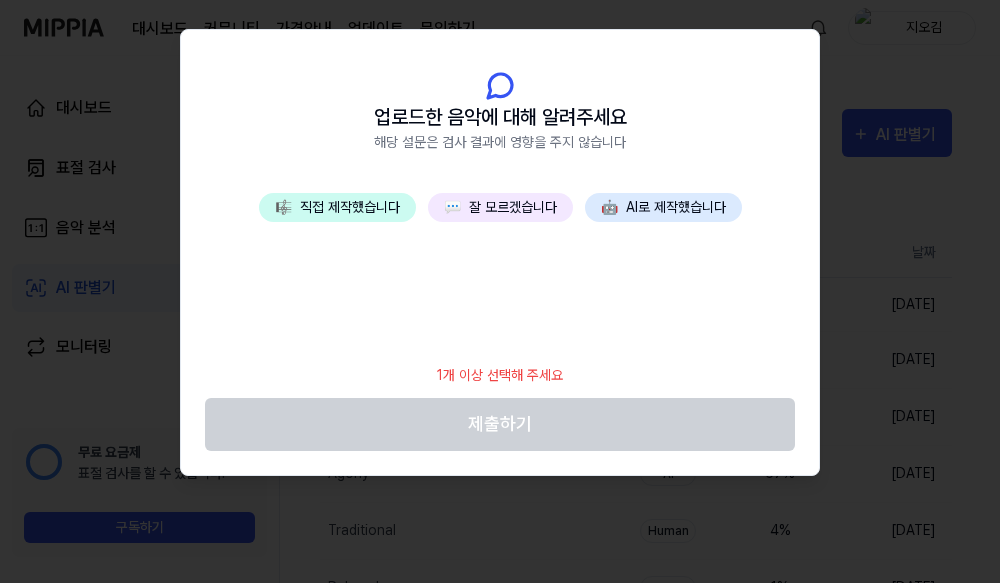 click on "💬 잘 모르겠습니다" at bounding box center (500, 207) 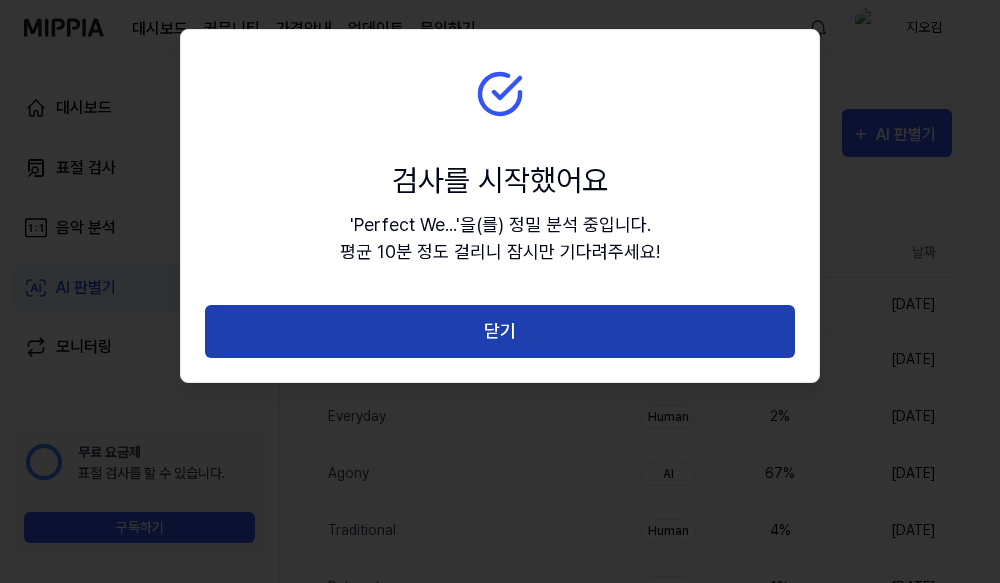 click on "닫기" at bounding box center (500, 331) 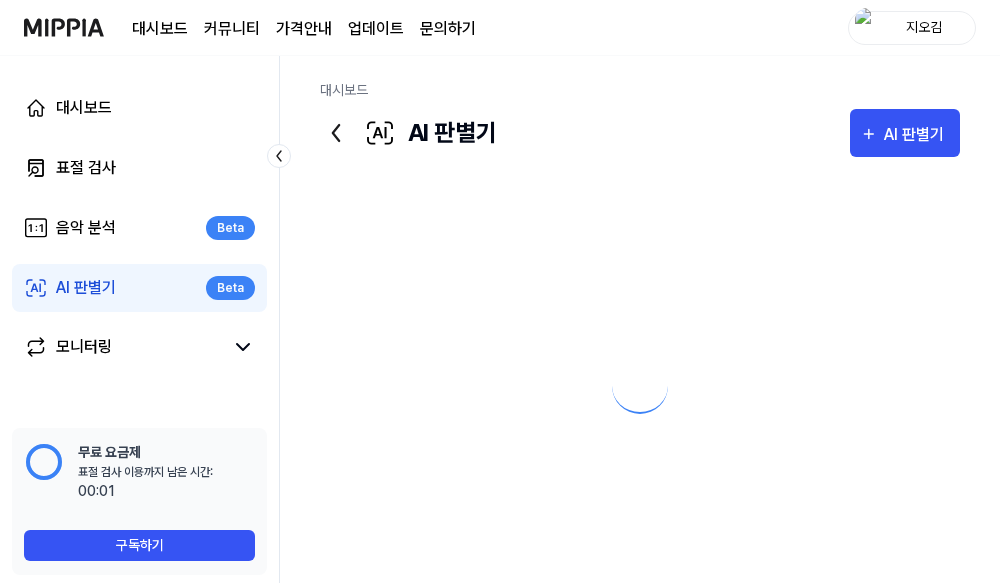 scroll, scrollTop: 0, scrollLeft: 0, axis: both 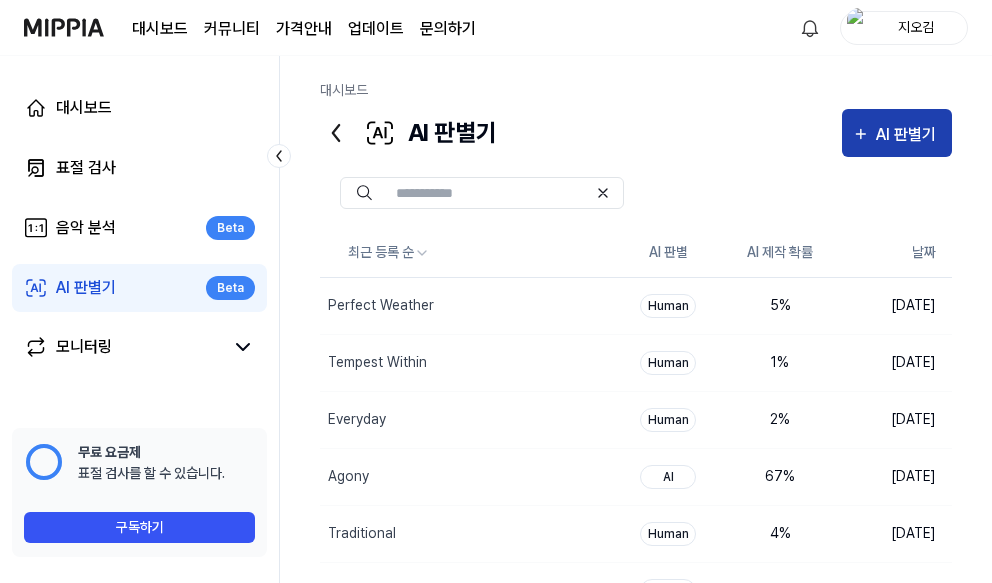 click on "AI 판별기" at bounding box center [909, 135] 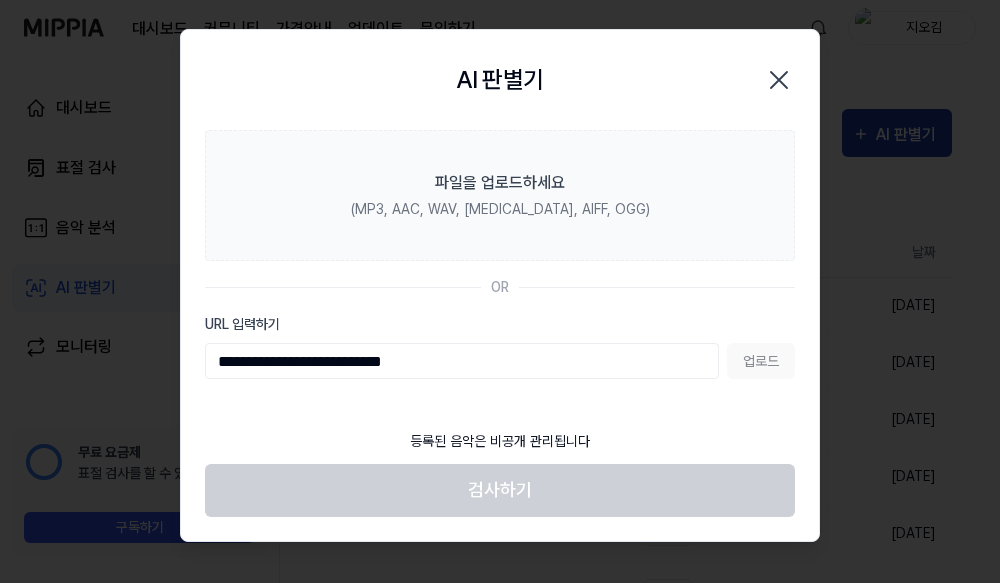 type on "**********" 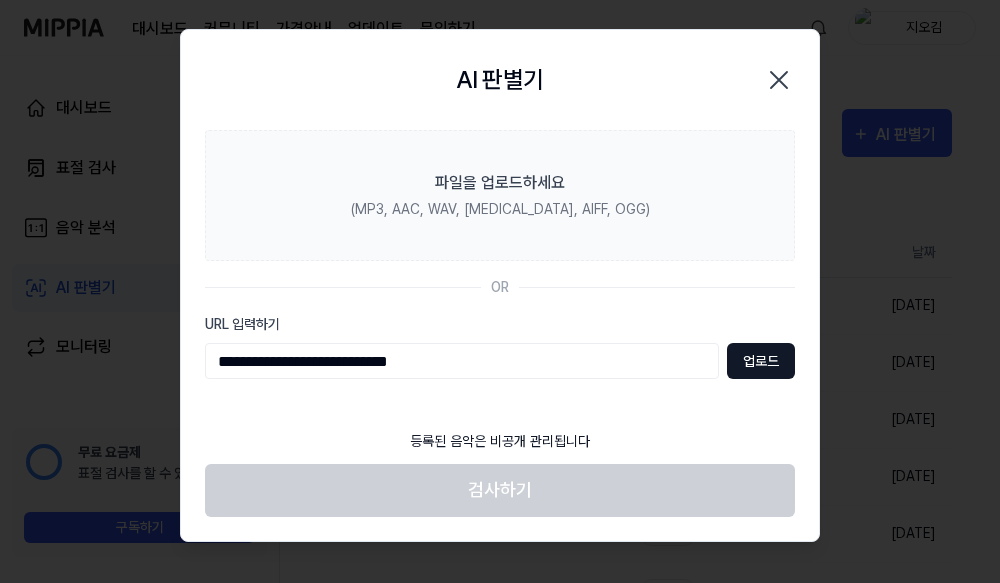 click on "업로드" at bounding box center (761, 361) 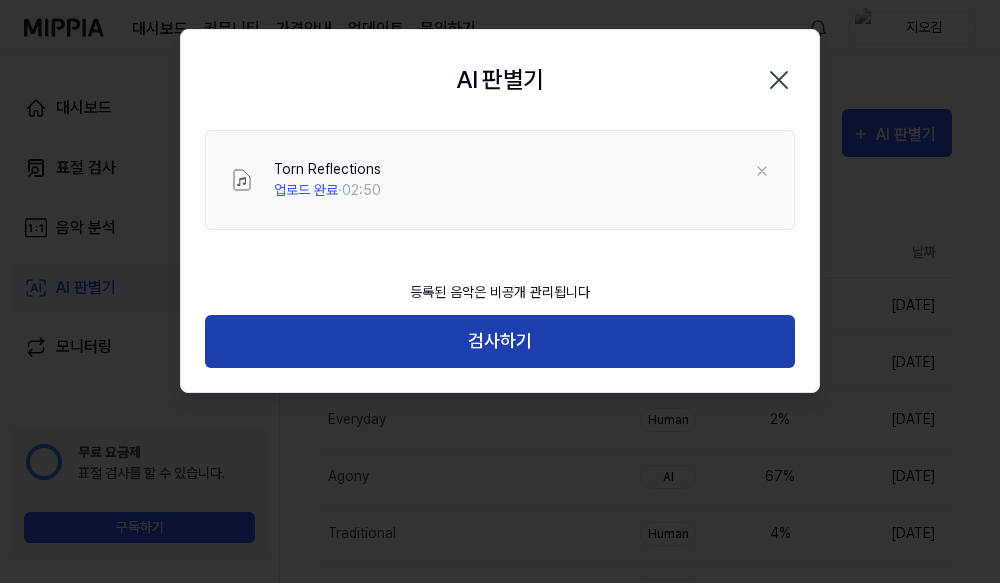 click on "검사하기" at bounding box center [500, 341] 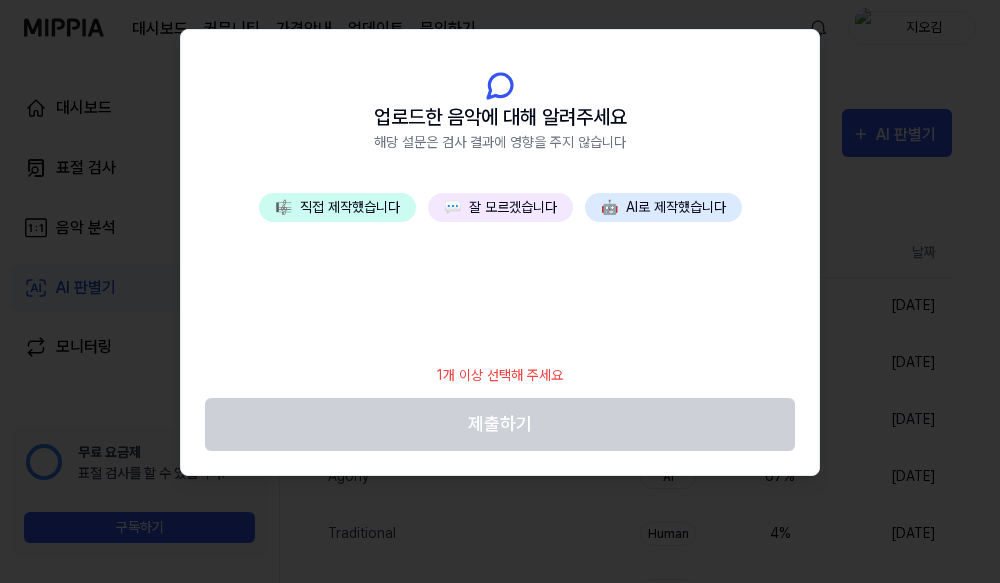click on "💬 잘 모르겠습니다" at bounding box center (500, 207) 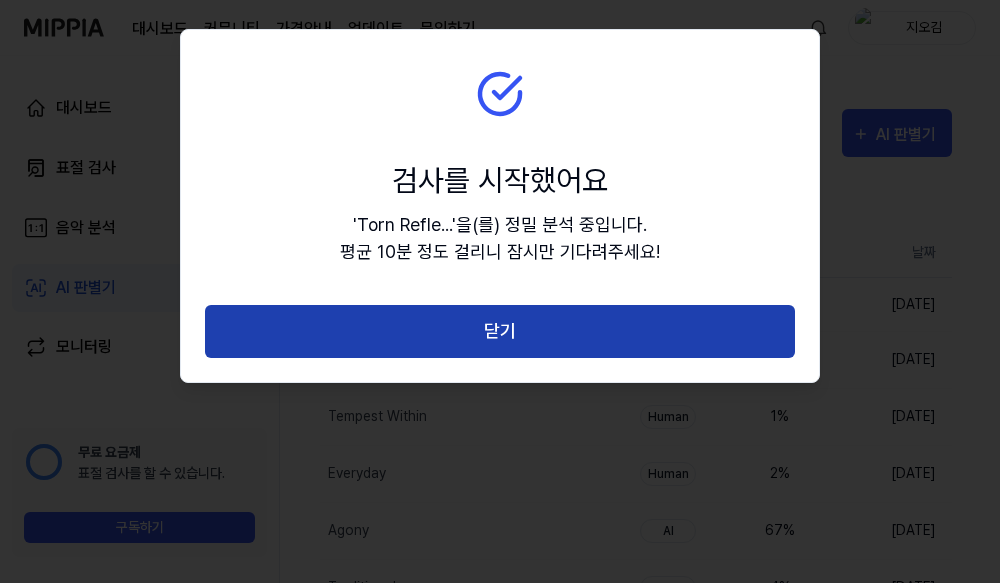 click on "닫기" at bounding box center [500, 331] 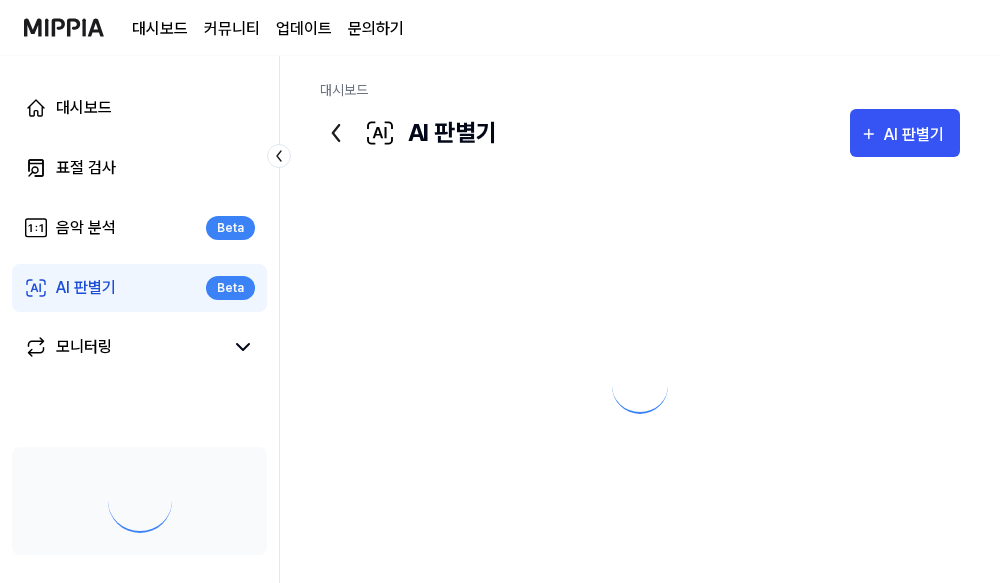 scroll, scrollTop: 0, scrollLeft: 0, axis: both 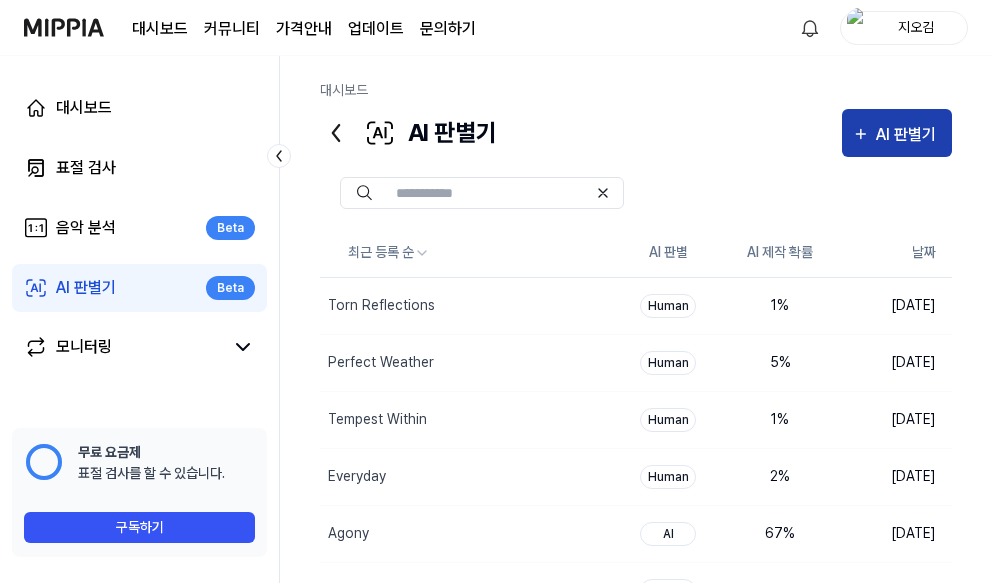 click on "AI 판별기" at bounding box center [909, 135] 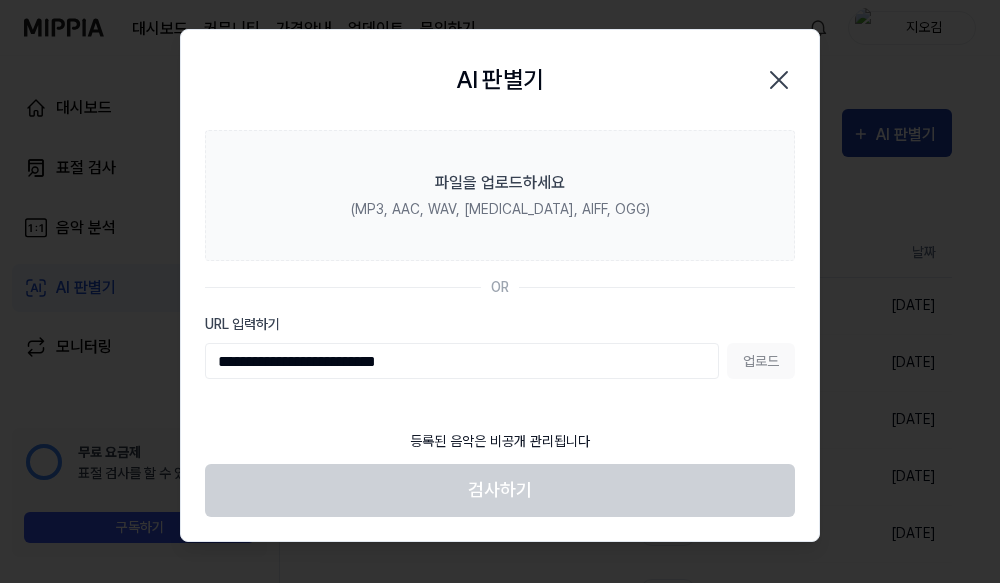 type on "**********" 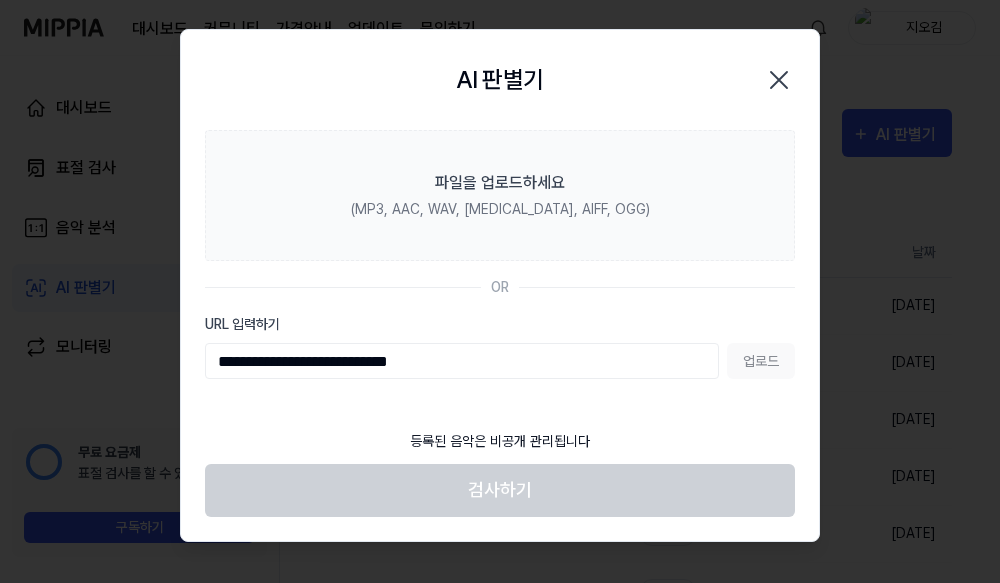 click on "업로드" at bounding box center (761, 361) 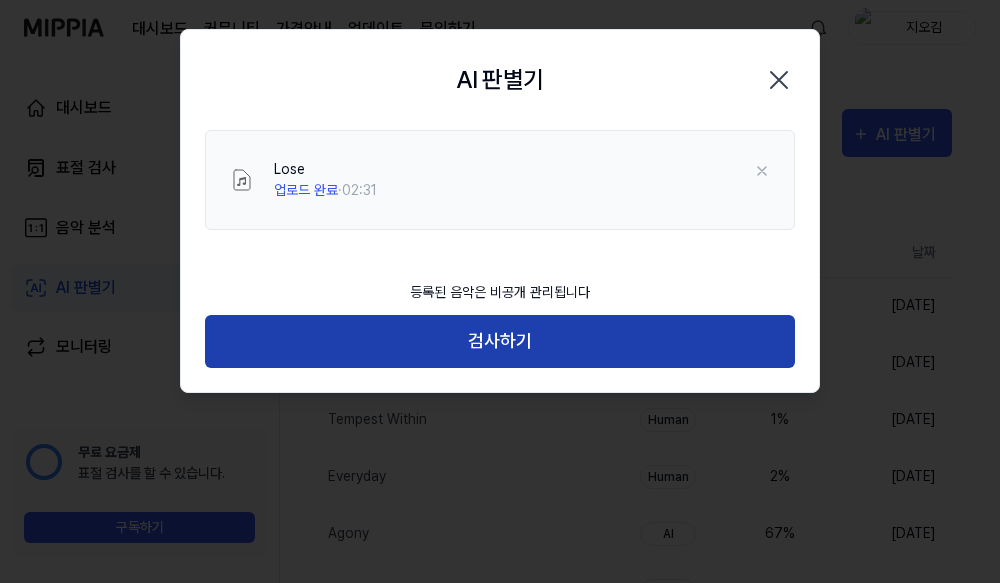 click on "검사하기" at bounding box center [500, 341] 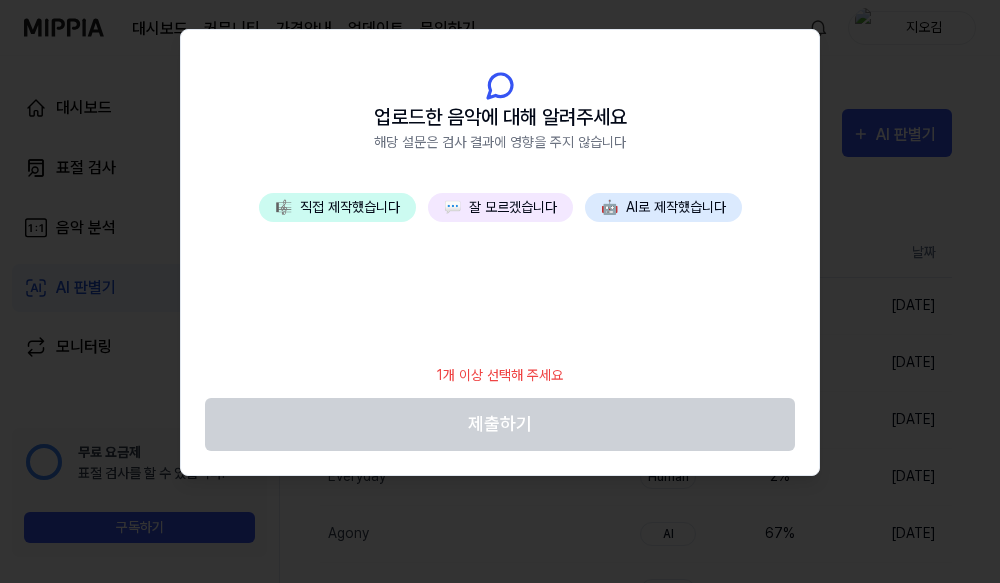 click on "💬 잘 모르겠습니다" at bounding box center [500, 207] 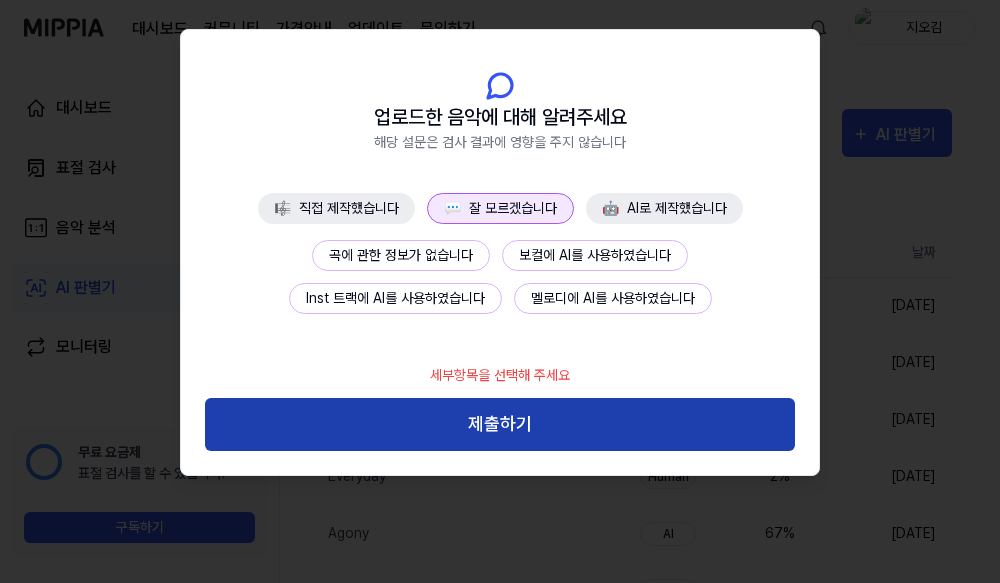 click on "제출하기" at bounding box center [500, 424] 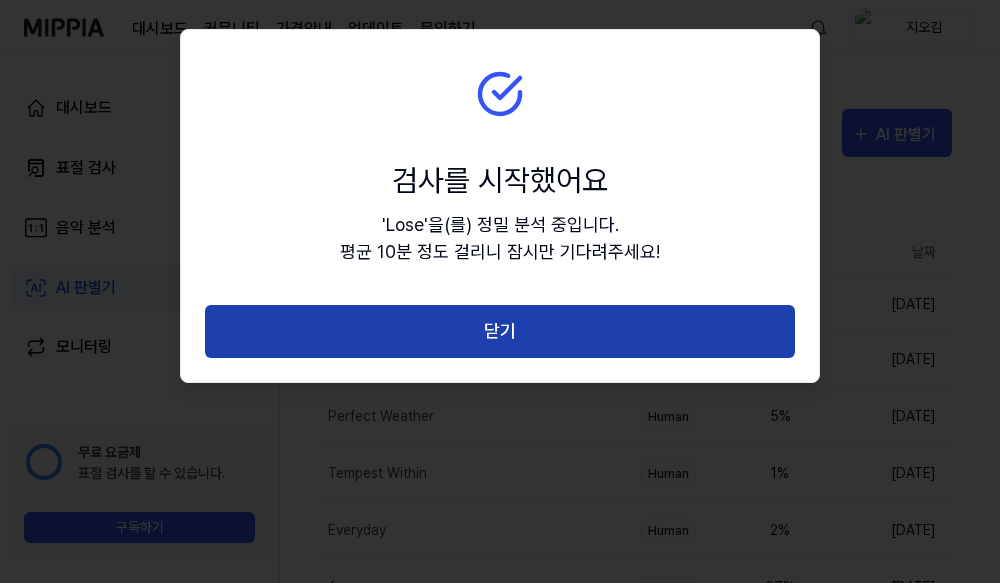 click on "닫기" at bounding box center [500, 331] 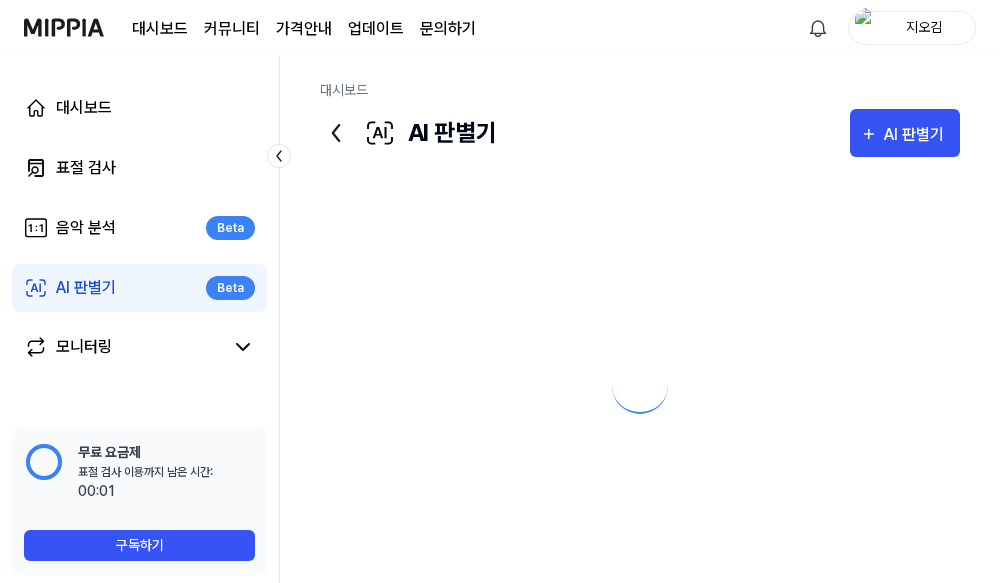 scroll, scrollTop: 0, scrollLeft: 0, axis: both 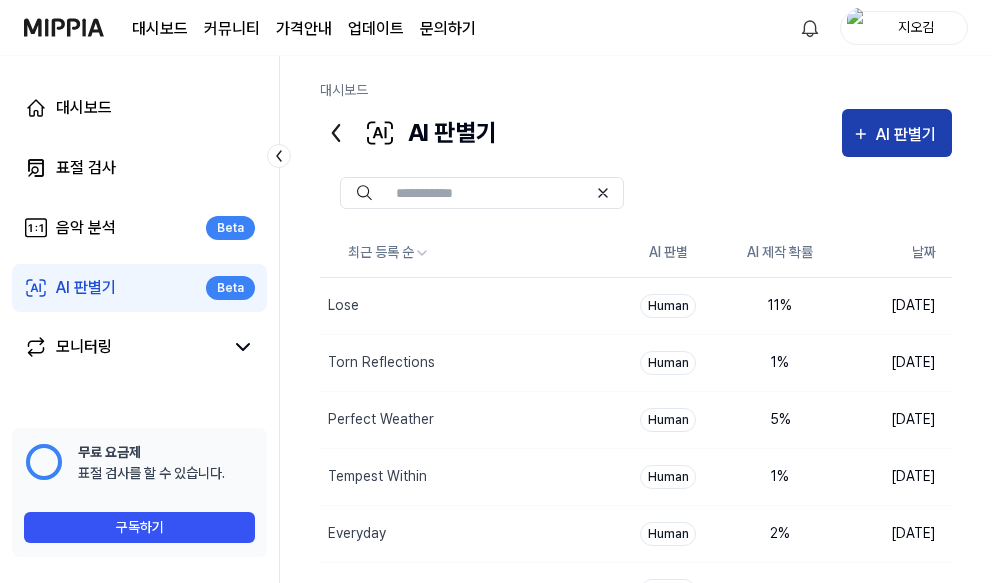 click on "AI 판별기" at bounding box center (909, 135) 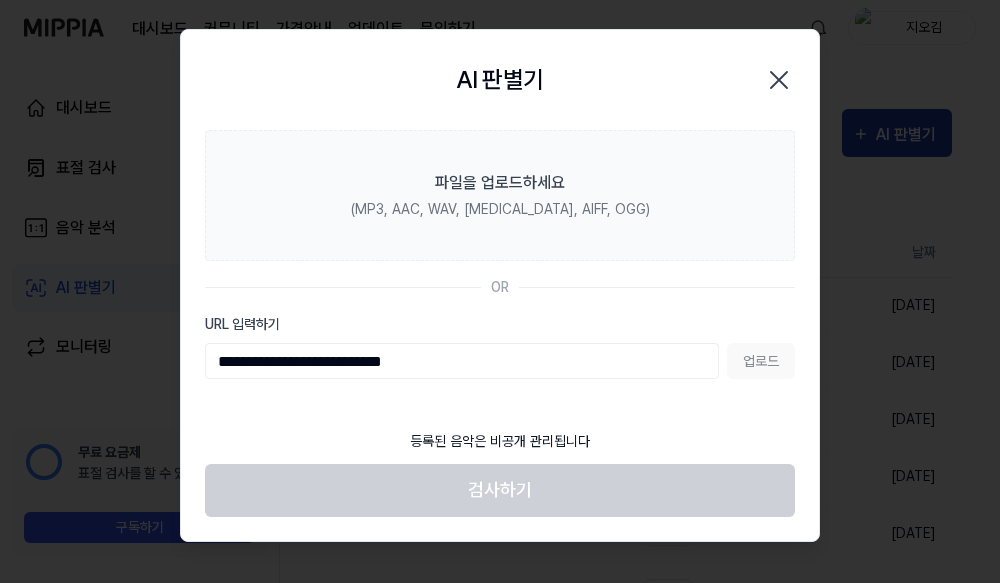 type on "**********" 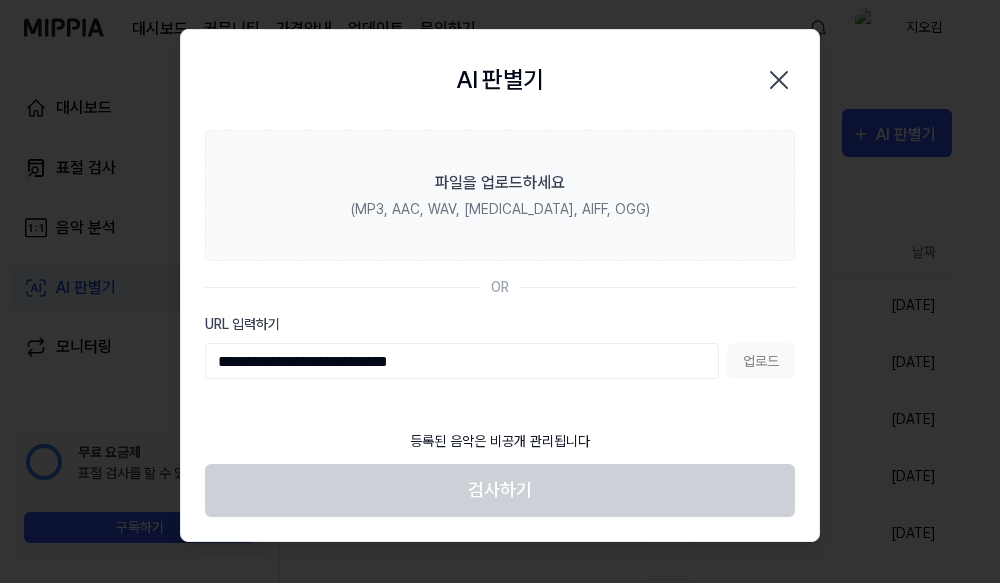 click on "업로드" at bounding box center (761, 361) 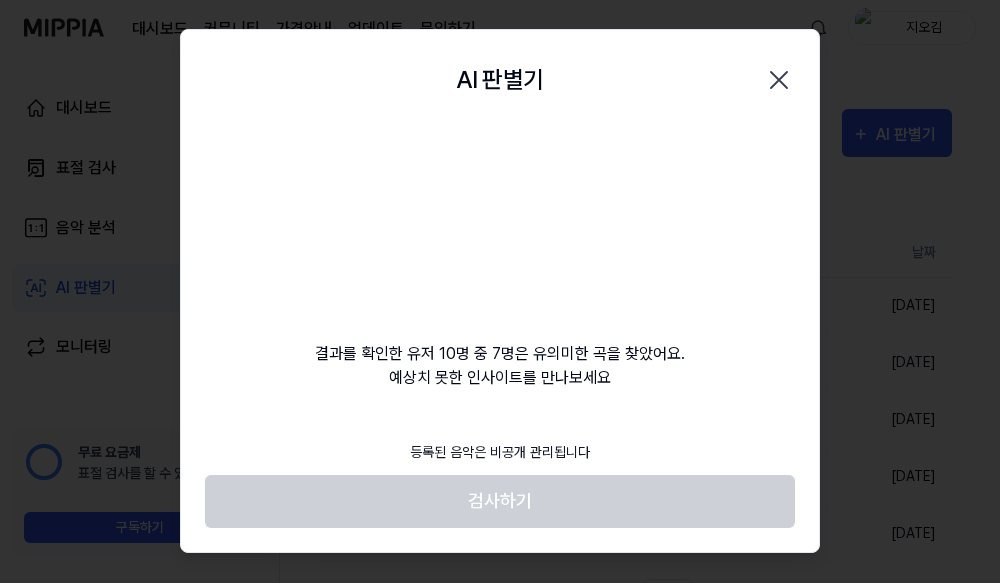 click on "검사하기" at bounding box center [500, 501] 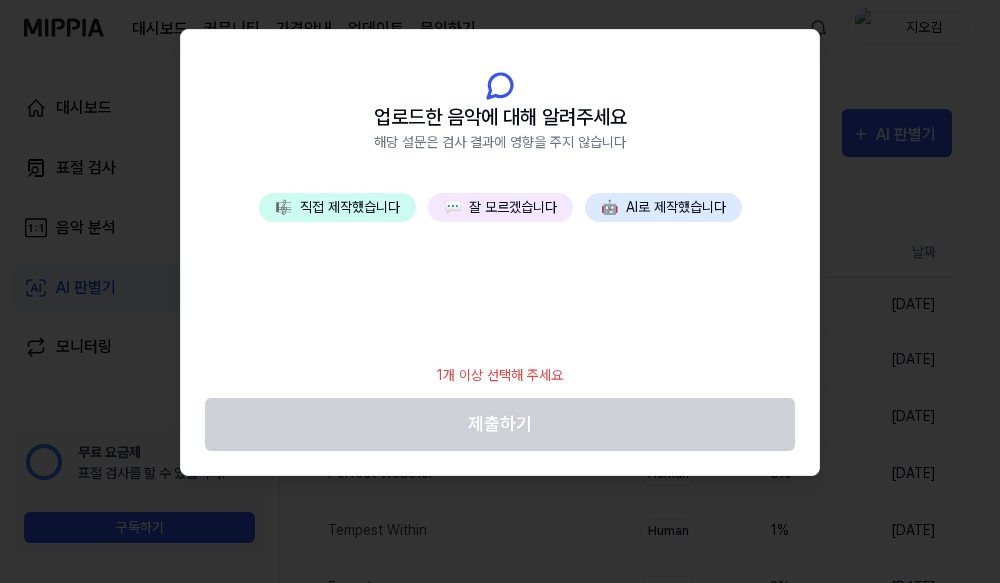 click on "💬 잘 모르겠습니다" at bounding box center [500, 207] 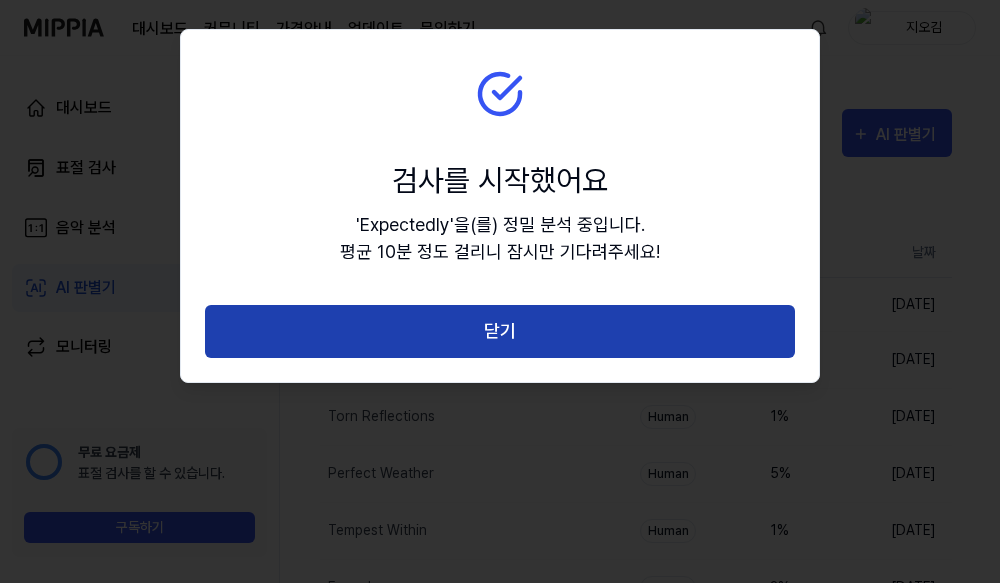 click on "닫기" at bounding box center (500, 331) 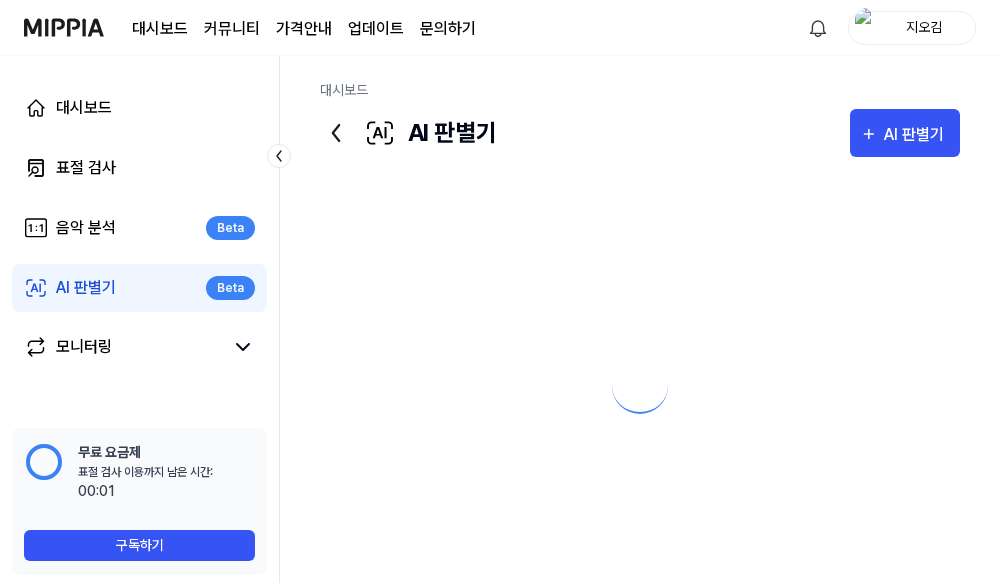scroll, scrollTop: 0, scrollLeft: 0, axis: both 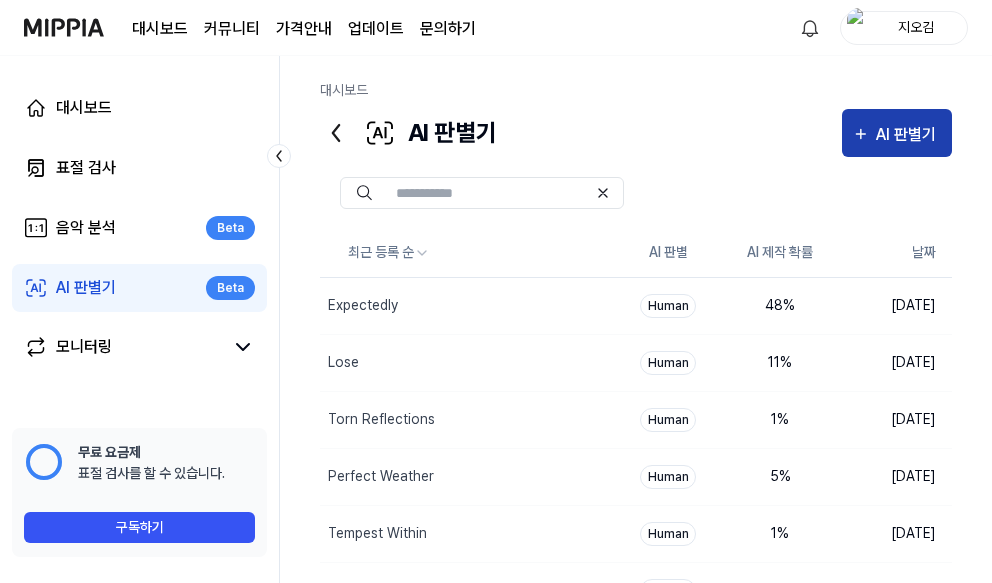 click on "AI 판별기" at bounding box center (909, 135) 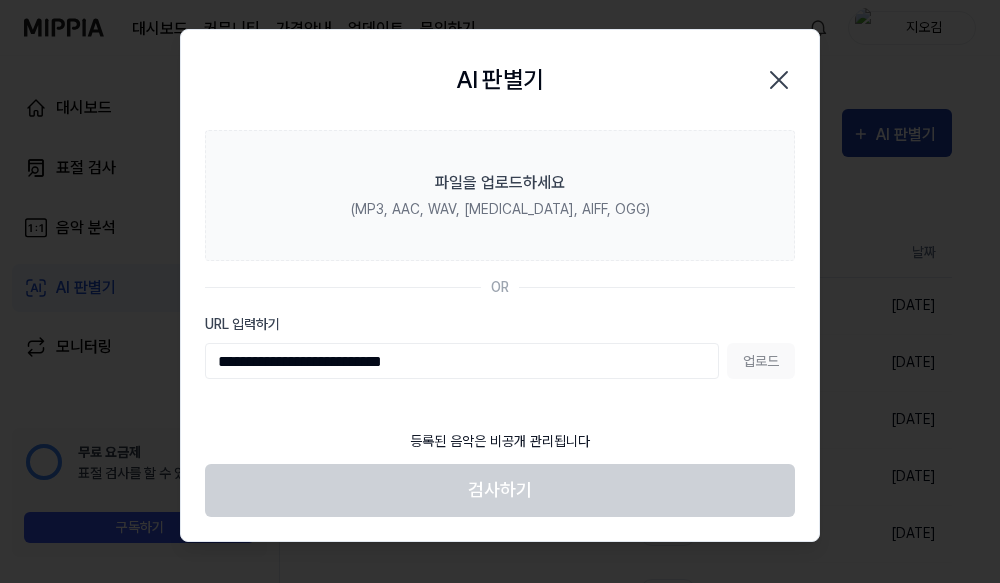 type on "**********" 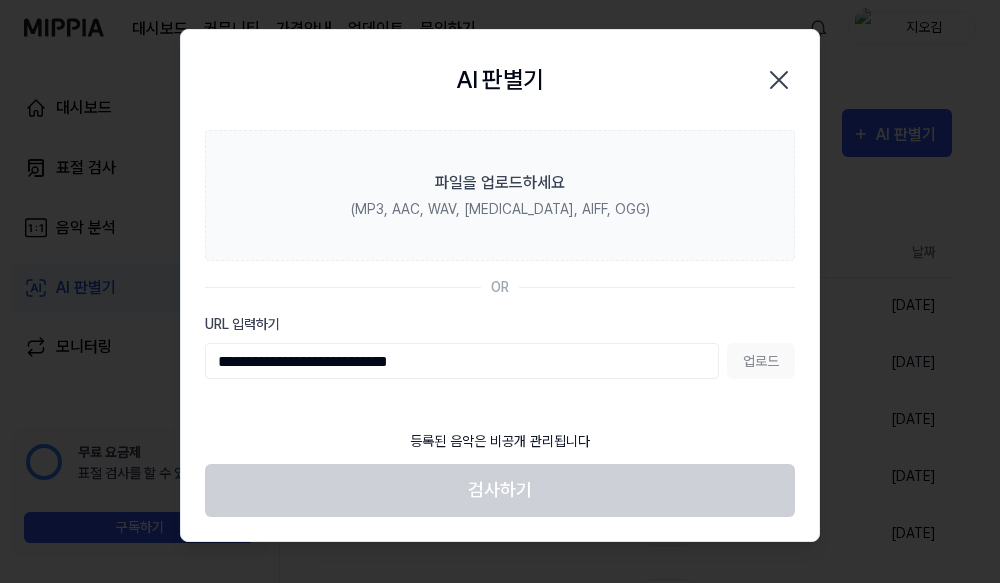 click on "업로드" at bounding box center [761, 361] 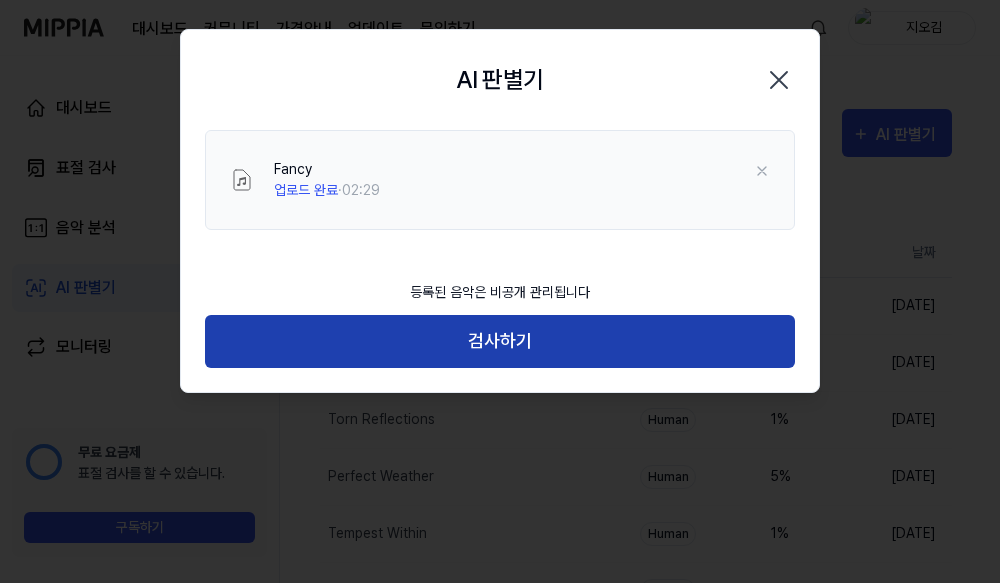 click on "검사하기" at bounding box center (500, 341) 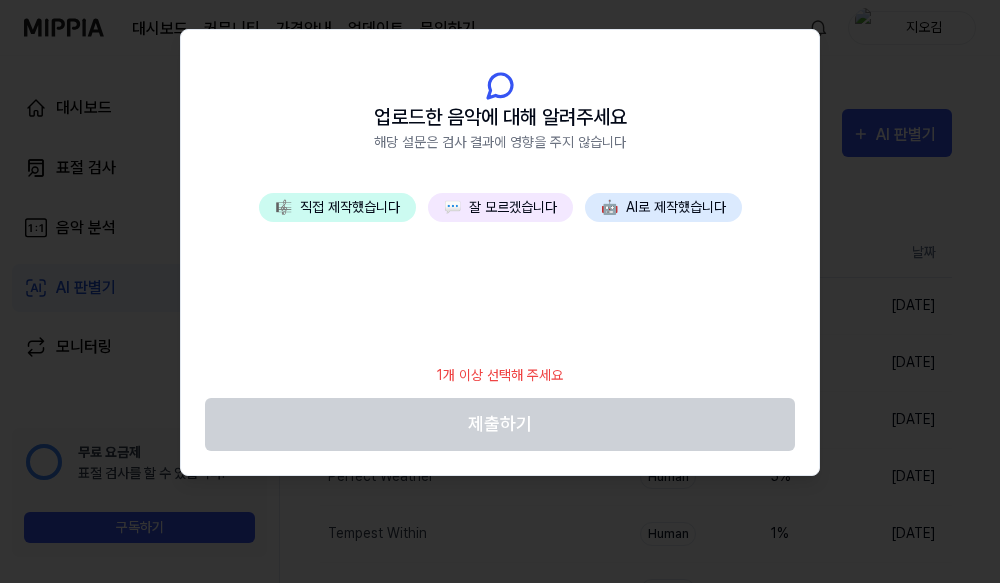 click on "💬 잘 모르겠습니다" at bounding box center [500, 207] 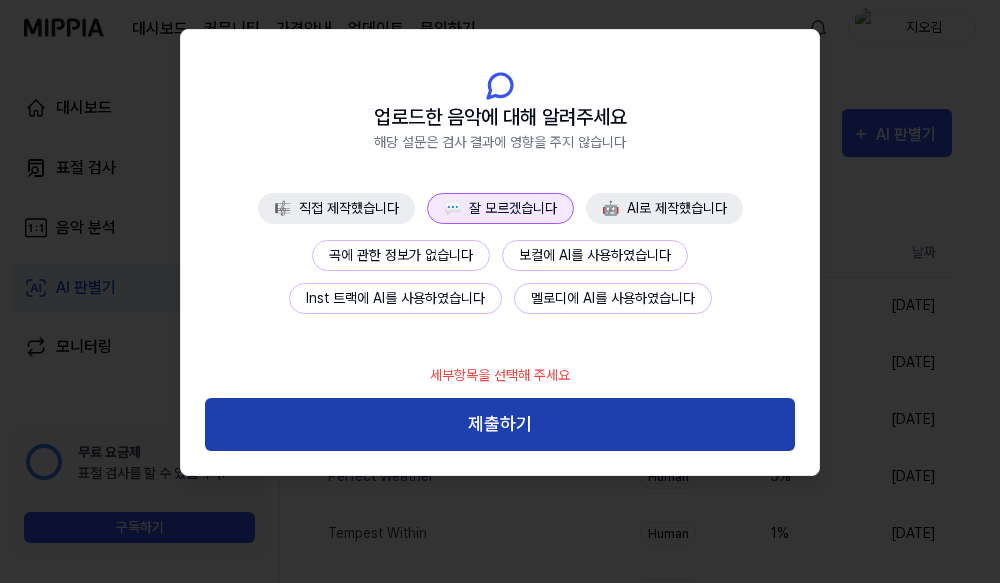 click on "제출하기" at bounding box center [500, 424] 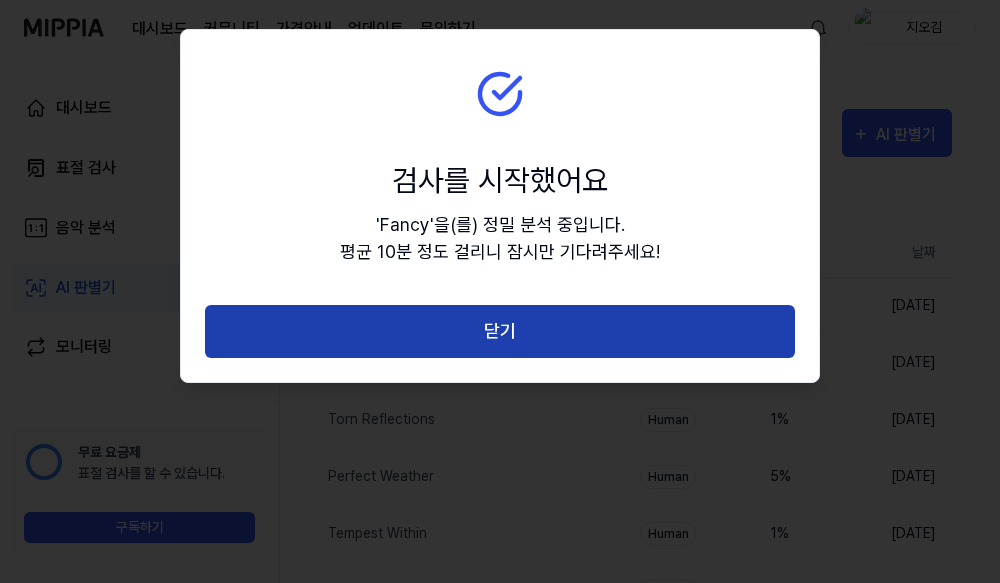 click on "닫기" at bounding box center (500, 331) 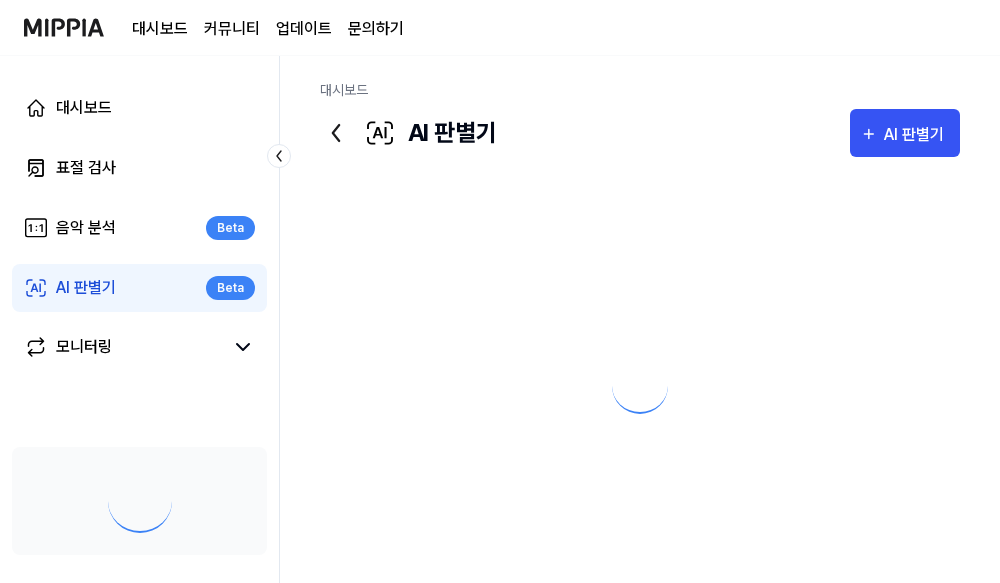 scroll, scrollTop: 0, scrollLeft: 0, axis: both 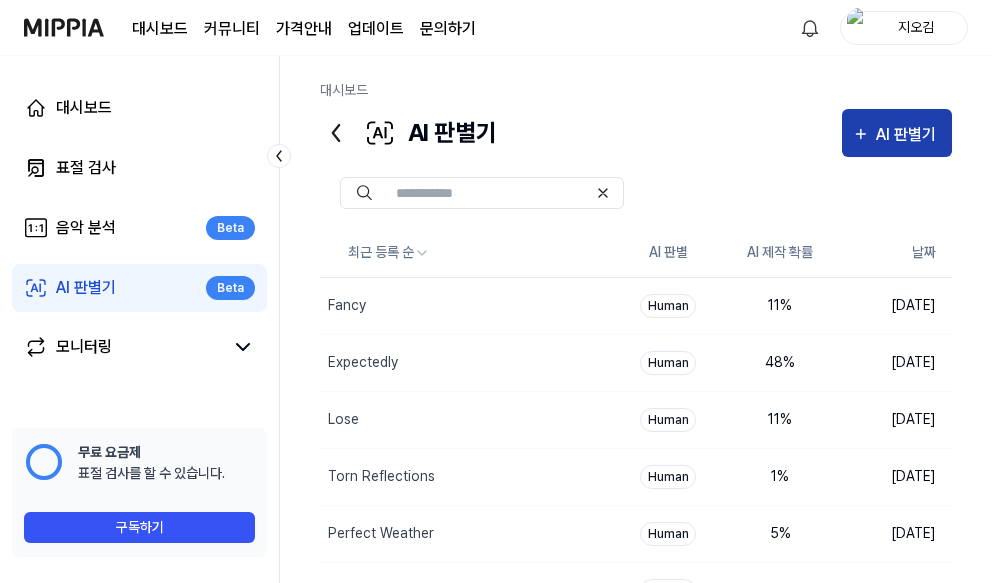 click on "AI 판별기" at bounding box center [909, 135] 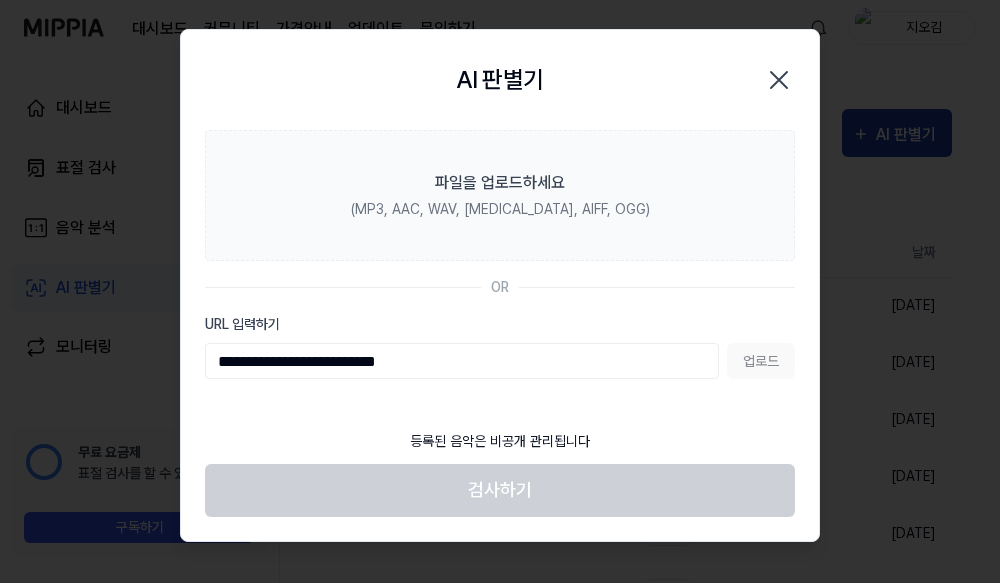 type on "**********" 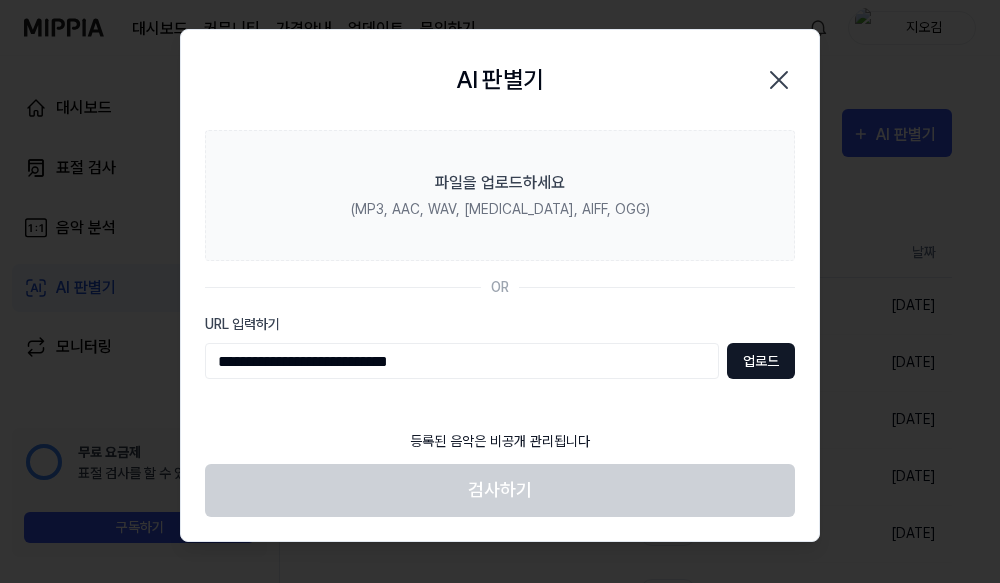 click on "업로드" at bounding box center [761, 361] 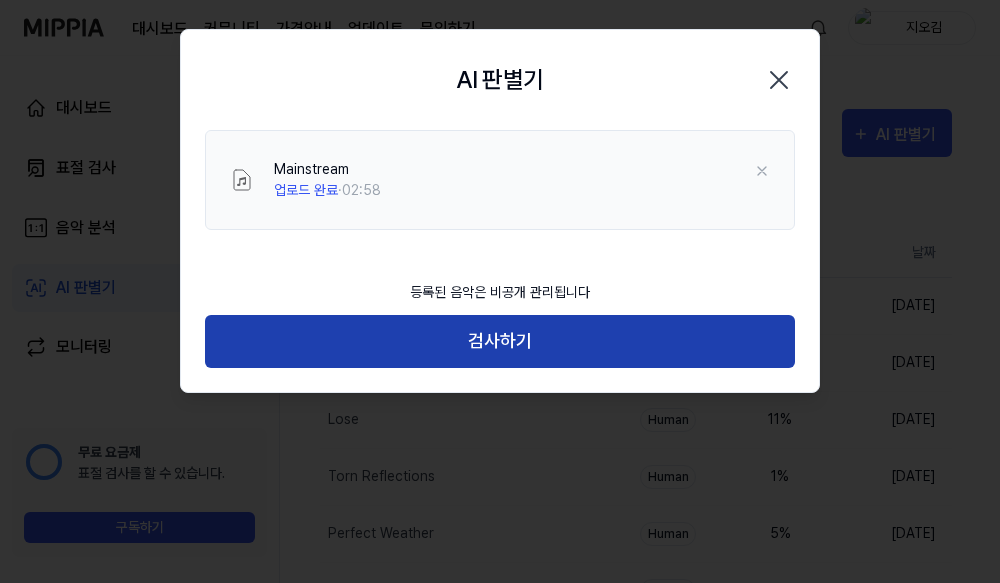 click on "검사하기" at bounding box center (500, 341) 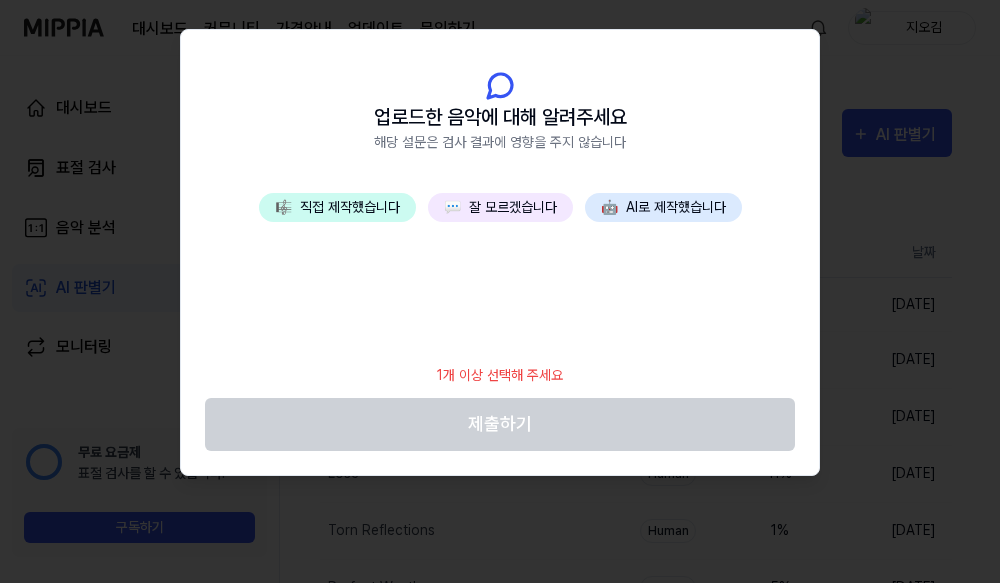 click on "💬 잘 모르겠습니다" at bounding box center (500, 207) 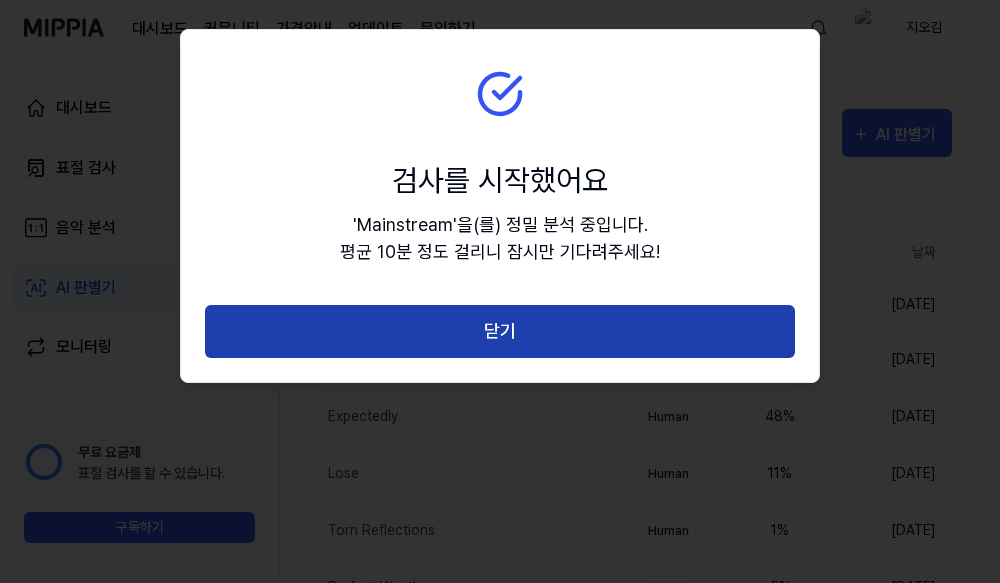 click on "닫기" at bounding box center (500, 331) 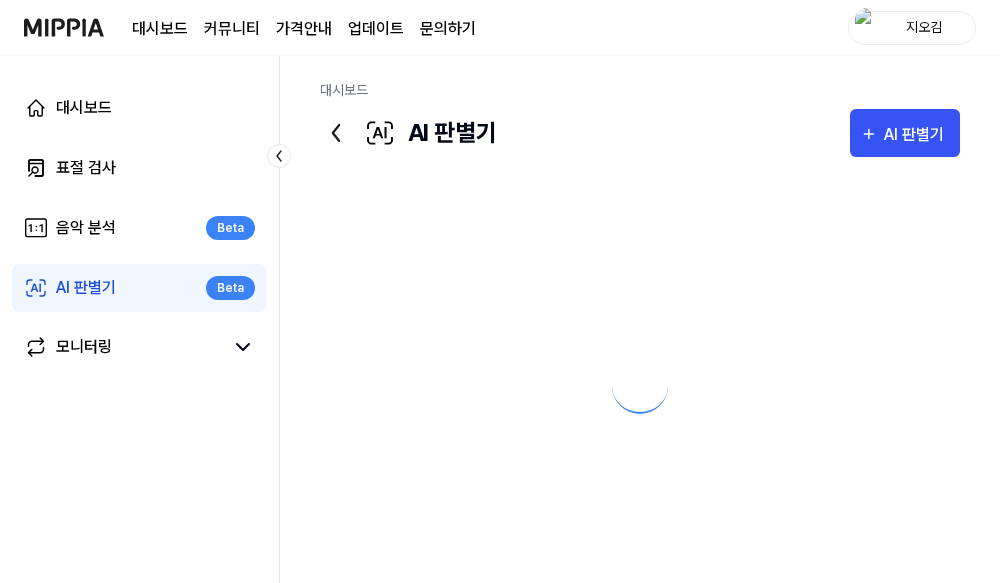 scroll, scrollTop: 0, scrollLeft: 0, axis: both 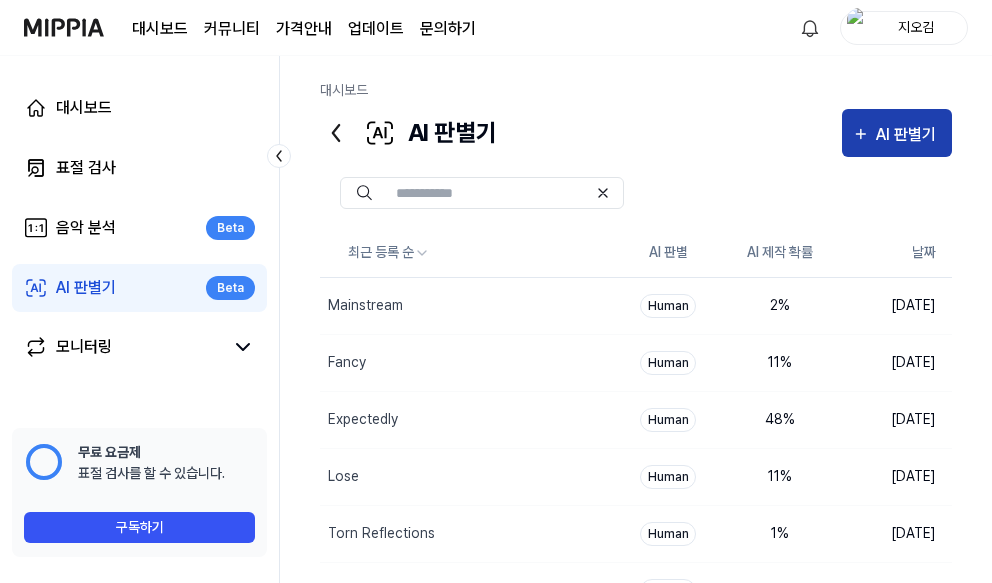 click on "AI 판별기" at bounding box center (909, 135) 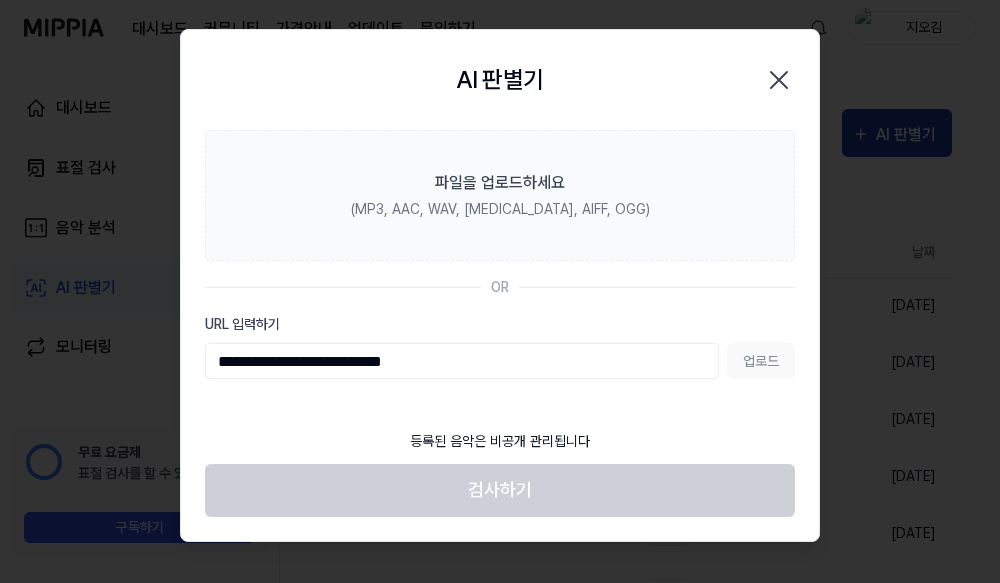 type on "**********" 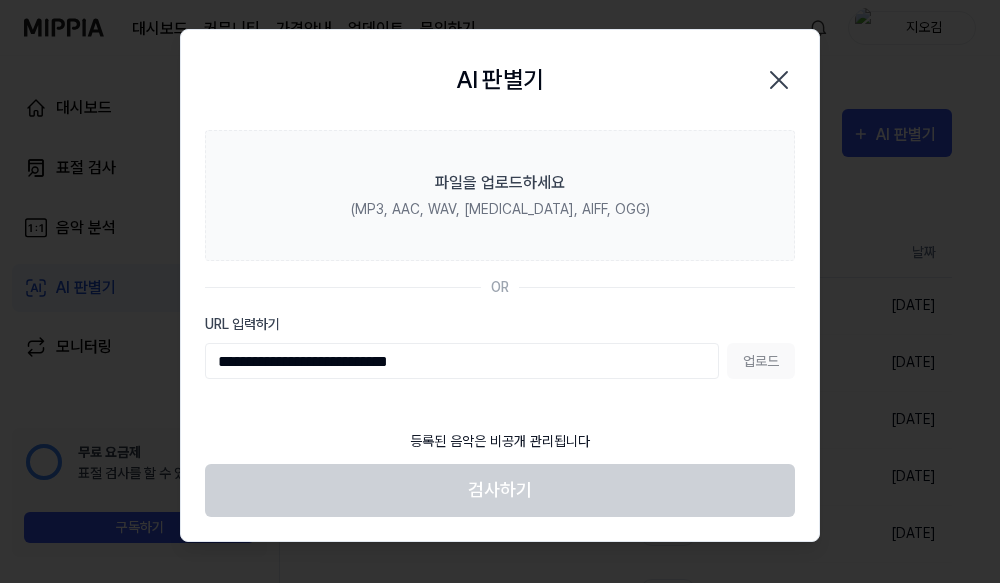 click on "업로드" at bounding box center (761, 361) 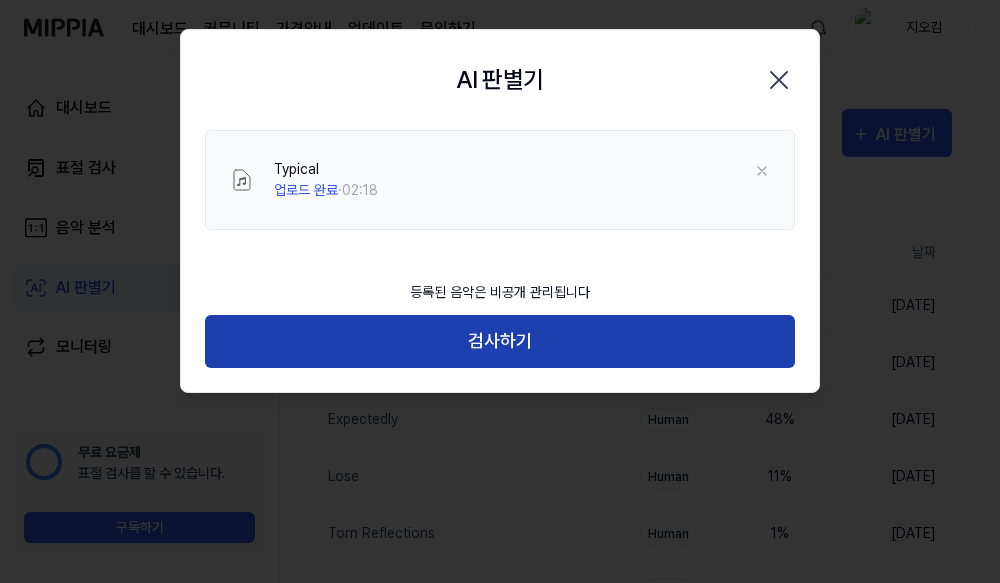 click on "검사하기" at bounding box center (500, 341) 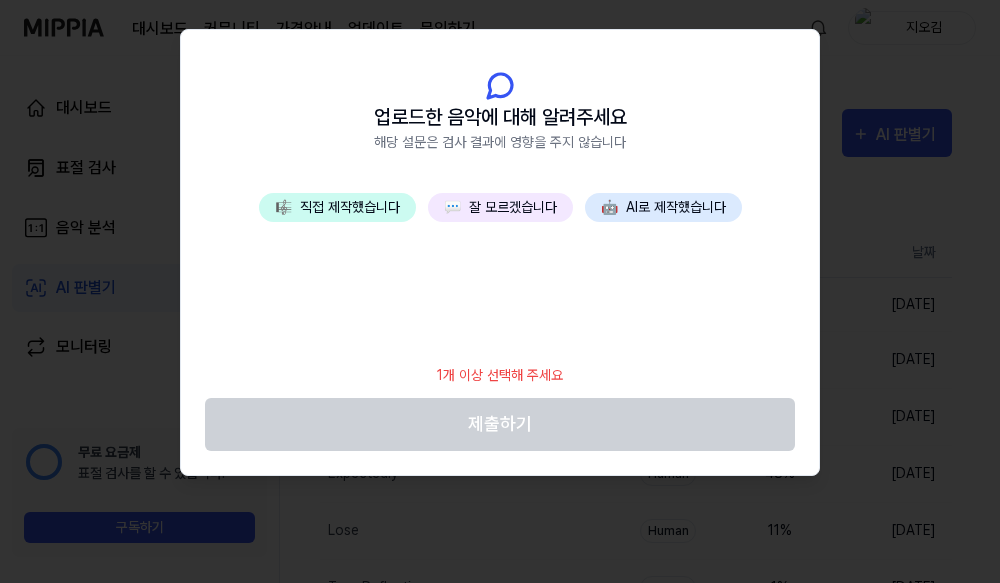 click on "💬 잘 모르겠습니다" at bounding box center [500, 207] 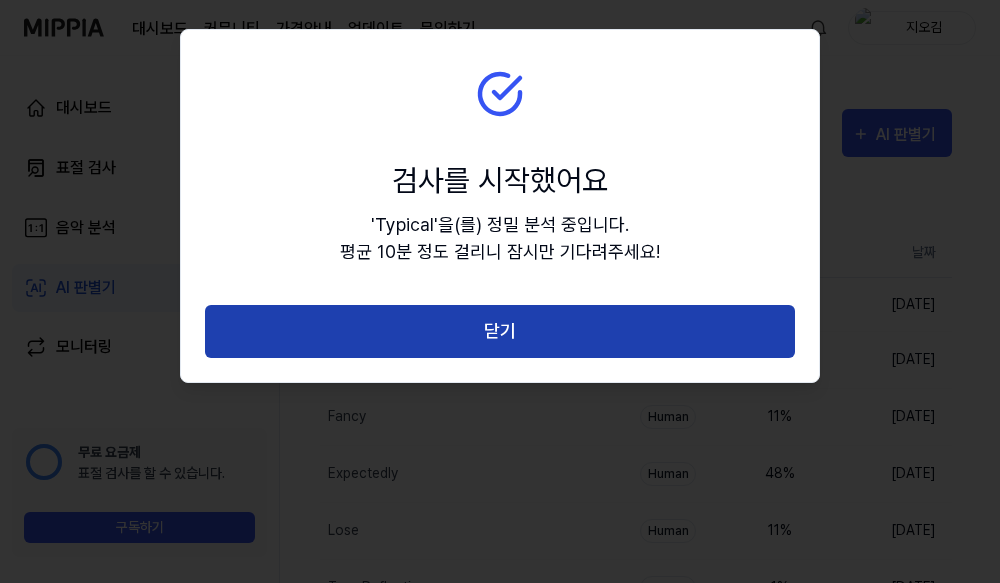 click on "닫기" at bounding box center [500, 331] 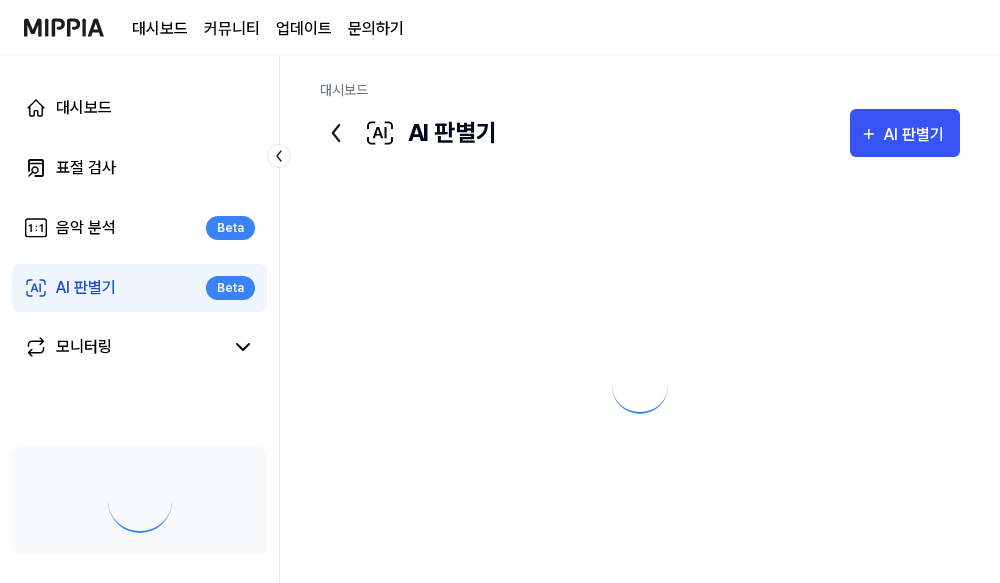scroll, scrollTop: 0, scrollLeft: 0, axis: both 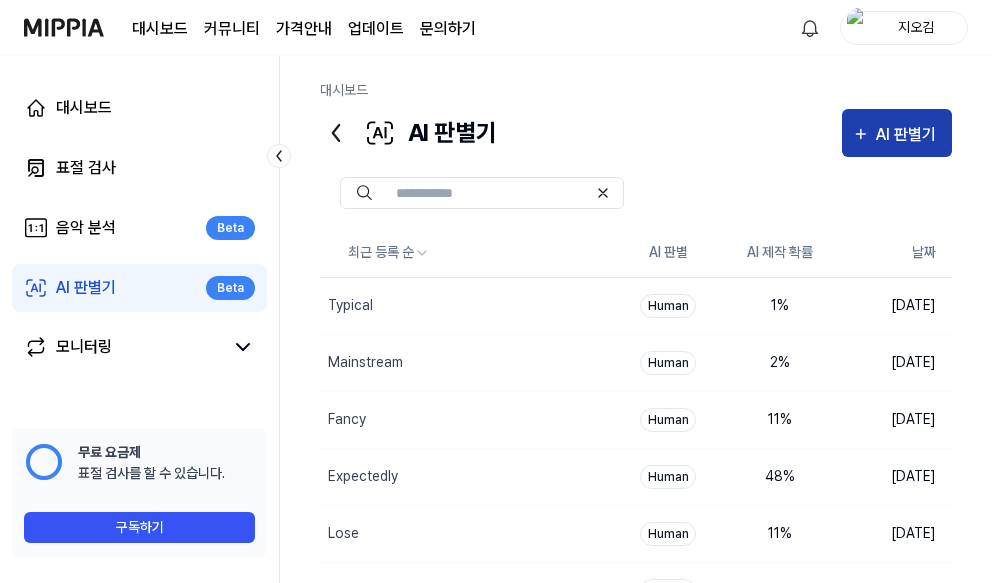 click on "AI 판별기" at bounding box center [909, 135] 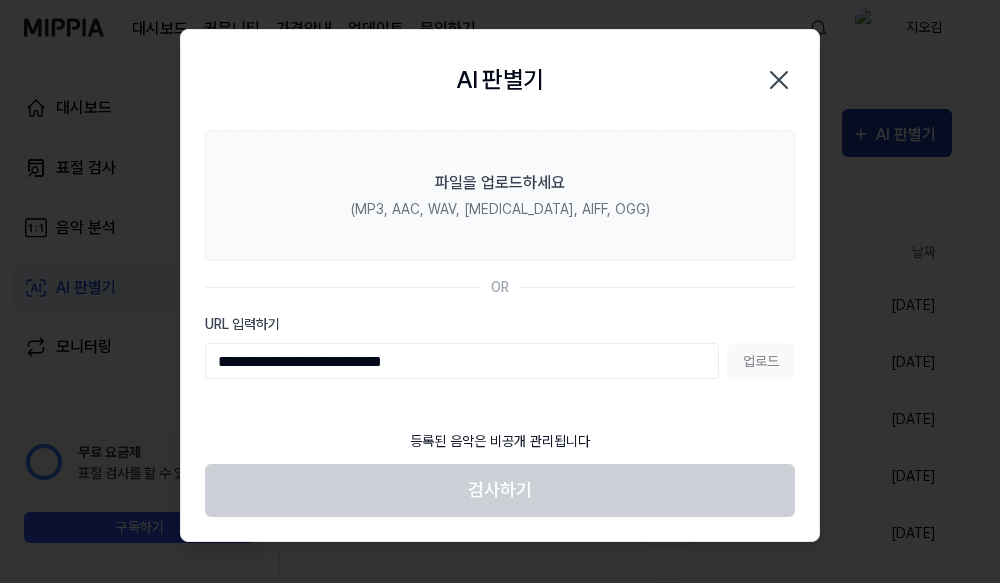 type on "**********" 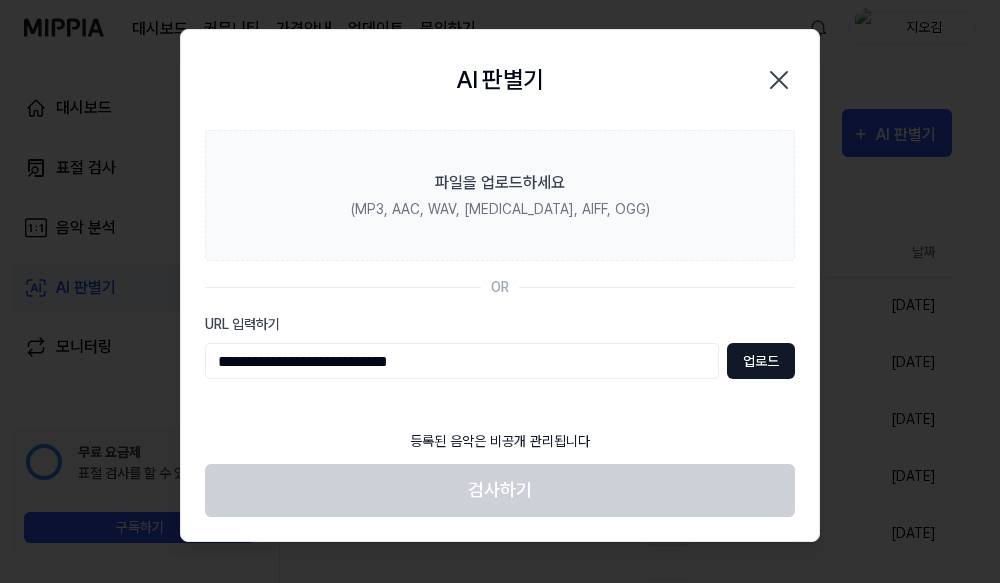 click on "업로드" at bounding box center (761, 361) 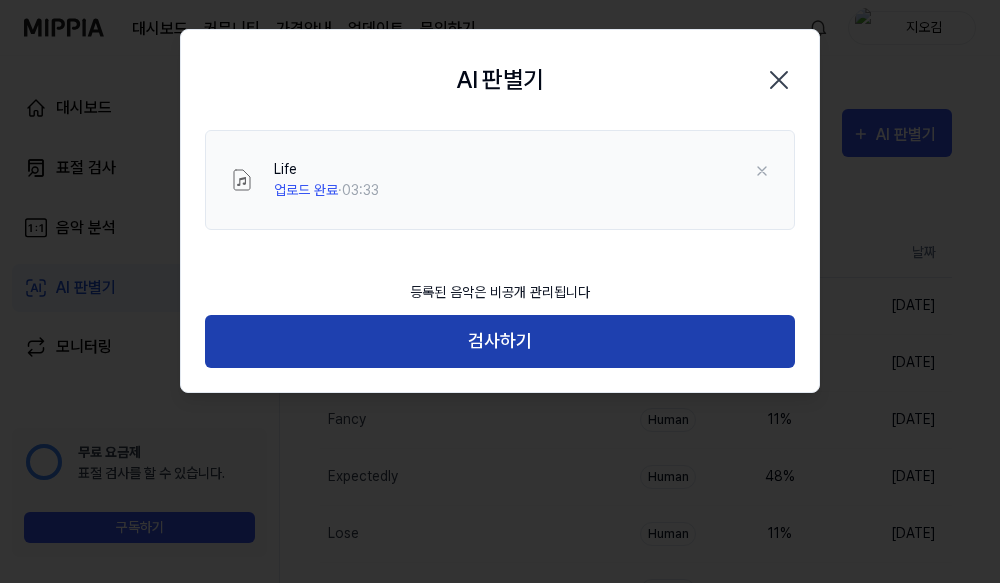 click on "검사하기" at bounding box center (500, 341) 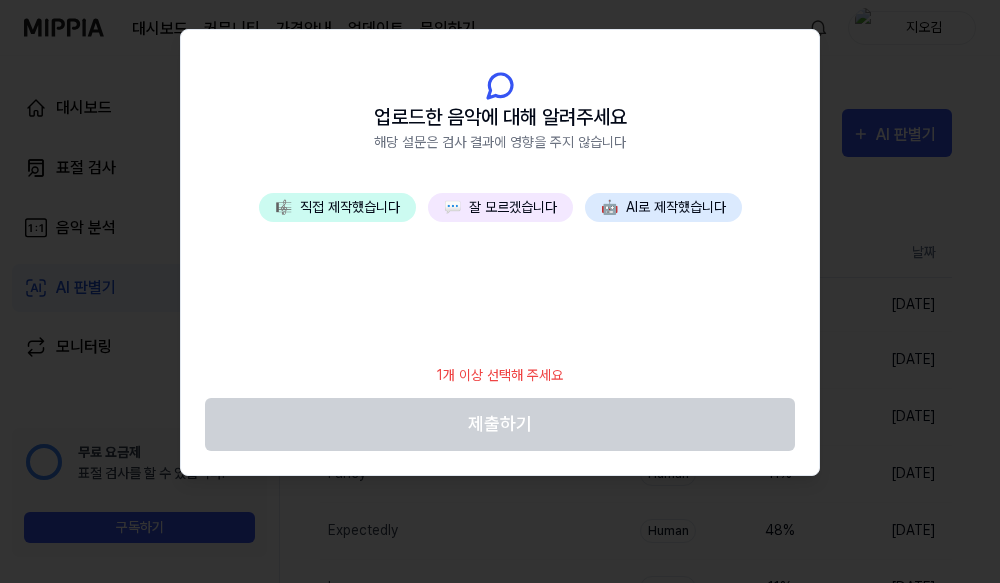 click on "💬 잘 모르겠습니다" at bounding box center (500, 207) 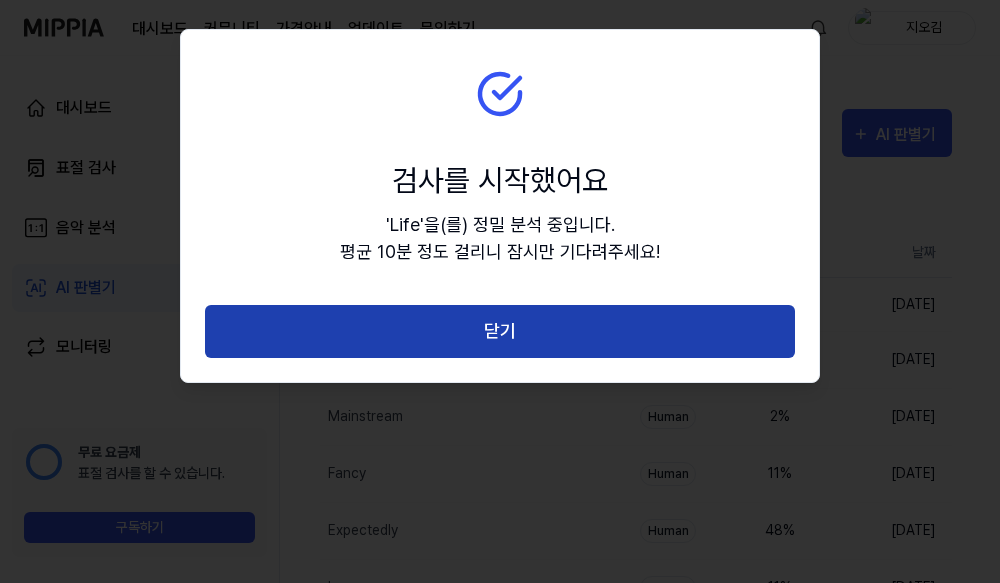 click on "닫기" at bounding box center [500, 331] 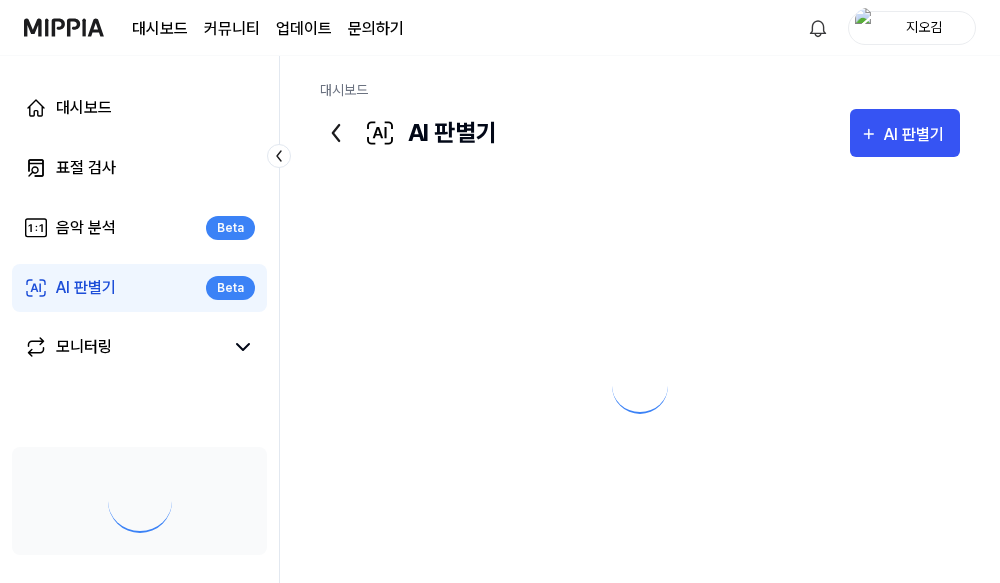 scroll, scrollTop: 0, scrollLeft: 0, axis: both 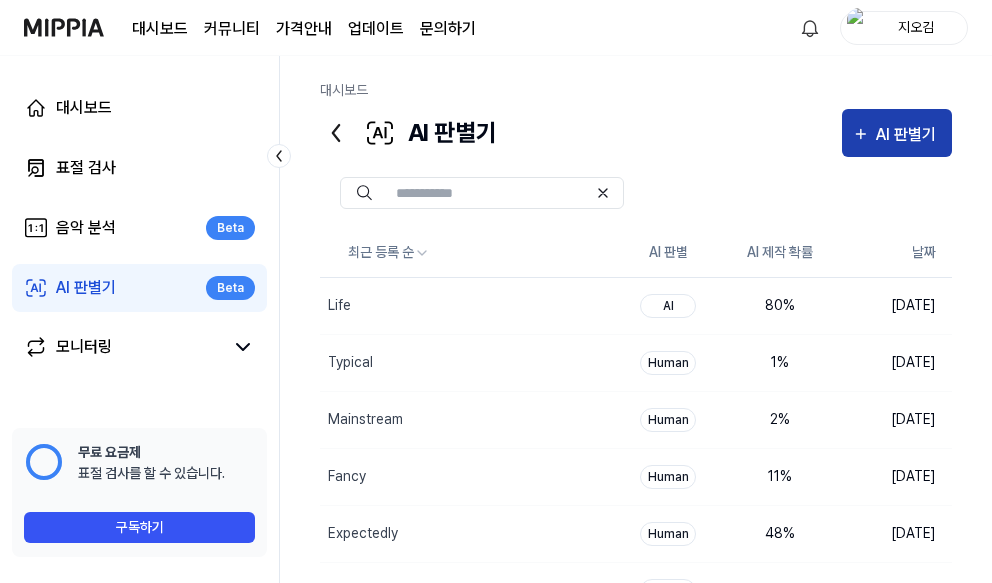 click on "AI 판별기" at bounding box center [909, 135] 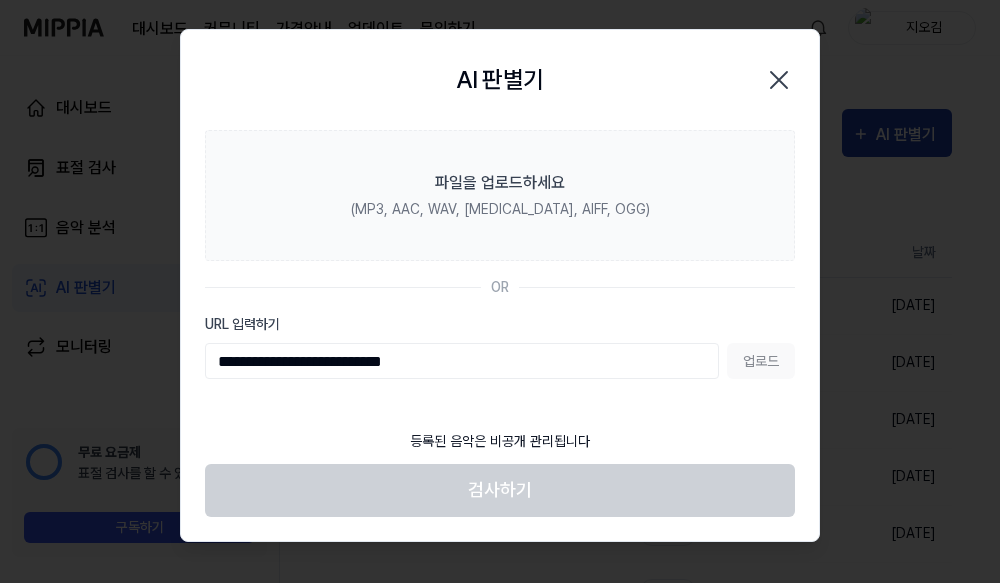 type on "**********" 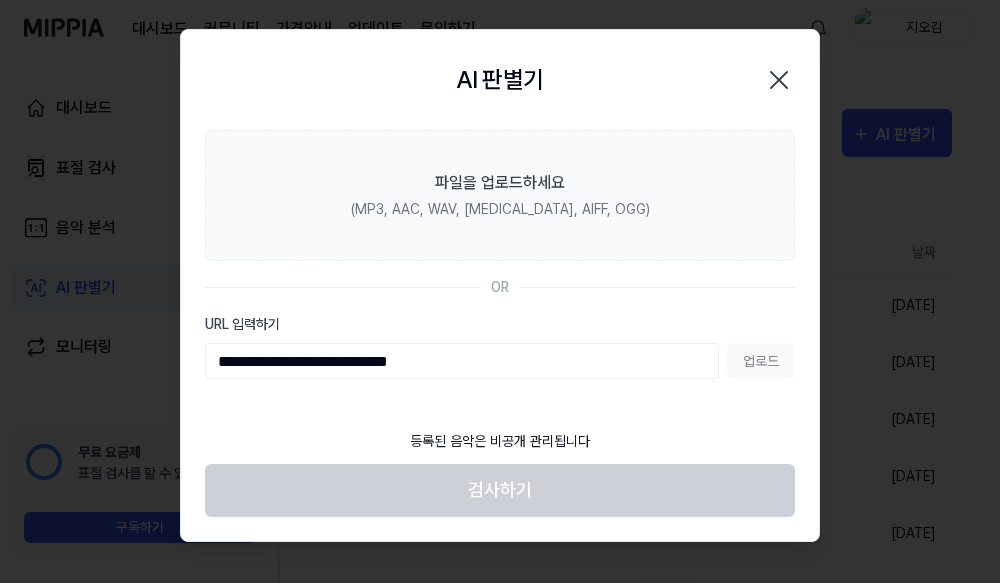 click on "업로드" at bounding box center (761, 361) 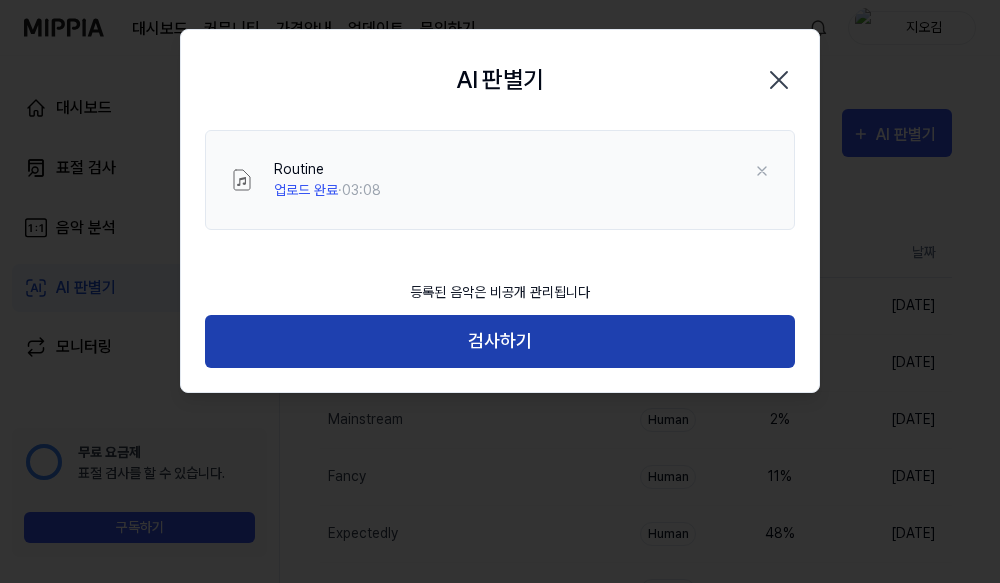 click on "검사하기" at bounding box center [500, 341] 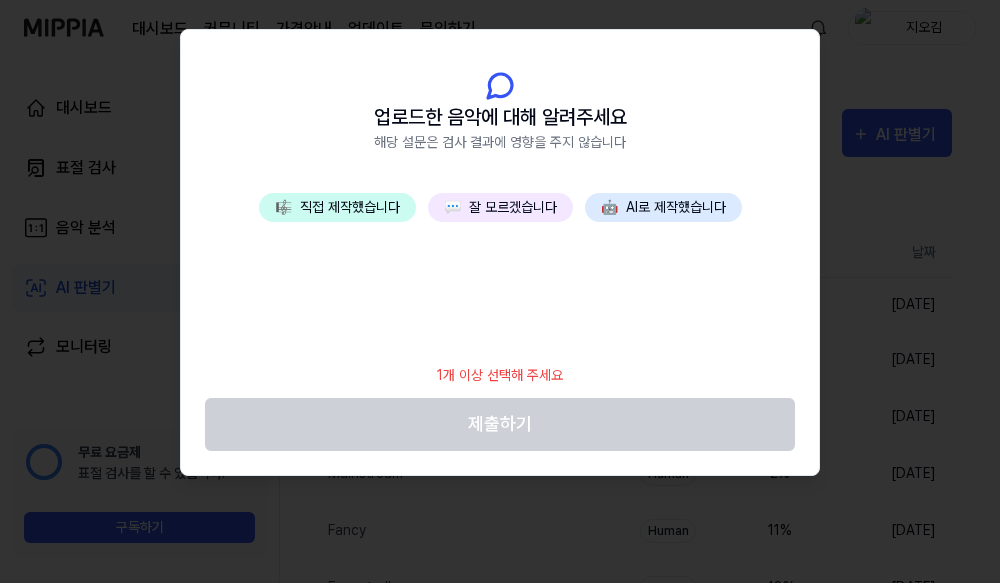 click on "💬 잘 모르겠습니다" at bounding box center [500, 207] 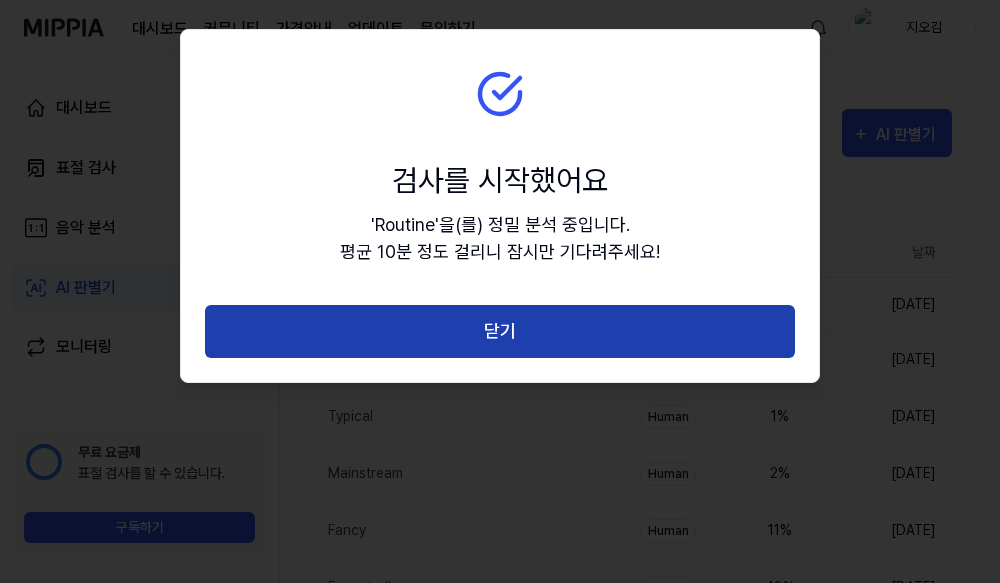 click on "닫기" at bounding box center (500, 331) 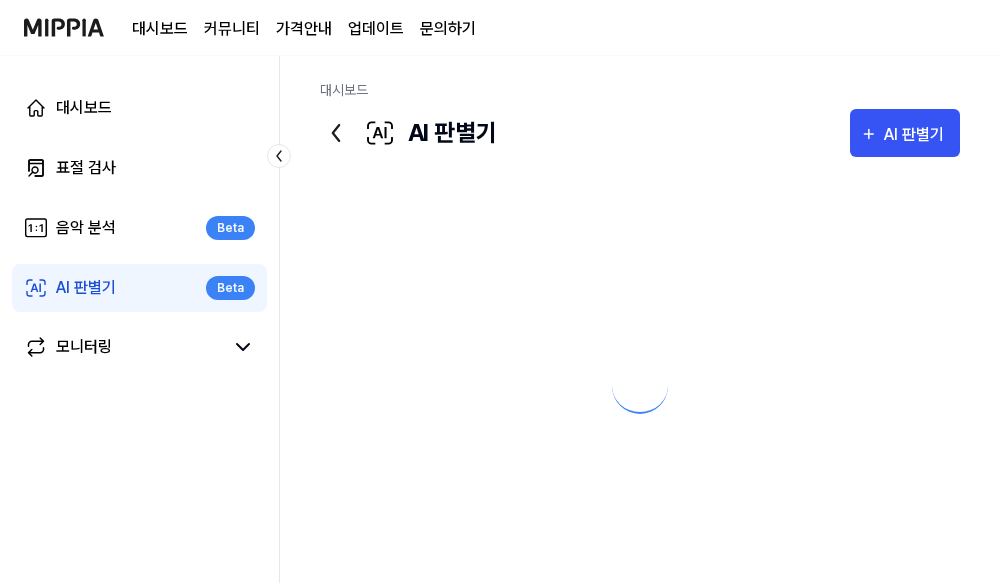scroll, scrollTop: 0, scrollLeft: 0, axis: both 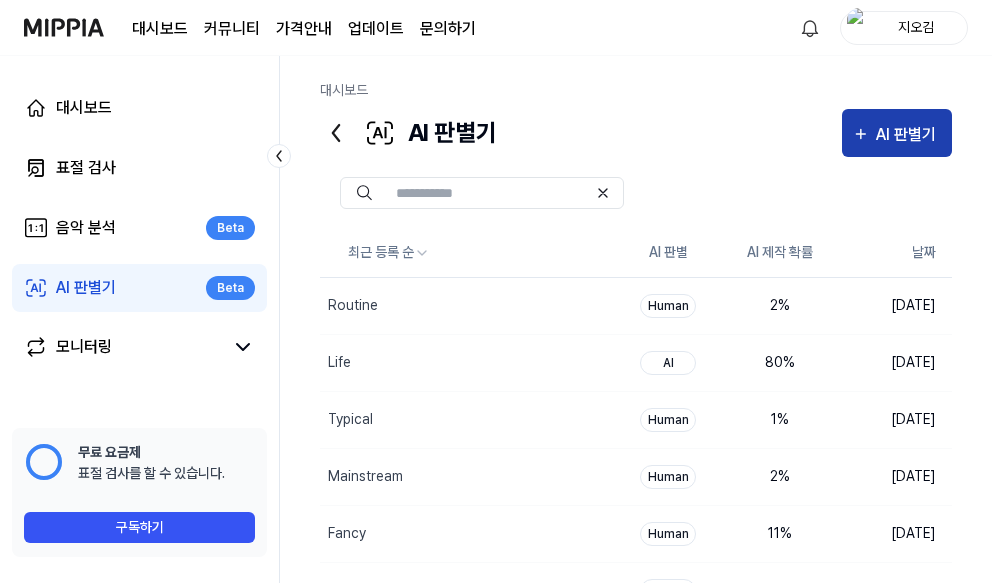 click on "AI 판별기" at bounding box center (909, 135) 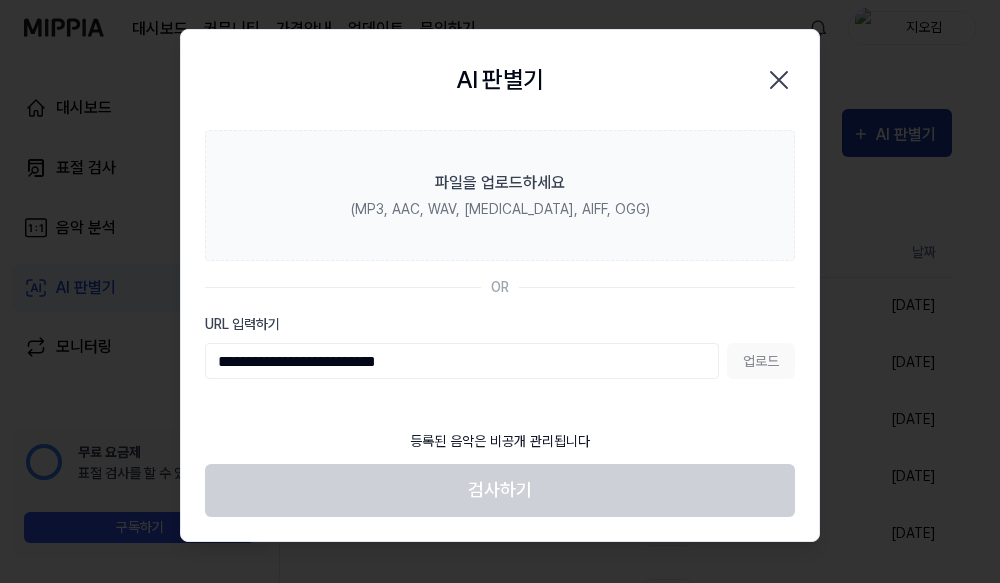 type on "**********" 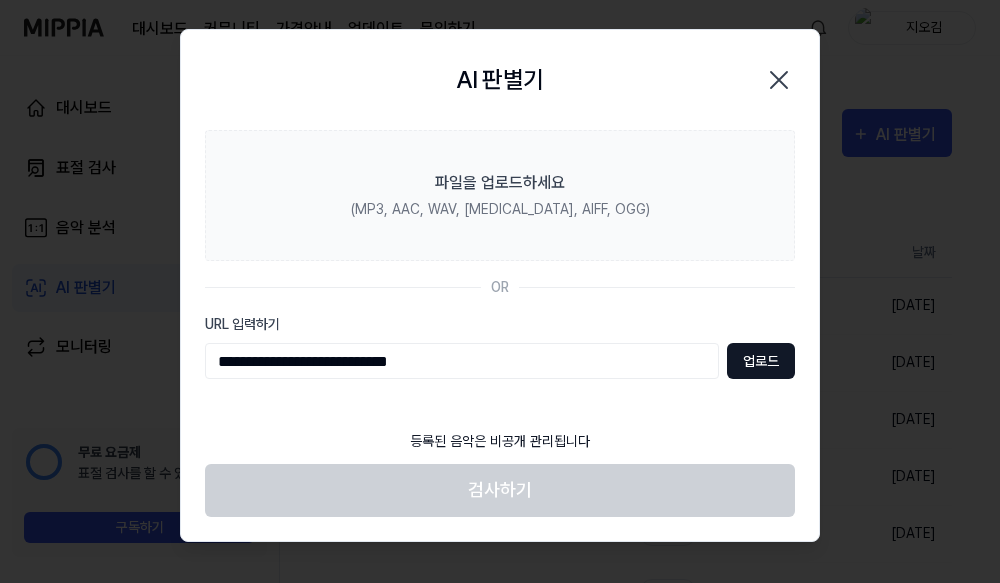 click on "업로드" at bounding box center (761, 361) 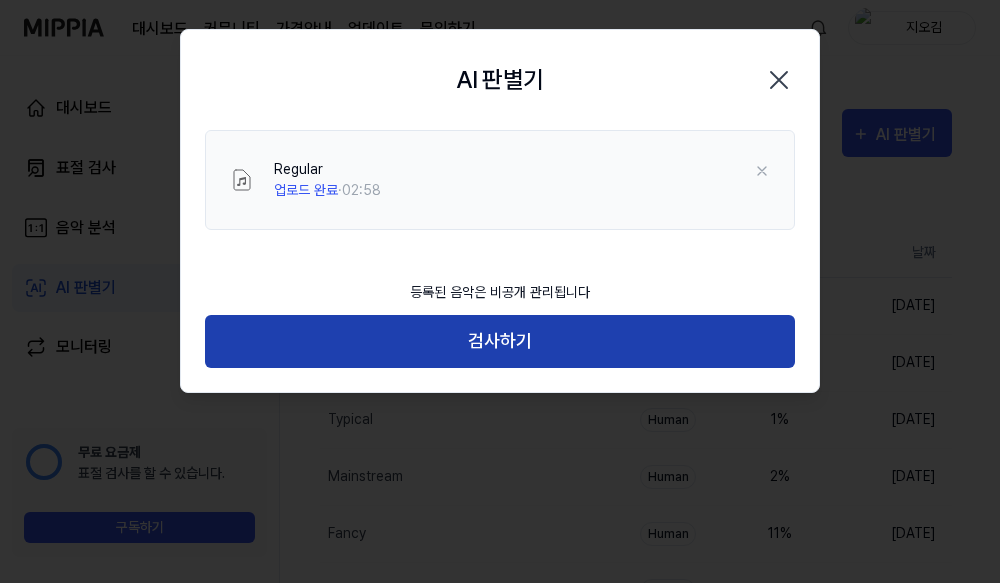click on "검사하기" at bounding box center (500, 341) 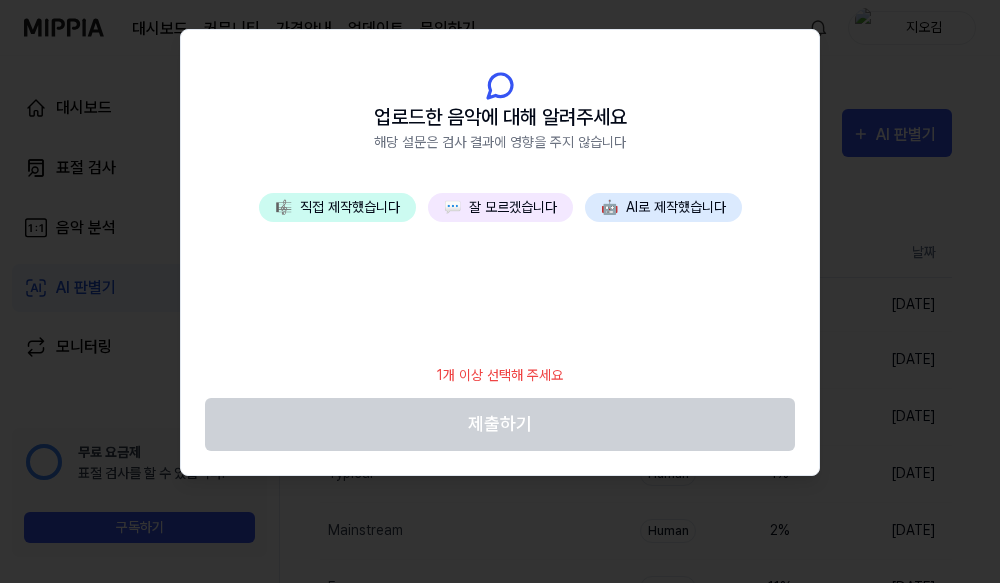 click on "💬 잘 모르겠습니다" at bounding box center [500, 207] 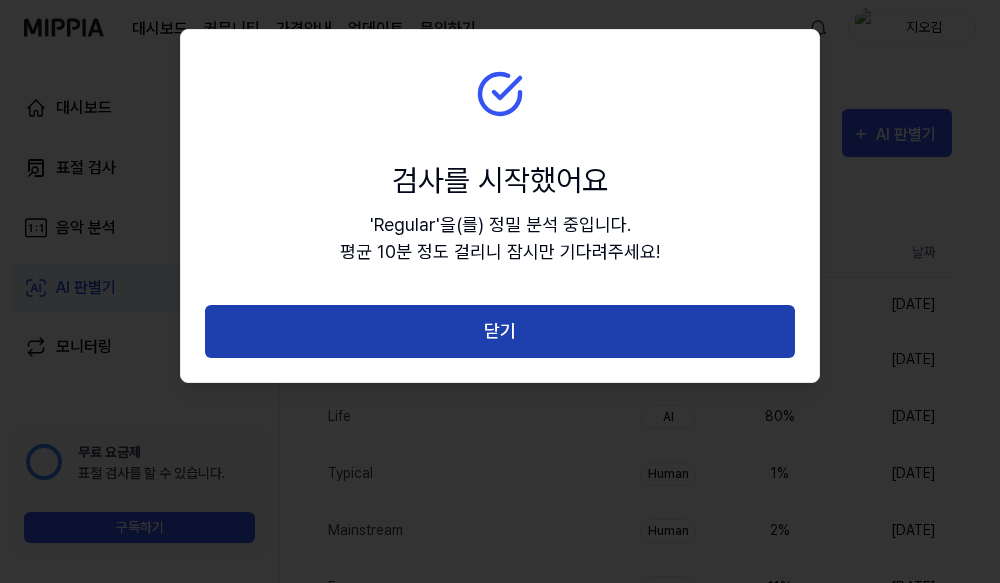 click on "닫기" at bounding box center [500, 331] 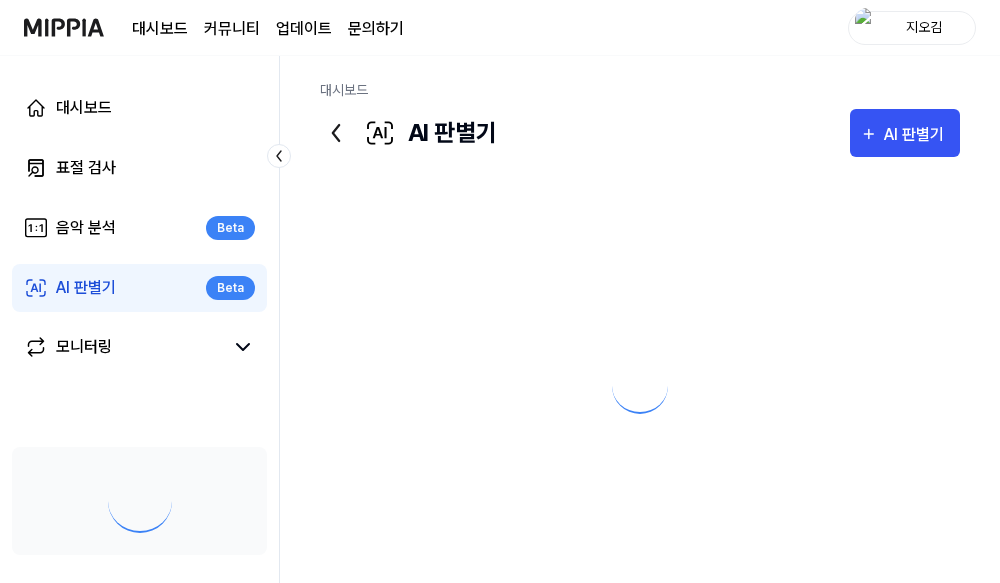 scroll, scrollTop: 0, scrollLeft: 0, axis: both 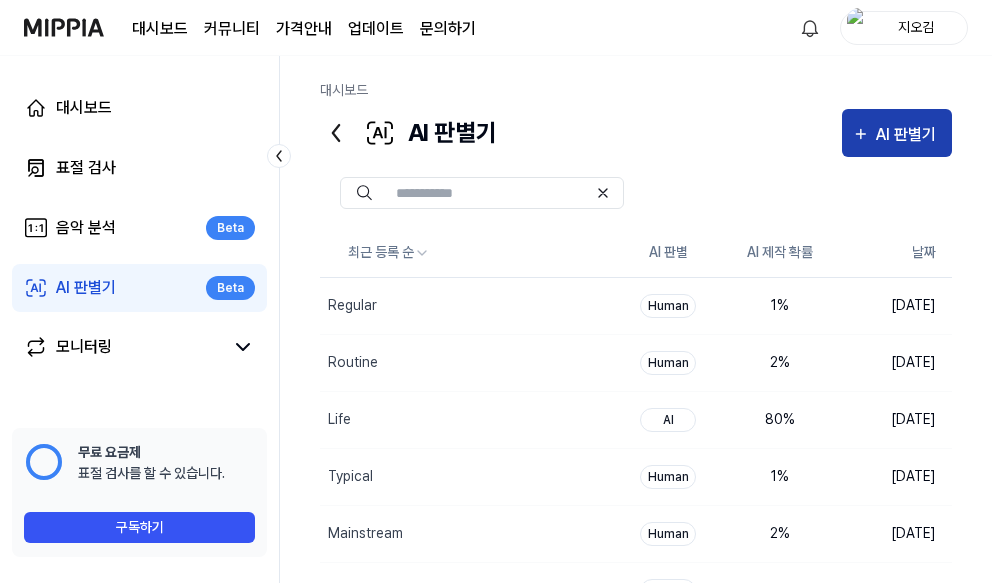 click on "AI 판별기" at bounding box center [909, 135] 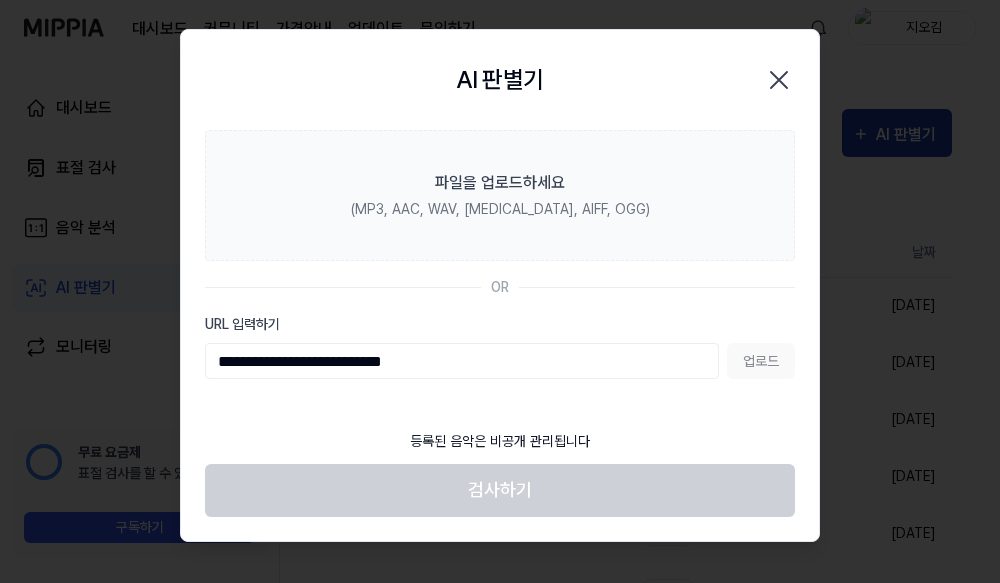 type on "**********" 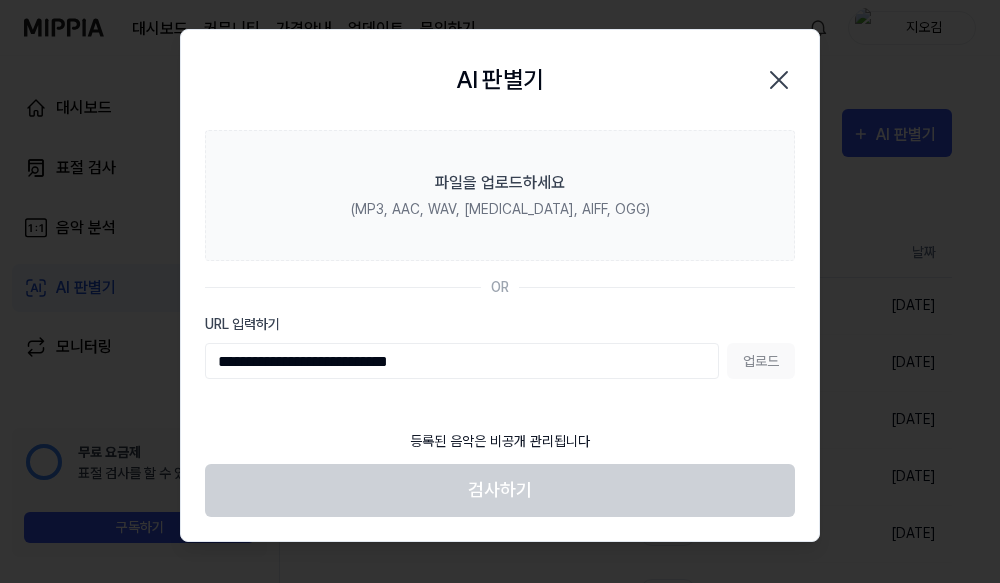click on "업로드" at bounding box center [761, 361] 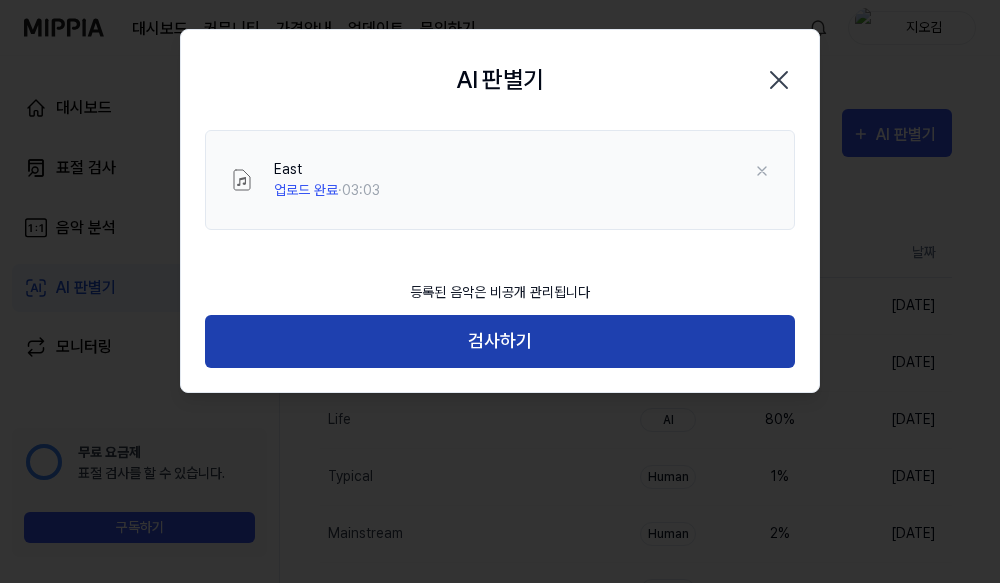 click on "검사하기" at bounding box center (500, 341) 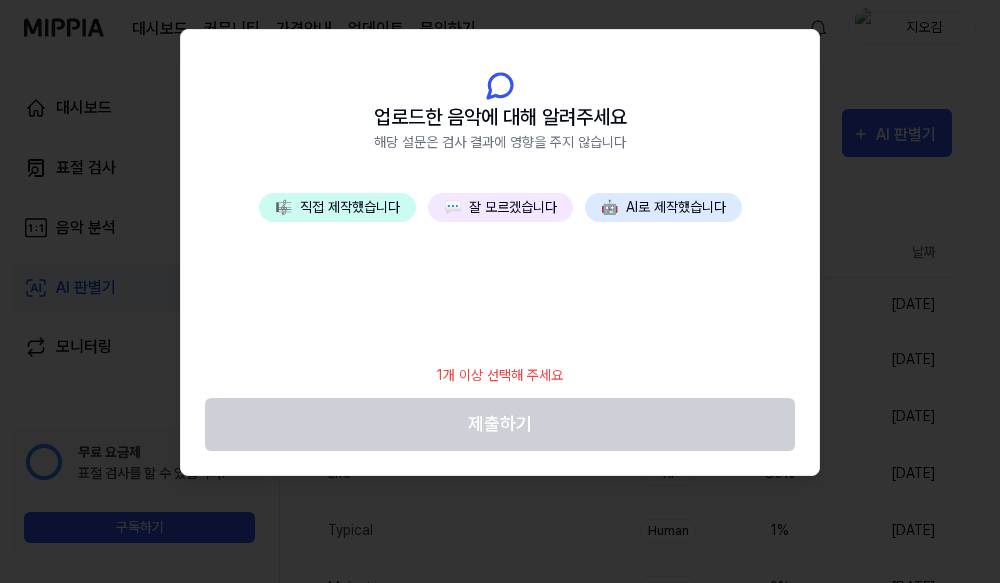click on "💬 잘 모르겠습니다" at bounding box center [500, 207] 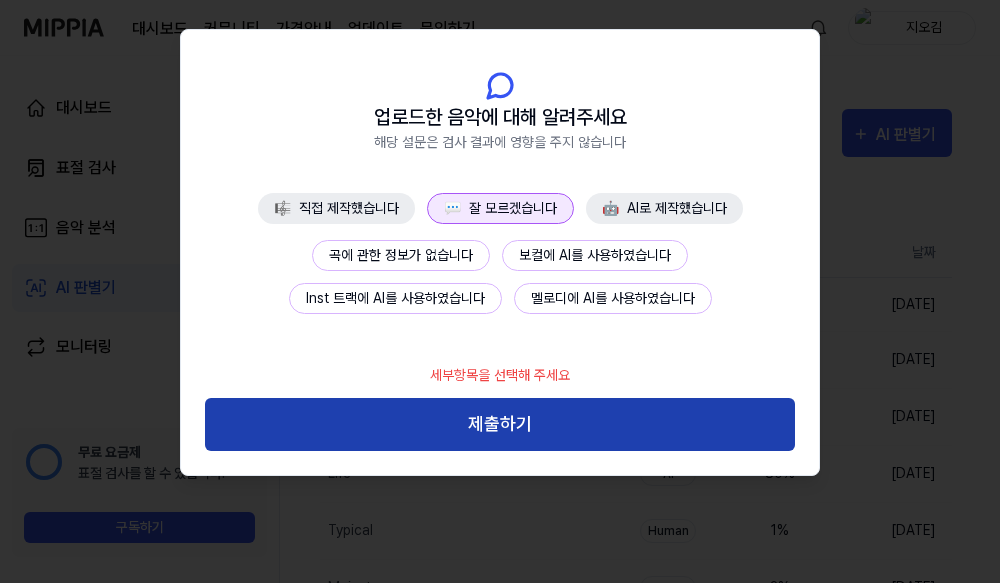 click on "제출하기" at bounding box center [500, 424] 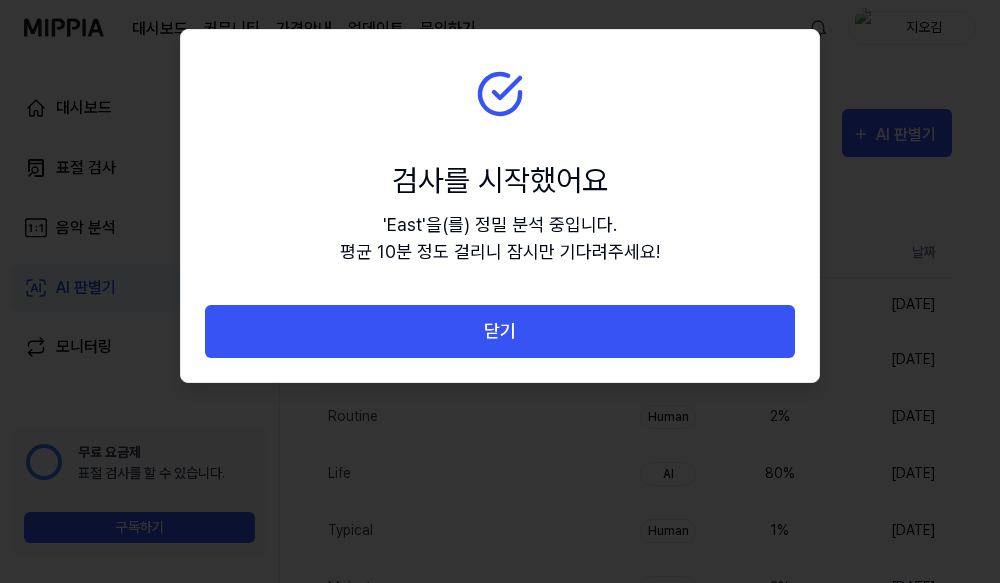 click on "닫기" at bounding box center [500, 331] 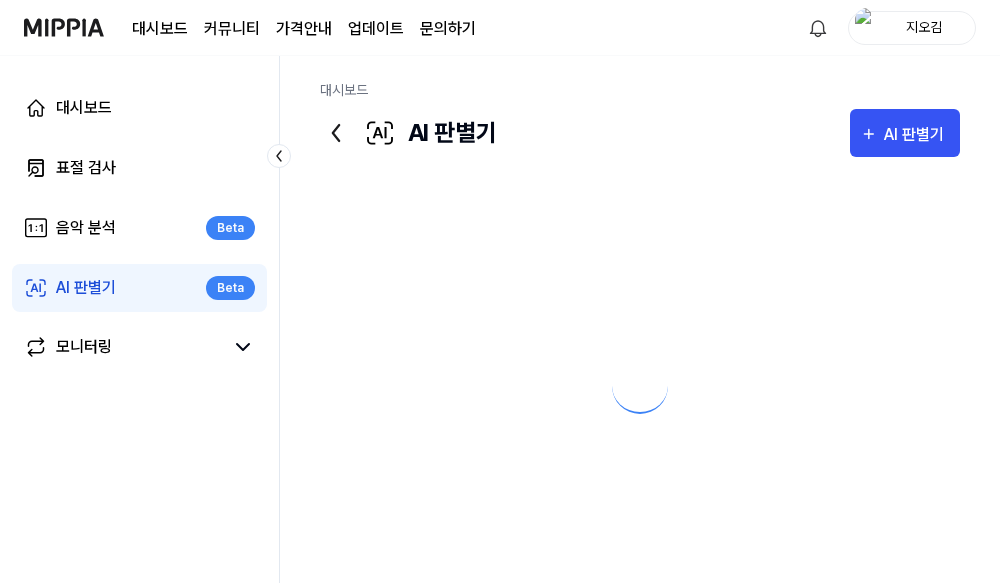 scroll, scrollTop: 0, scrollLeft: 0, axis: both 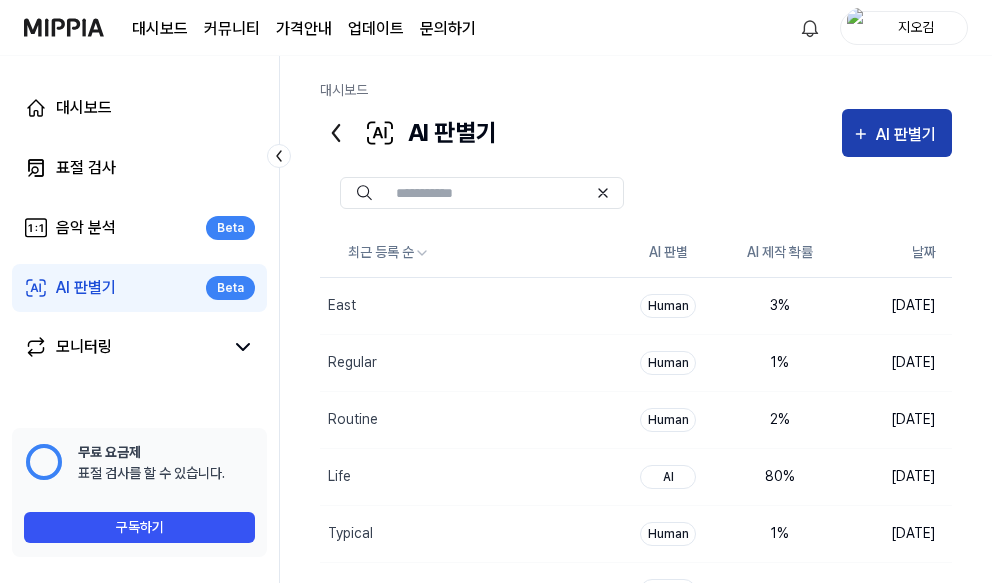 click on "AI 판별기" at bounding box center [909, 135] 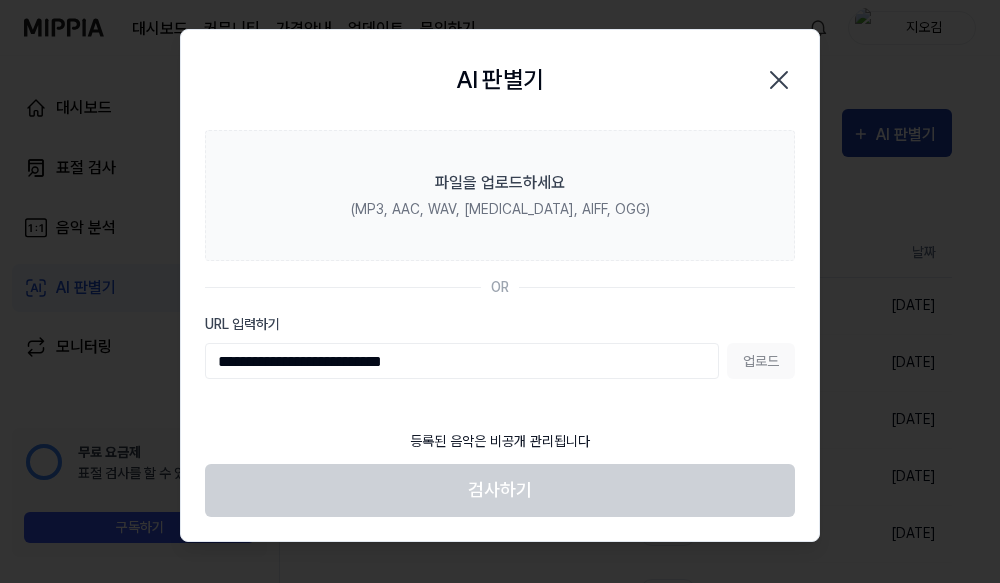 type on "**********" 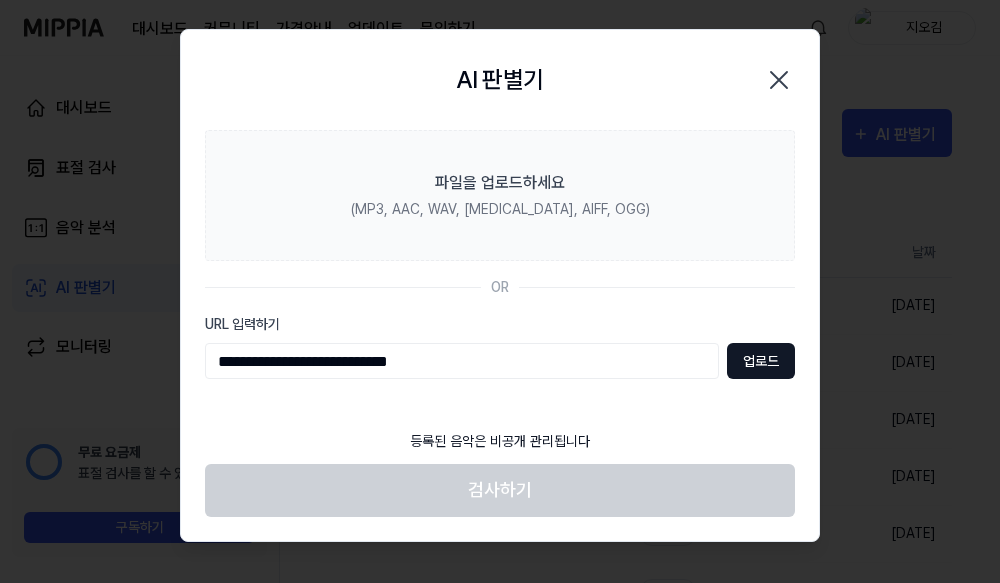 click on "업로드" at bounding box center (761, 361) 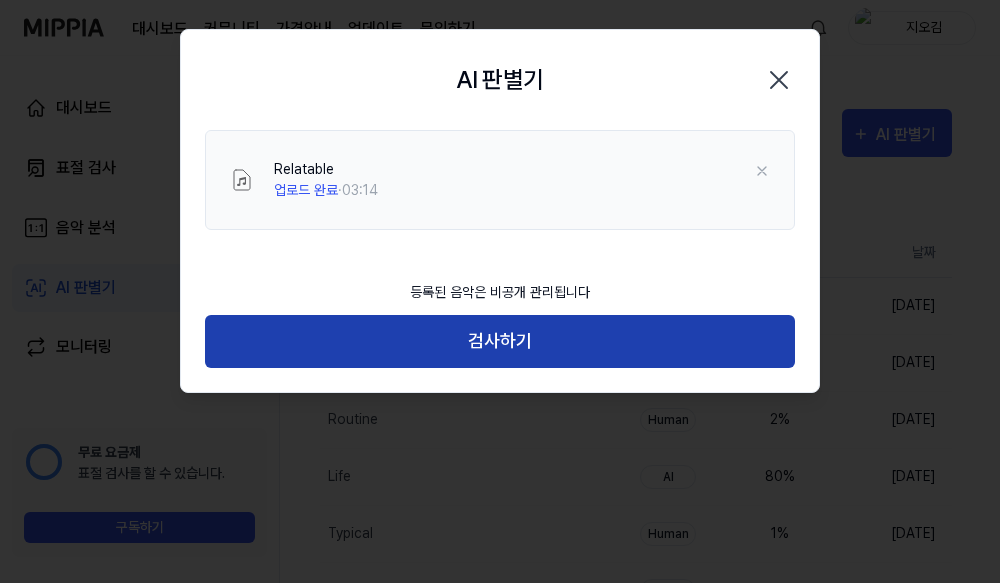 click on "검사하기" at bounding box center (500, 341) 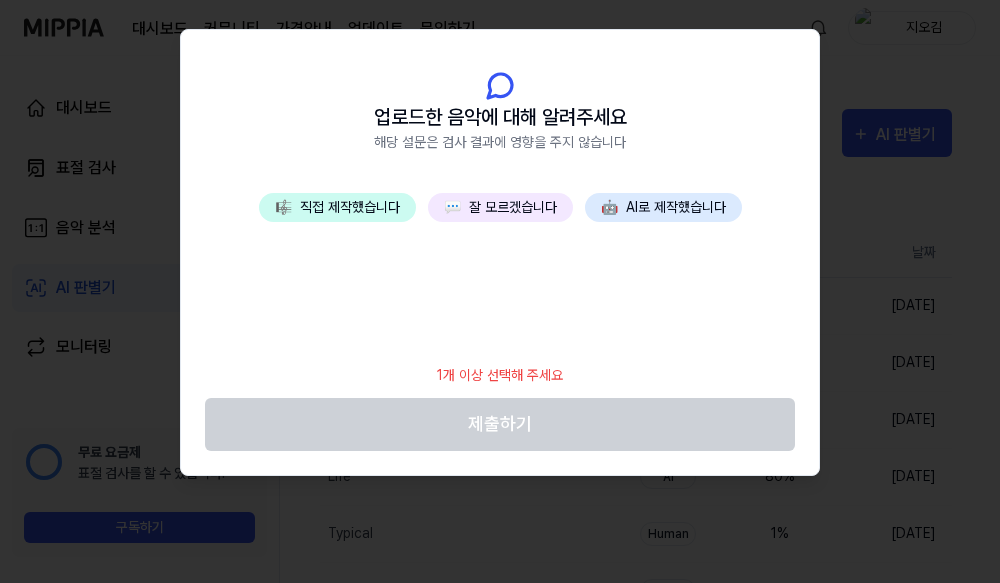 click on "💬 잘 모르겠습니다" at bounding box center [500, 207] 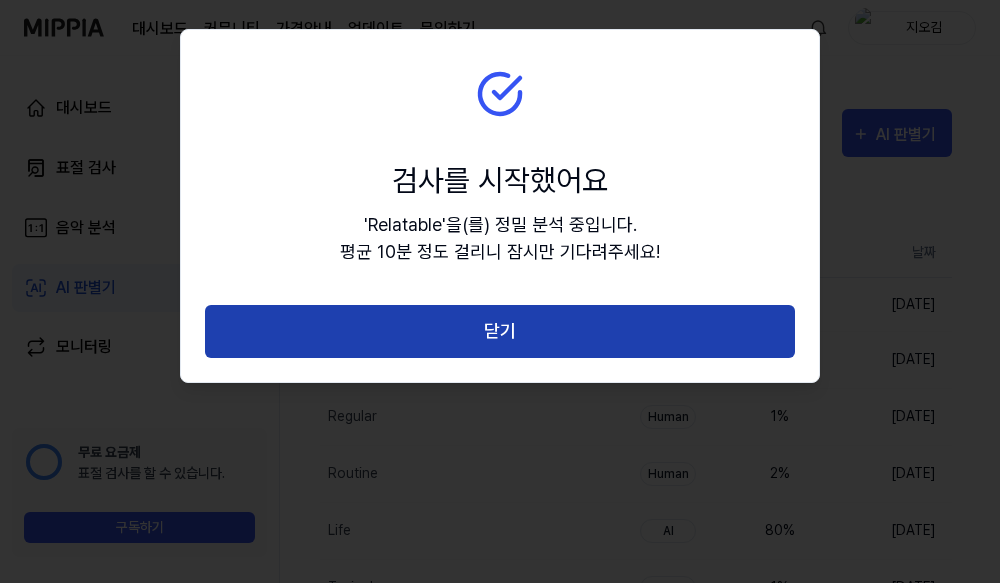 click on "닫기" at bounding box center (500, 331) 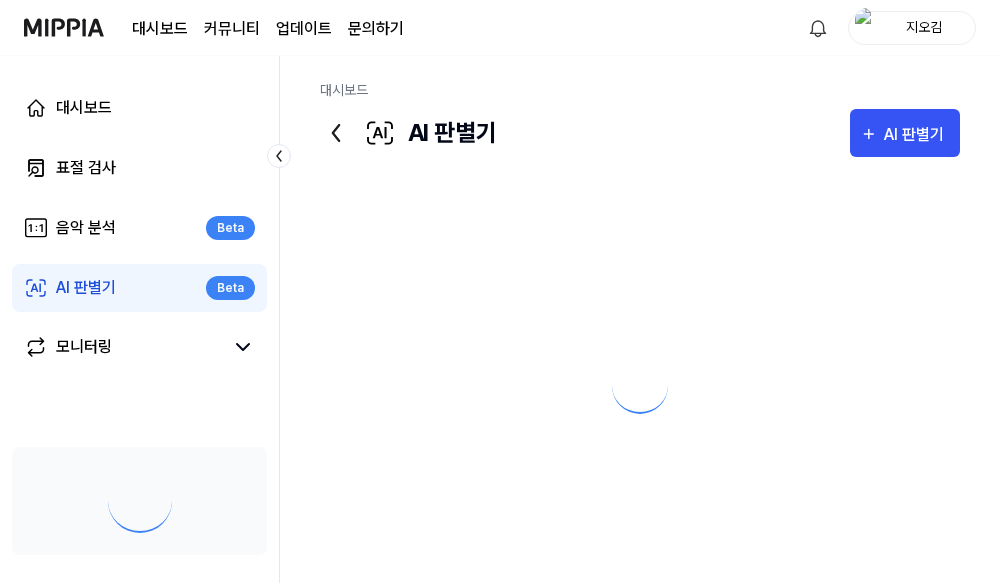 scroll, scrollTop: 0, scrollLeft: 0, axis: both 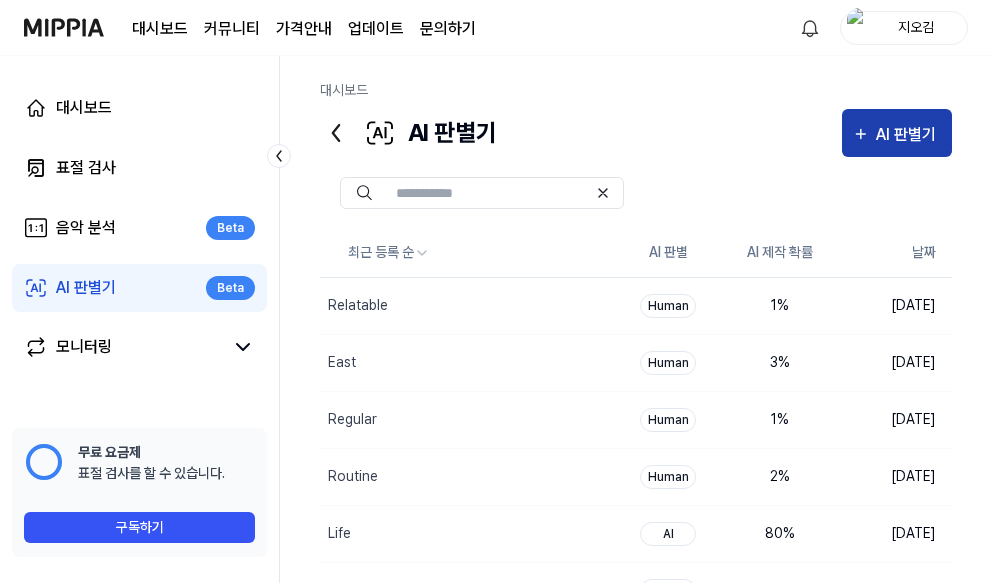 click on "AI 판별기" at bounding box center [909, 135] 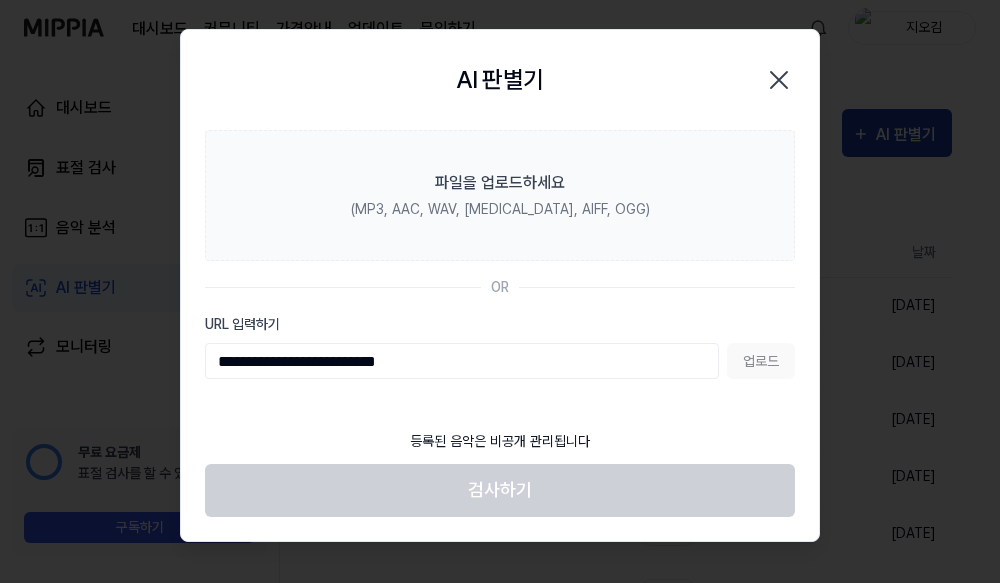 type on "**********" 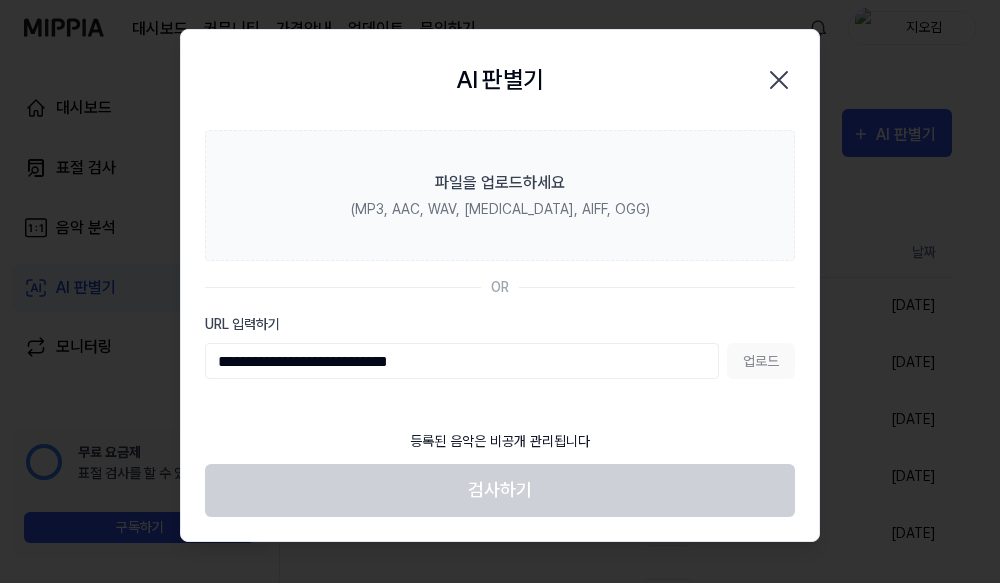 click on "업로드" at bounding box center [761, 361] 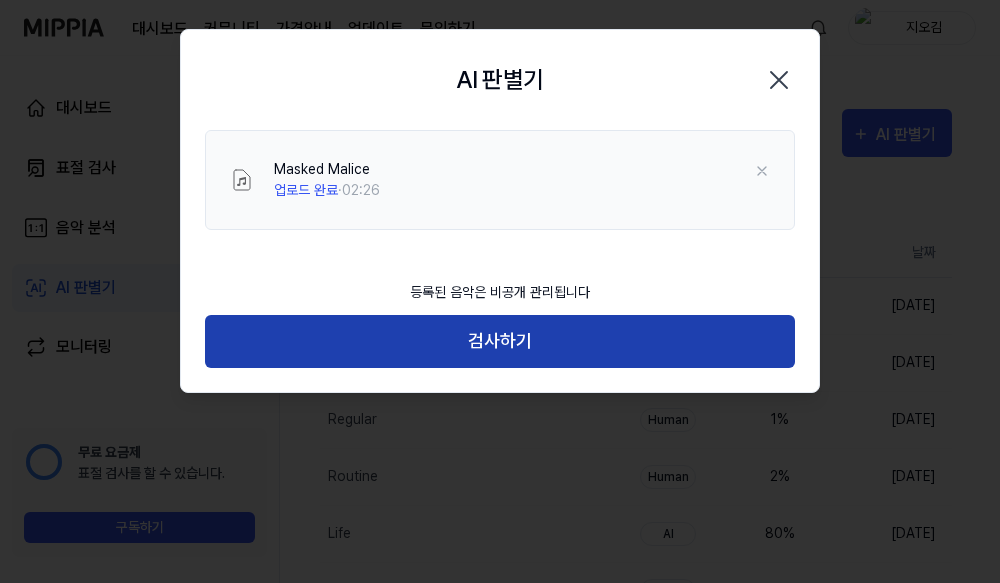 click on "검사하기" at bounding box center (500, 341) 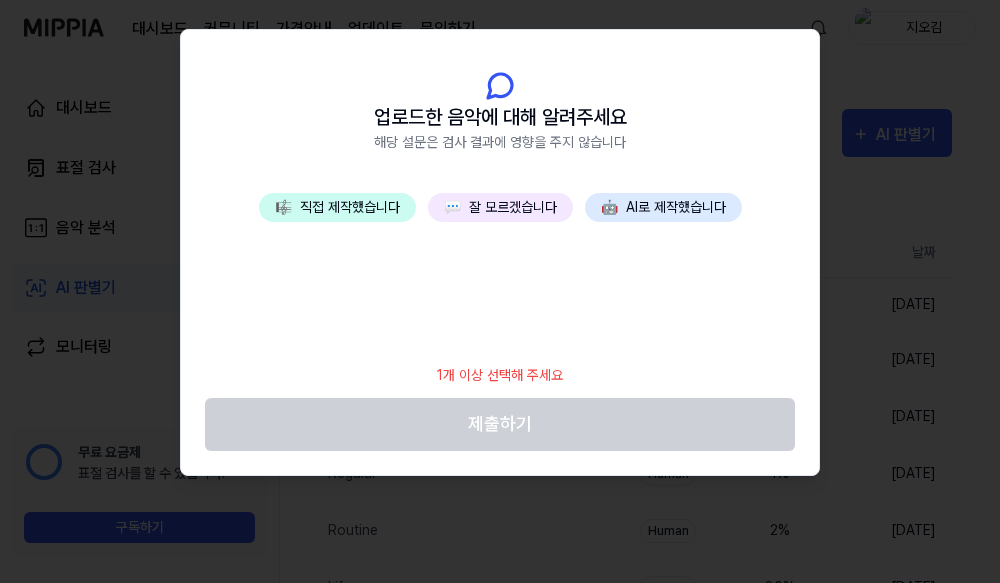 click on "💬 잘 모르겠습니다" at bounding box center (500, 207) 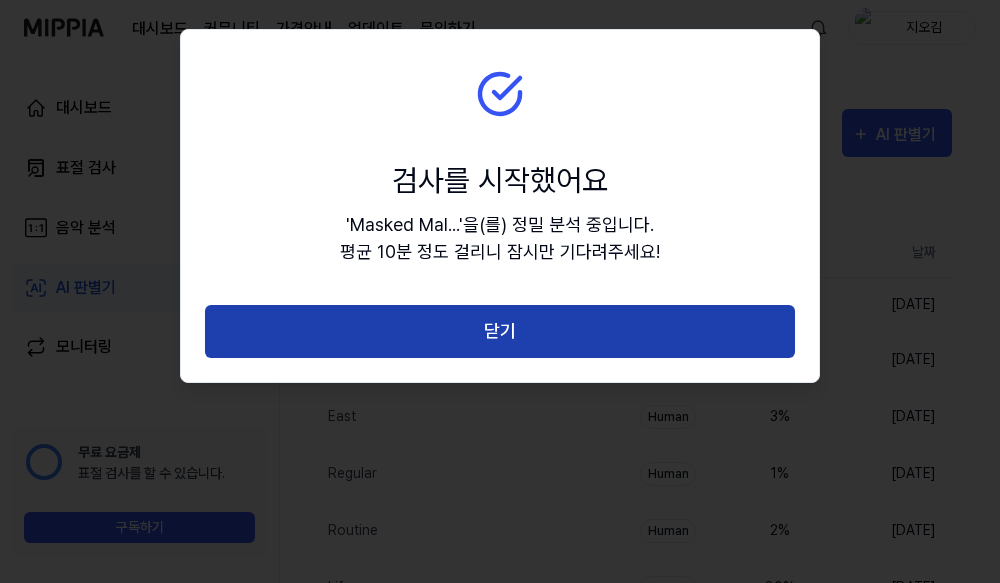 click on "닫기" at bounding box center (500, 331) 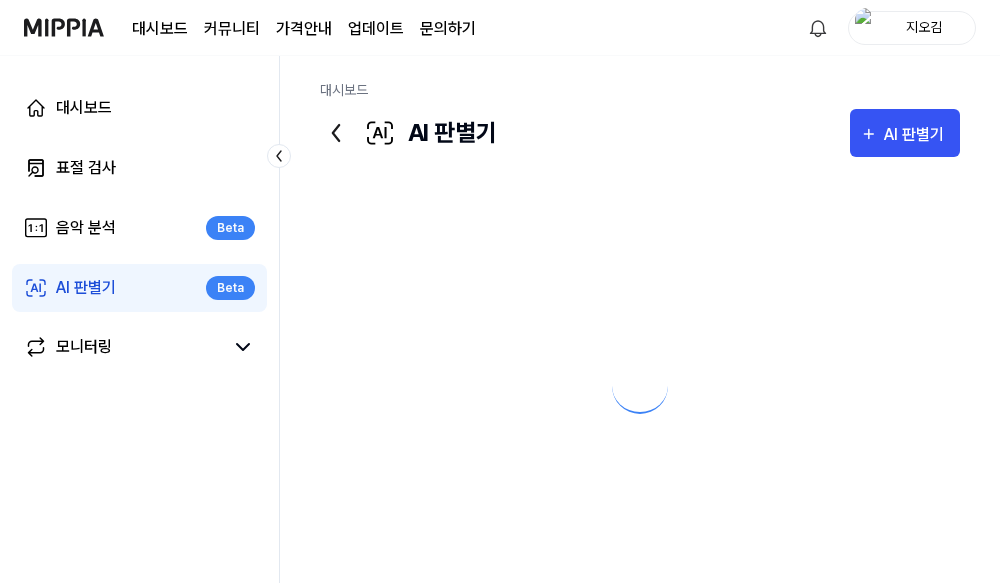 scroll, scrollTop: 0, scrollLeft: 0, axis: both 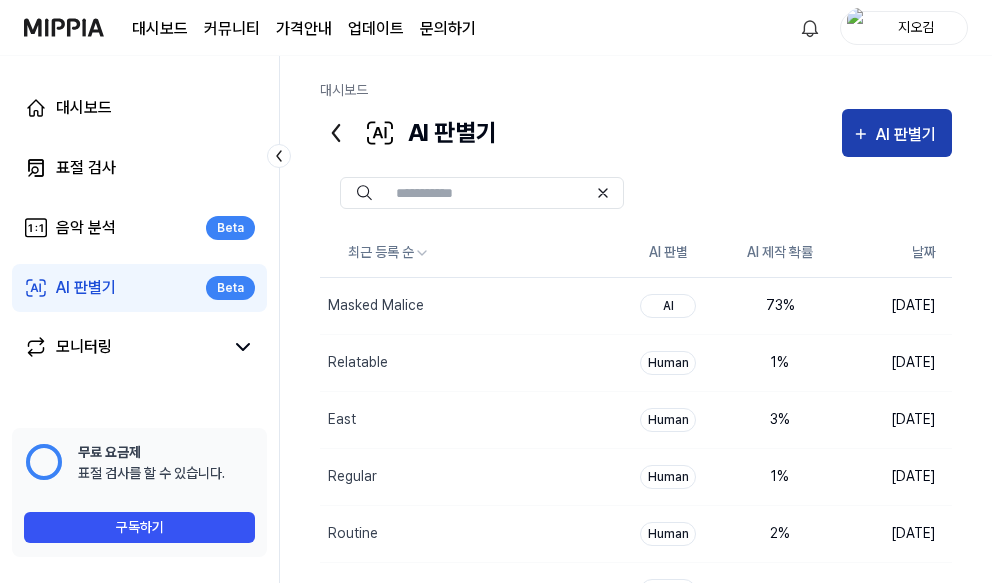 click on "AI 판별기" at bounding box center (909, 135) 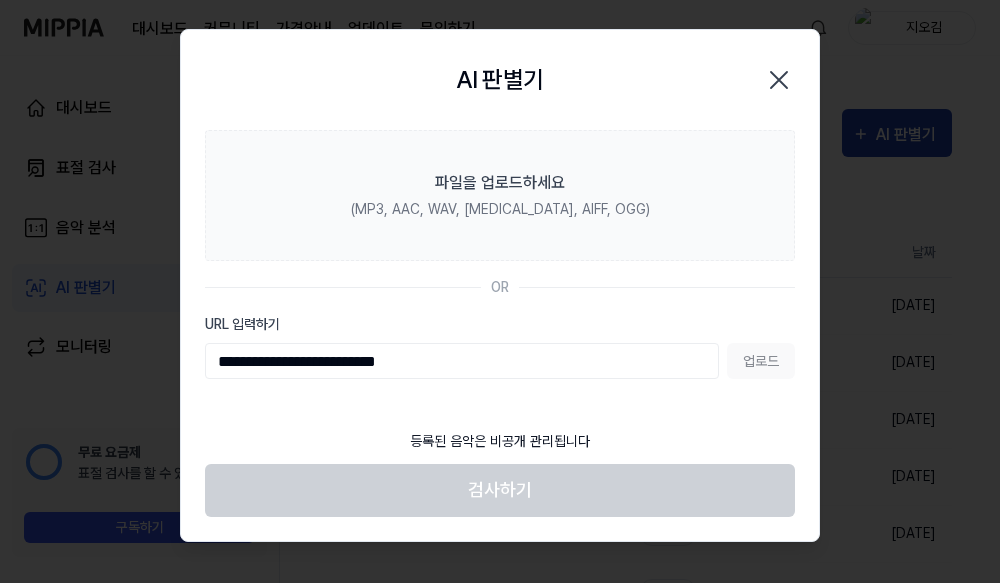 type on "**********" 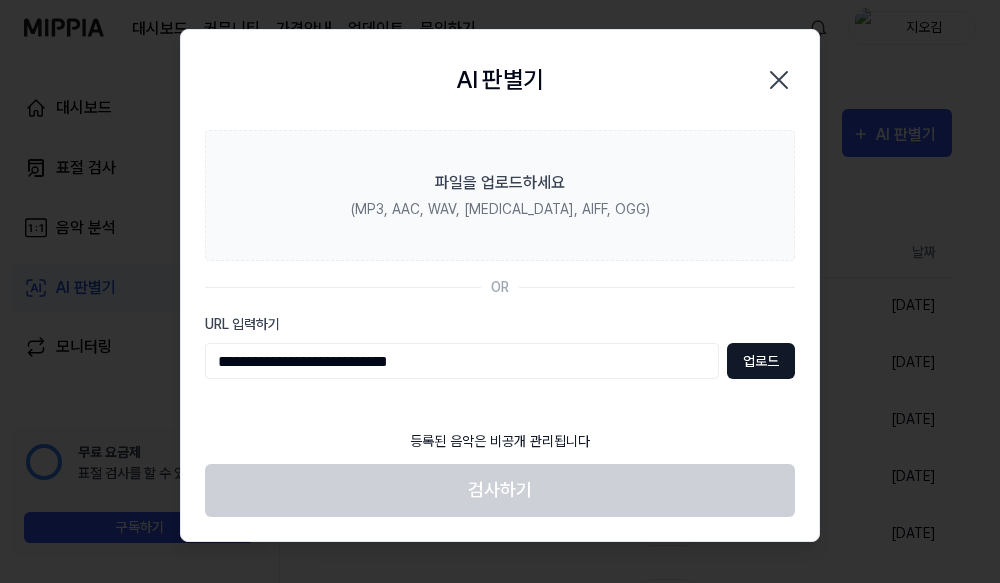 click on "업로드" at bounding box center [761, 361] 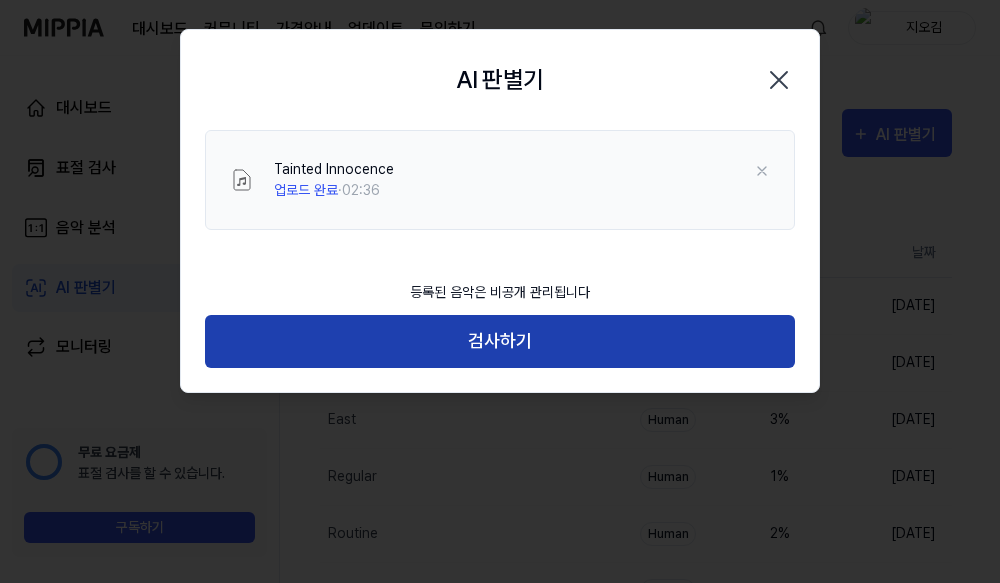 click on "검사하기" at bounding box center (500, 341) 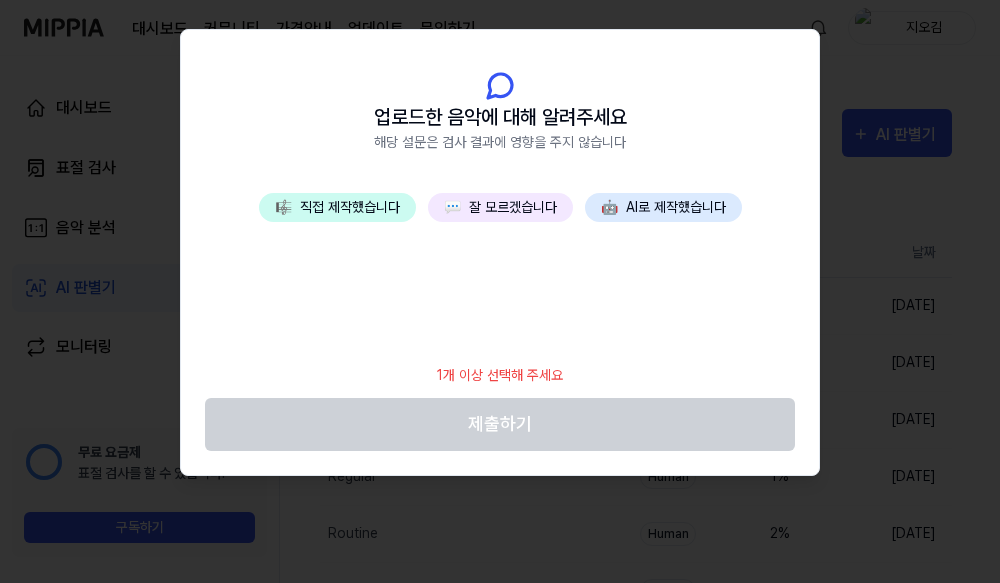 click on "💬 잘 모르겠습니다" at bounding box center [500, 207] 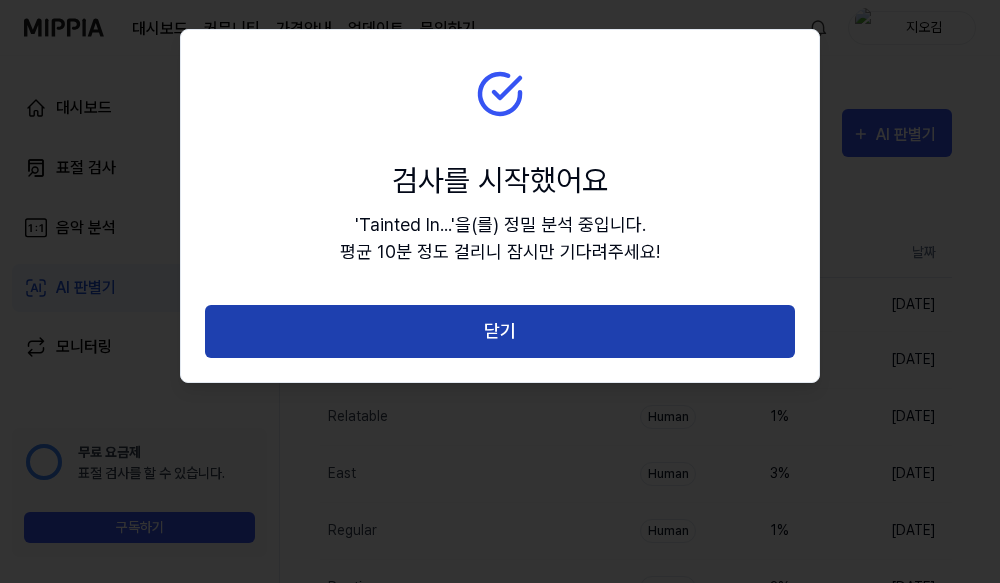 click on "닫기" at bounding box center (500, 331) 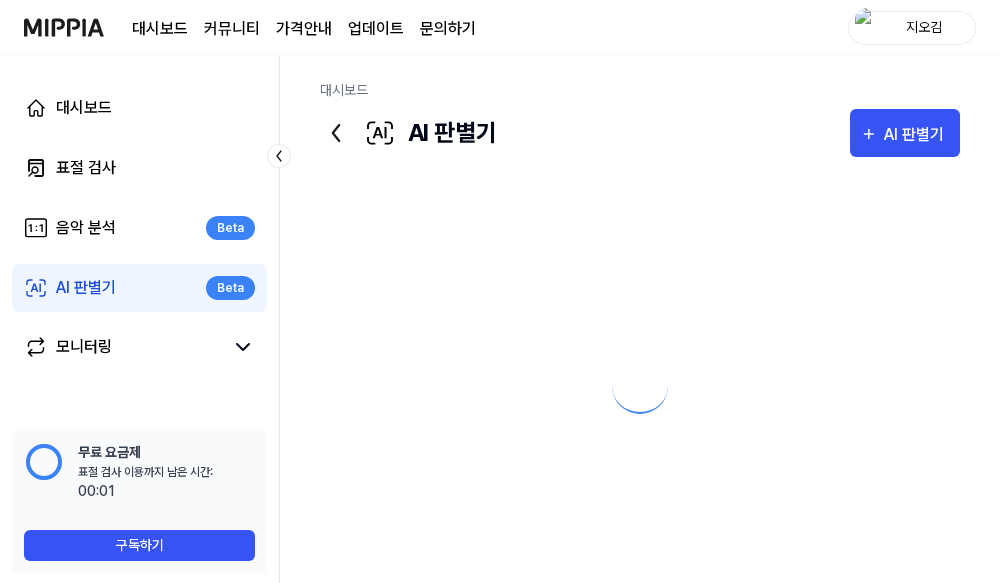 scroll, scrollTop: 0, scrollLeft: 0, axis: both 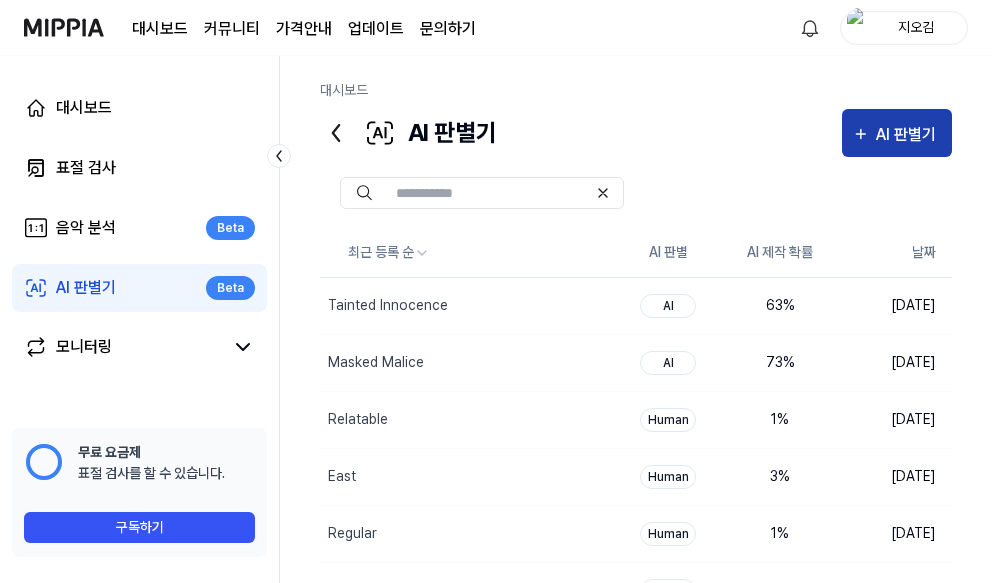 click on "AI 판별기" at bounding box center [909, 135] 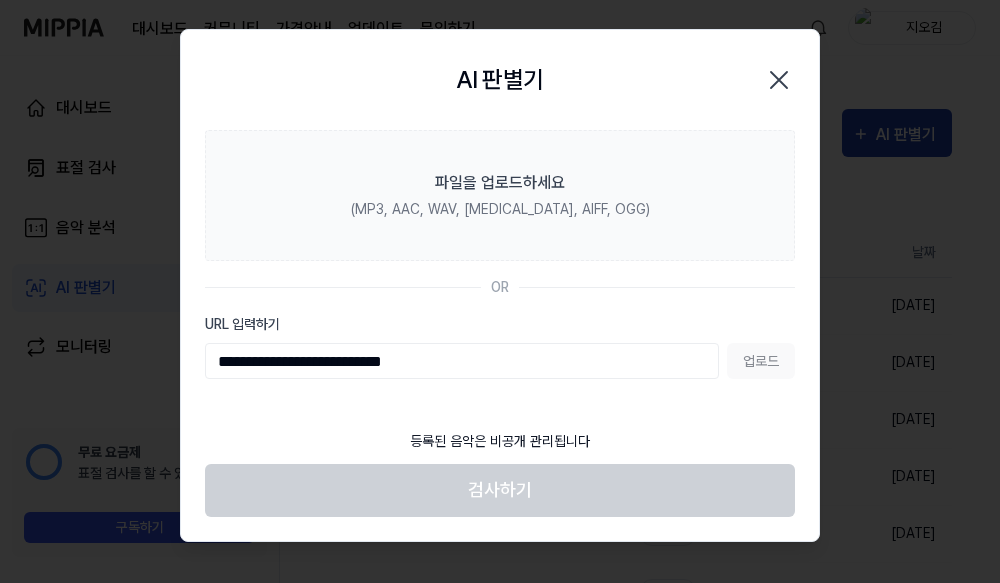 type on "**********" 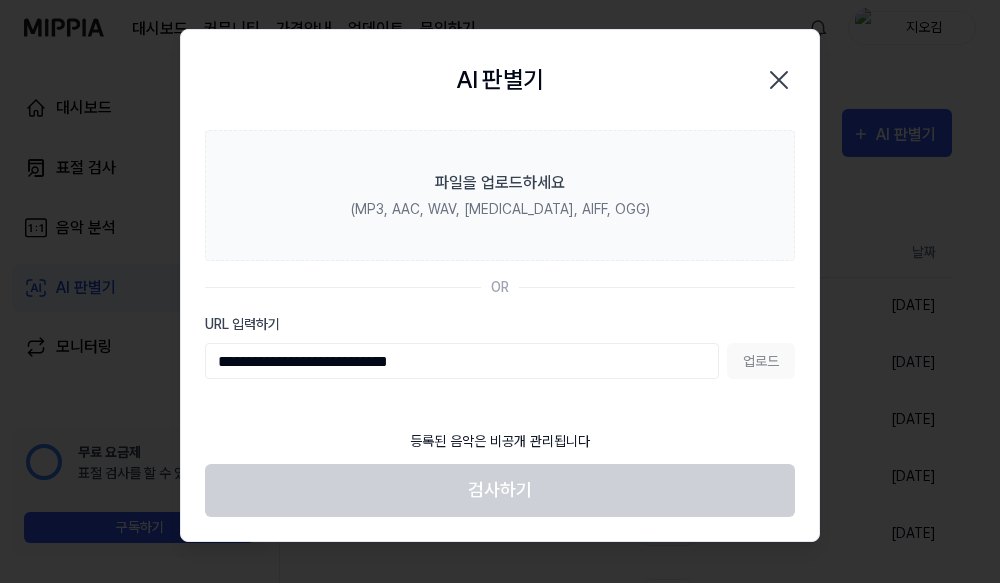 click on "업로드" at bounding box center [761, 361] 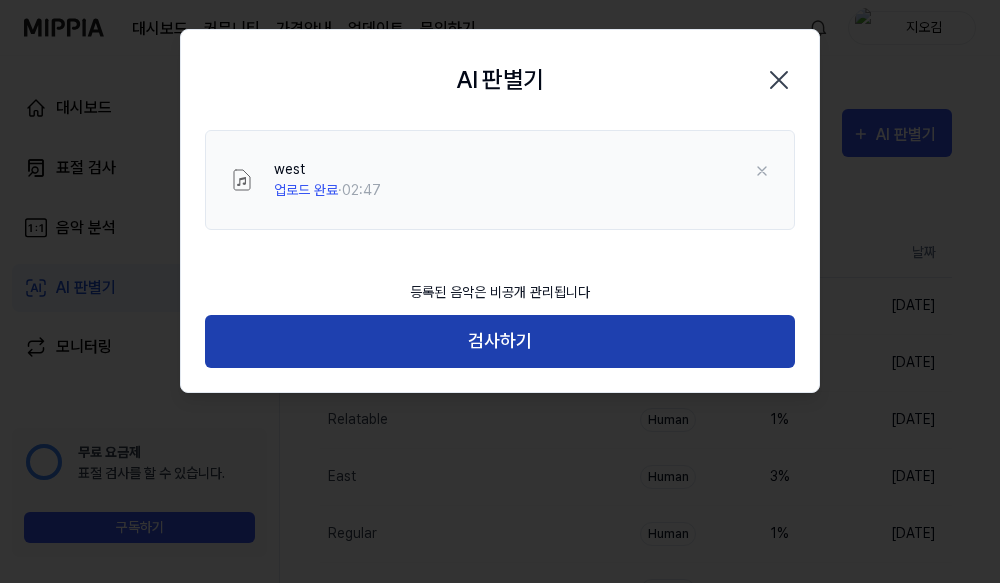 click on "검사하기" at bounding box center (500, 341) 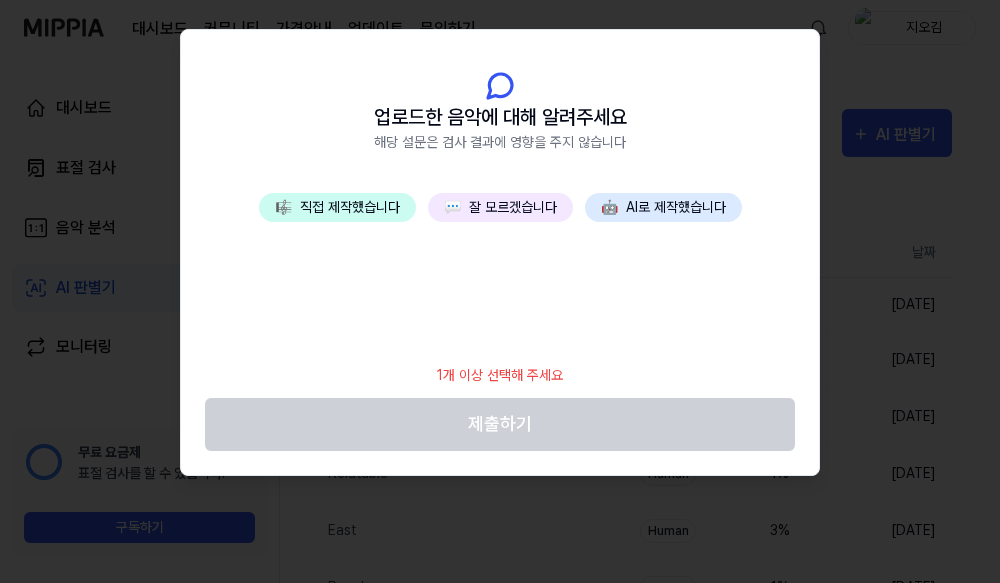 click on "💬 잘 모르겠습니다" at bounding box center (500, 207) 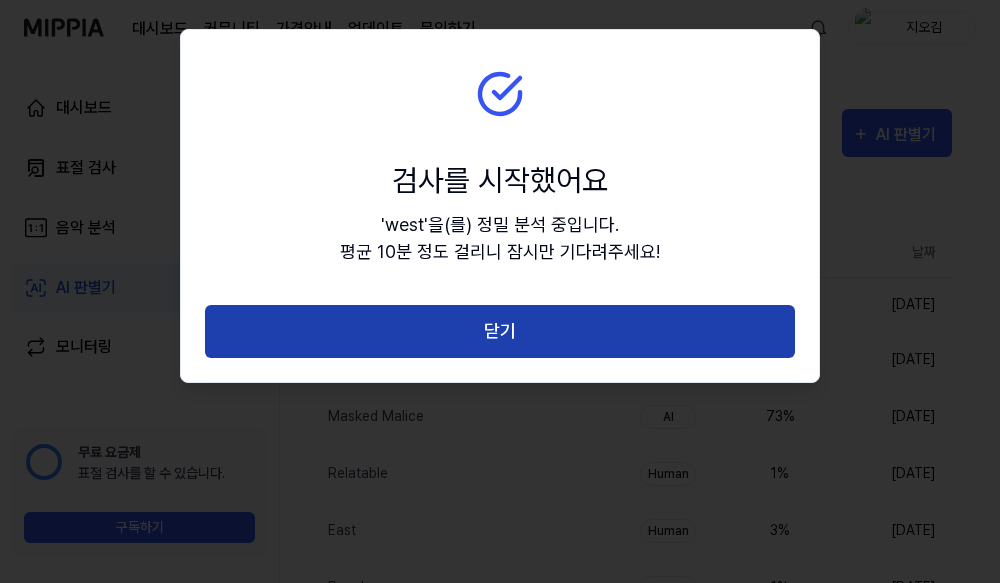 click on "닫기" at bounding box center (500, 331) 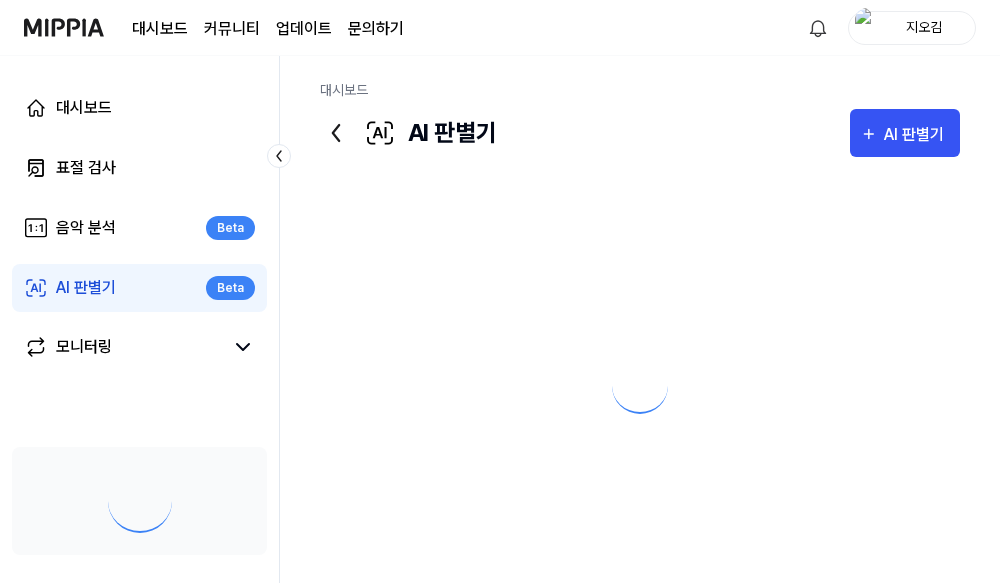 scroll, scrollTop: 0, scrollLeft: 0, axis: both 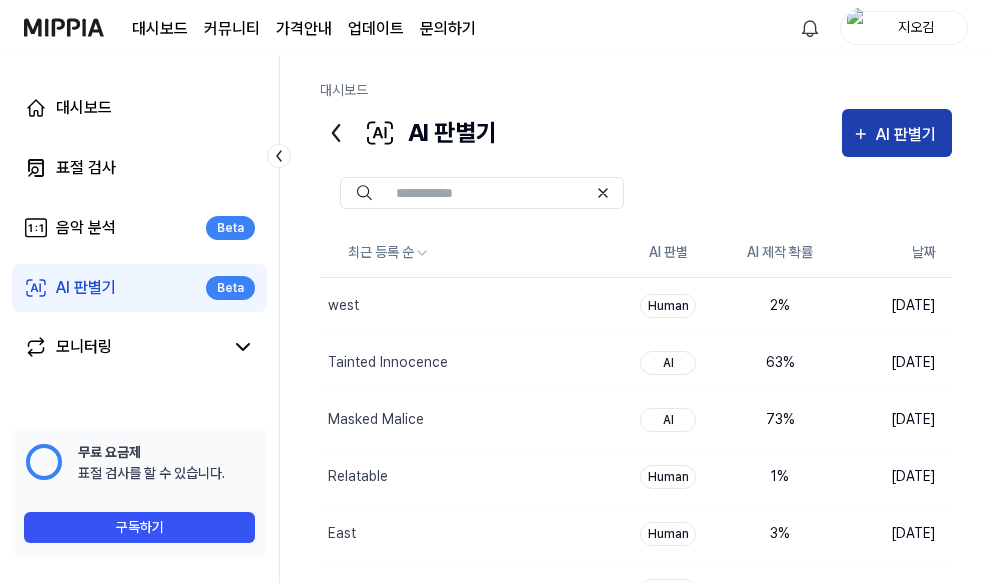 click on "AI 판별기" at bounding box center (909, 135) 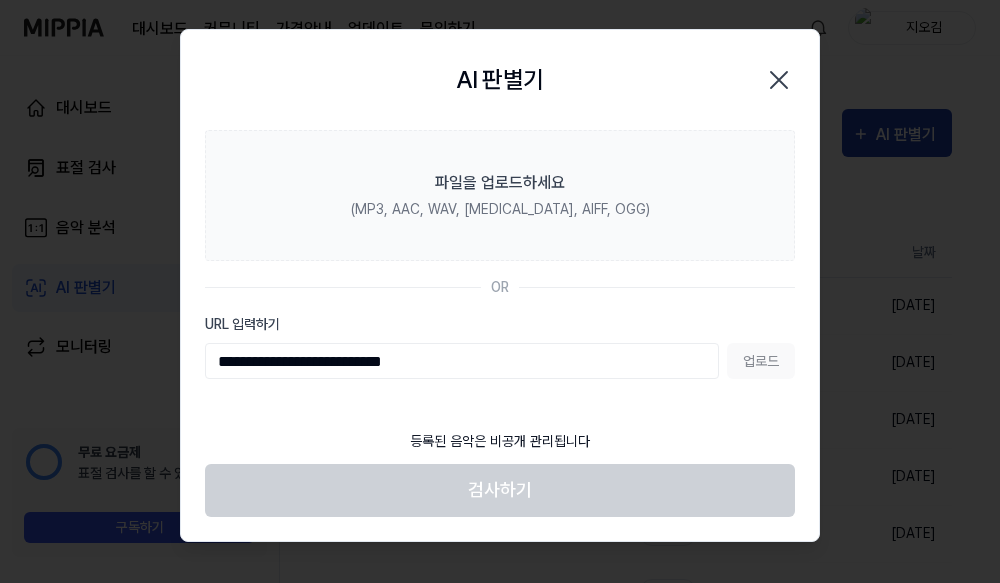 type on "**********" 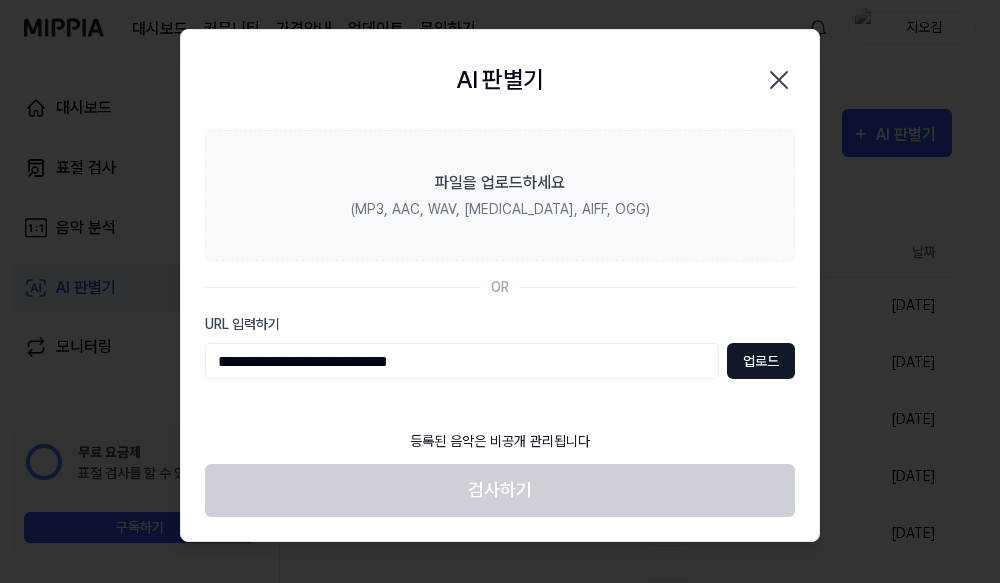 click on "업로드" at bounding box center (761, 361) 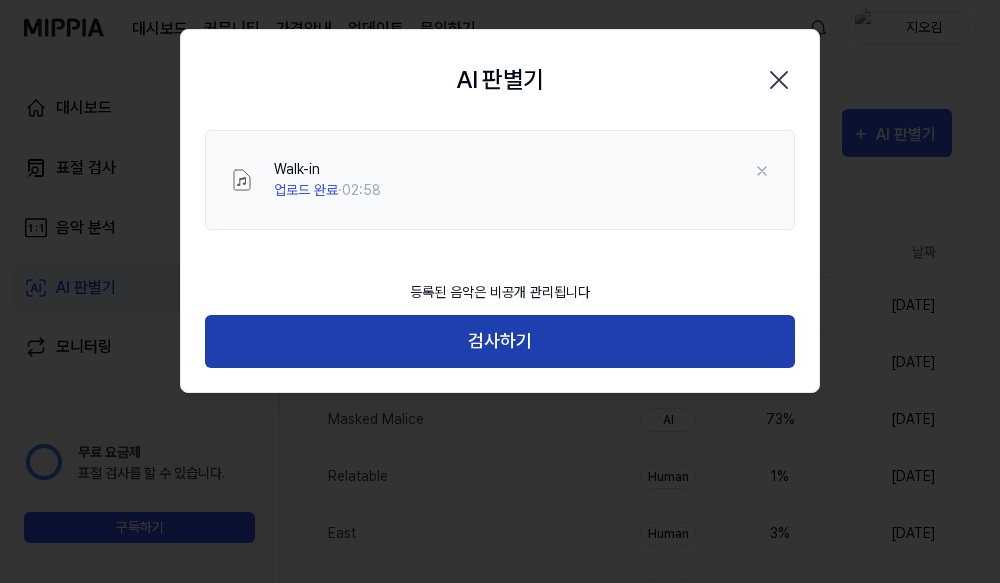 click on "검사하기" at bounding box center (500, 341) 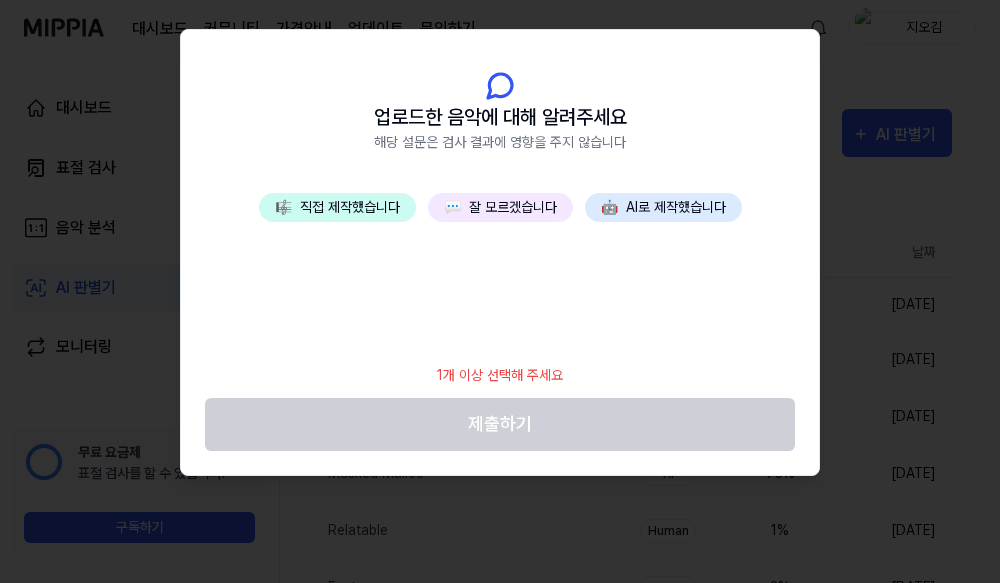 click on "💬 잘 모르겠습니다" at bounding box center (500, 207) 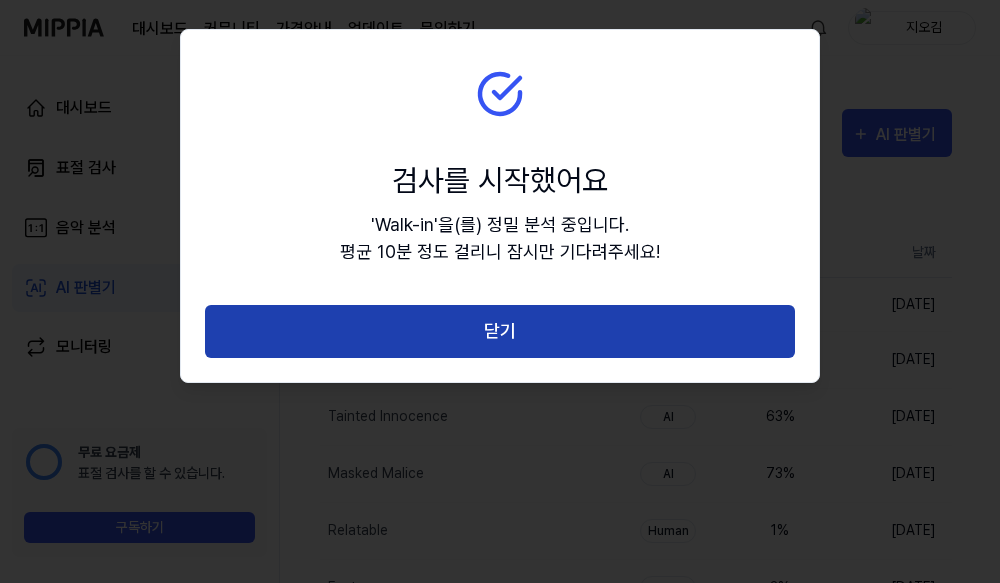 click on "닫기" at bounding box center (500, 331) 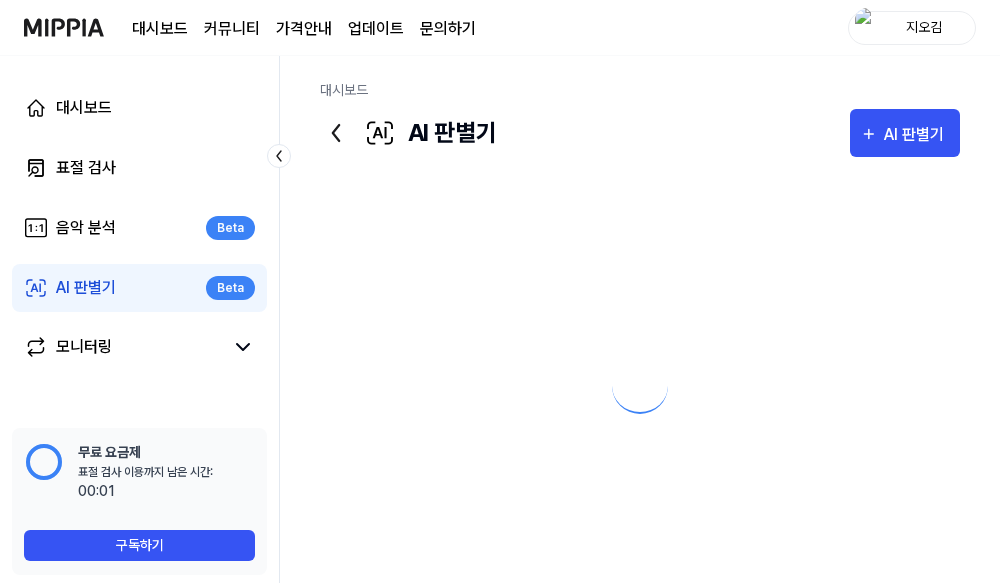 scroll, scrollTop: 0, scrollLeft: 0, axis: both 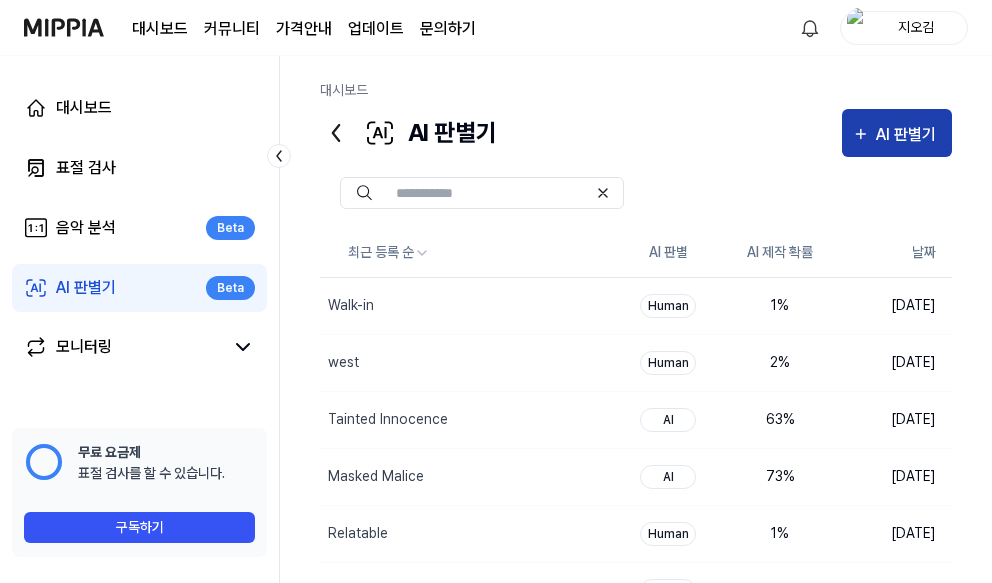 click on "AI 판별기" at bounding box center (909, 135) 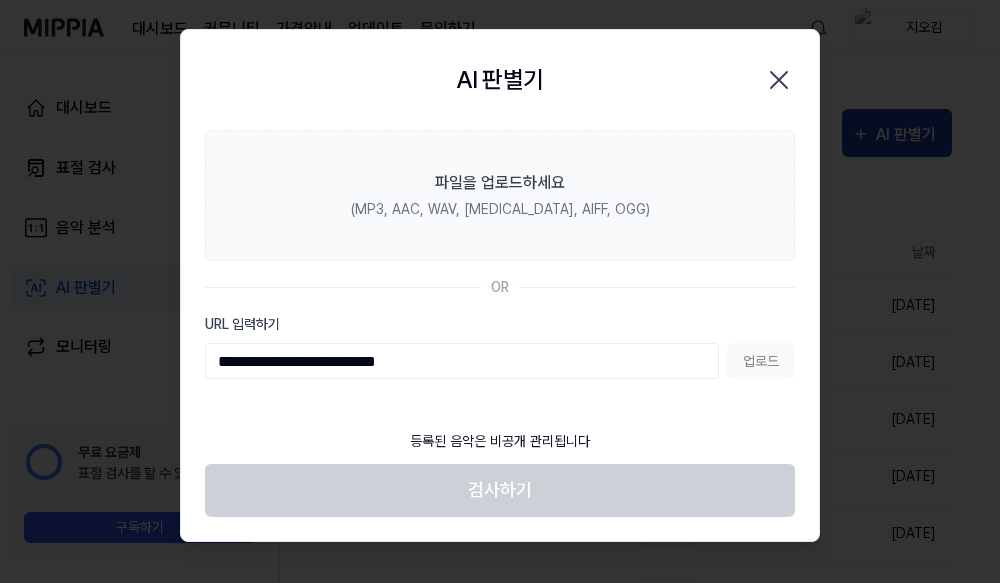 type on "**********" 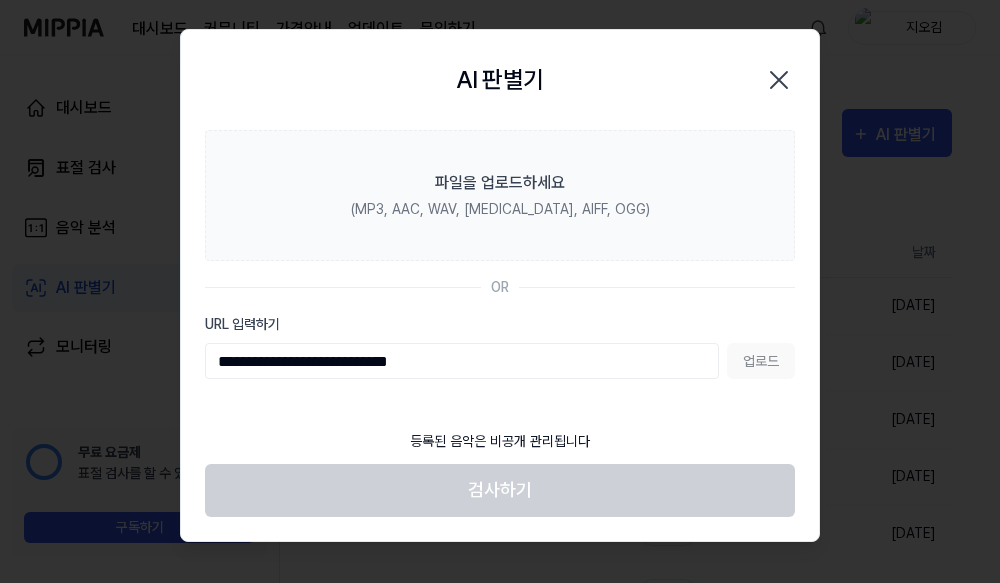click on "업로드" at bounding box center [761, 361] 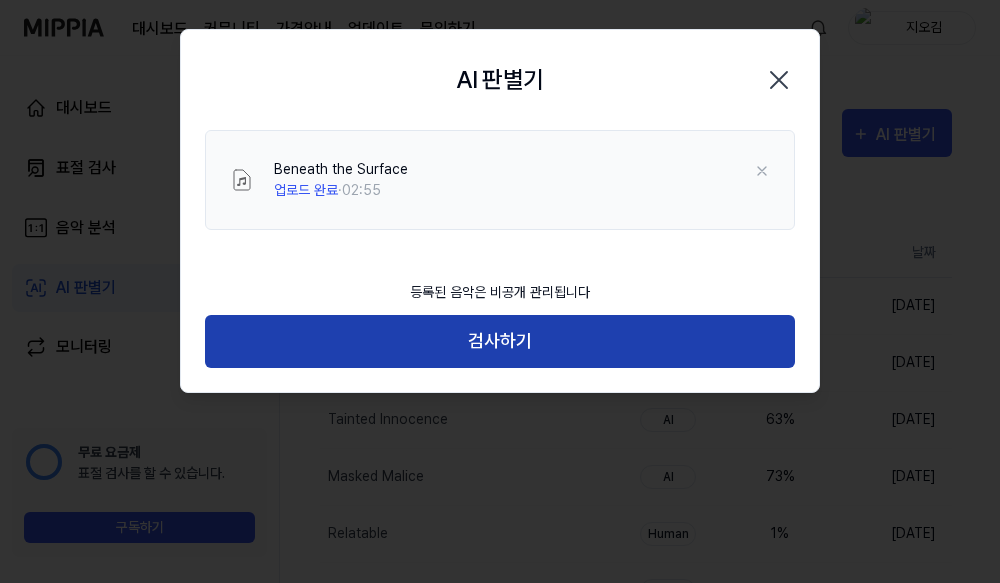 click on "검사하기" at bounding box center [500, 341] 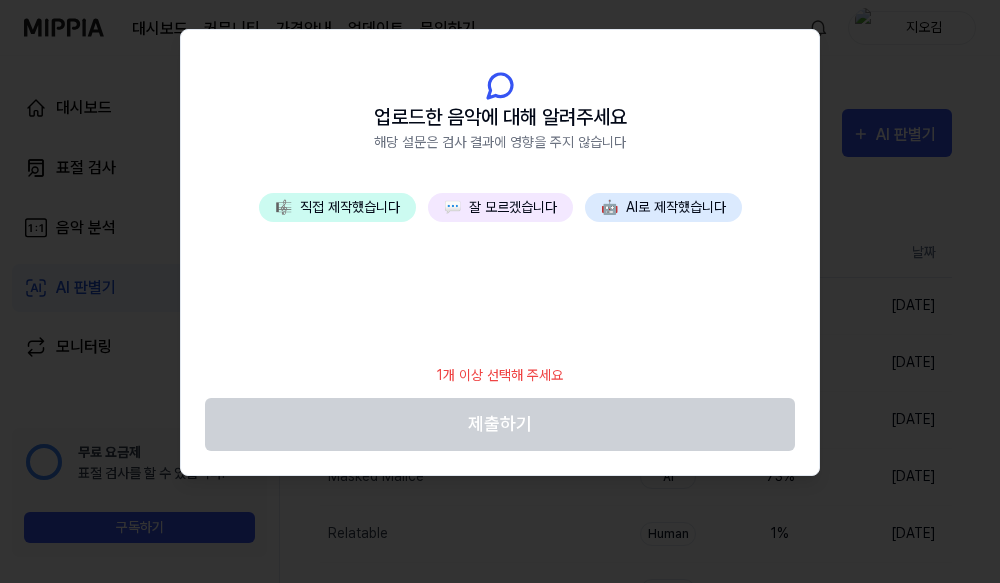click on "💬 잘 모르겠습니다" at bounding box center [500, 207] 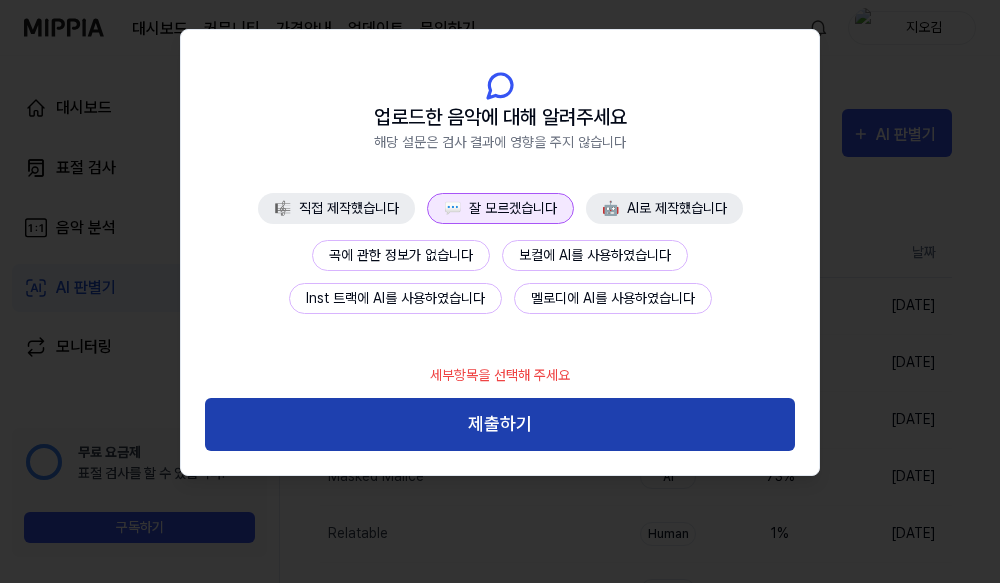 click on "제출하기" at bounding box center [500, 424] 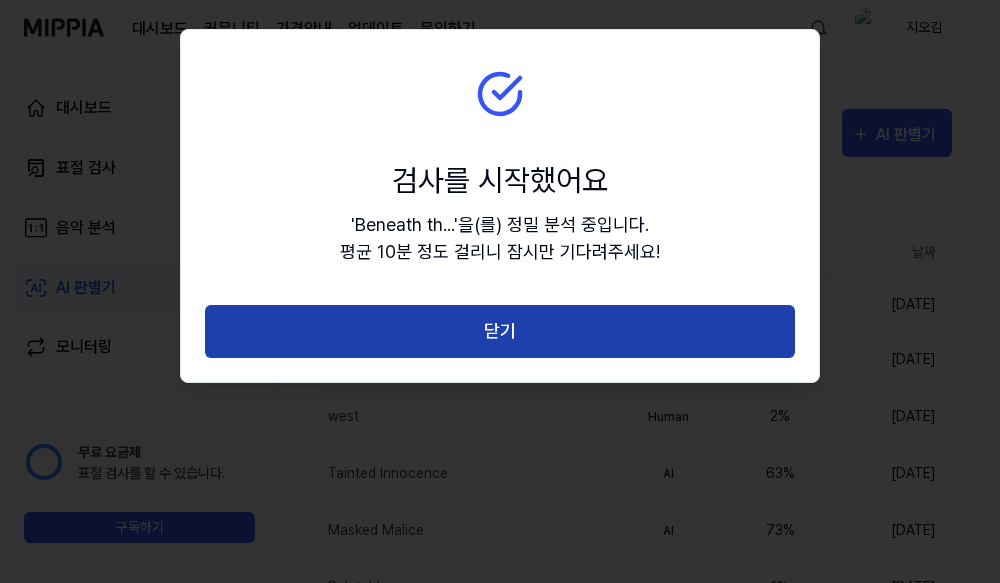 click on "닫기" at bounding box center [500, 331] 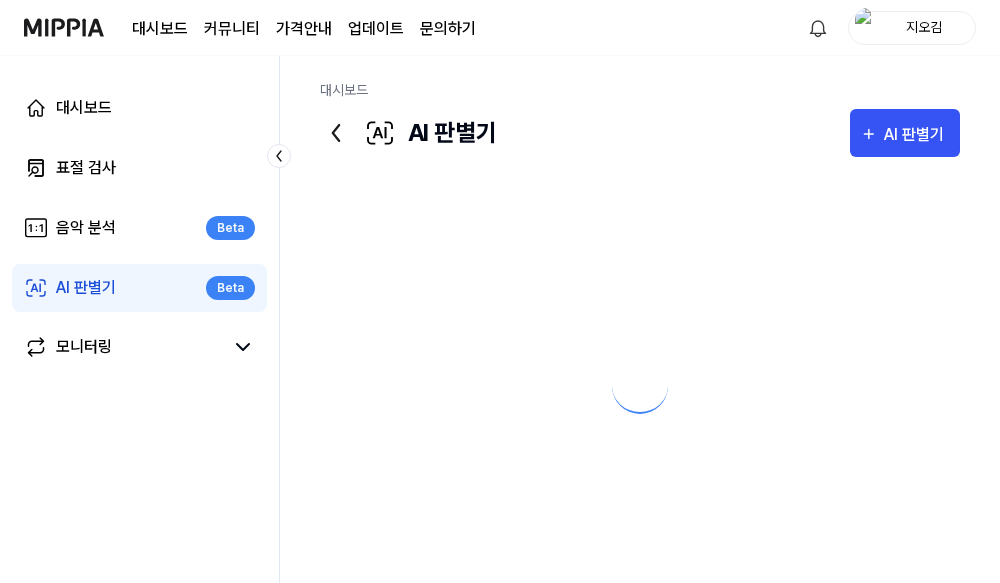 scroll, scrollTop: 0, scrollLeft: 0, axis: both 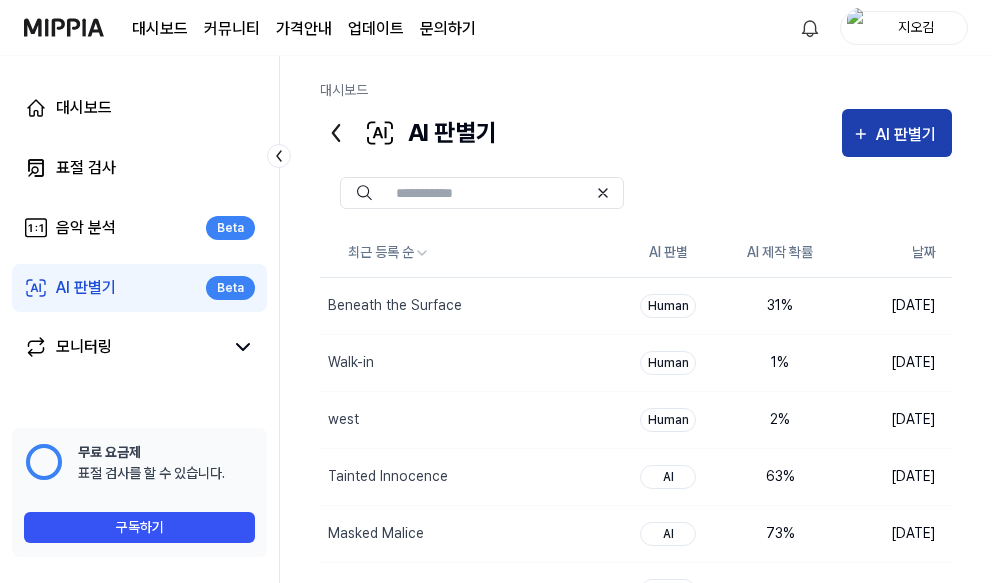 click on "AI 판별기" at bounding box center (909, 135) 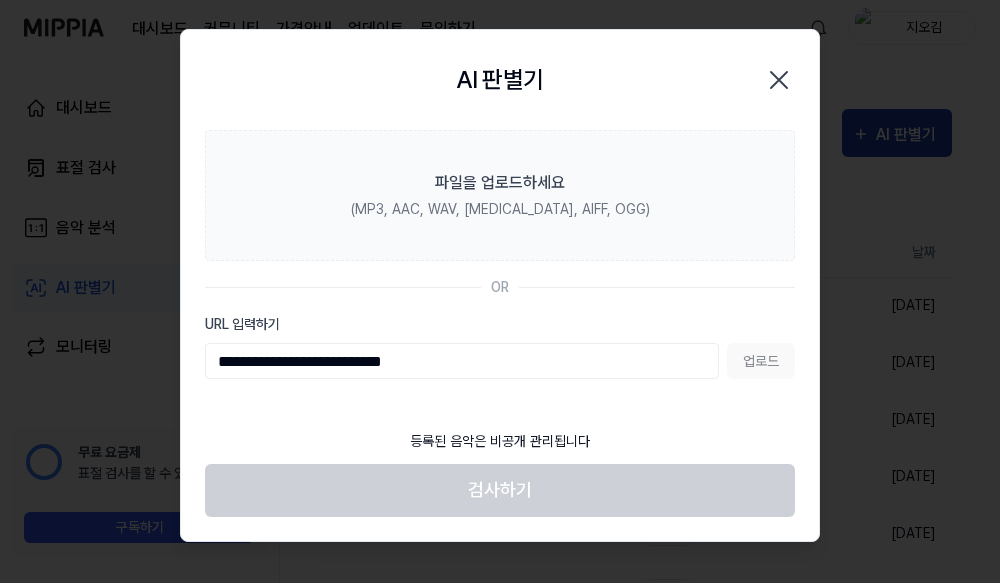 type on "**********" 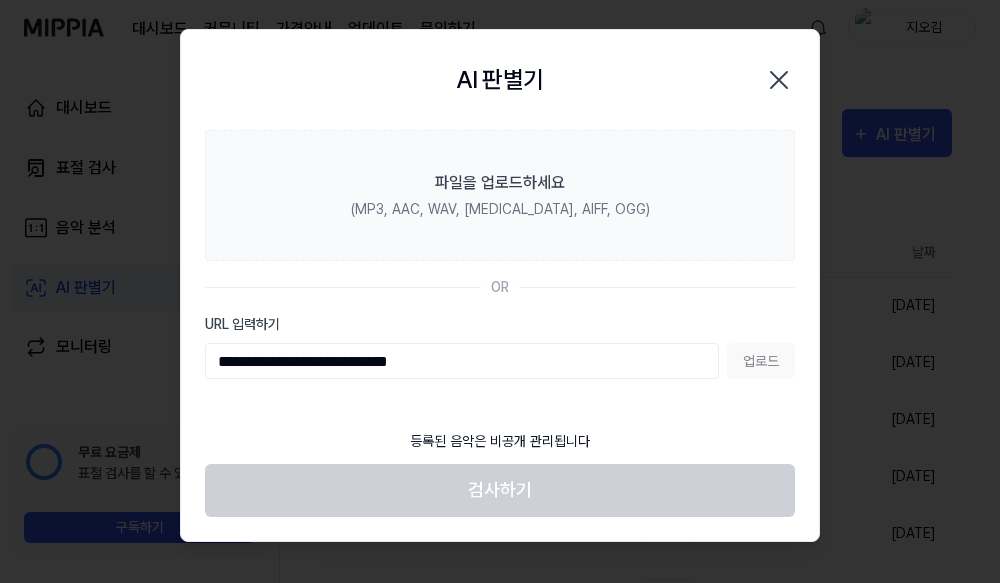click on "업로드" at bounding box center (761, 361) 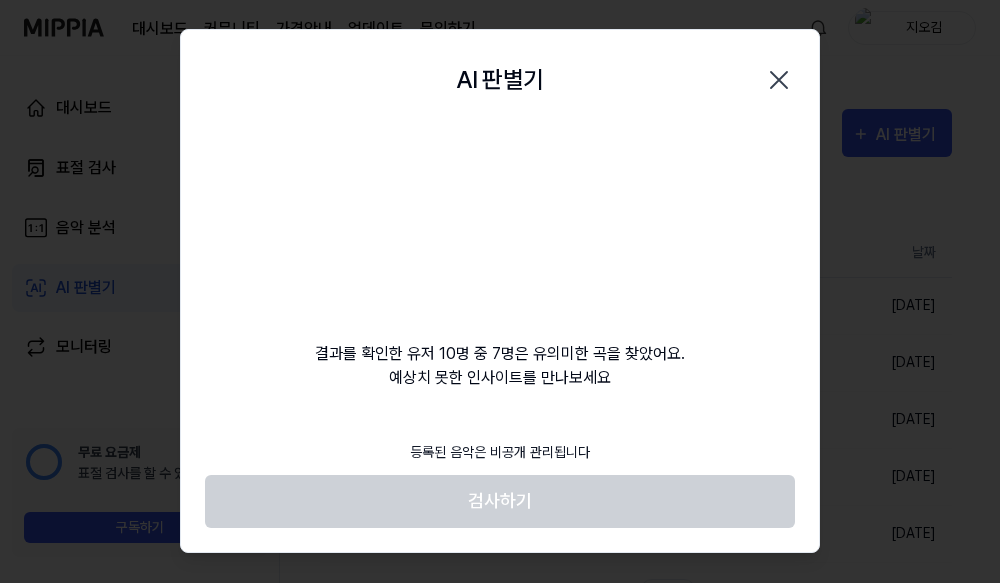 click on "검사하기" at bounding box center (500, 501) 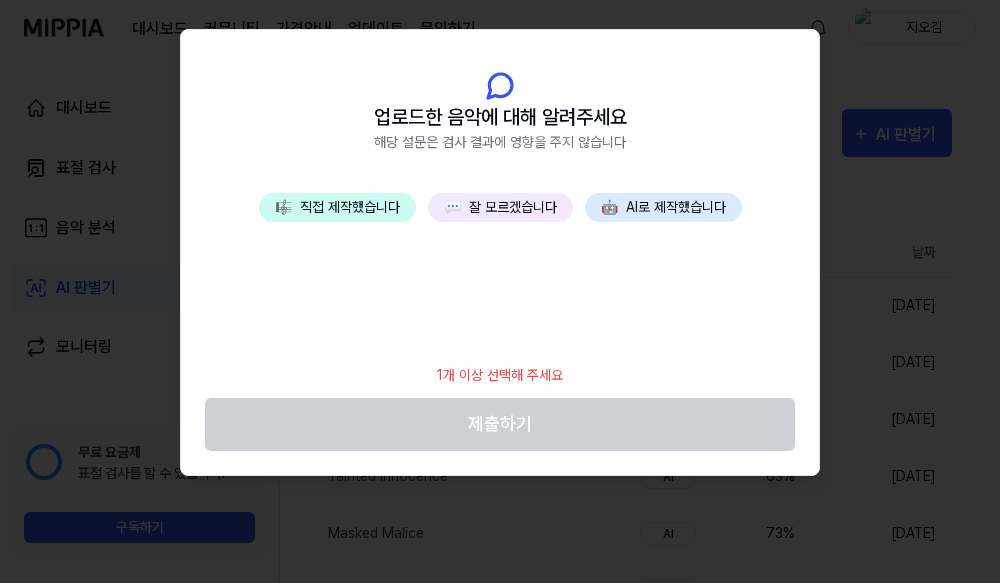 click on "💬 잘 모르겠습니다" at bounding box center (500, 207) 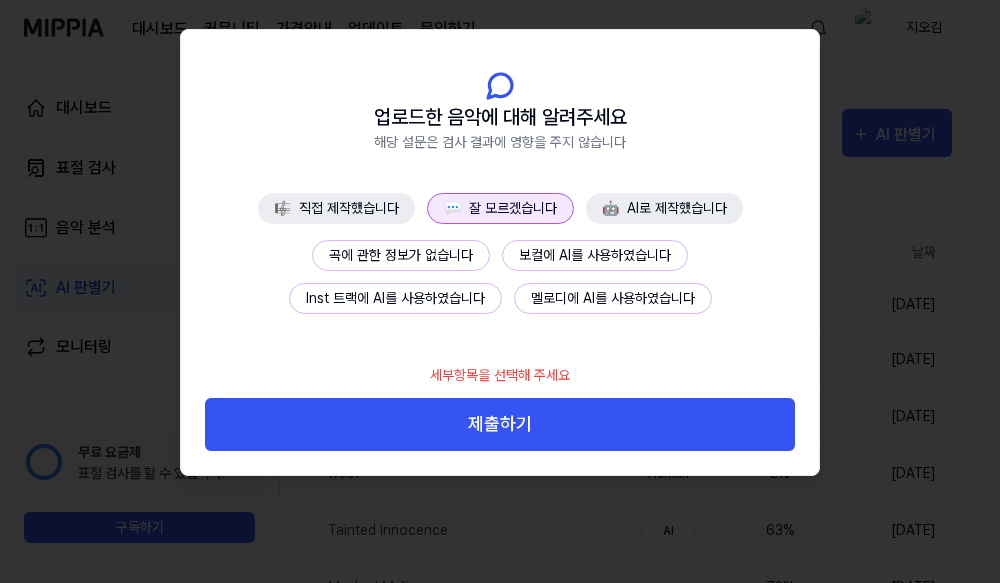 click on "제출하기" at bounding box center (500, 424) 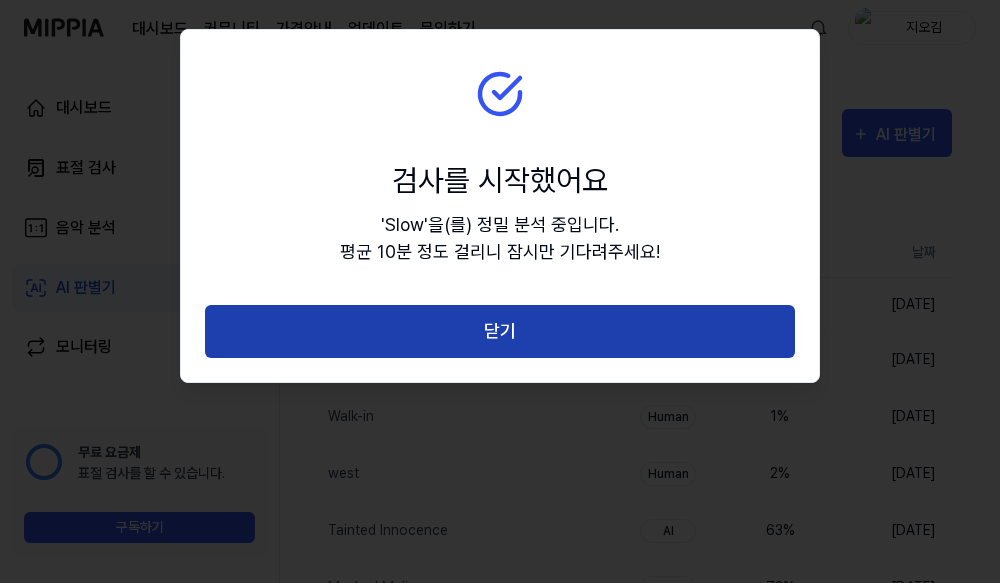 click on "닫기" at bounding box center [500, 331] 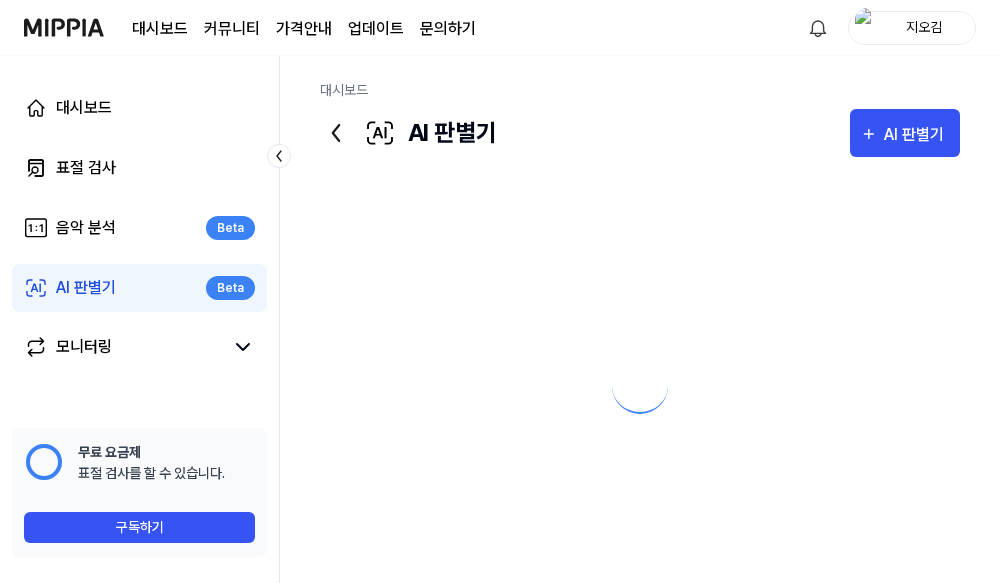 scroll, scrollTop: 0, scrollLeft: 0, axis: both 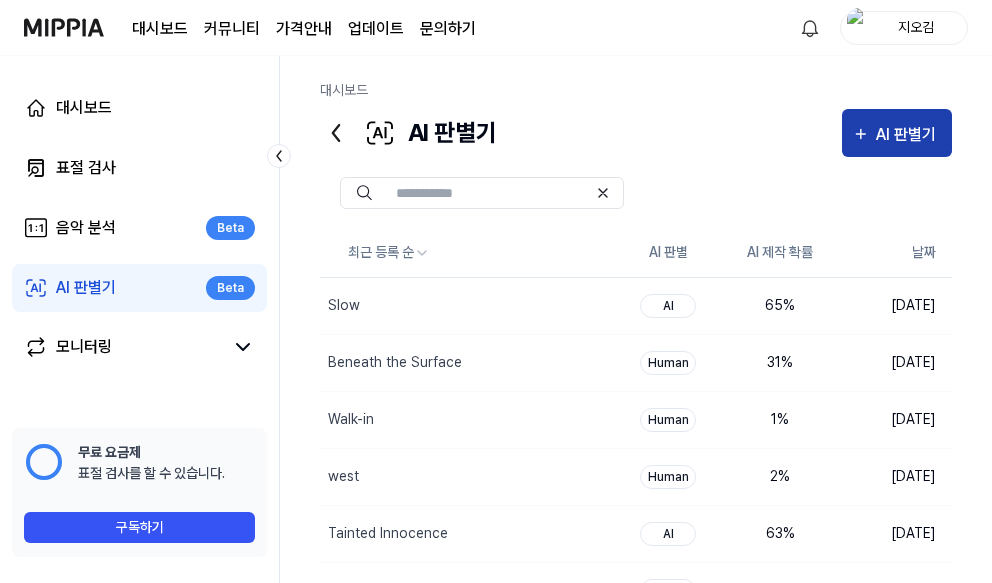click on "AI 판별기" at bounding box center (909, 135) 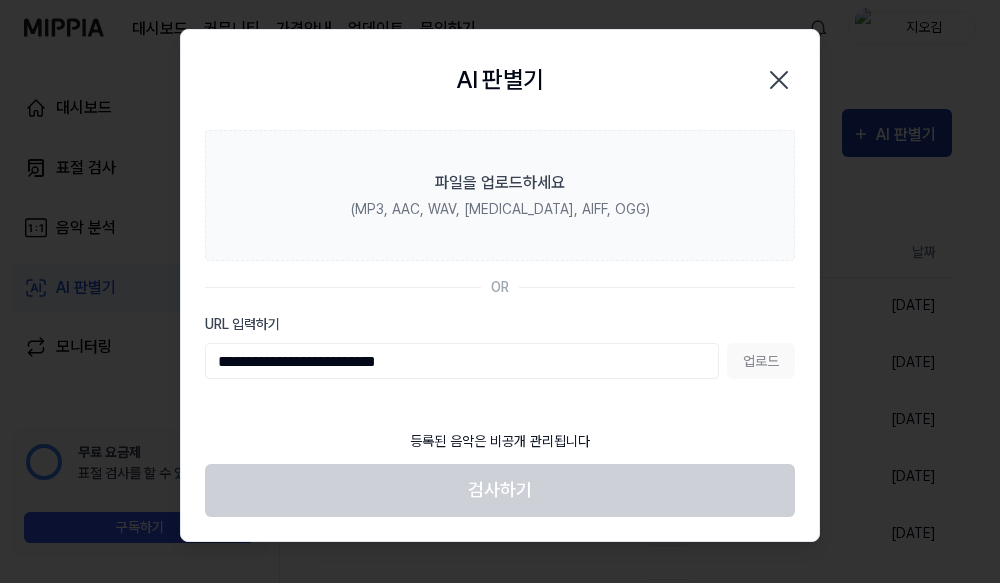type on "**********" 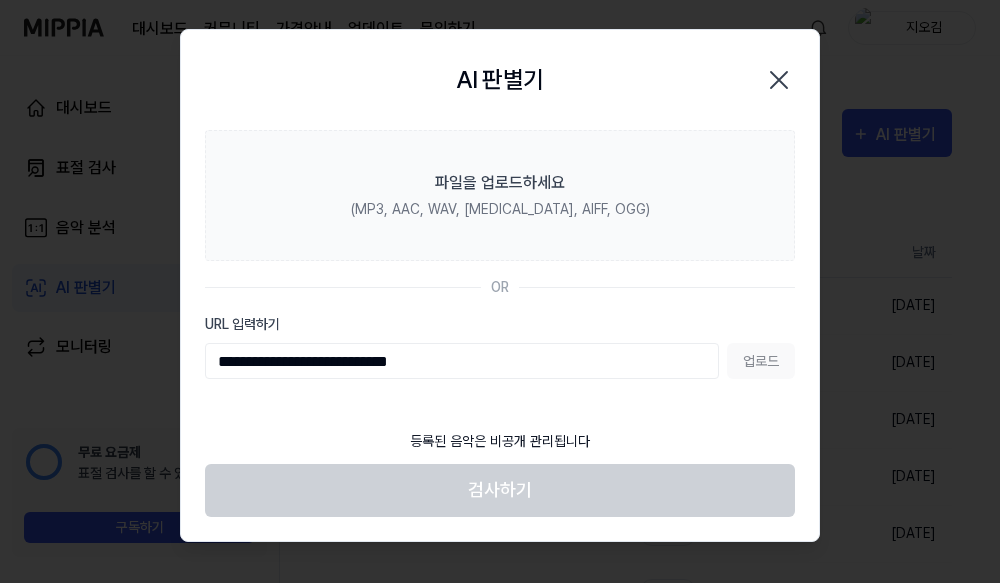 click on "업로드" at bounding box center (761, 361) 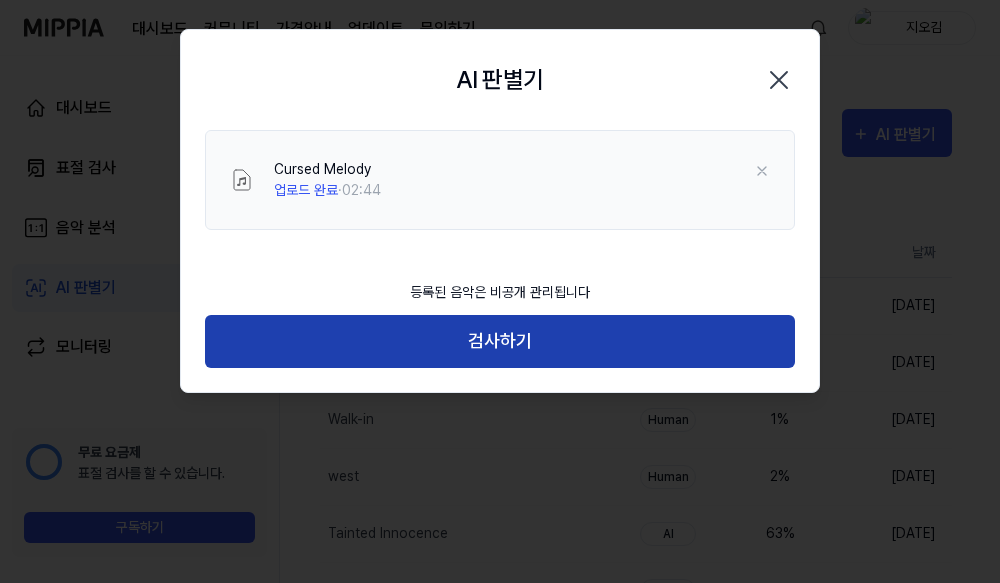 click on "검사하기" at bounding box center [500, 341] 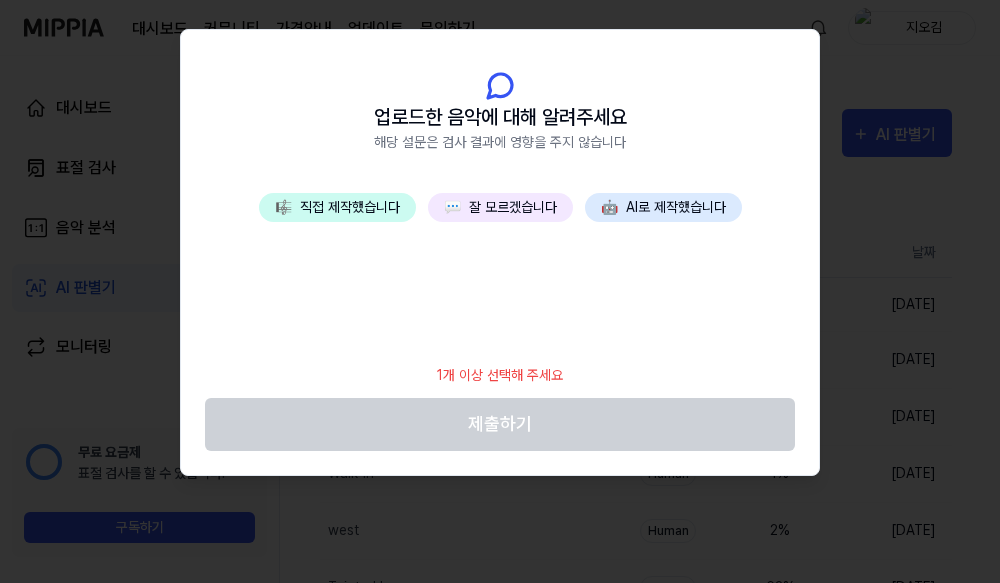 click on "💬 잘 모르겠습니다" at bounding box center (500, 207) 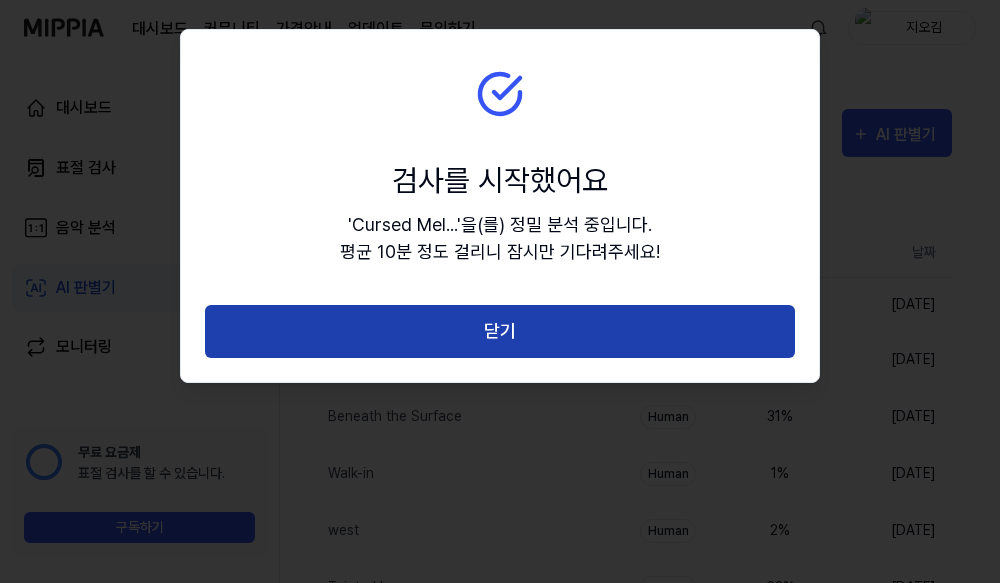click on "닫기" at bounding box center (500, 331) 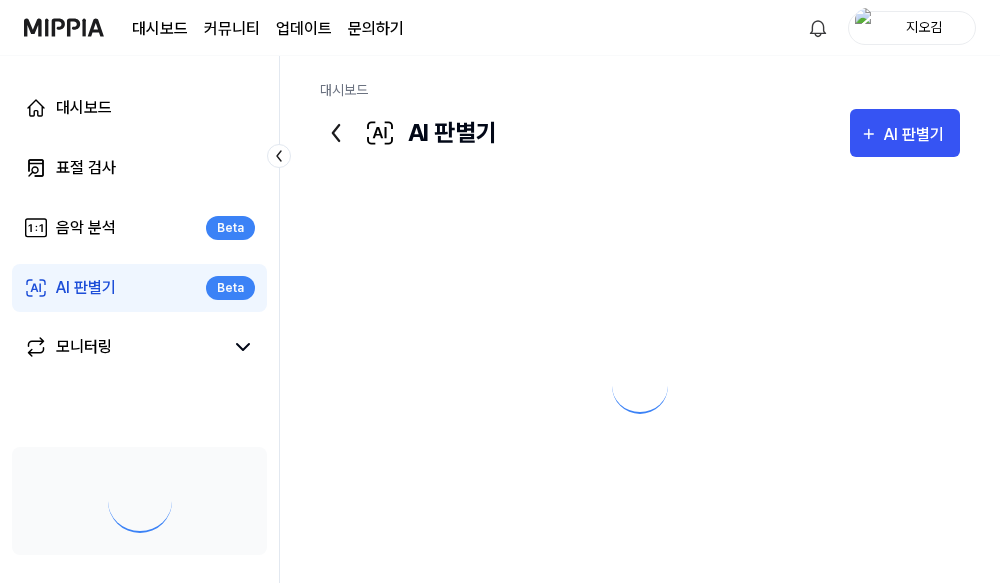 scroll, scrollTop: 0, scrollLeft: 0, axis: both 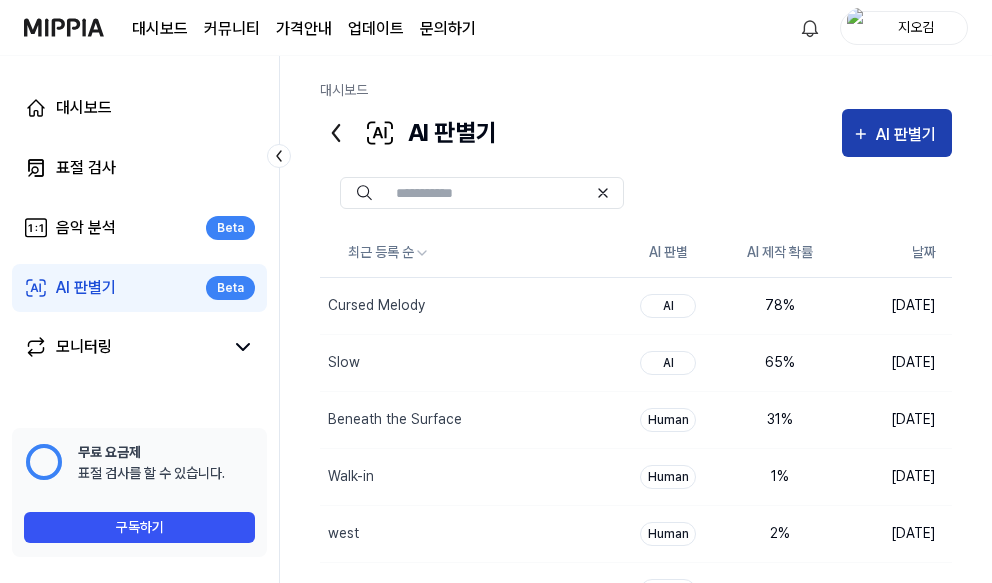click on "AI 판별기" at bounding box center (909, 135) 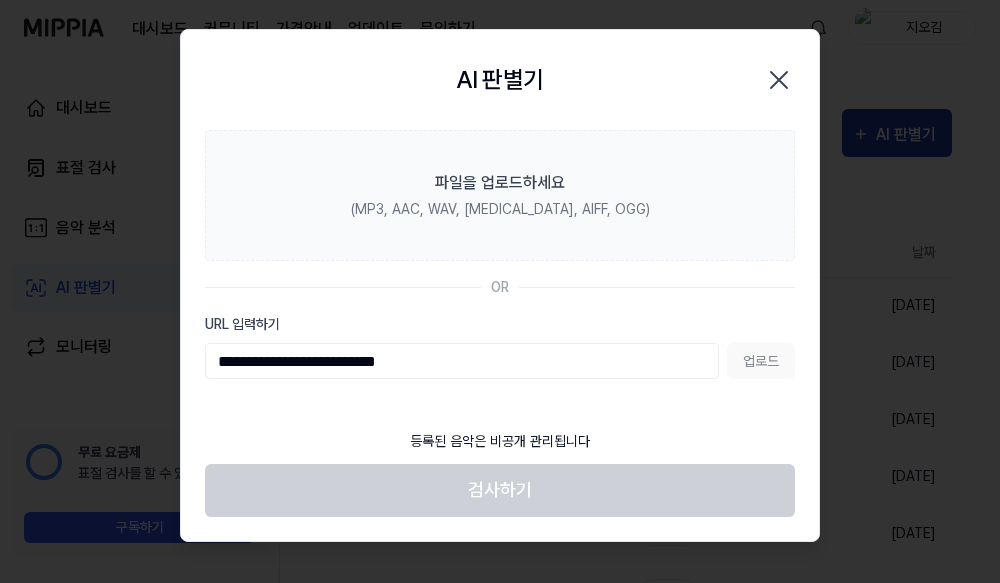 type on "**********" 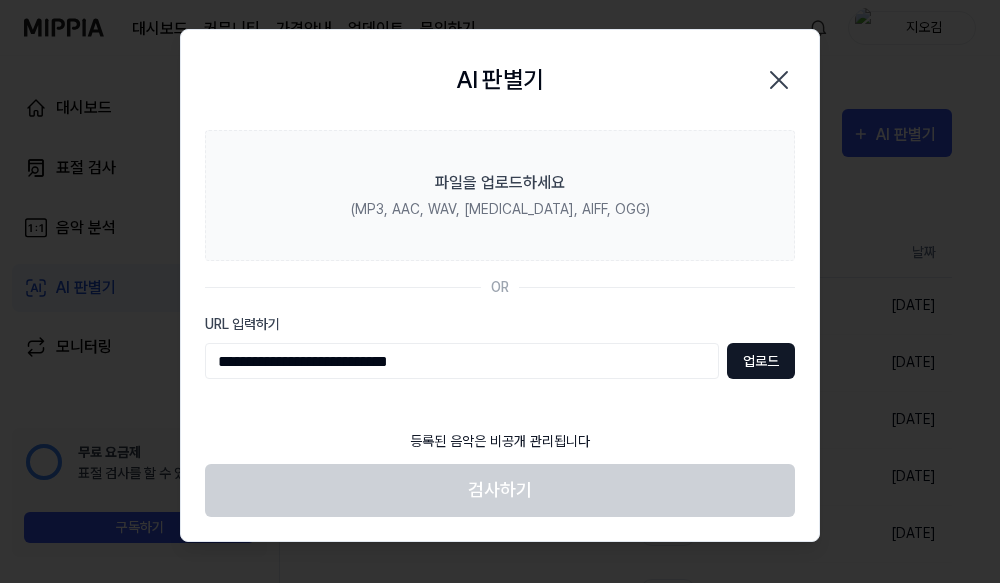 click on "업로드" at bounding box center (761, 361) 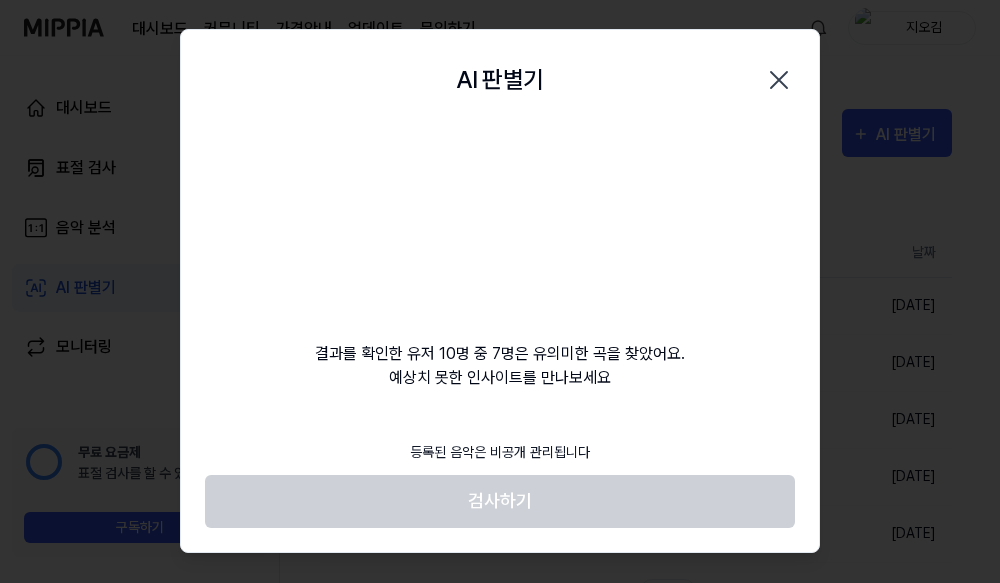 click on "검사하기" at bounding box center (500, 501) 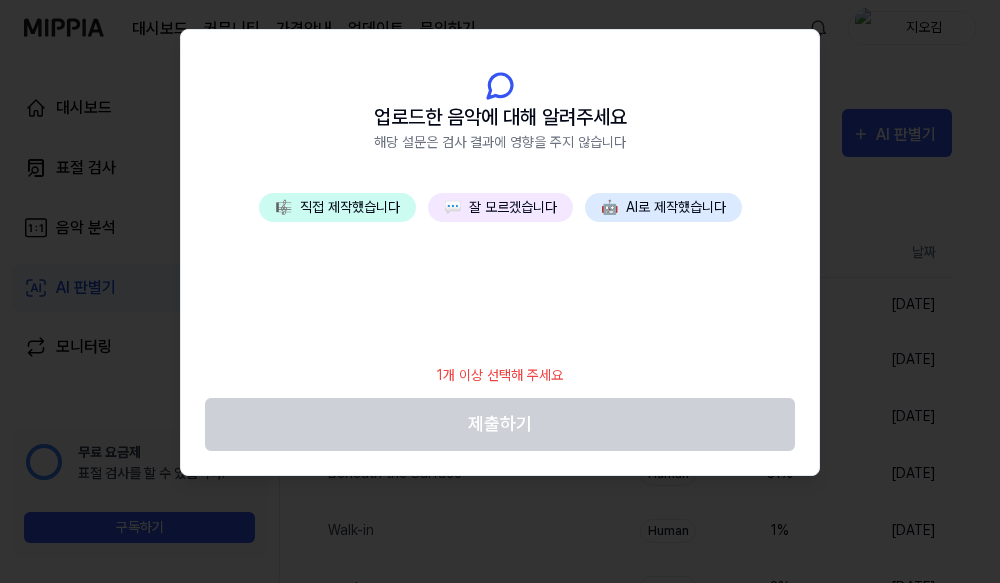 click on "💬 잘 모르겠습니다" at bounding box center [500, 207] 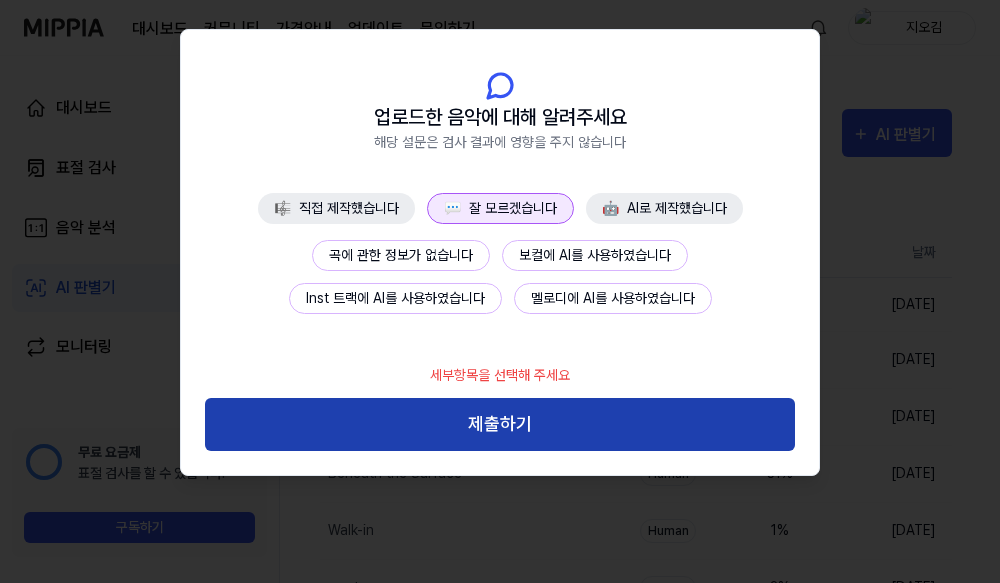 click on "제출하기" at bounding box center (500, 424) 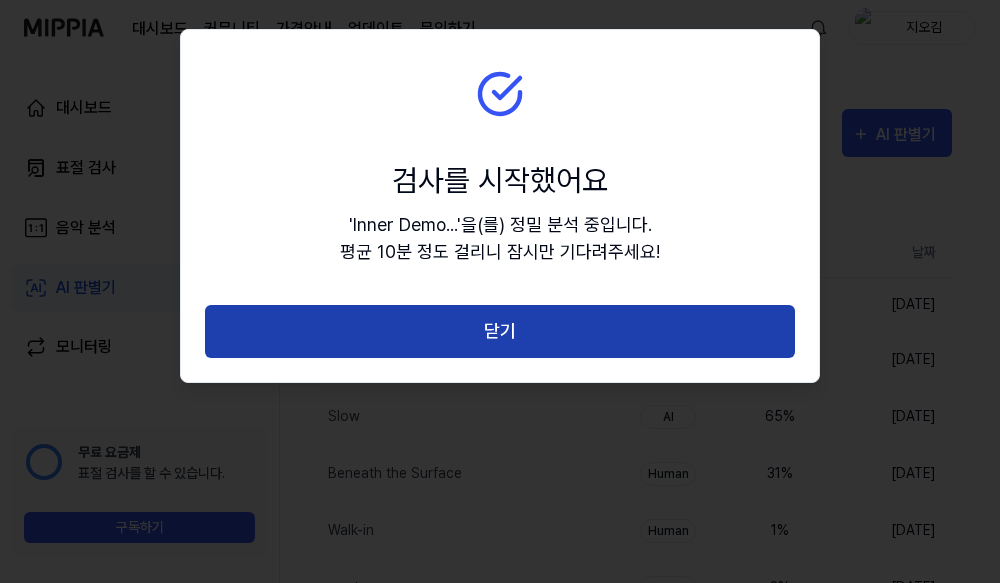 click on "닫기" at bounding box center (500, 331) 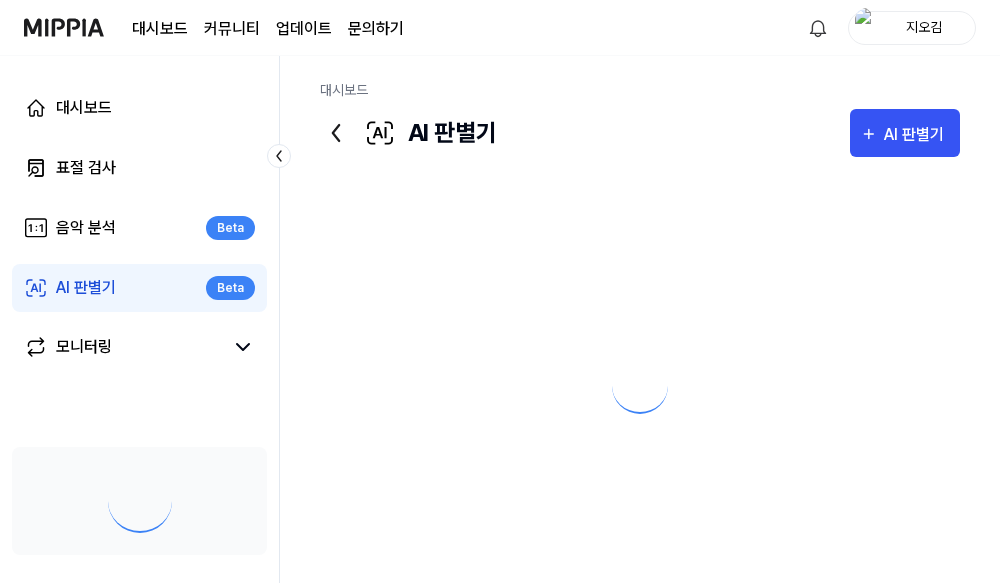 scroll, scrollTop: 0, scrollLeft: 0, axis: both 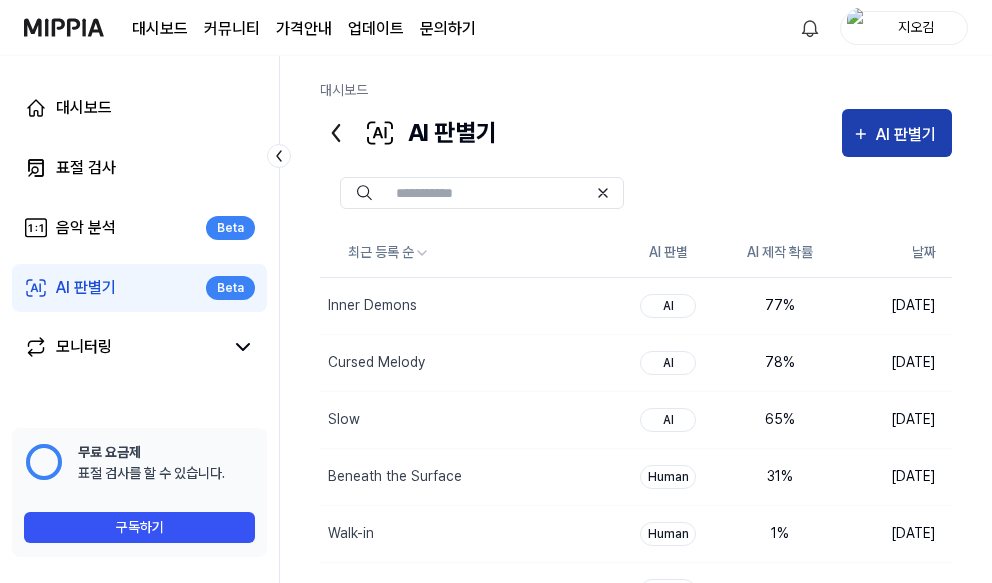 click on "AI 판별기" at bounding box center [909, 135] 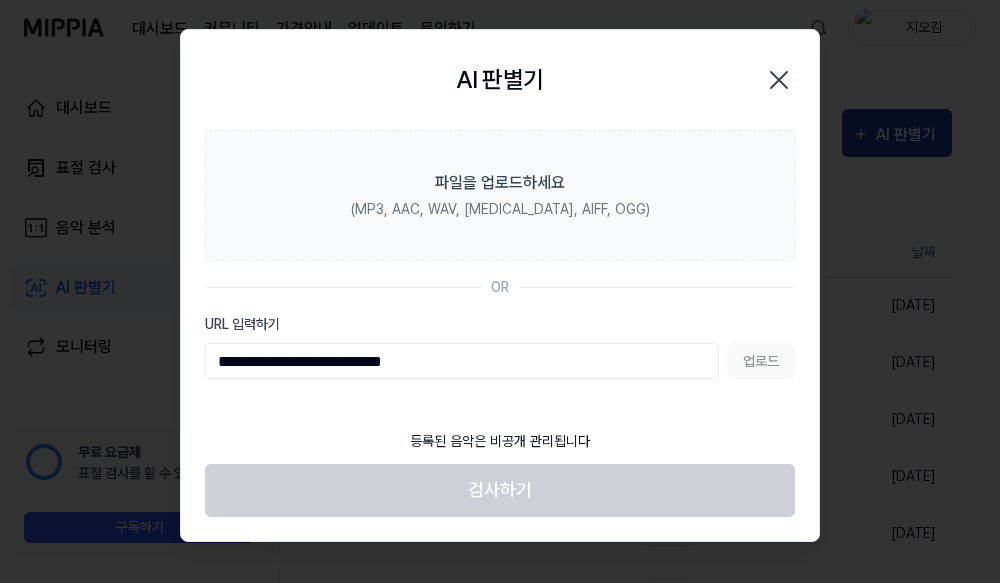 type on "**********" 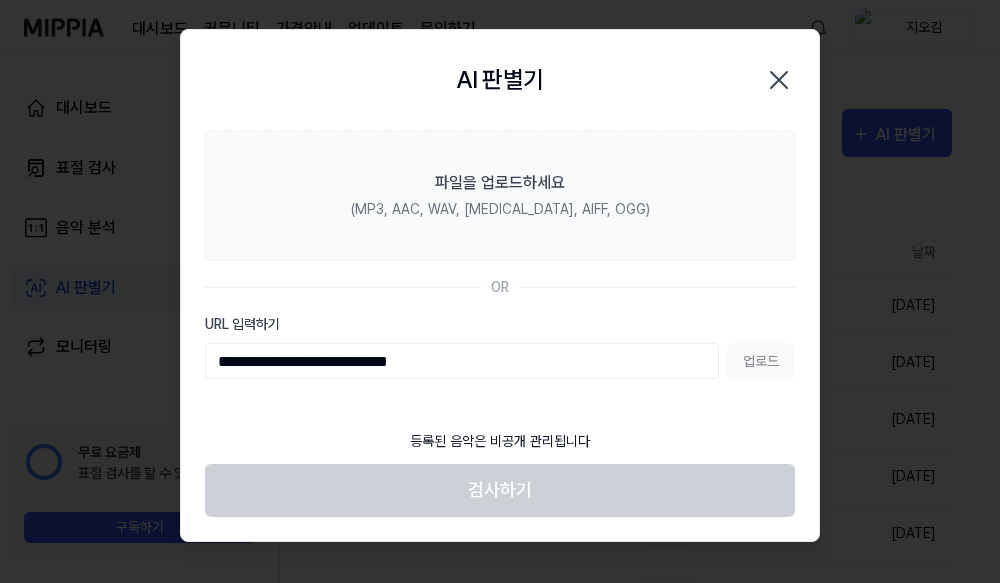 click on "업로드" at bounding box center (761, 361) 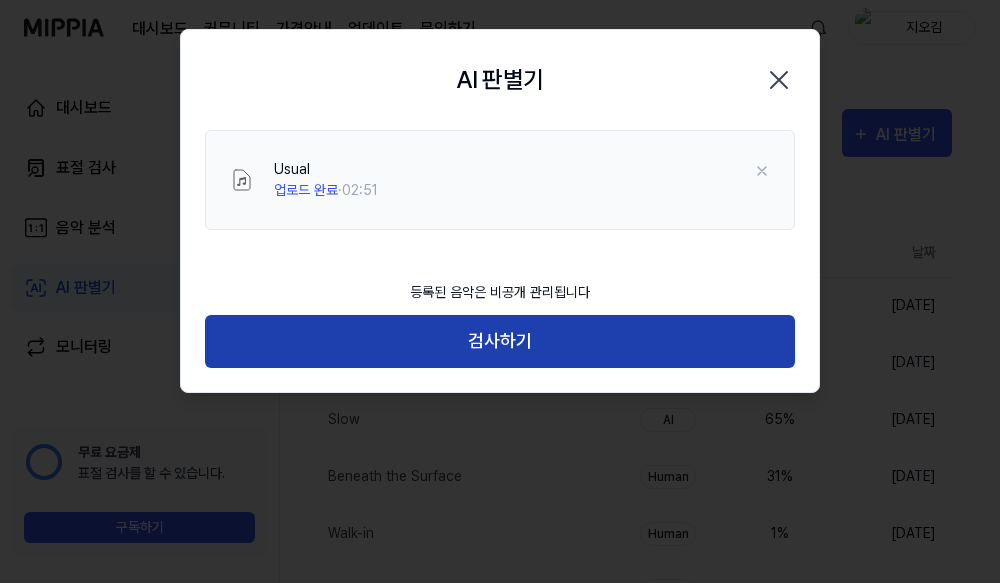 click on "검사하기" at bounding box center [500, 341] 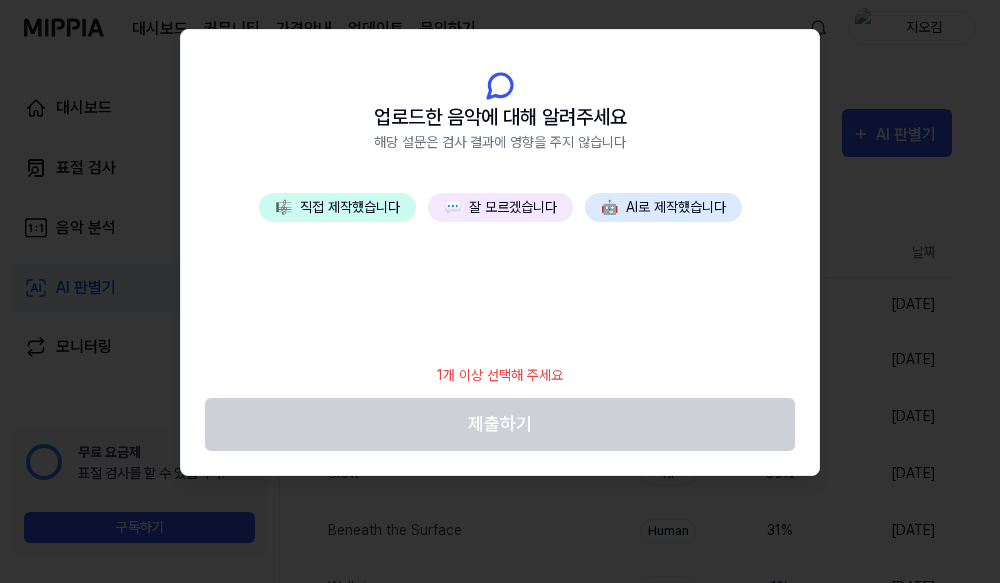 click on "💬 잘 모르겠습니다" at bounding box center (500, 207) 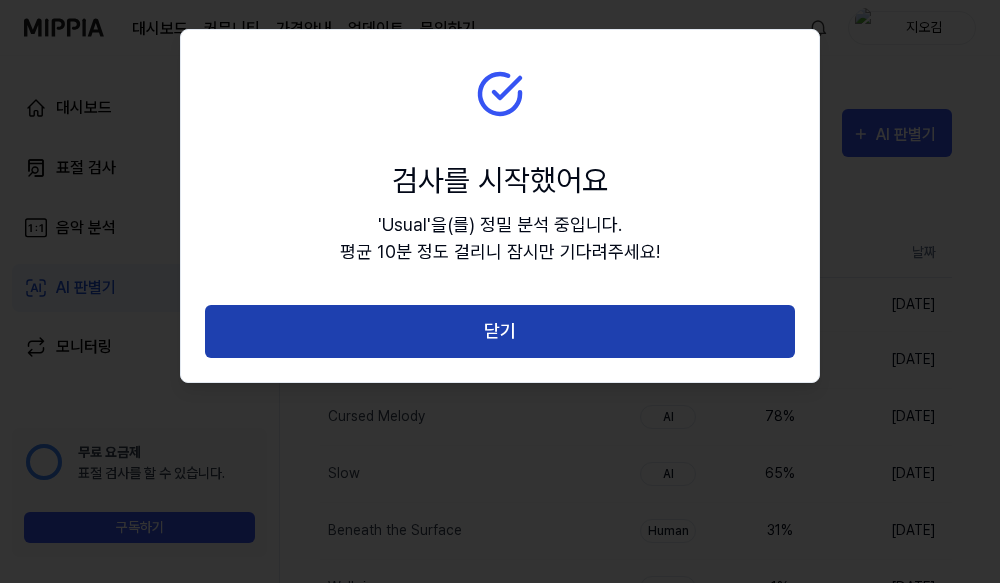 click on "닫기" at bounding box center [500, 331] 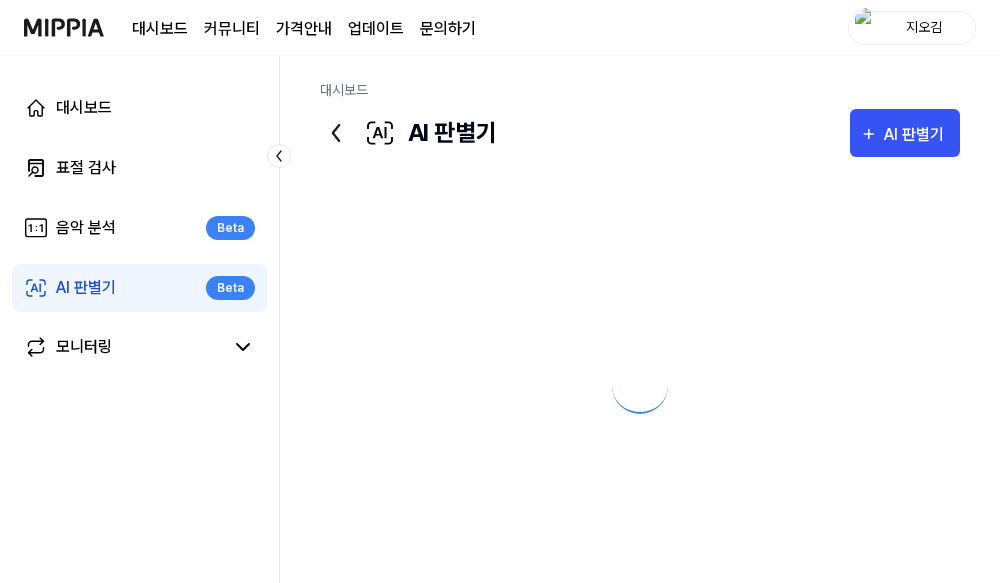 scroll, scrollTop: 0, scrollLeft: 0, axis: both 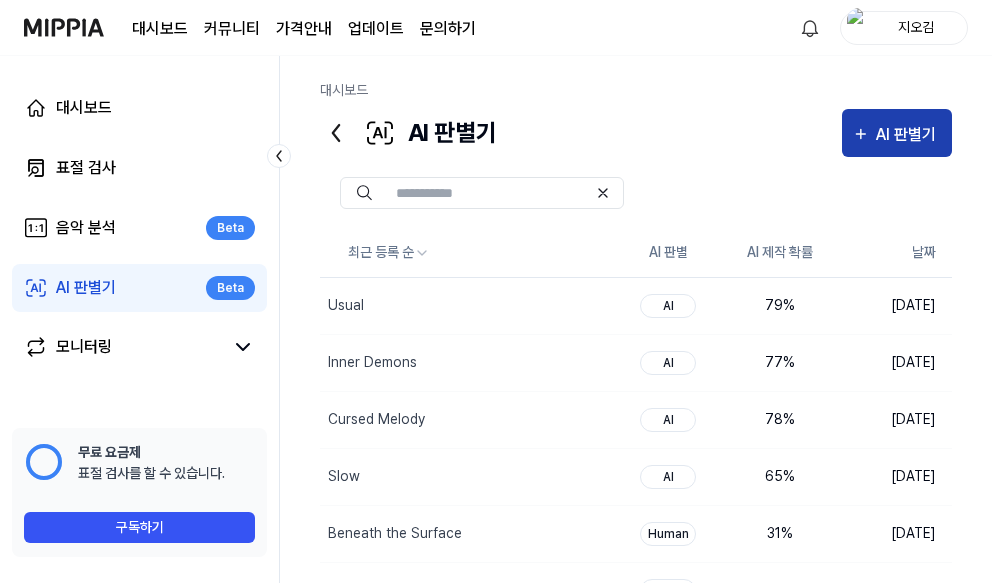 click on "AI 판별기" at bounding box center [909, 135] 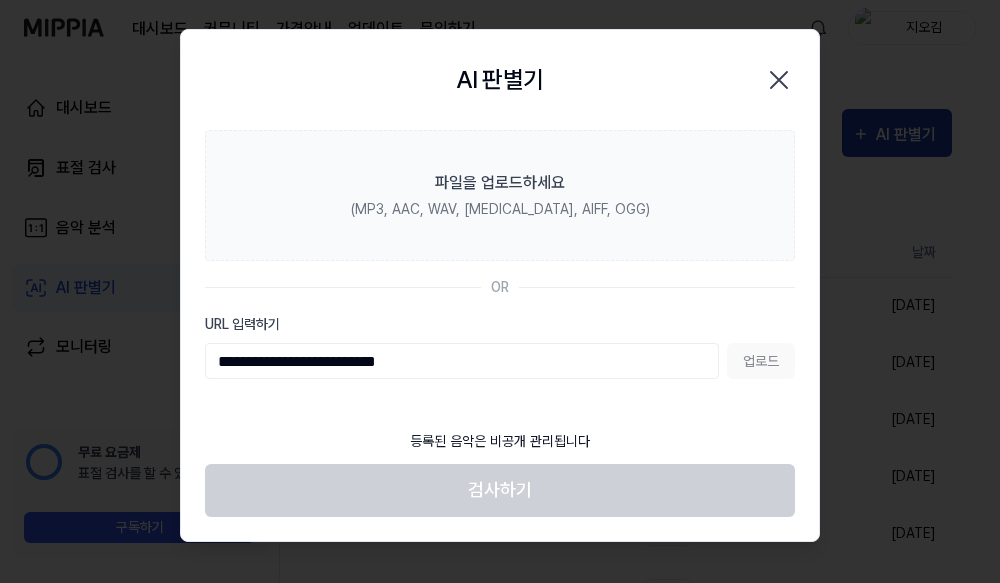 type on "**********" 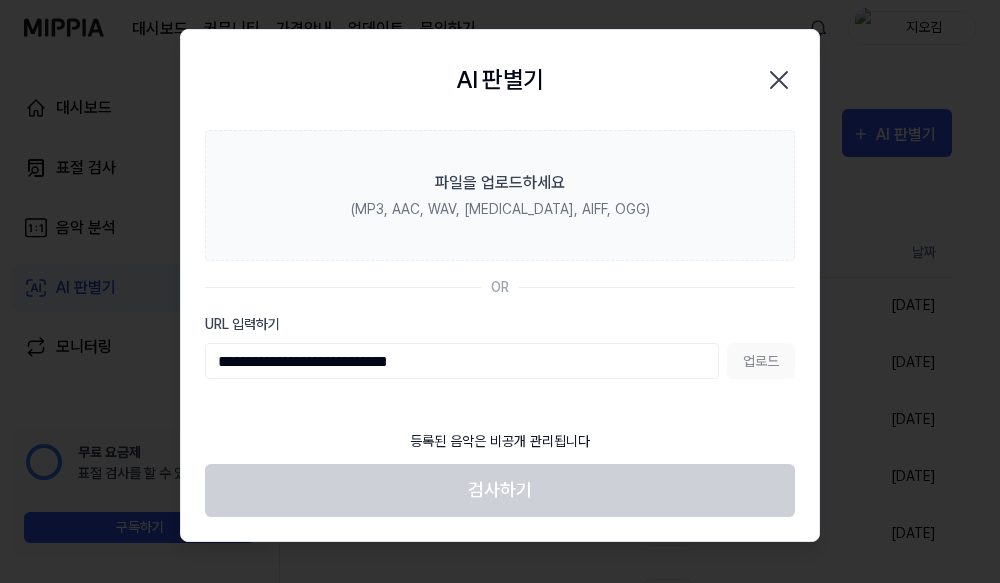 click on "업로드" at bounding box center (761, 361) 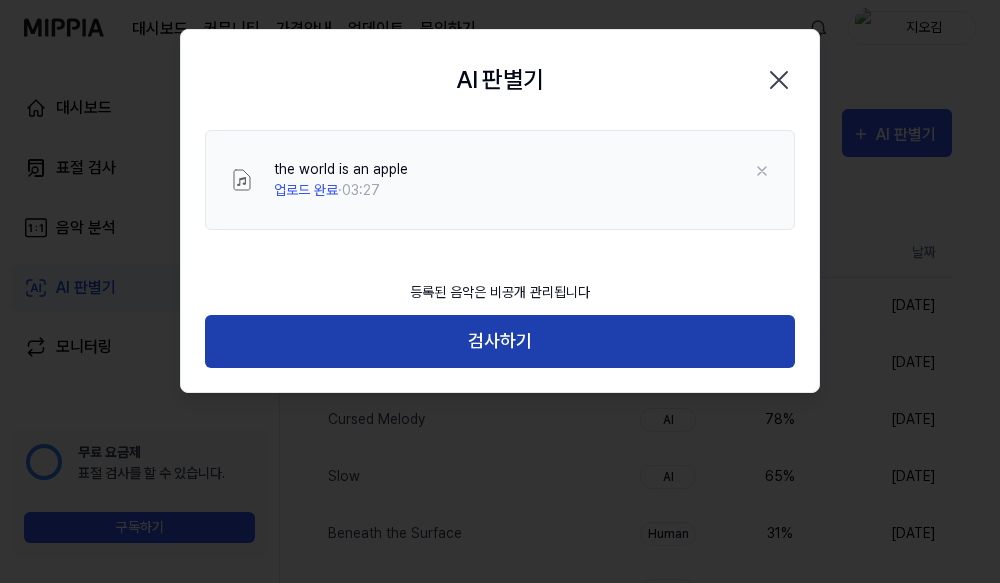 click on "검사하기" at bounding box center [500, 341] 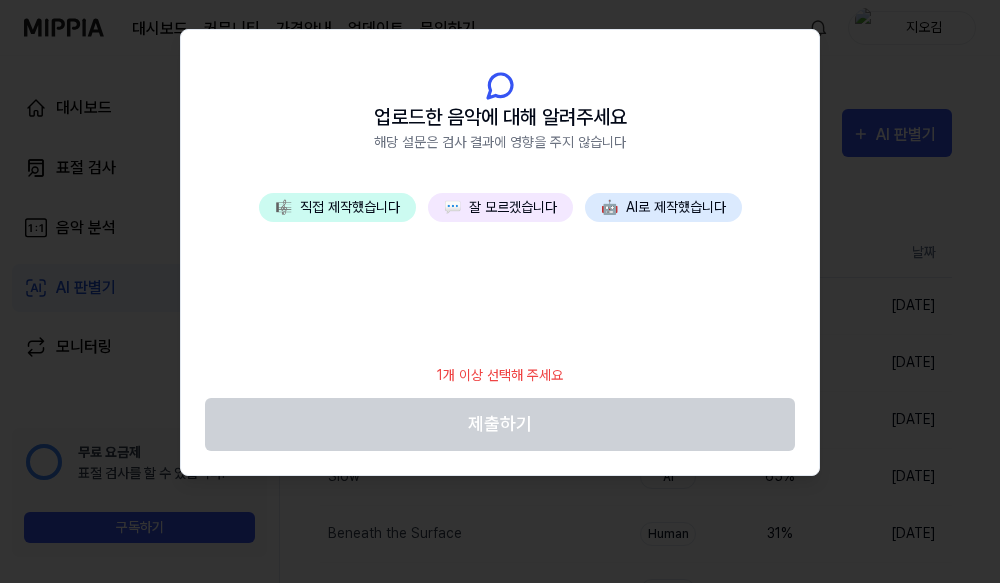 click on "💬 잘 모르겠습니다" at bounding box center [500, 207] 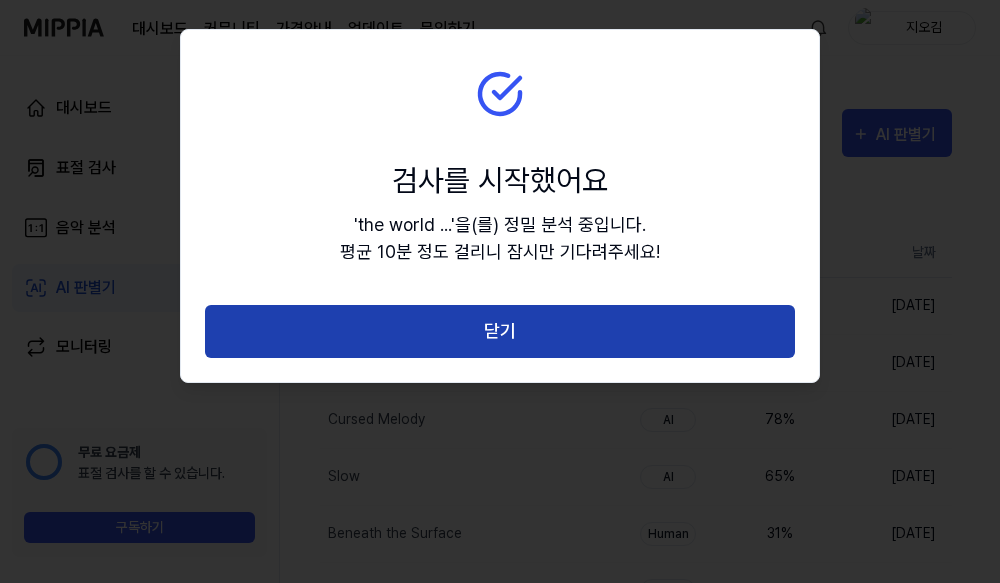 click on "닫기" at bounding box center [500, 331] 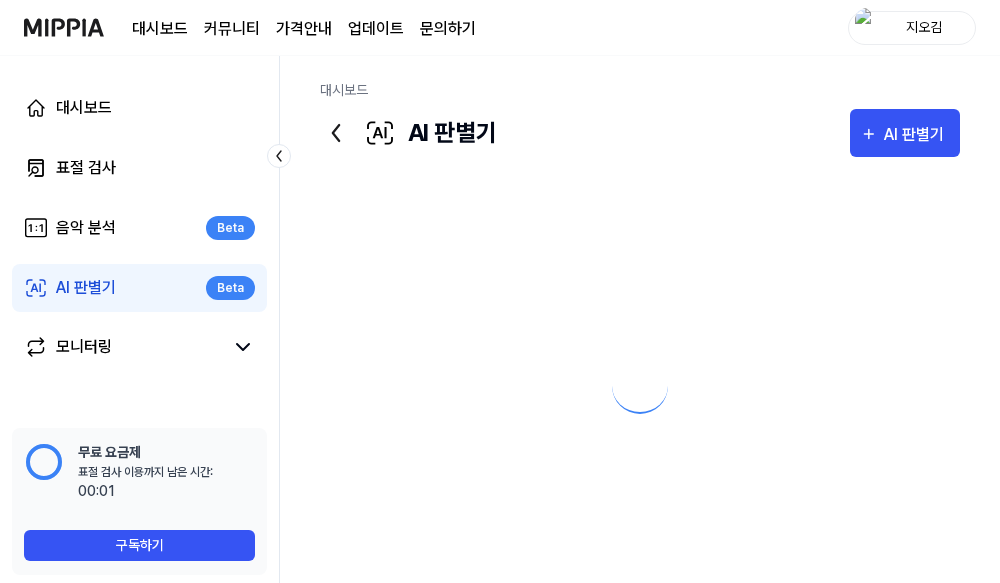 scroll, scrollTop: 0, scrollLeft: 0, axis: both 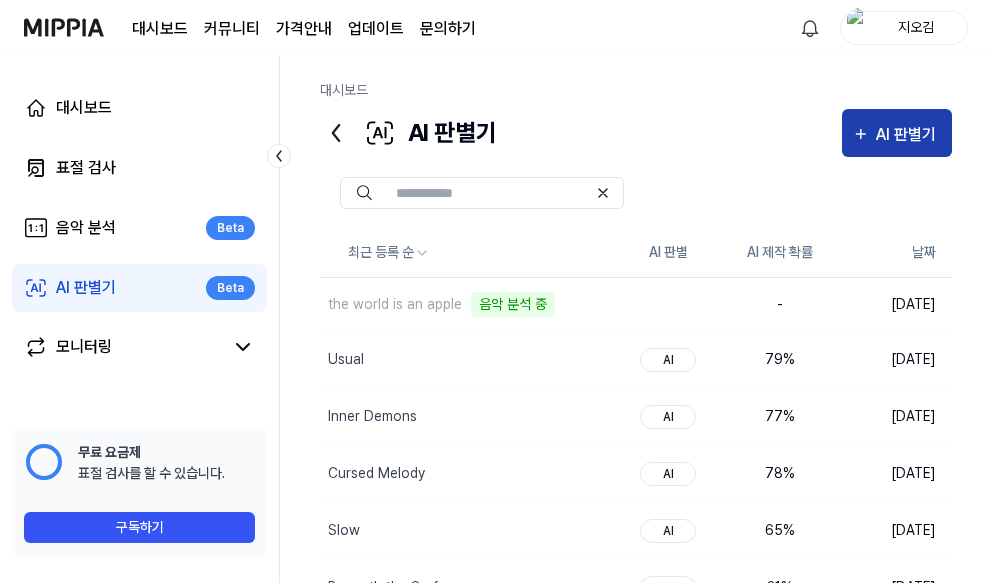 click on "AI 판별기" at bounding box center [909, 135] 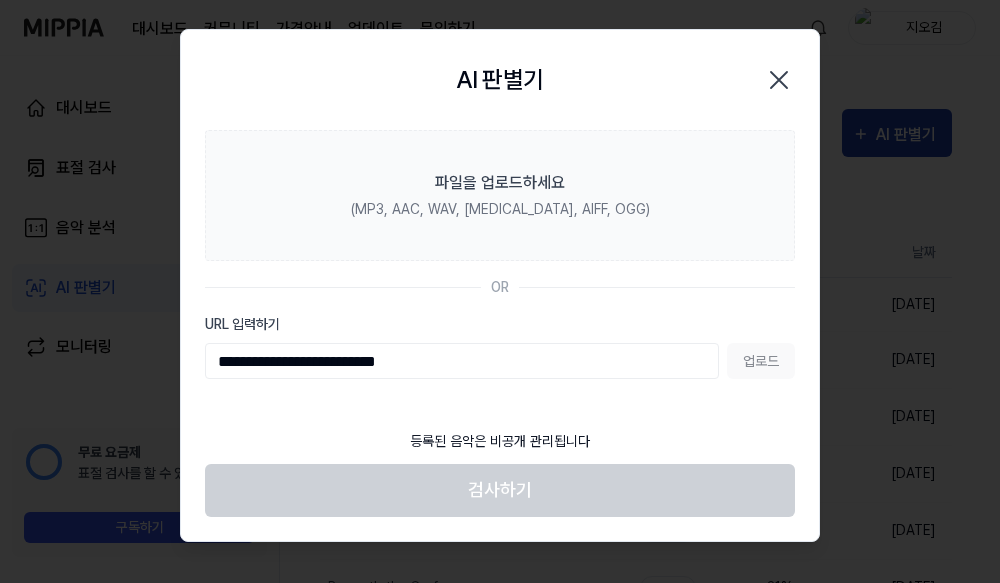type on "**********" 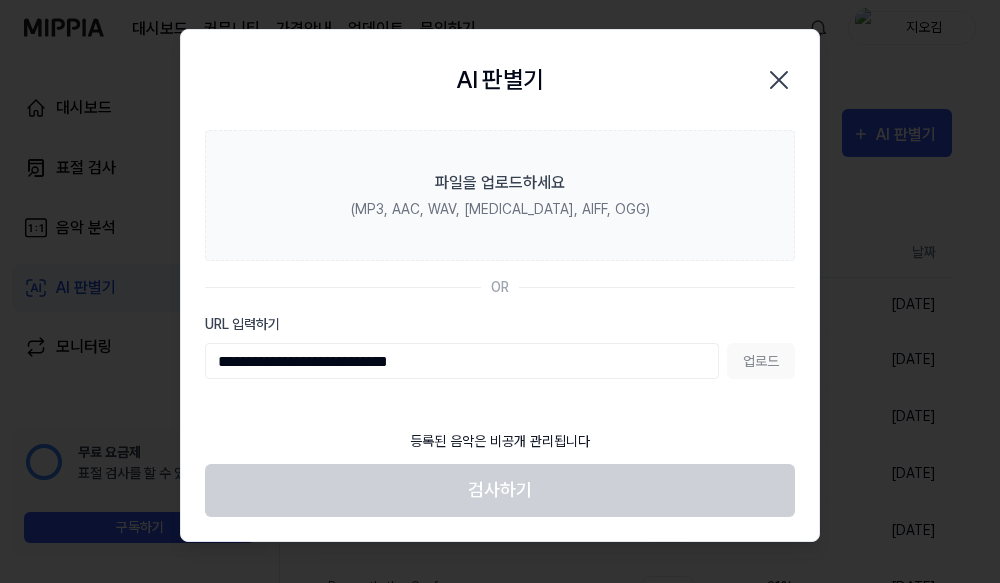 click on "업로드" at bounding box center (761, 361) 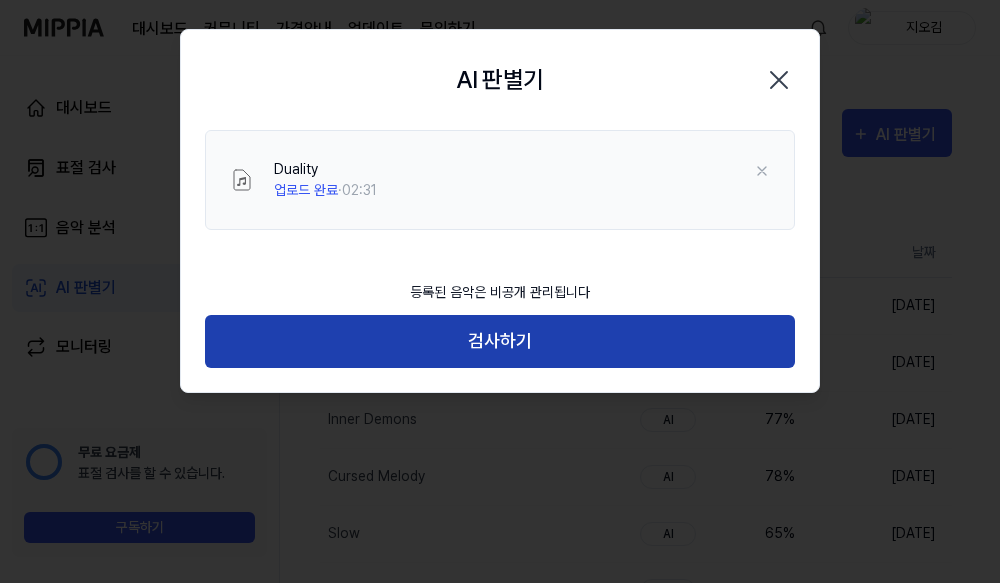 click on "검사하기" at bounding box center (500, 341) 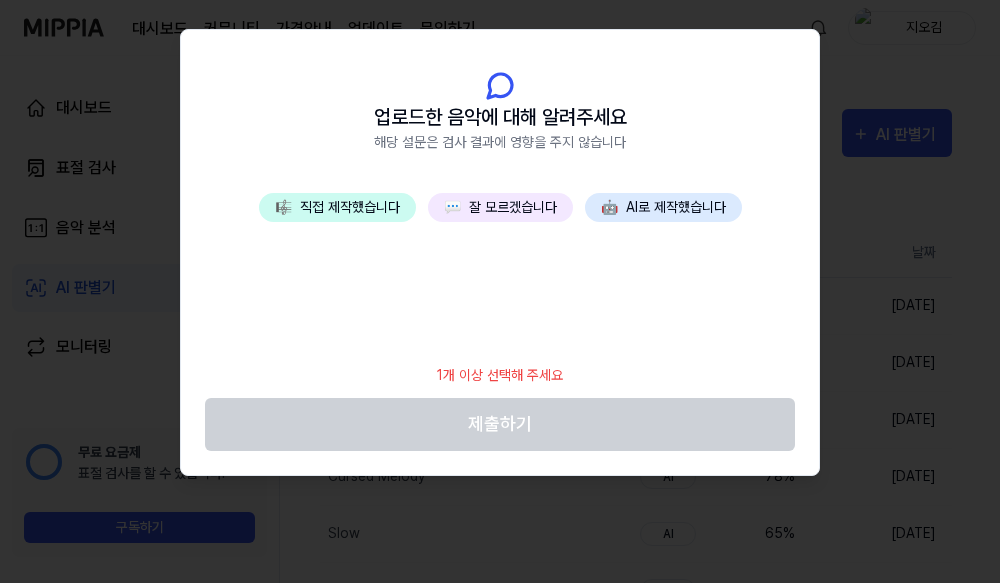 click on "💬 잘 모르겠습니다" at bounding box center (500, 207) 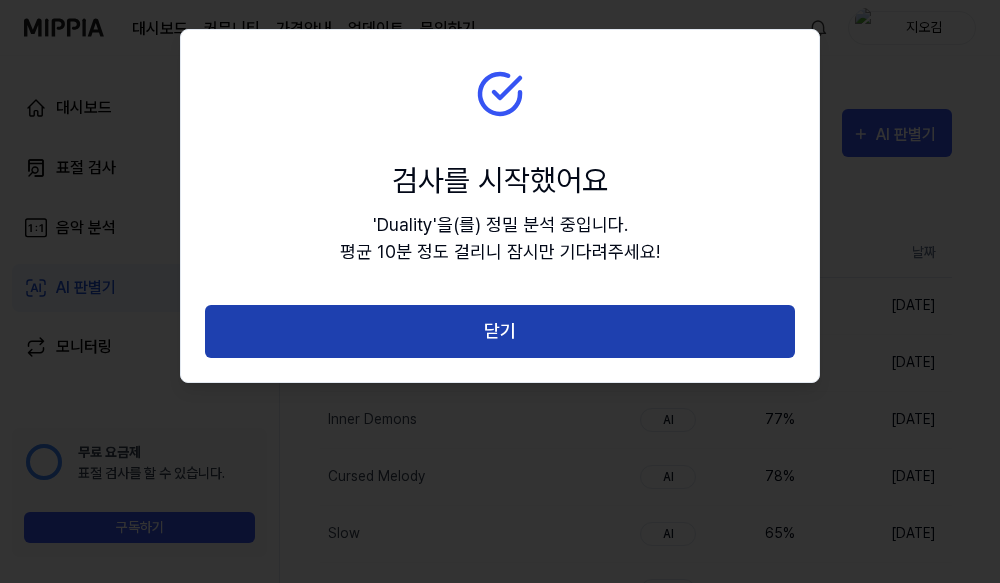 click on "닫기" at bounding box center [500, 331] 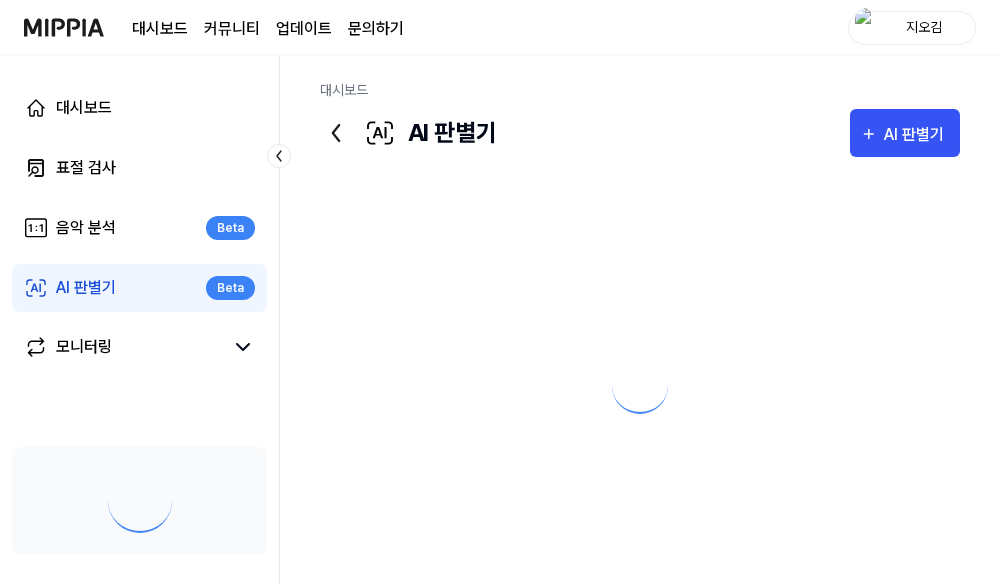 scroll, scrollTop: 0, scrollLeft: 0, axis: both 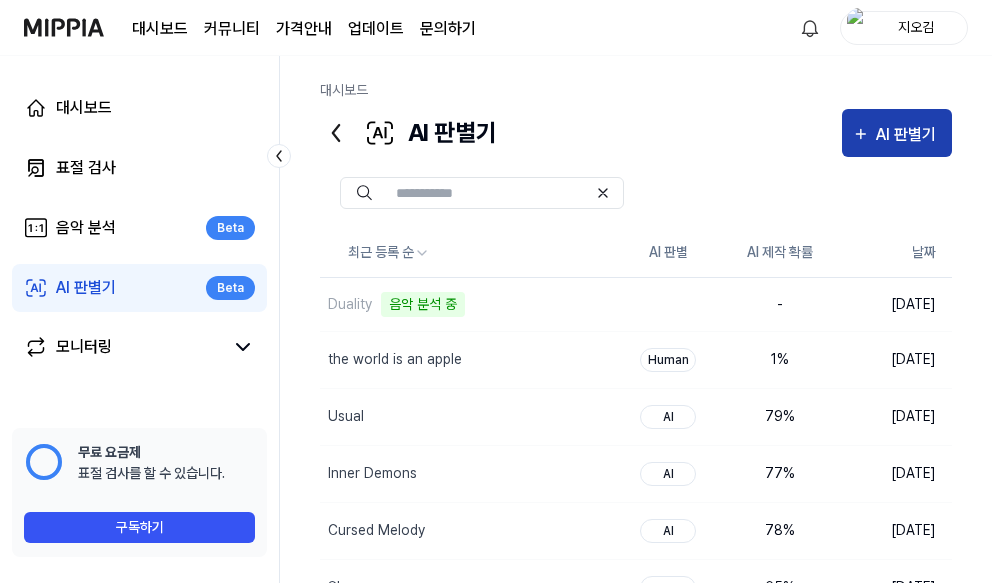 click on "AI 판별기" at bounding box center [909, 135] 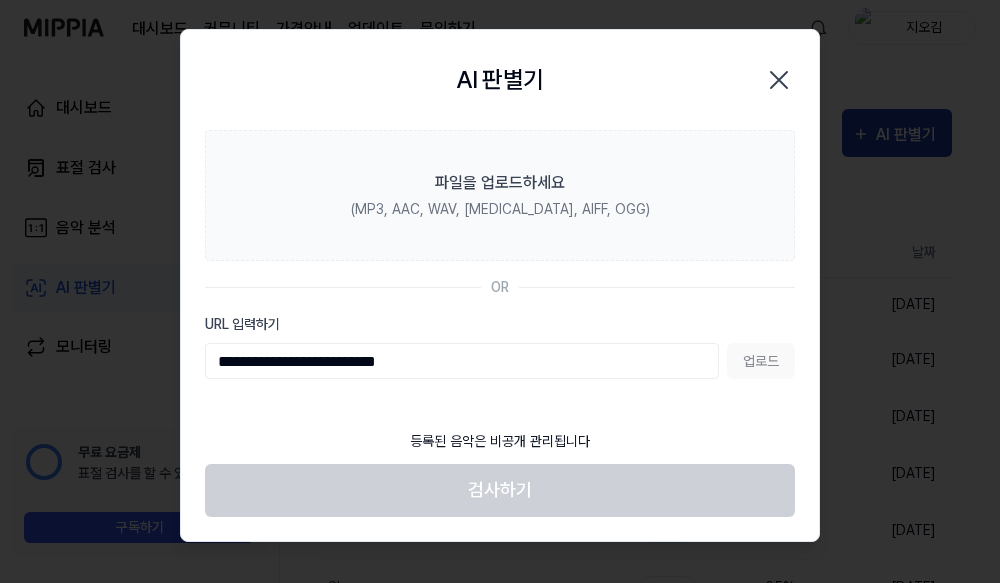 type on "**********" 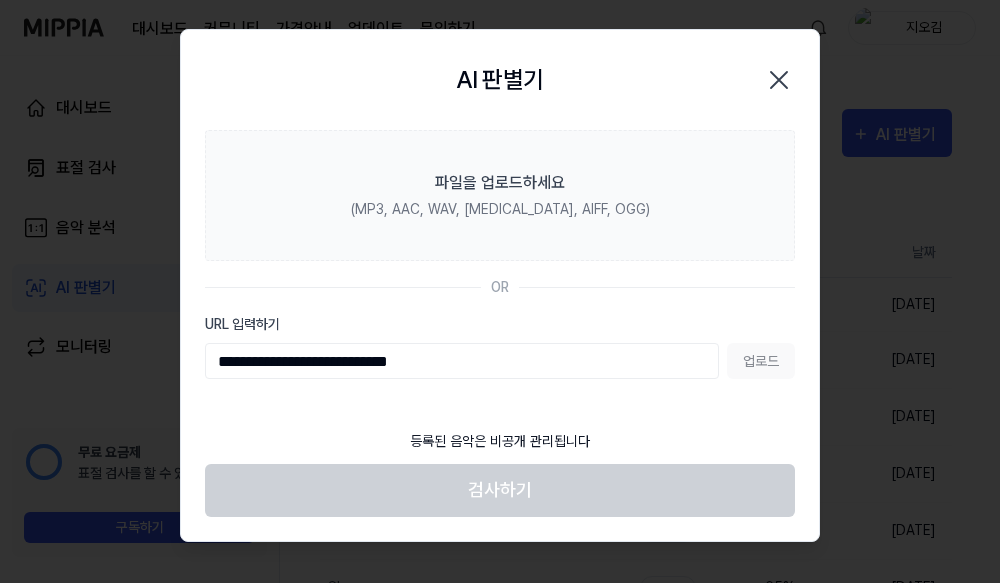 click on "업로드" at bounding box center [761, 361] 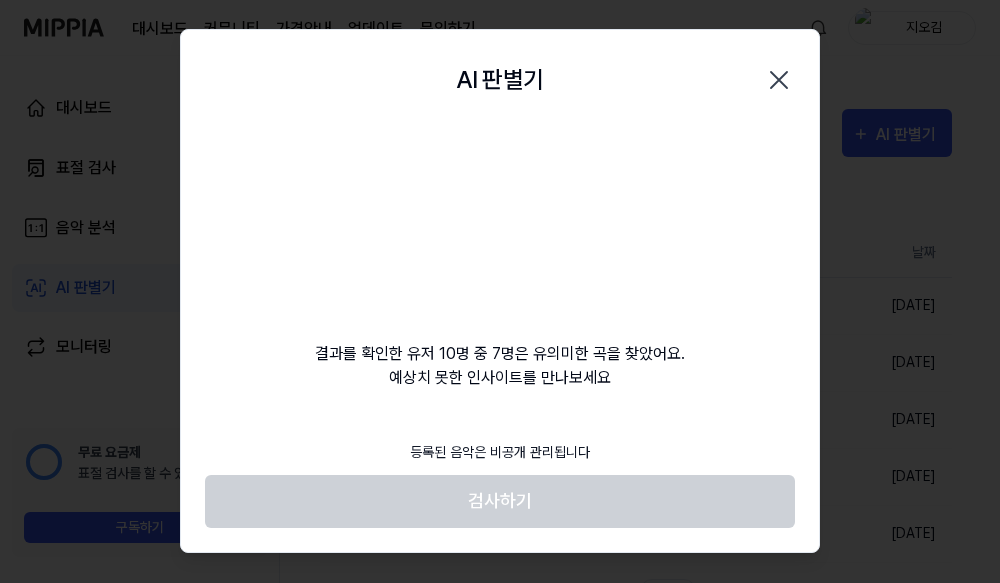 click on "검사하기" at bounding box center (500, 501) 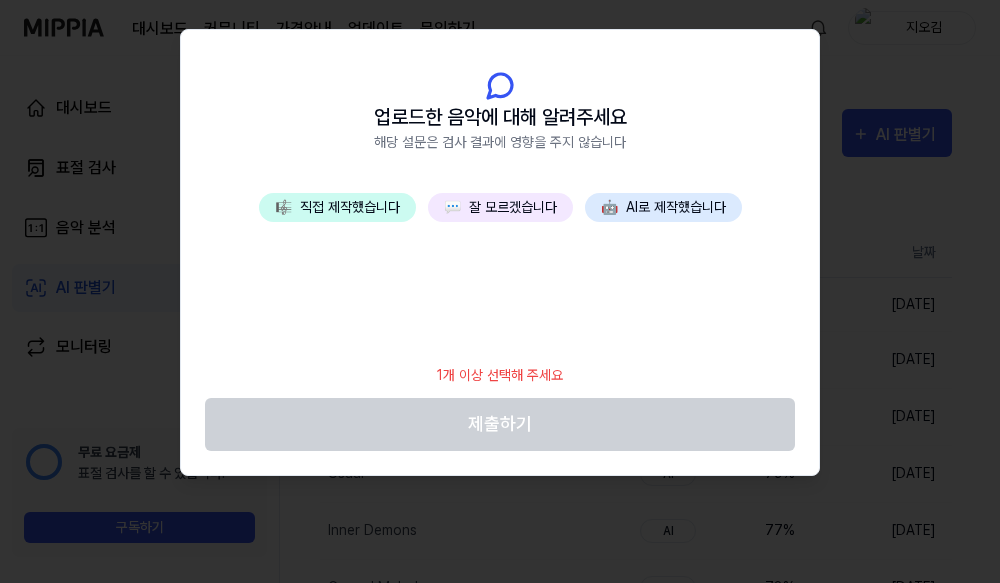 click on "💬 잘 모르겠습니다" at bounding box center [500, 207] 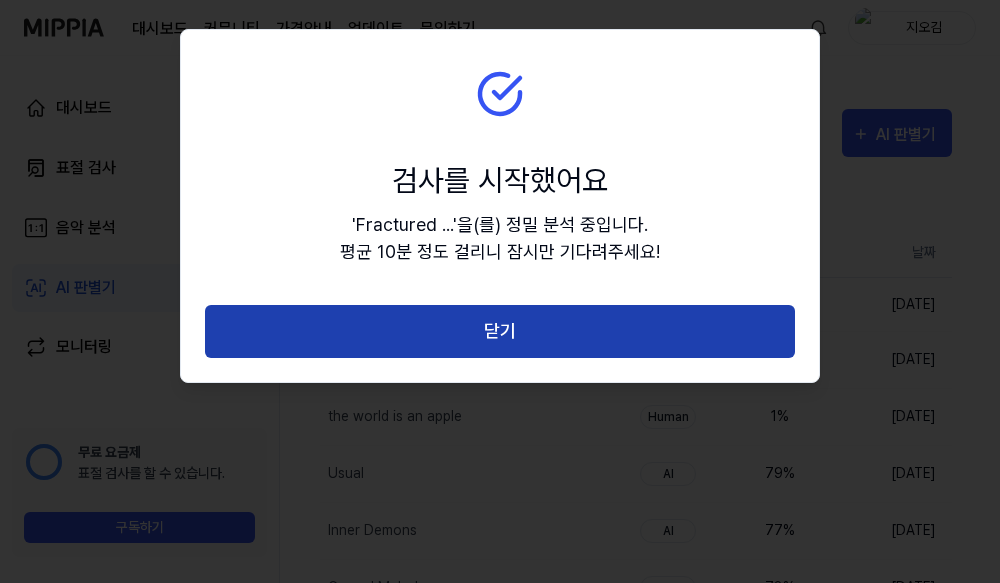 click on "닫기" at bounding box center (500, 331) 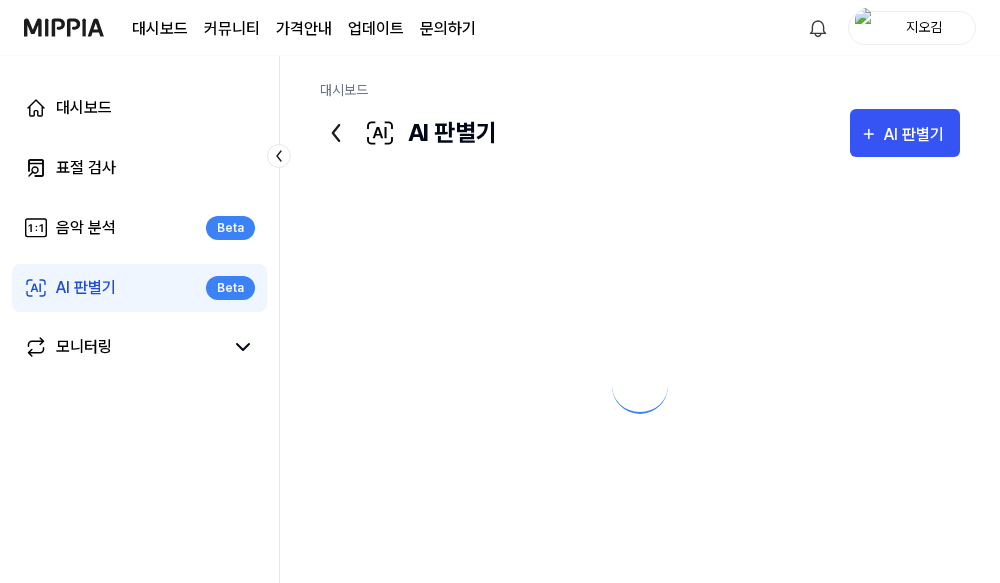 scroll, scrollTop: 0, scrollLeft: 0, axis: both 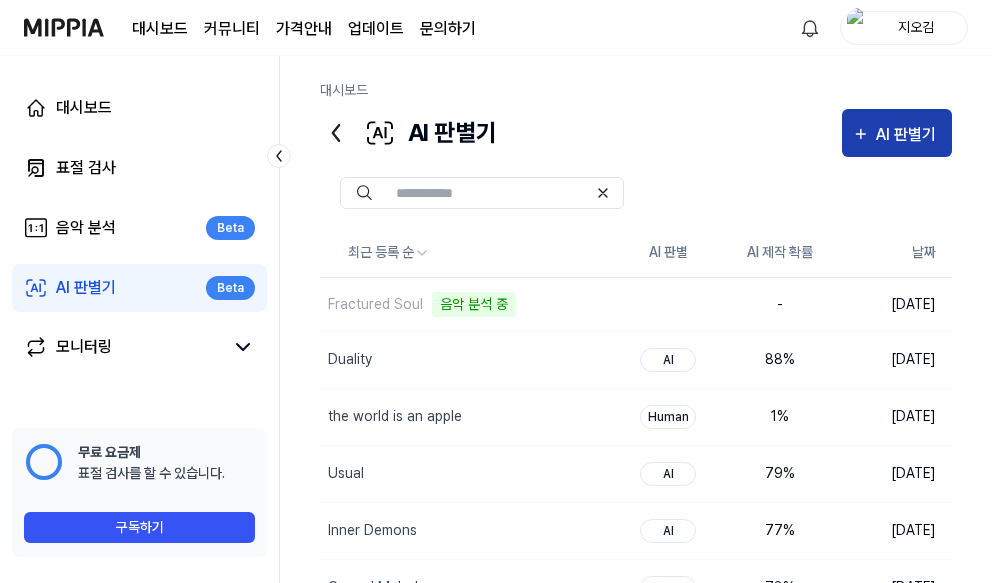 click on "AI 판별기" at bounding box center [909, 135] 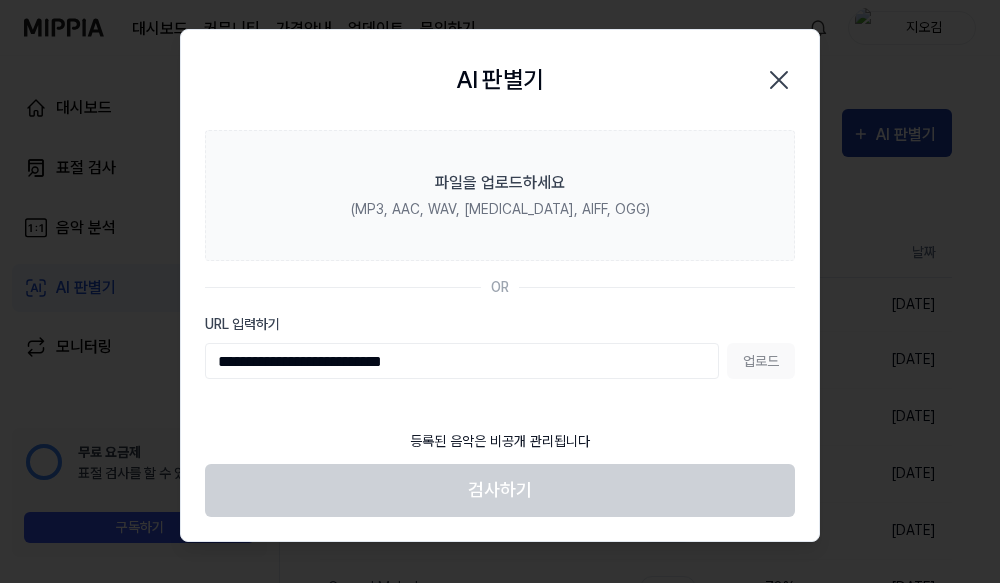 type on "**********" 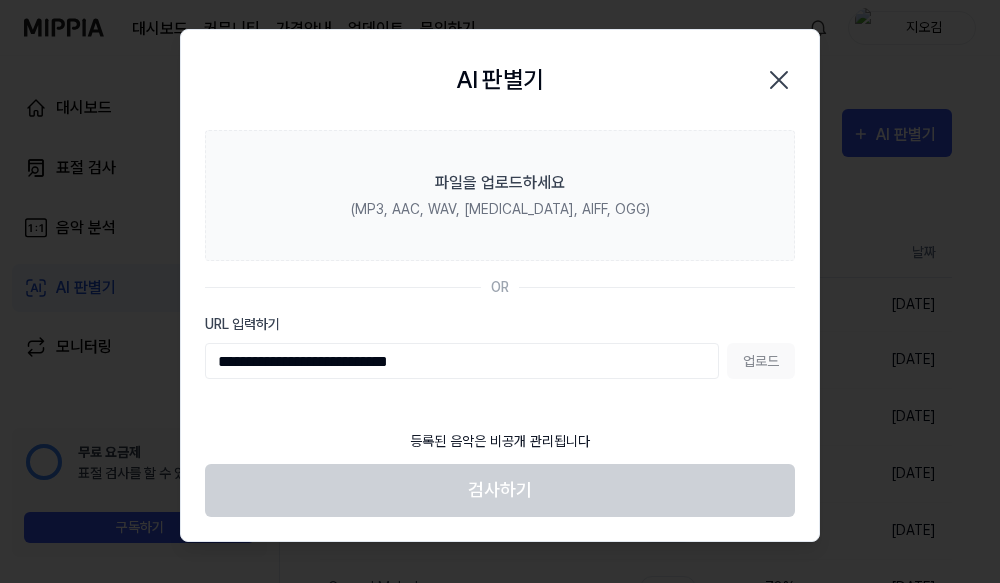 click on "업로드" at bounding box center [761, 361] 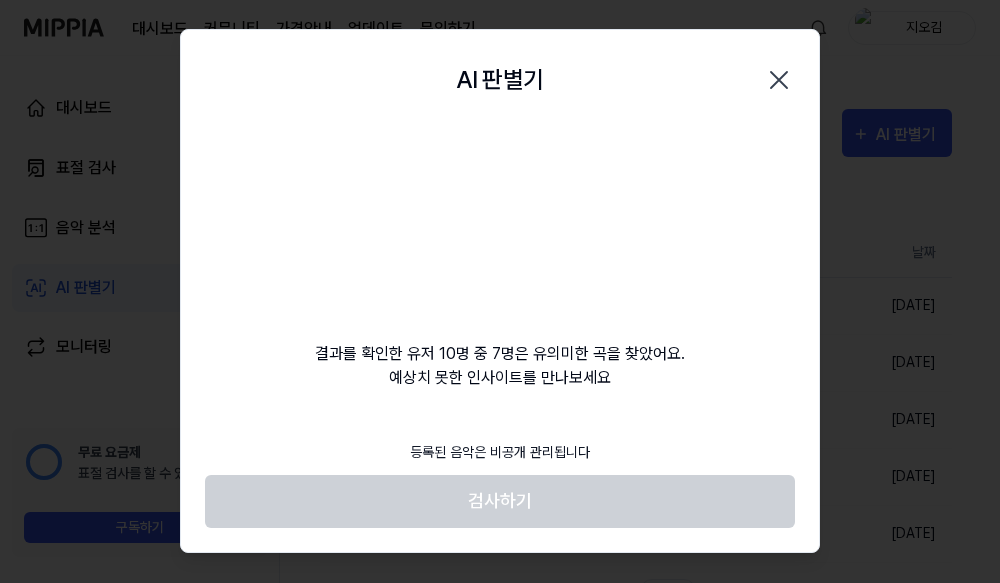 click on "검사하기" at bounding box center [500, 501] 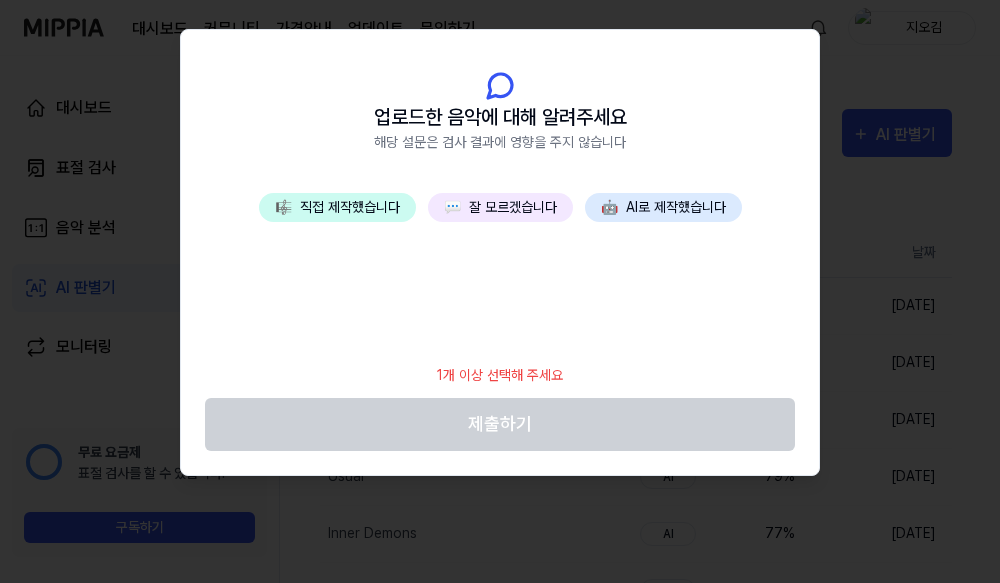 click on "💬 잘 모르겠습니다" at bounding box center [500, 207] 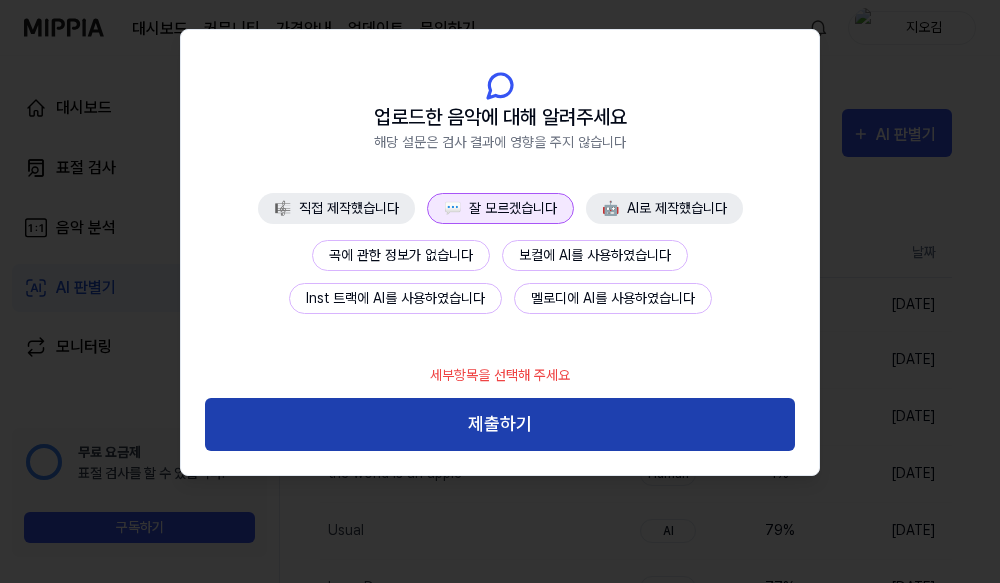 click on "제출하기" at bounding box center (500, 424) 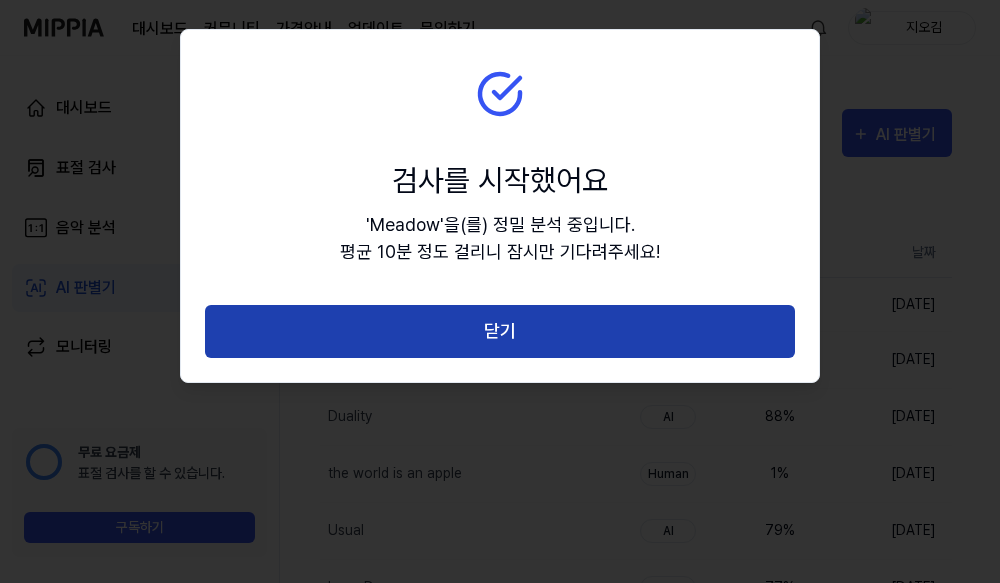 click on "닫기" at bounding box center [500, 331] 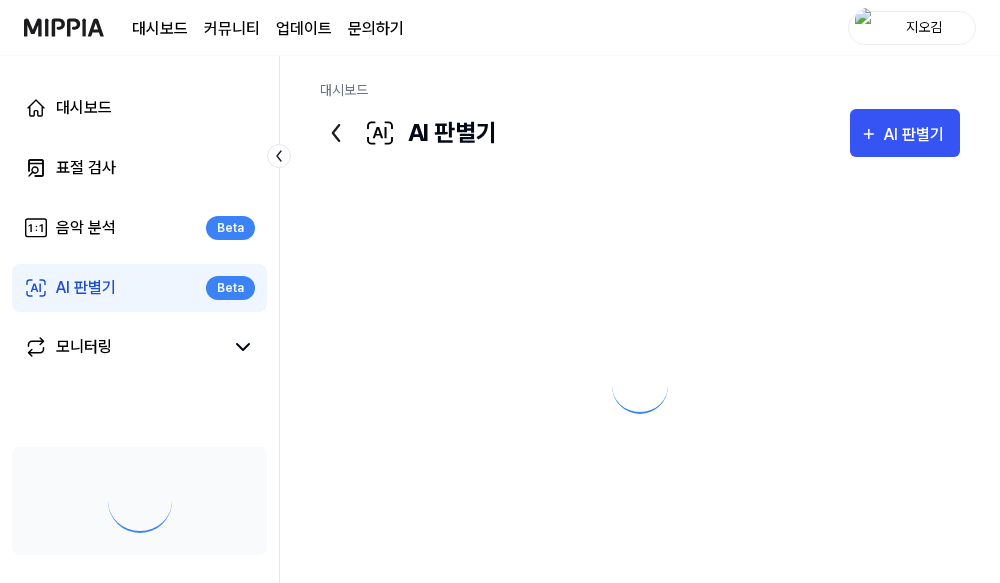 scroll, scrollTop: 0, scrollLeft: 0, axis: both 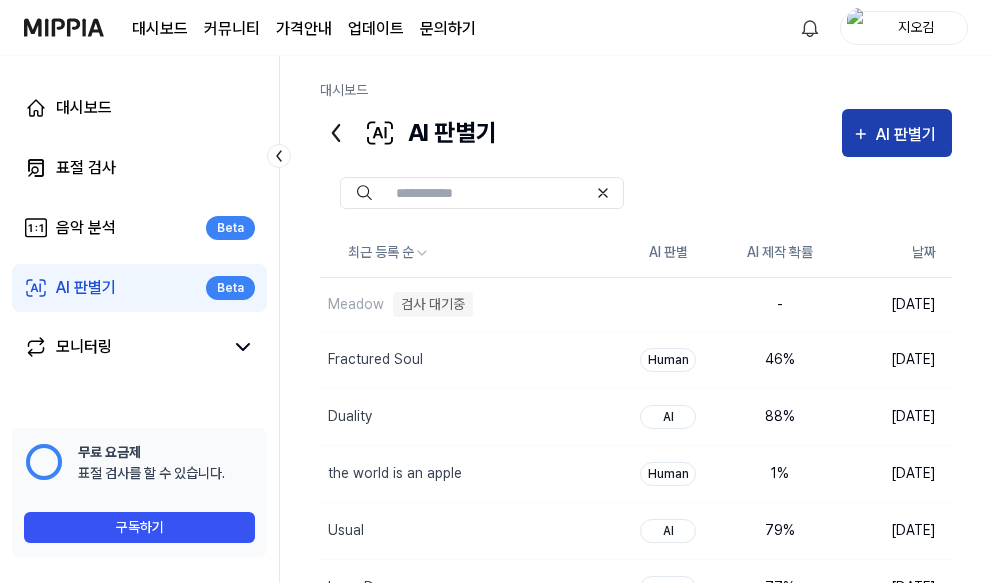 click on "AI 판별기" at bounding box center [909, 135] 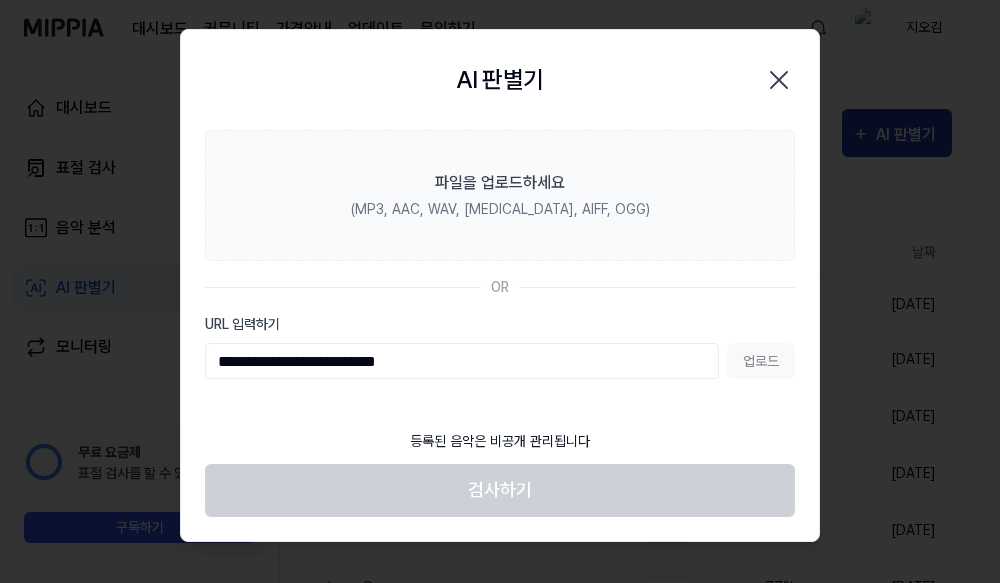 type on "**********" 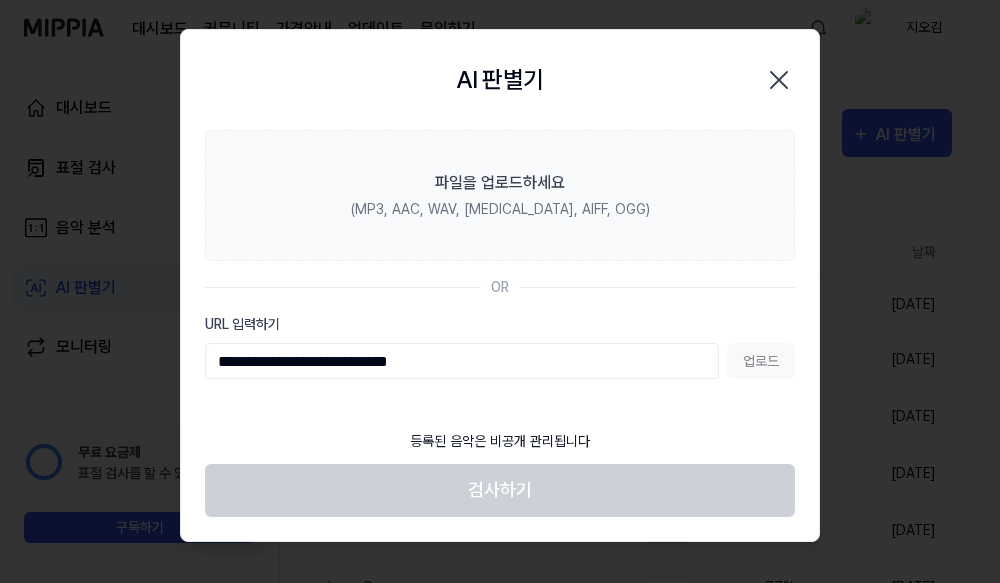 click on "업로드" at bounding box center [761, 361] 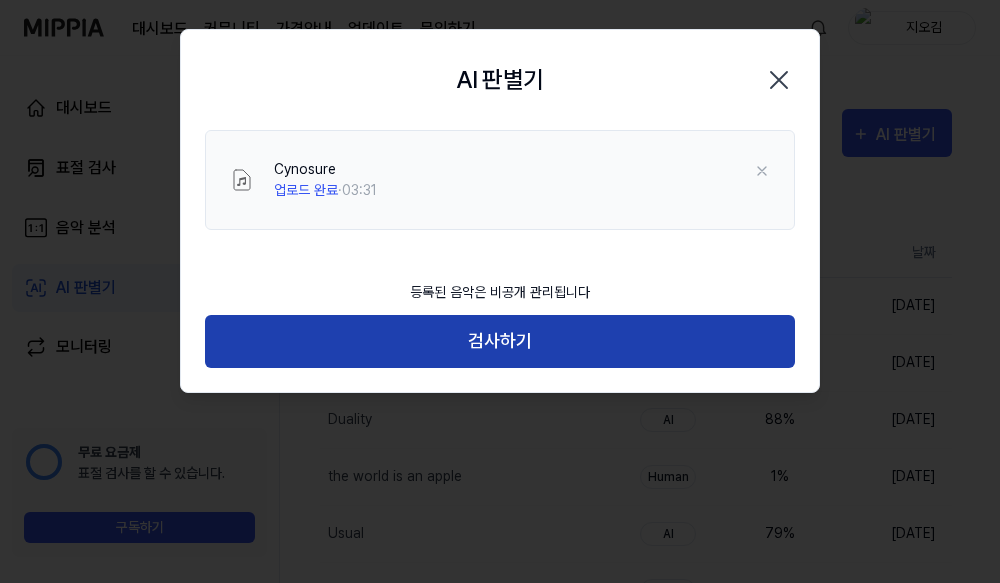 click on "검사하기" at bounding box center [500, 341] 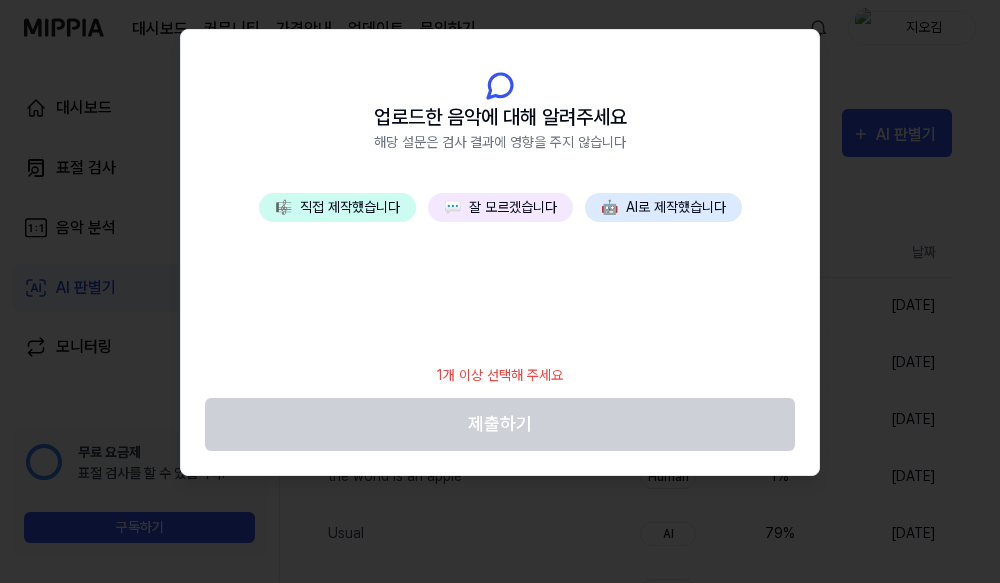 click on "💬 잘 모르겠습니다" at bounding box center (500, 207) 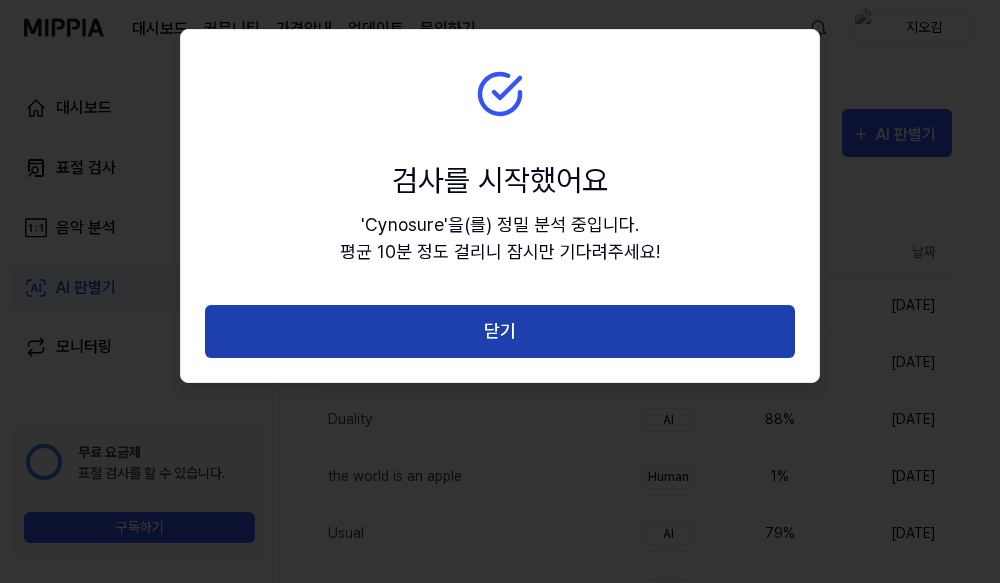 click on "닫기" at bounding box center [500, 331] 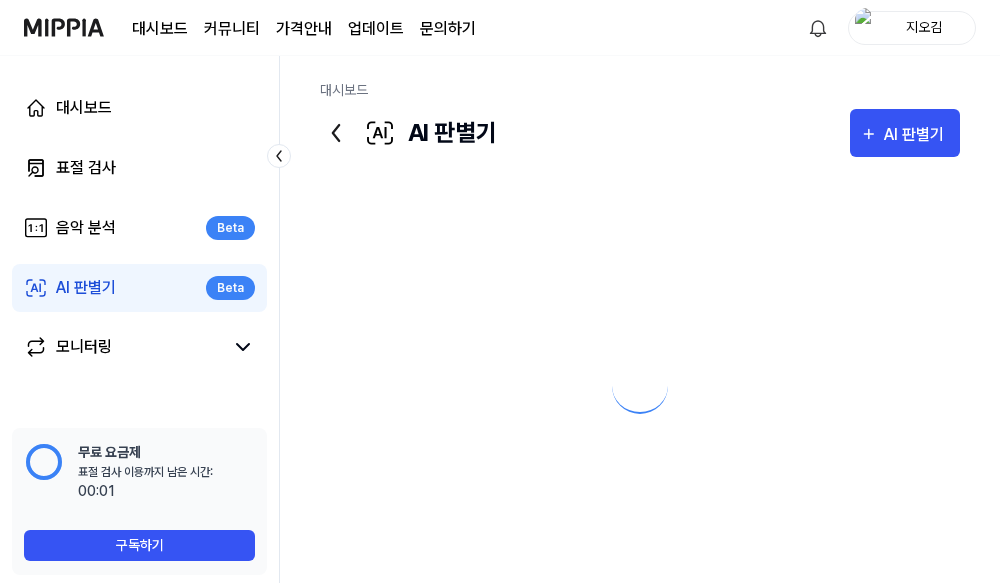 scroll, scrollTop: 0, scrollLeft: 0, axis: both 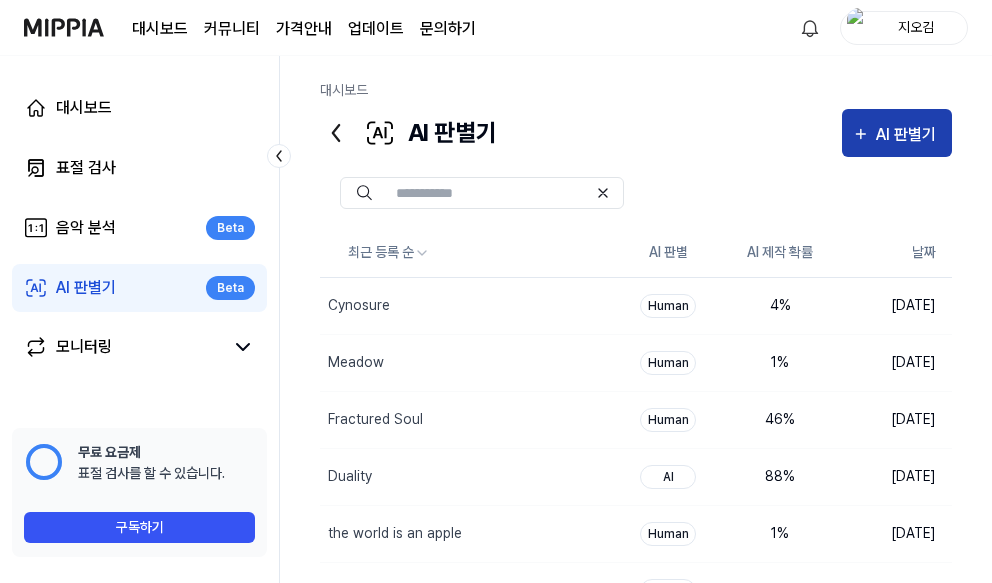 click on "AI 판별기" at bounding box center (909, 135) 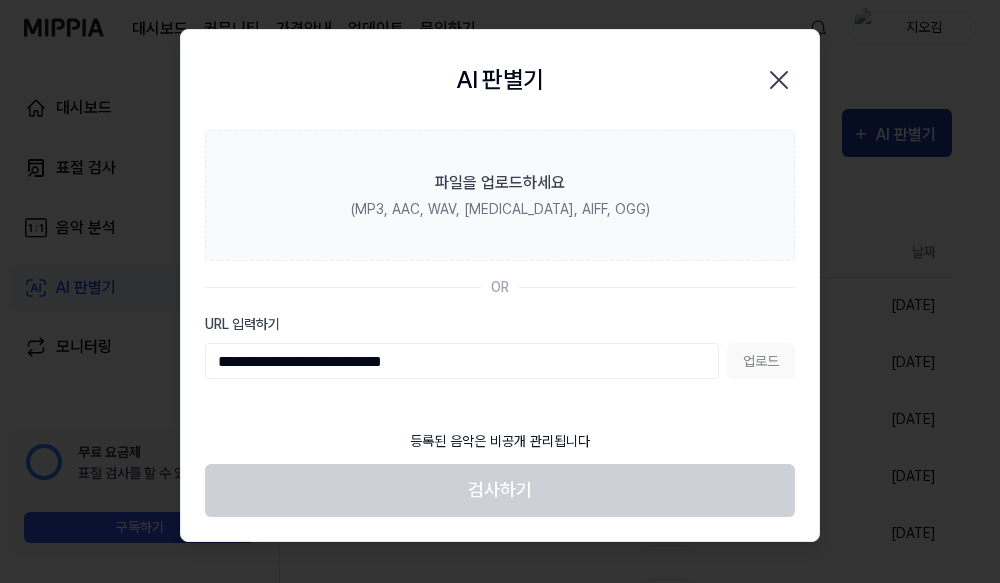 type on "**********" 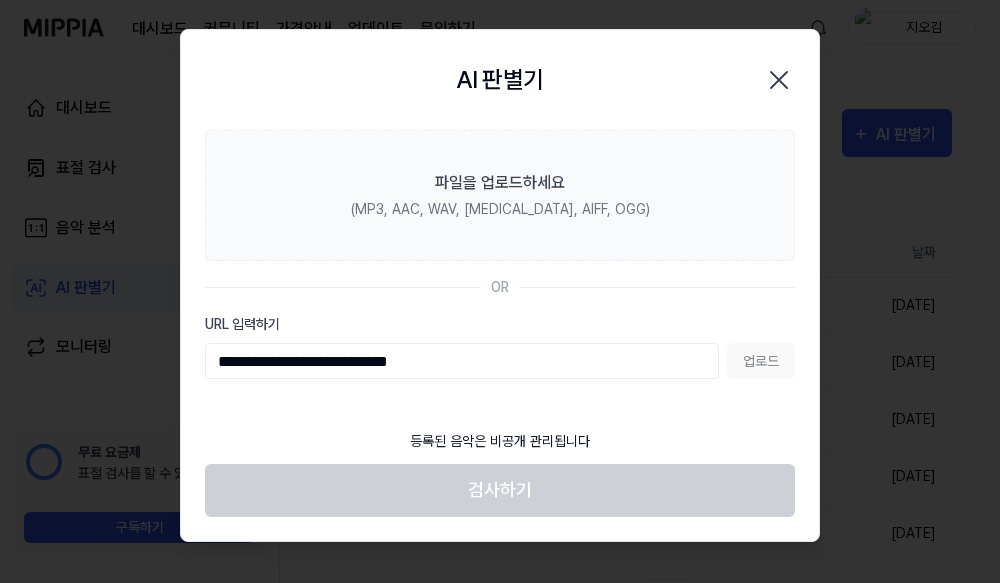 click on "업로드" at bounding box center [761, 361] 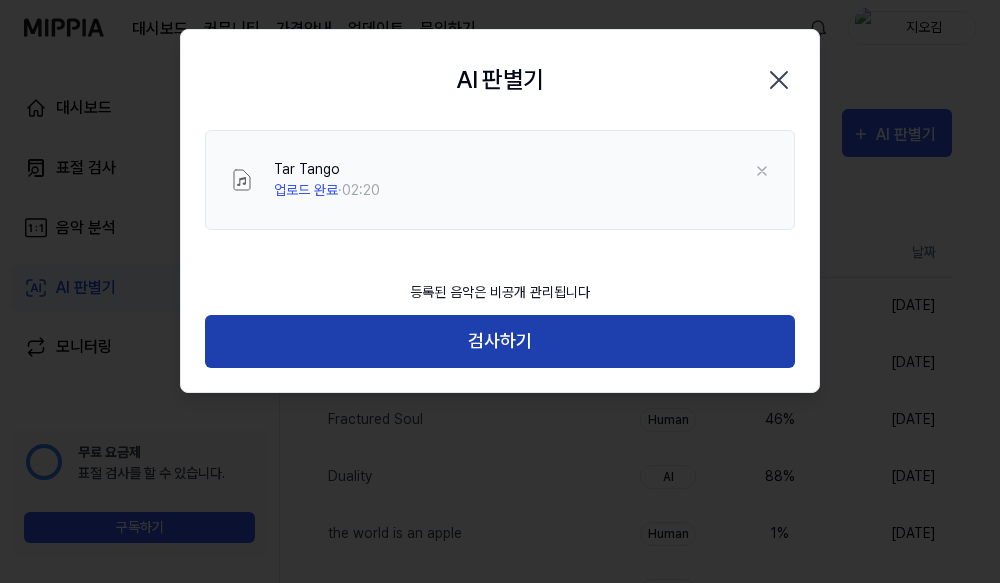 click on "검사하기" at bounding box center (500, 341) 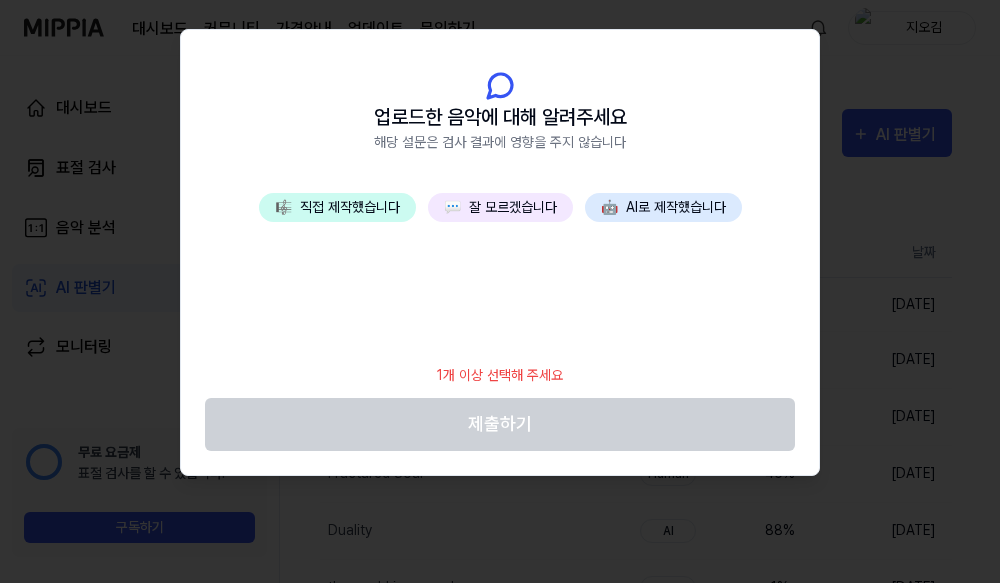 click on "💬 잘 모르겠습니다" at bounding box center [500, 207] 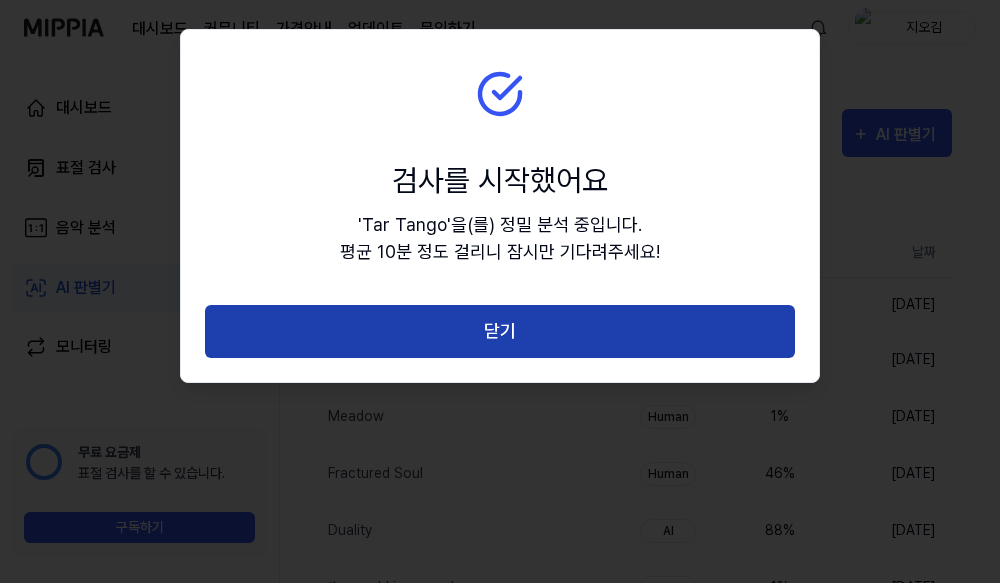click on "닫기" at bounding box center [500, 331] 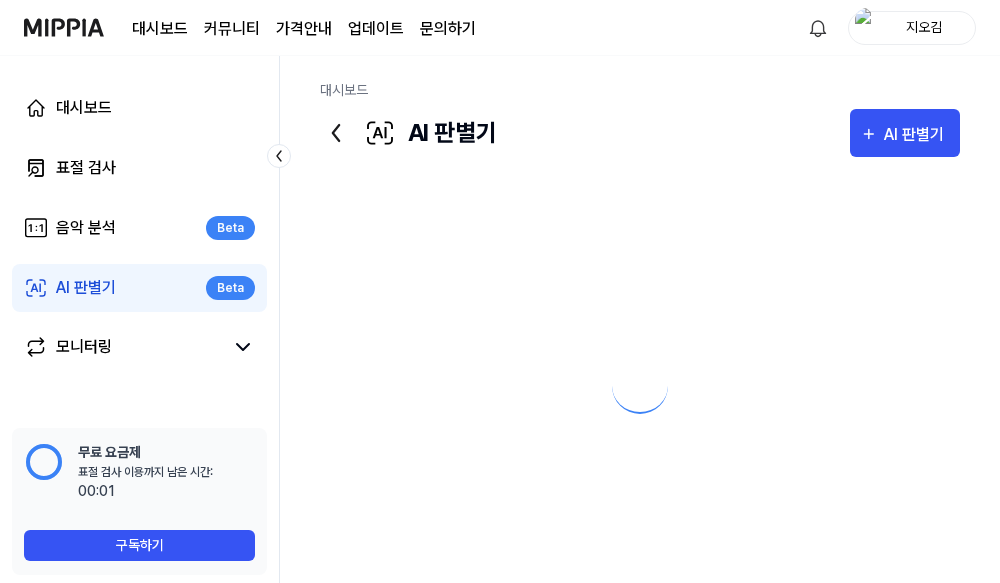 scroll, scrollTop: 0, scrollLeft: 0, axis: both 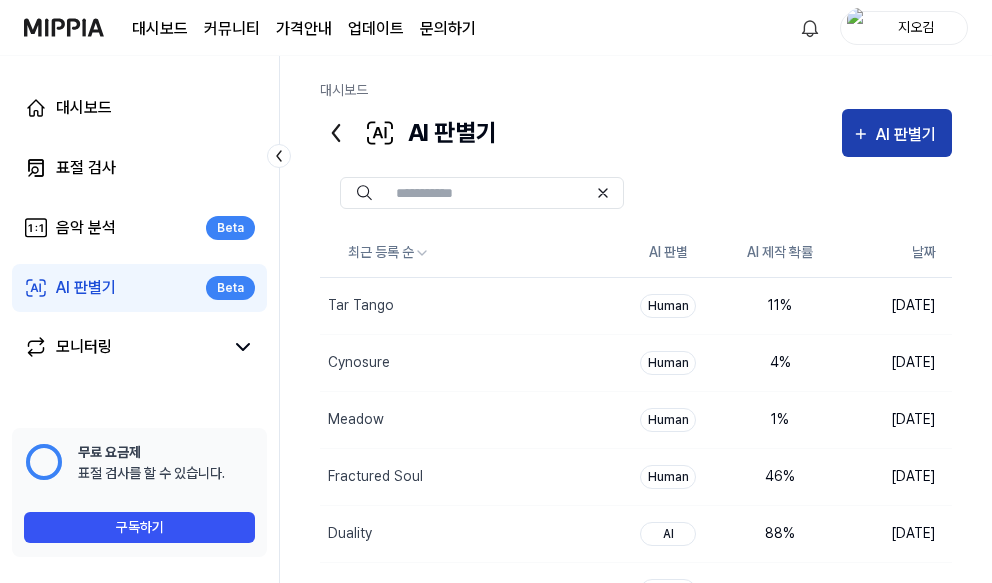 click on "AI 판별기" at bounding box center [909, 135] 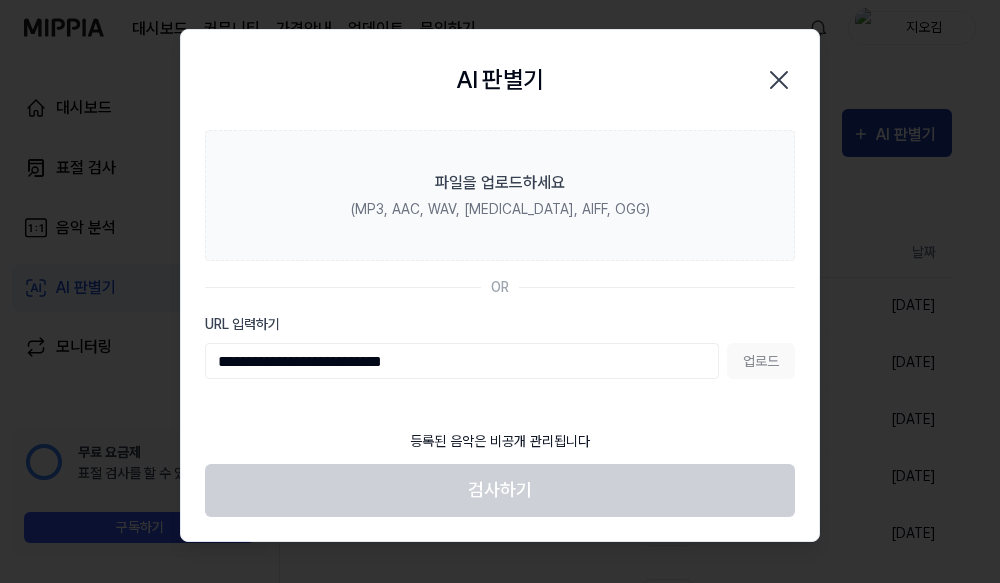 type on "**********" 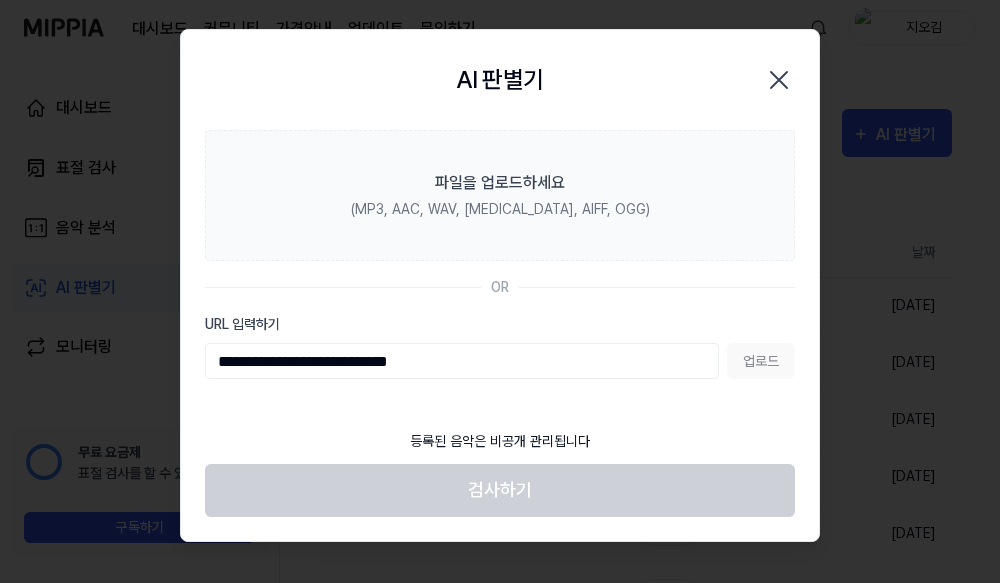 click on "업로드" at bounding box center [761, 361] 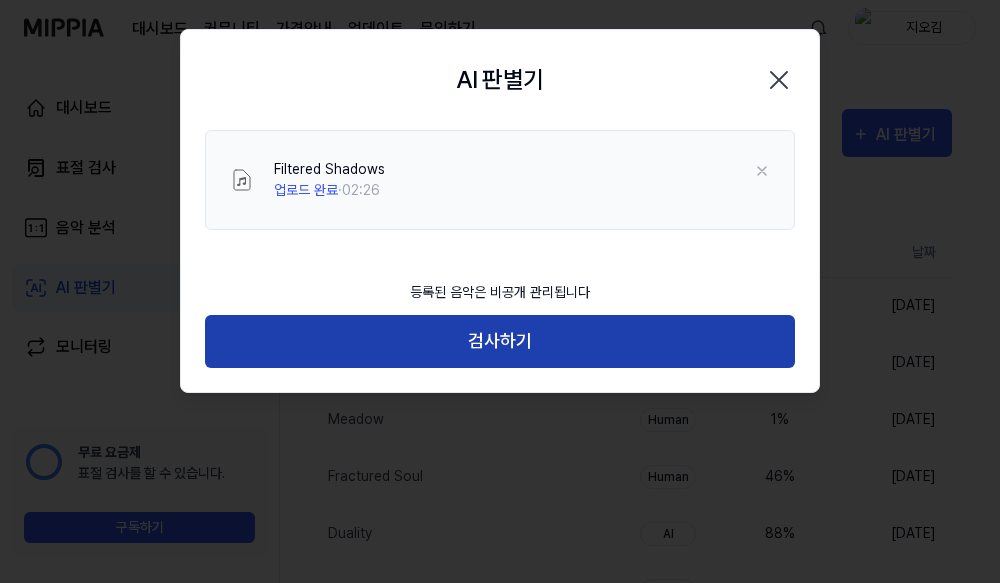 click on "검사하기" at bounding box center (500, 341) 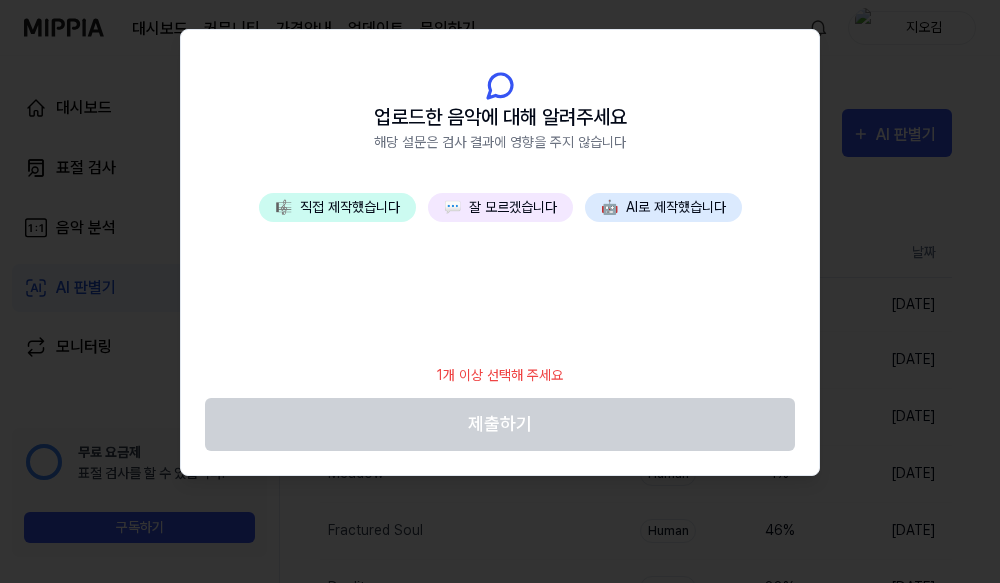 click on "💬 잘 모르겠습니다" at bounding box center [500, 207] 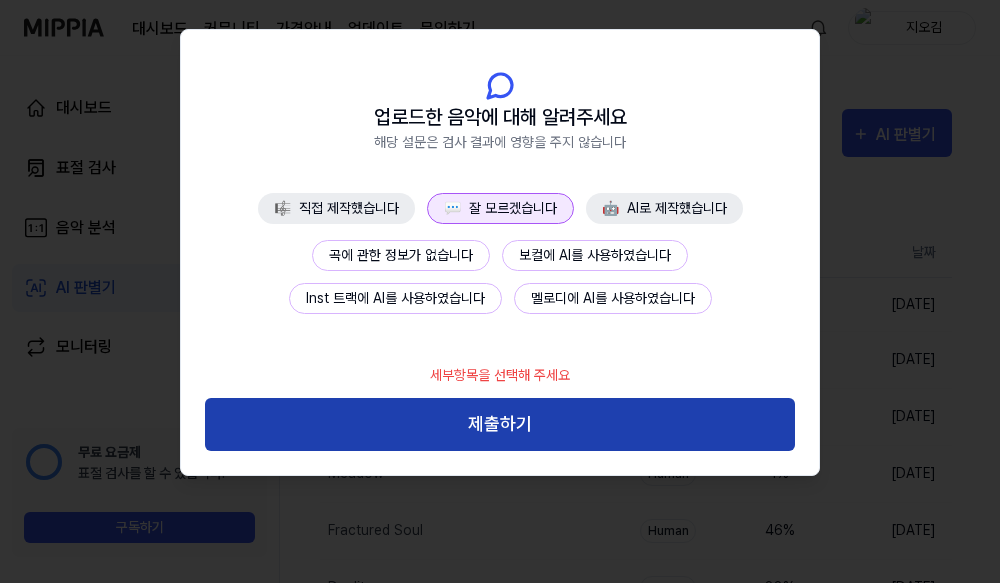 click on "제출하기" at bounding box center (500, 424) 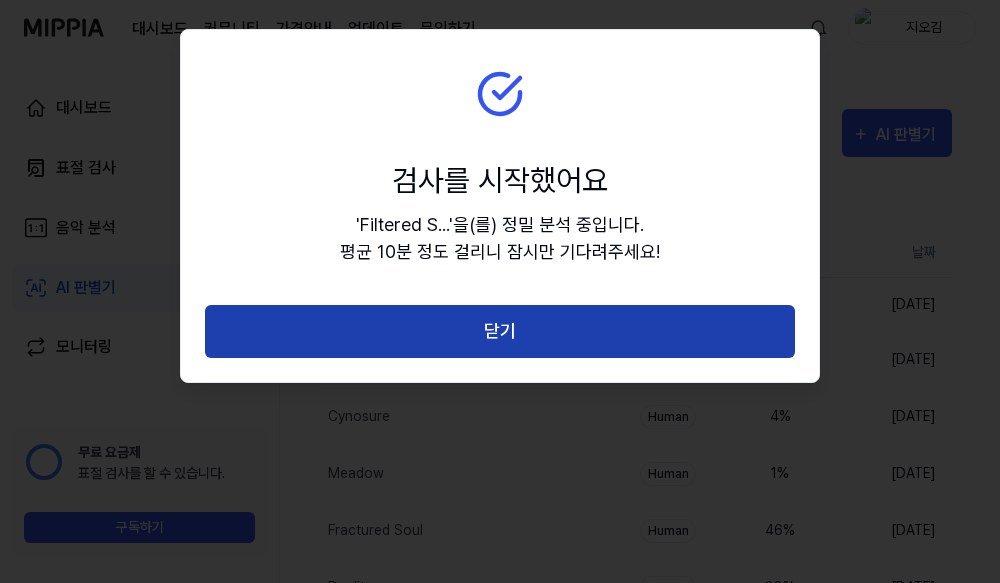 click on "닫기" at bounding box center (500, 331) 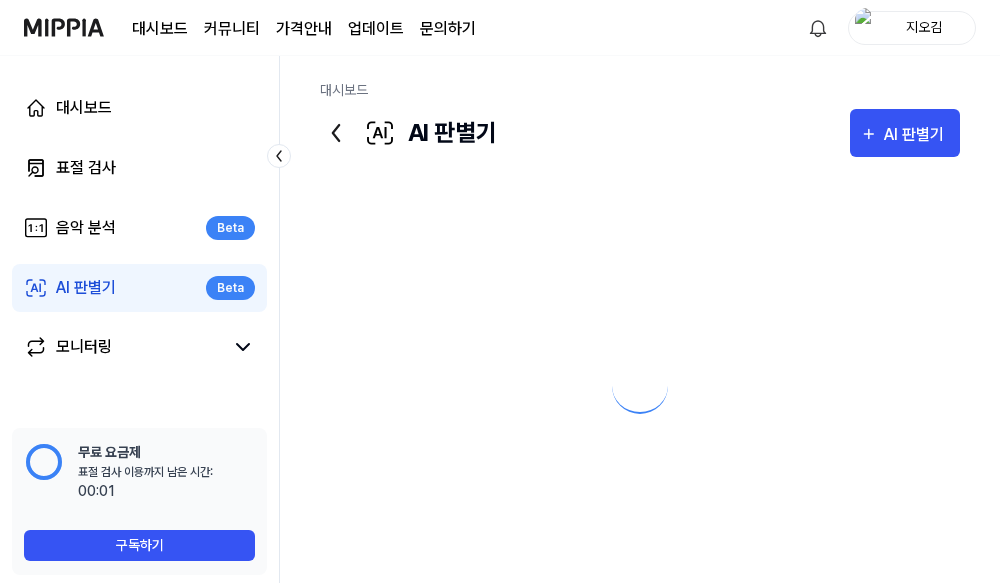 scroll, scrollTop: 0, scrollLeft: 0, axis: both 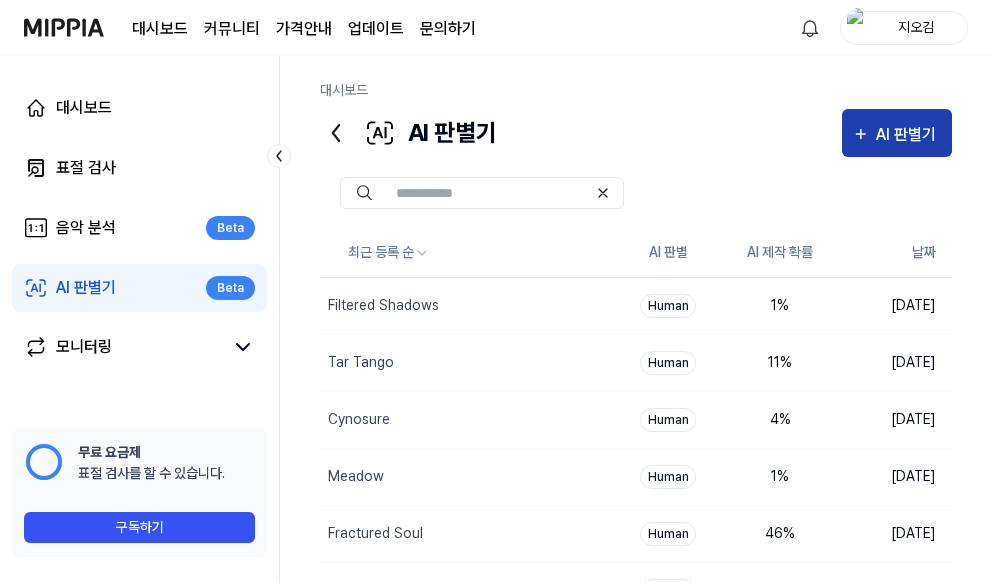 click on "AI 판별기" at bounding box center (909, 135) 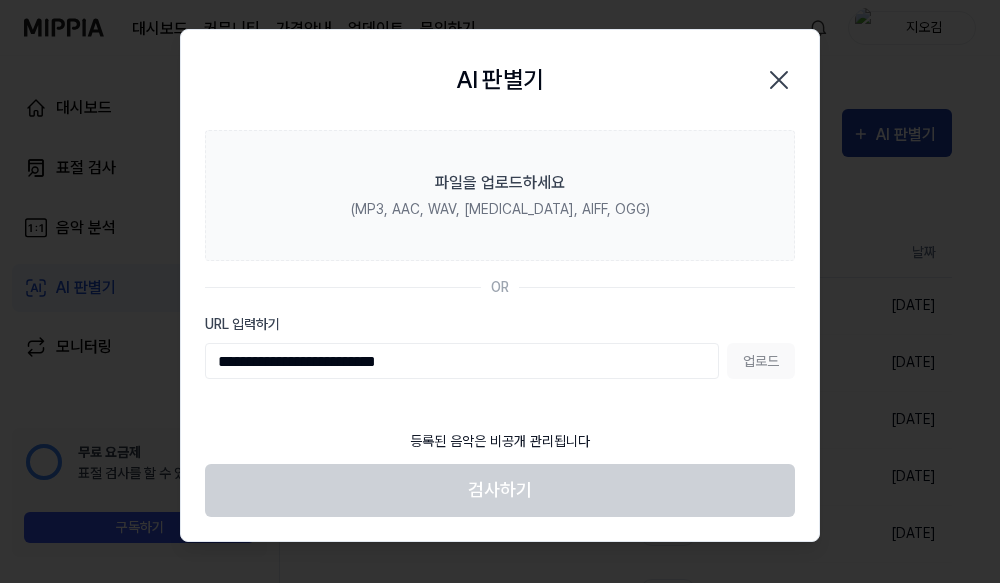 type on "**********" 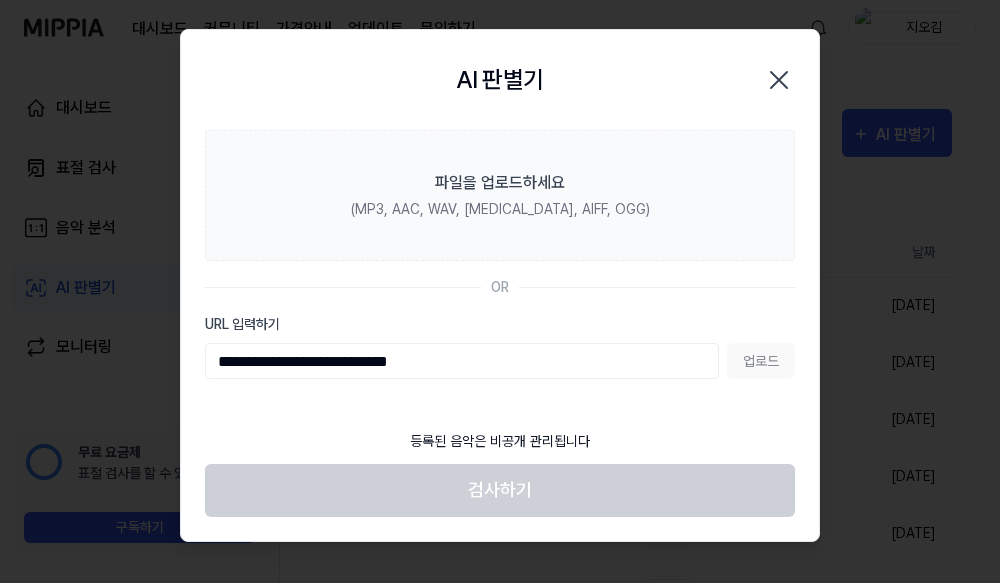 click on "업로드" at bounding box center (761, 361) 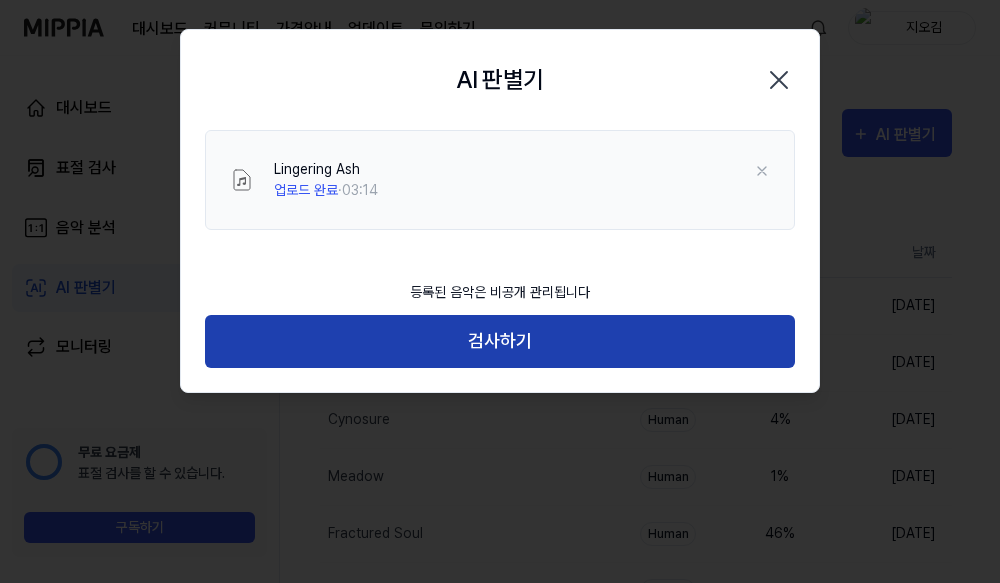 click on "검사하기" at bounding box center [500, 341] 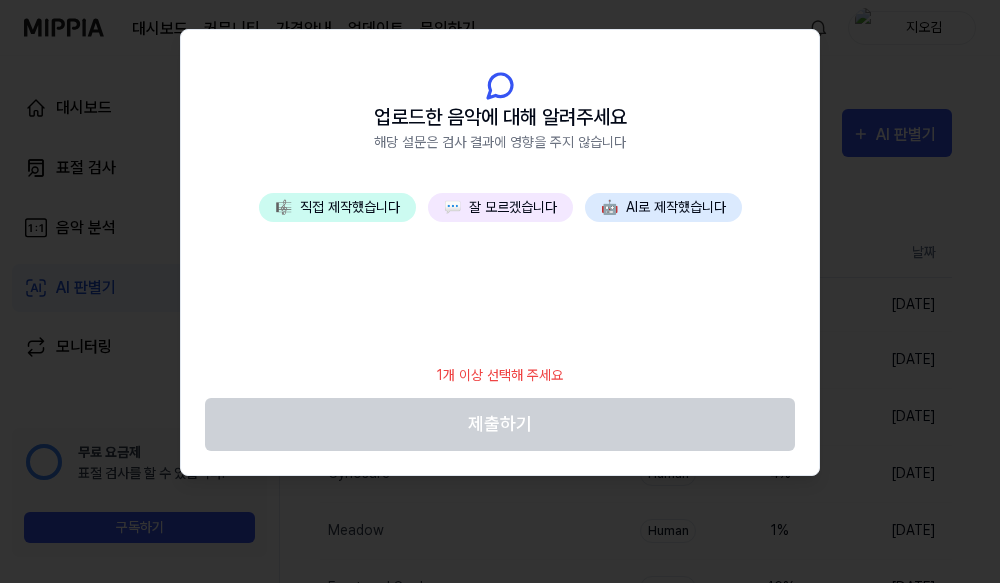 click on "💬 잘 모르겠습니다" at bounding box center (500, 207) 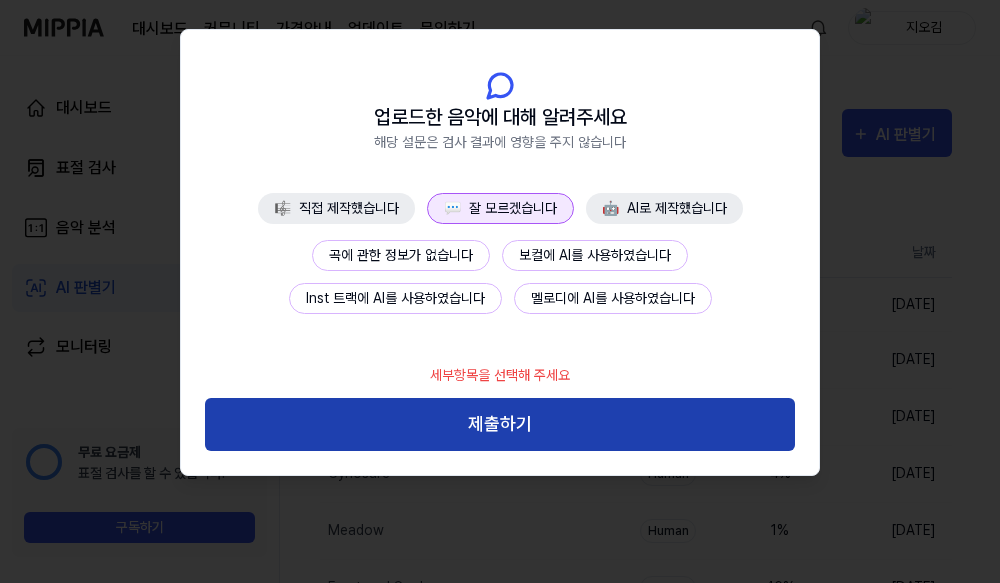 click on "제출하기" at bounding box center [500, 424] 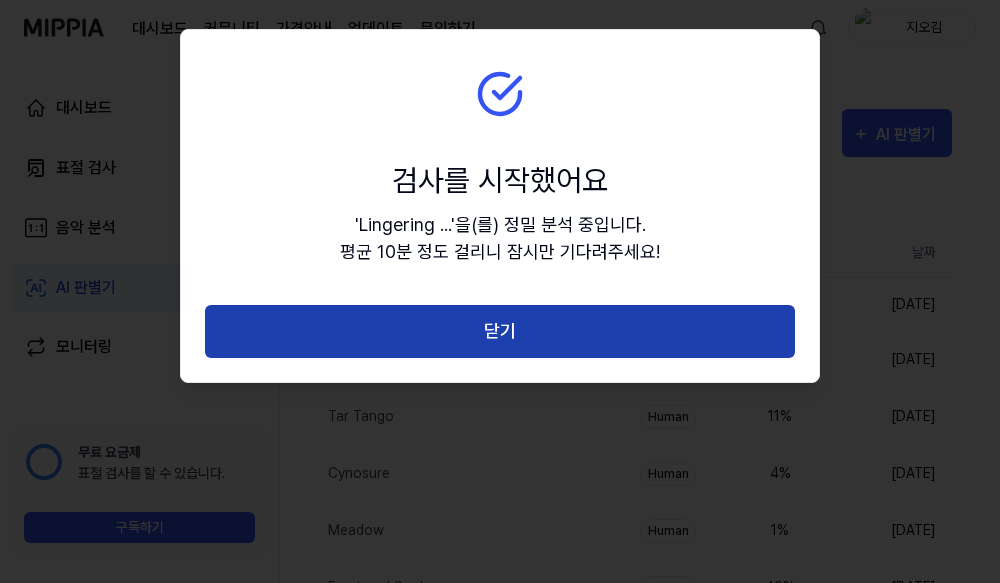 click on "닫기" at bounding box center [500, 331] 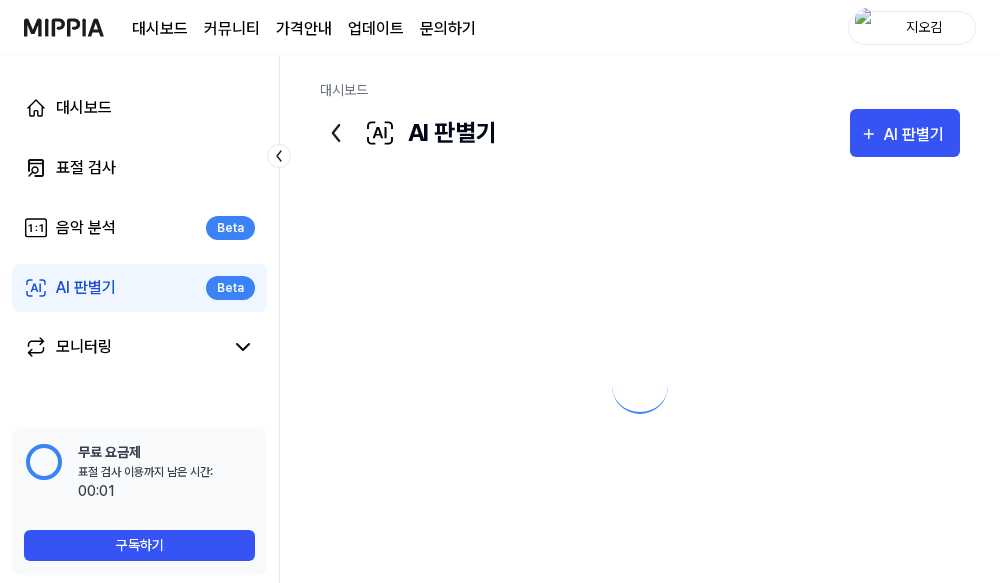 scroll, scrollTop: 0, scrollLeft: 0, axis: both 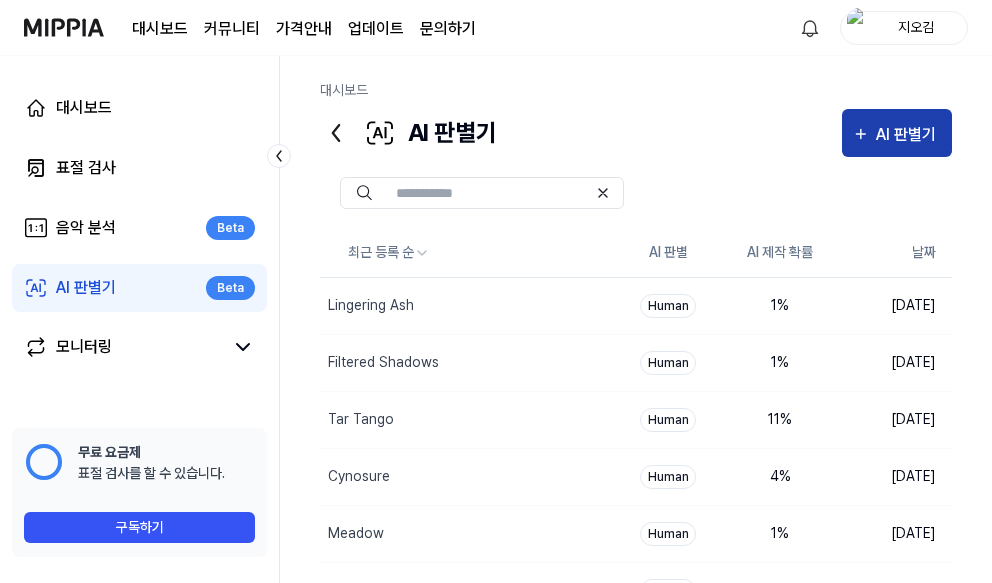 click on "AI 판별기" at bounding box center (909, 135) 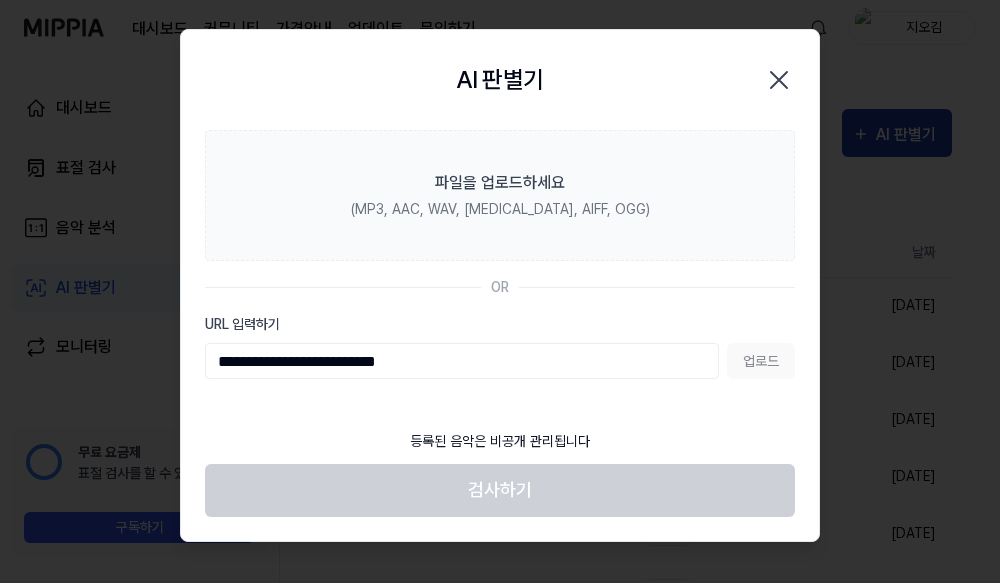type on "**********" 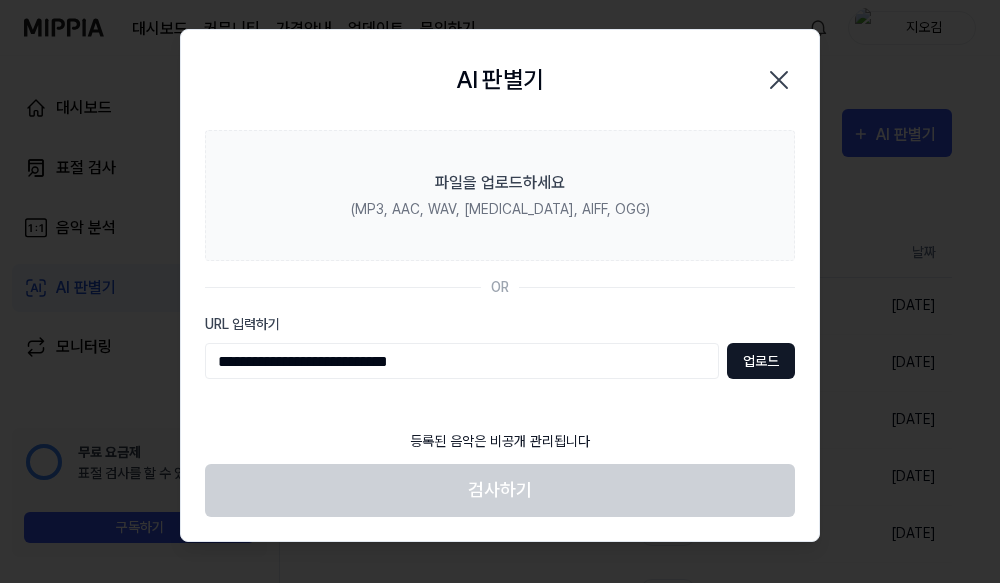 click on "업로드" at bounding box center (761, 361) 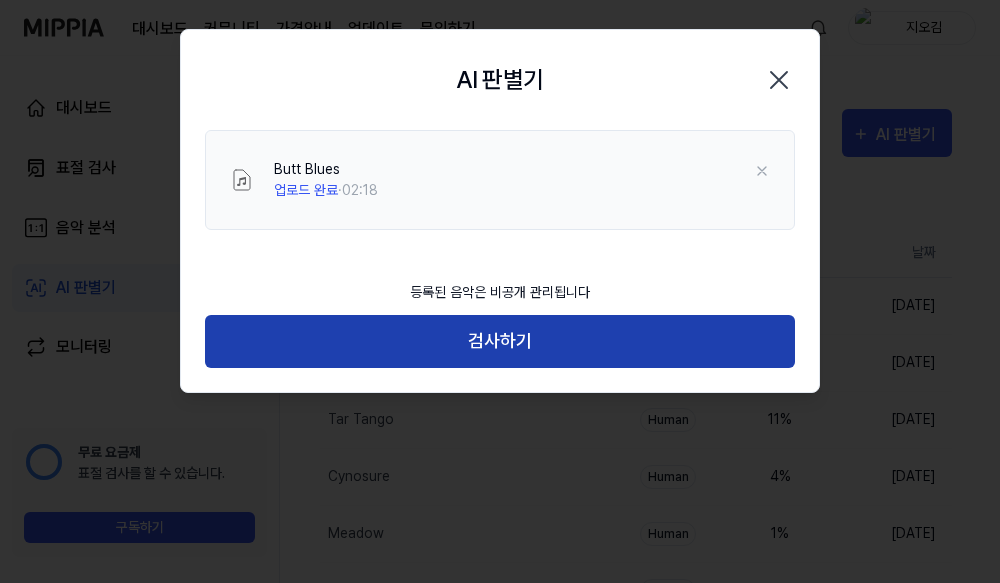 click on "검사하기" at bounding box center [500, 341] 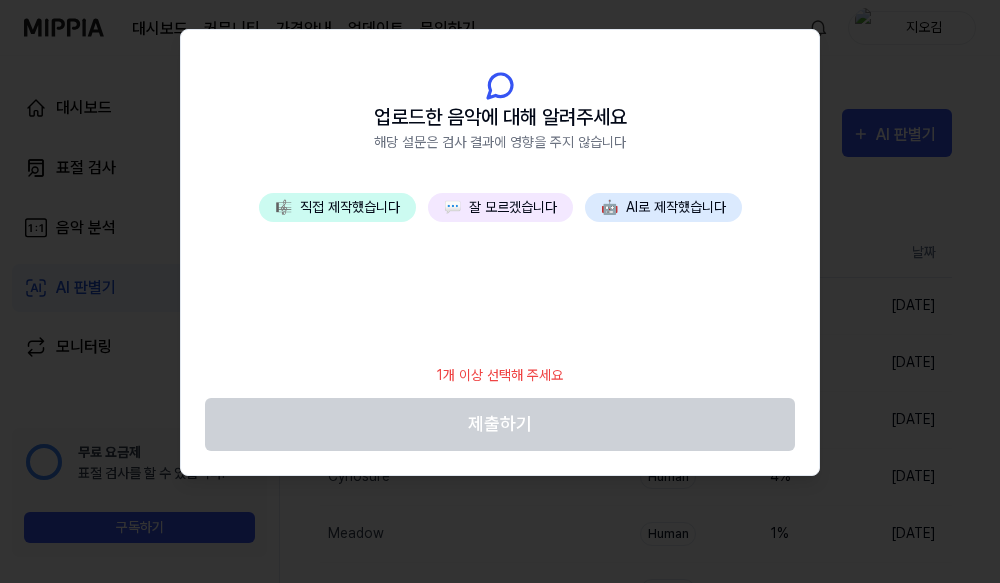 click on "💬 잘 모르겠습니다" at bounding box center (500, 207) 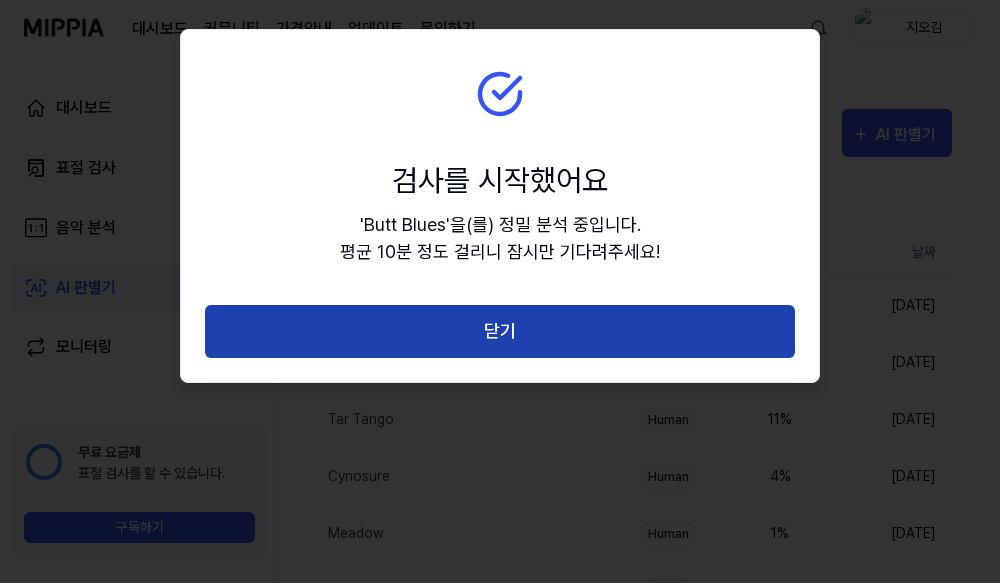 click on "닫기" at bounding box center (500, 331) 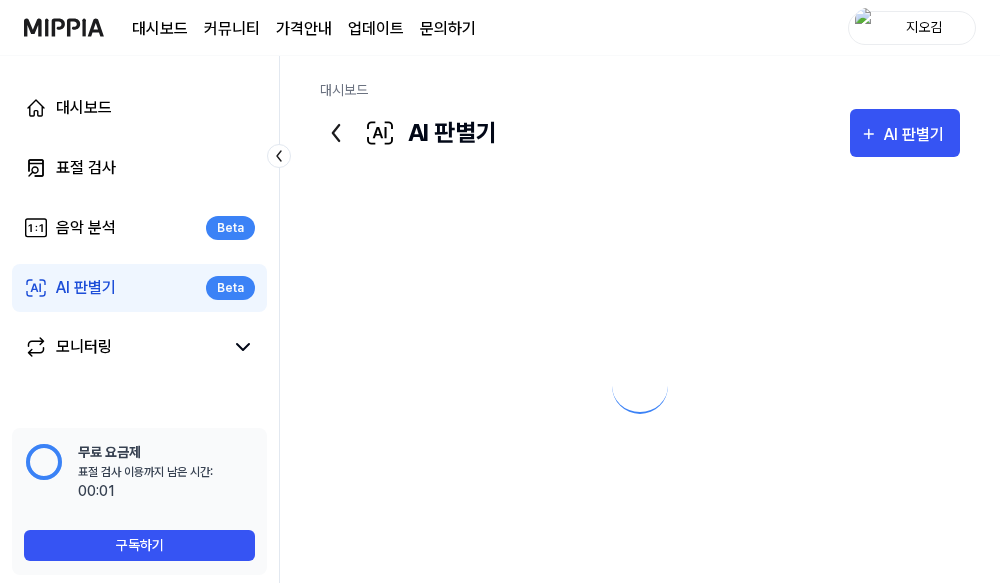 scroll, scrollTop: 0, scrollLeft: 0, axis: both 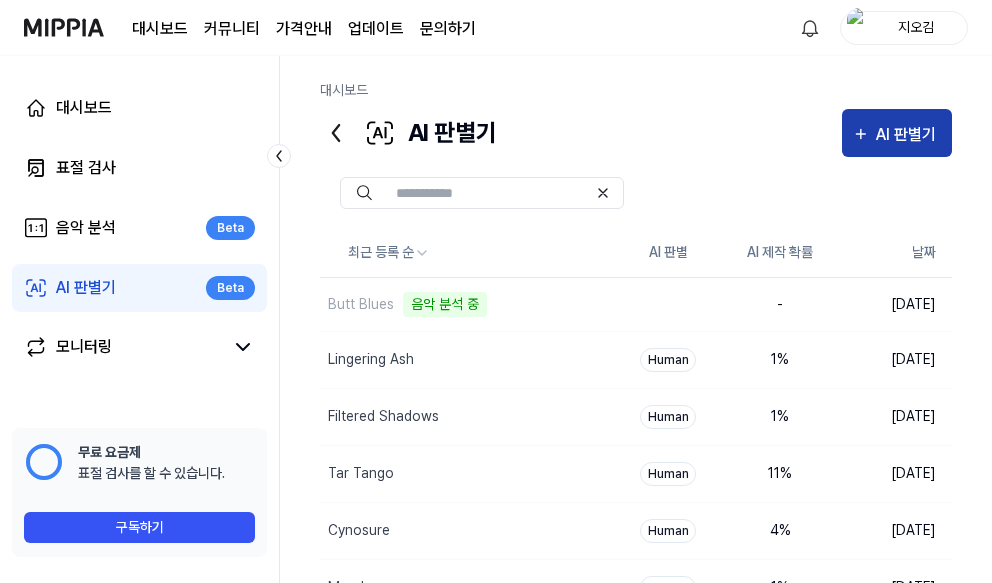 click on "AI 판별기" at bounding box center [909, 135] 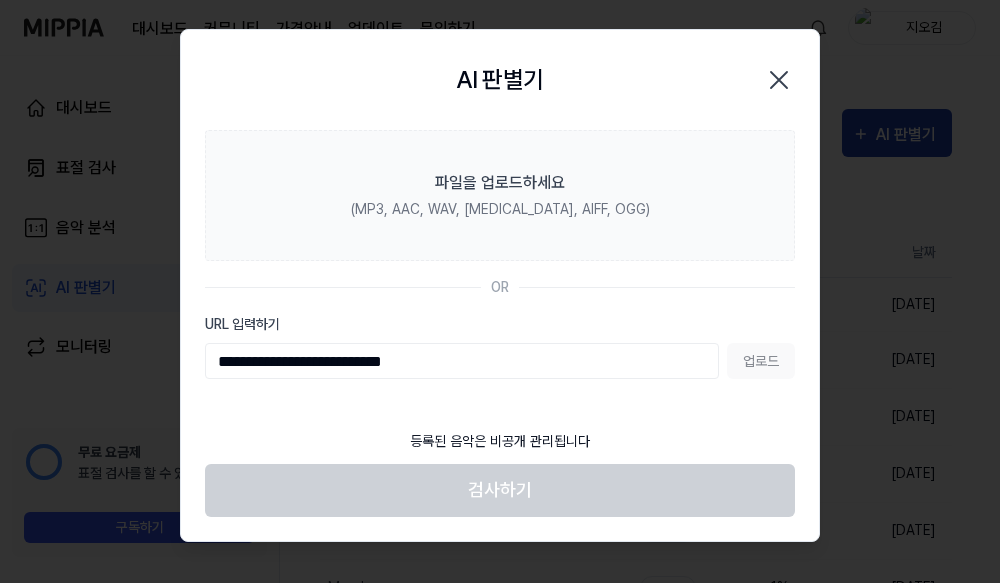 type on "**********" 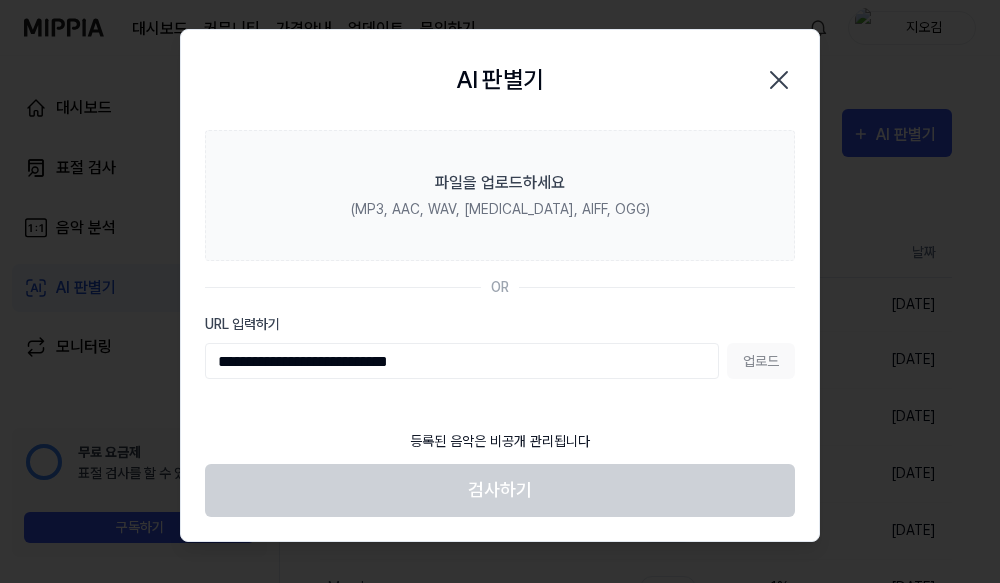 click on "업로드" at bounding box center (761, 361) 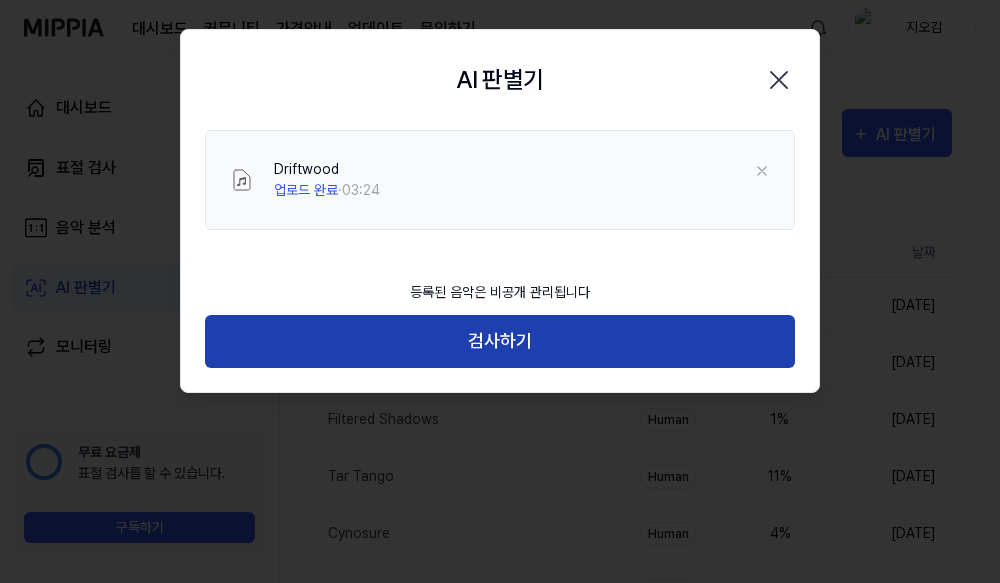 click on "검사하기" at bounding box center [500, 341] 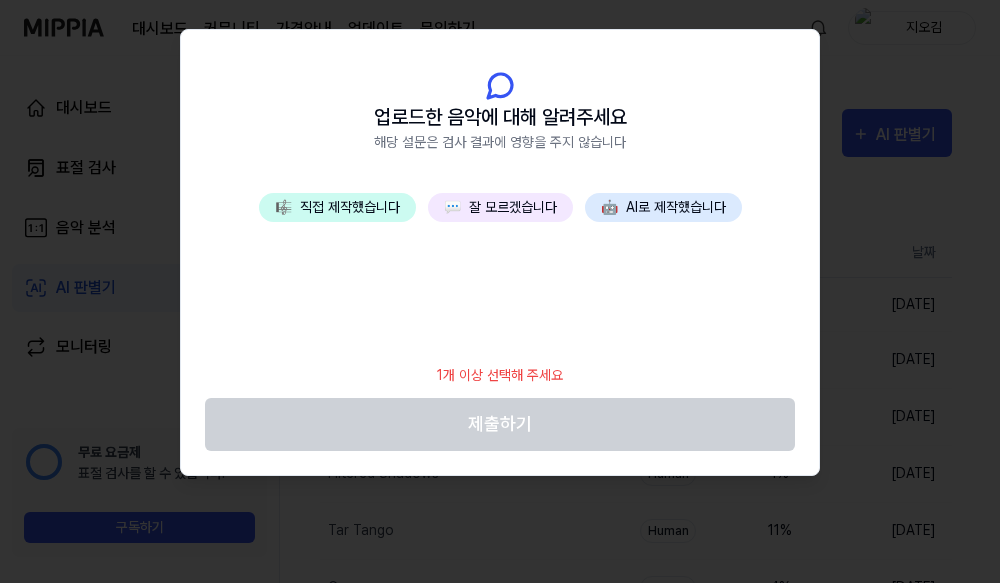 click on "💬 잘 모르겠습니다" at bounding box center (500, 207) 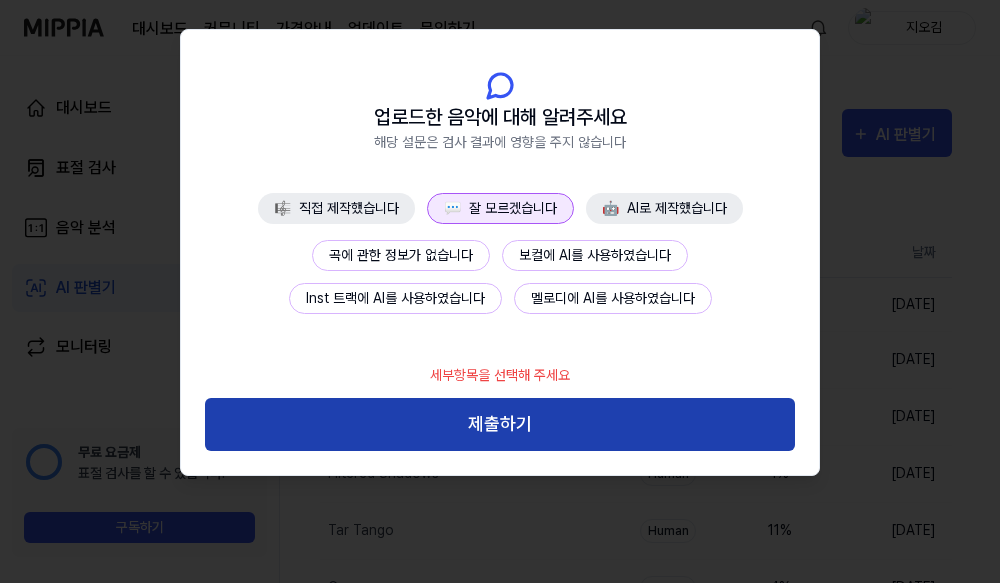 click on "제출하기" at bounding box center [500, 424] 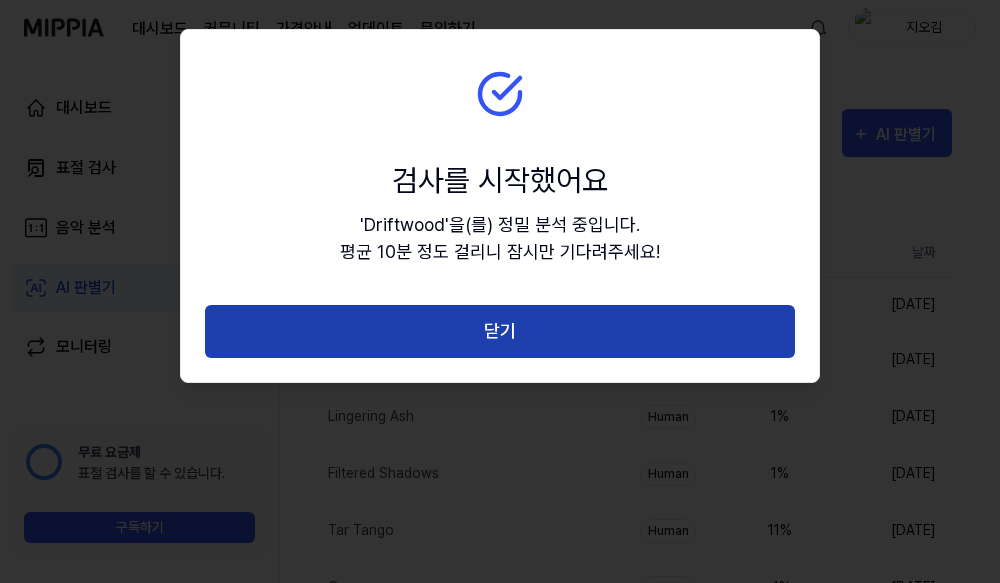 click on "닫기" at bounding box center (500, 331) 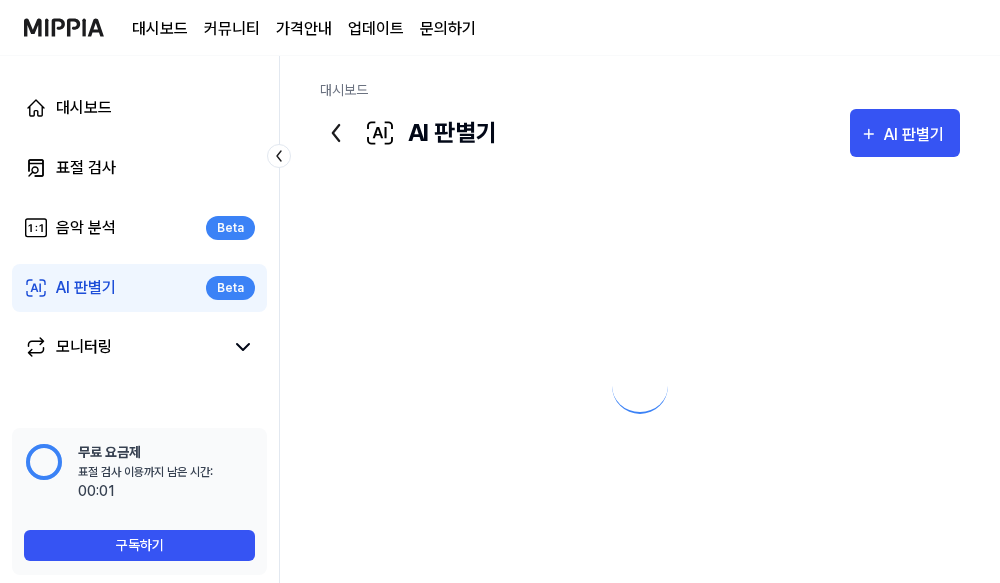 scroll, scrollTop: 0, scrollLeft: 0, axis: both 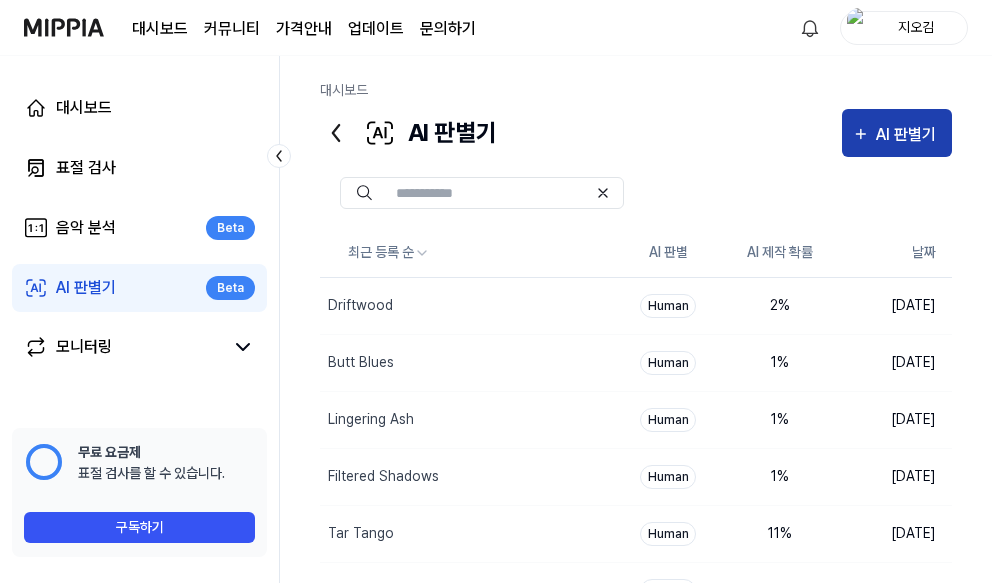 click on "AI 판별기" at bounding box center (909, 135) 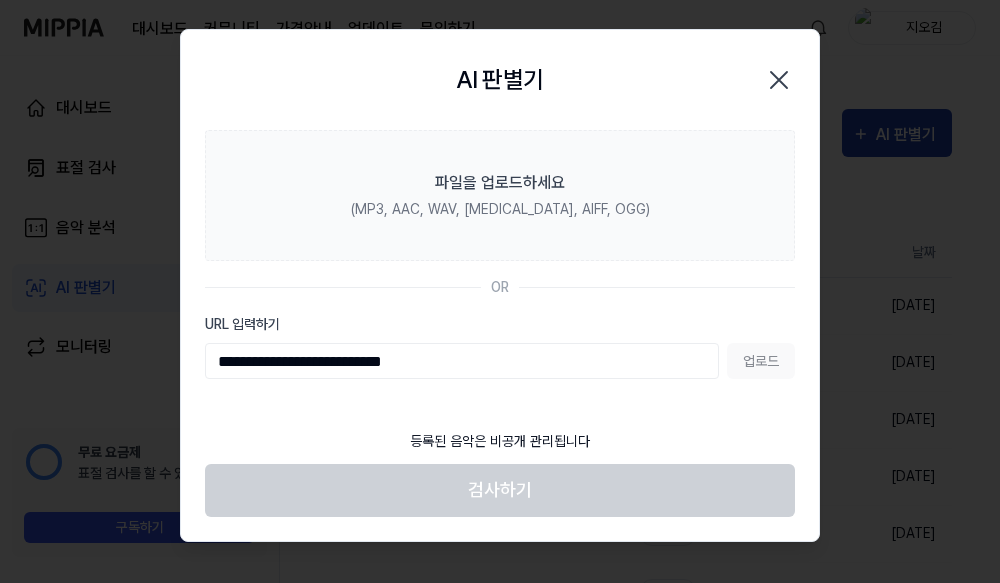 type on "**********" 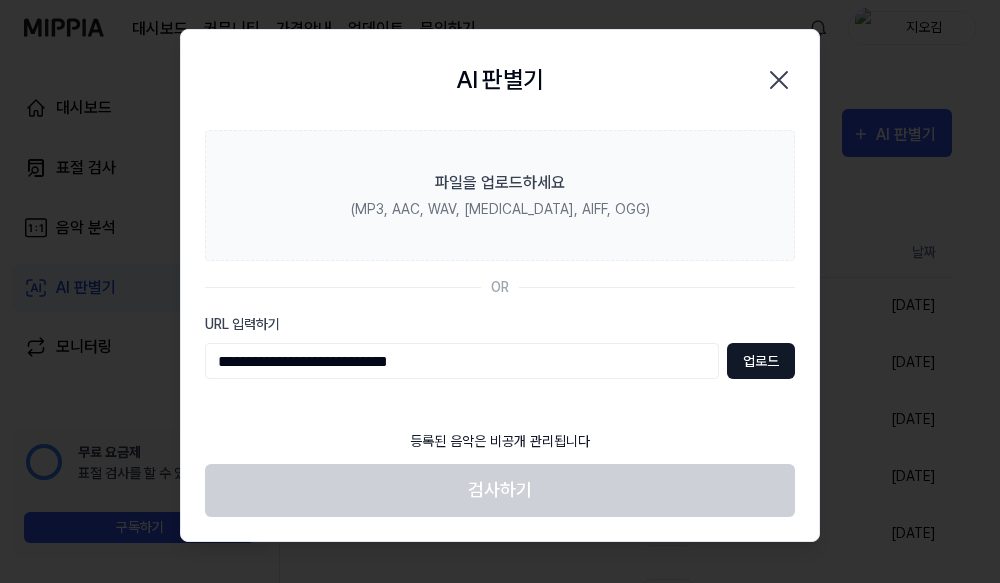 click on "업로드" at bounding box center [761, 361] 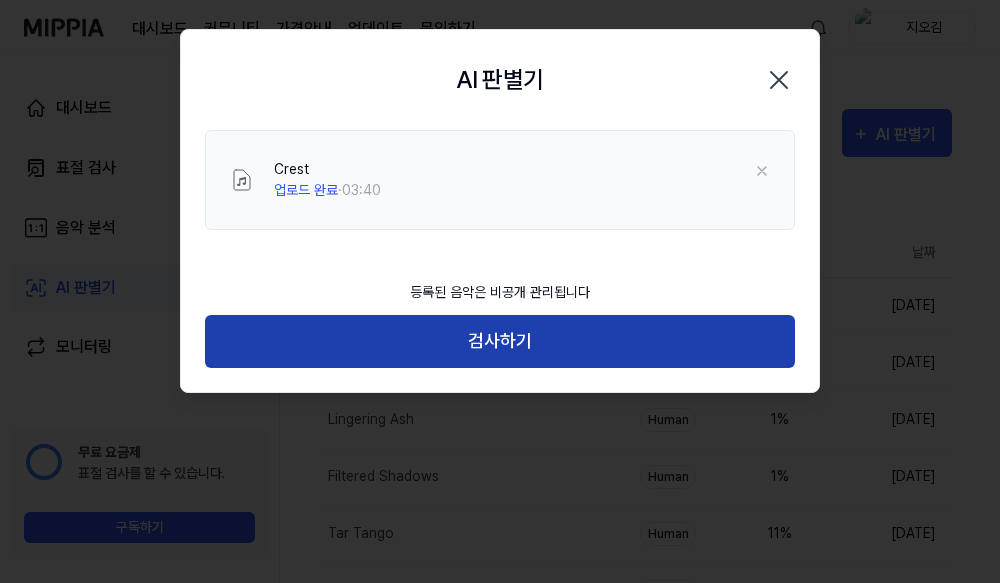 click on "검사하기" at bounding box center (500, 341) 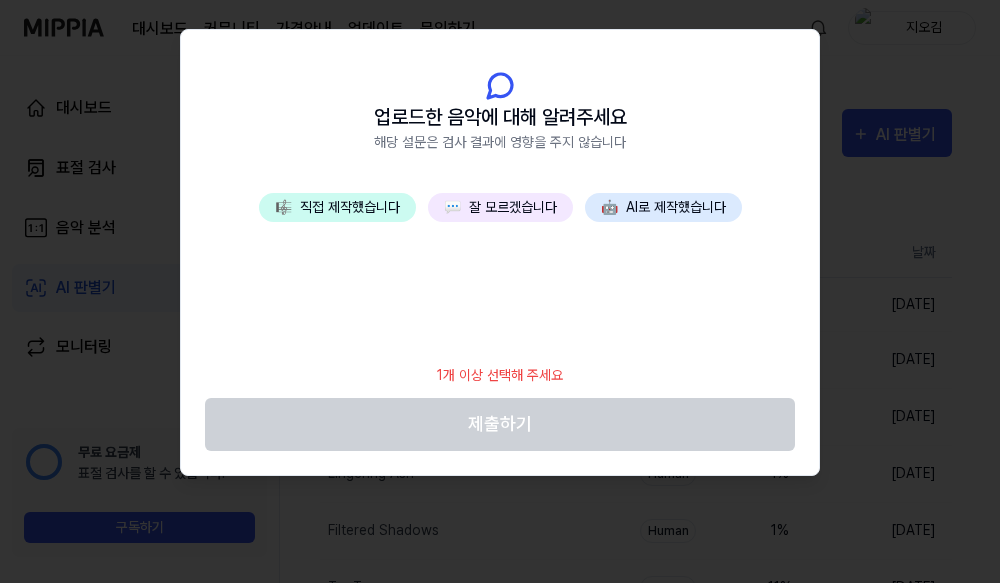 click on "💬 잘 모르겠습니다" at bounding box center [500, 207] 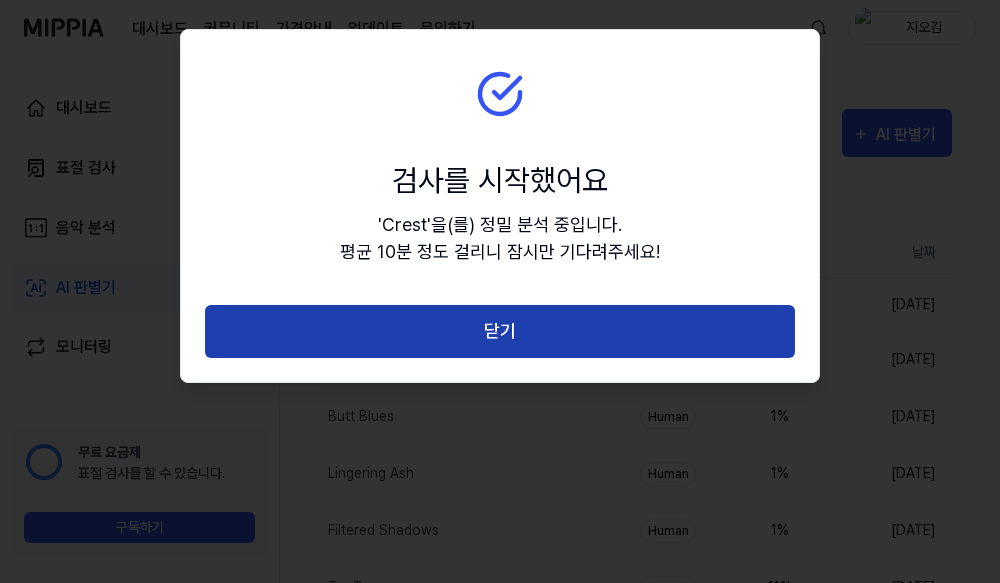 click on "닫기" at bounding box center (500, 331) 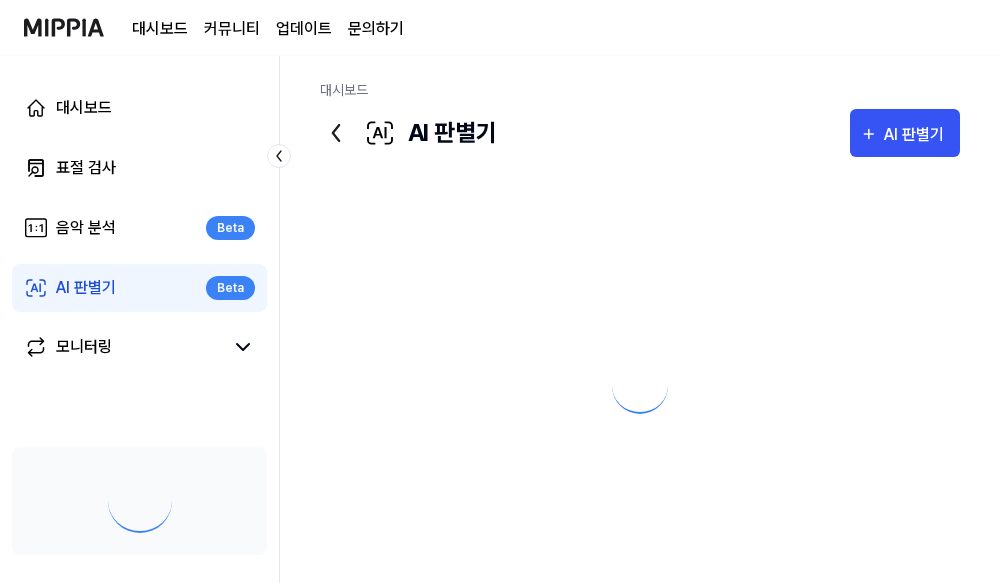 scroll, scrollTop: 0, scrollLeft: 0, axis: both 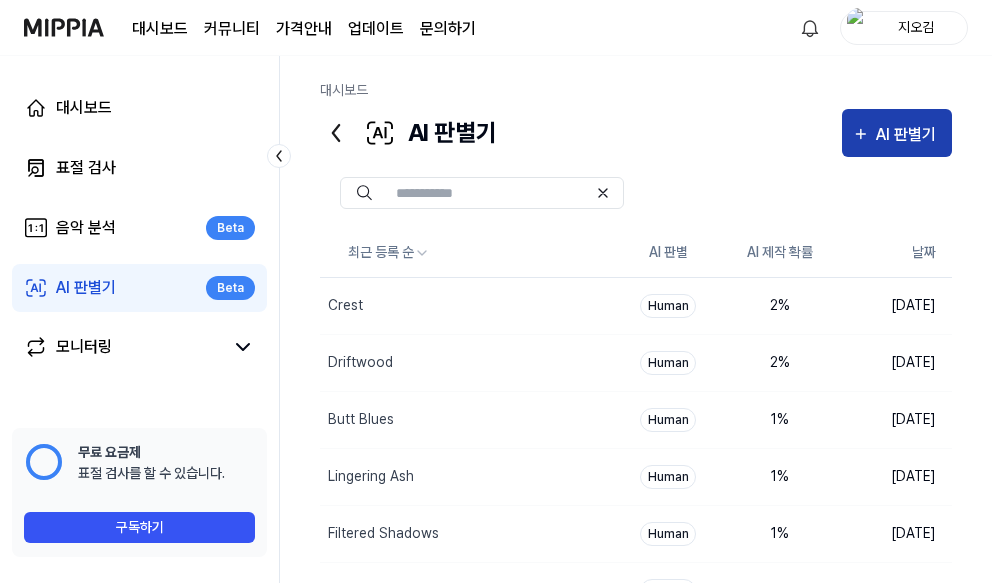 click on "AI 판별기" at bounding box center (909, 135) 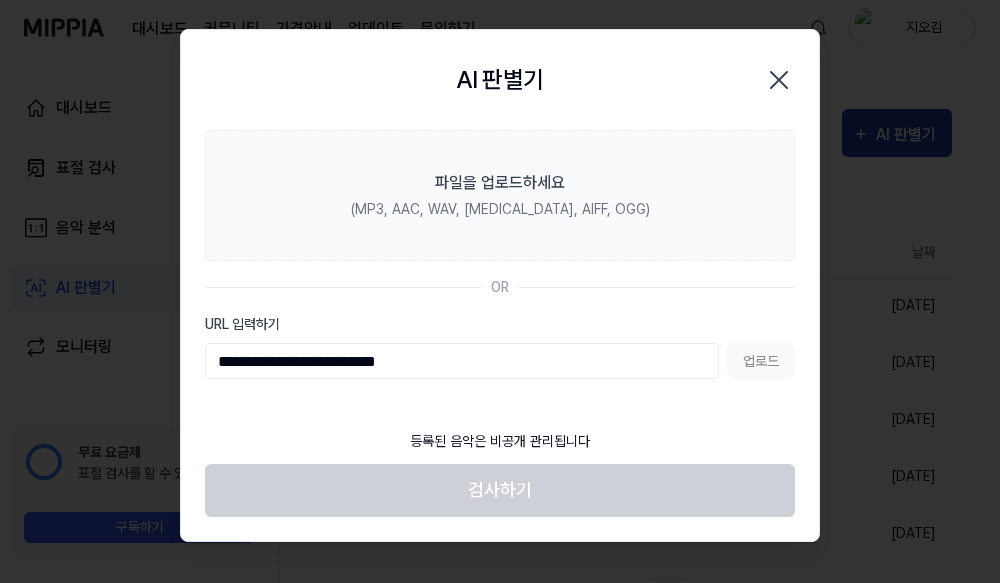 type on "**********" 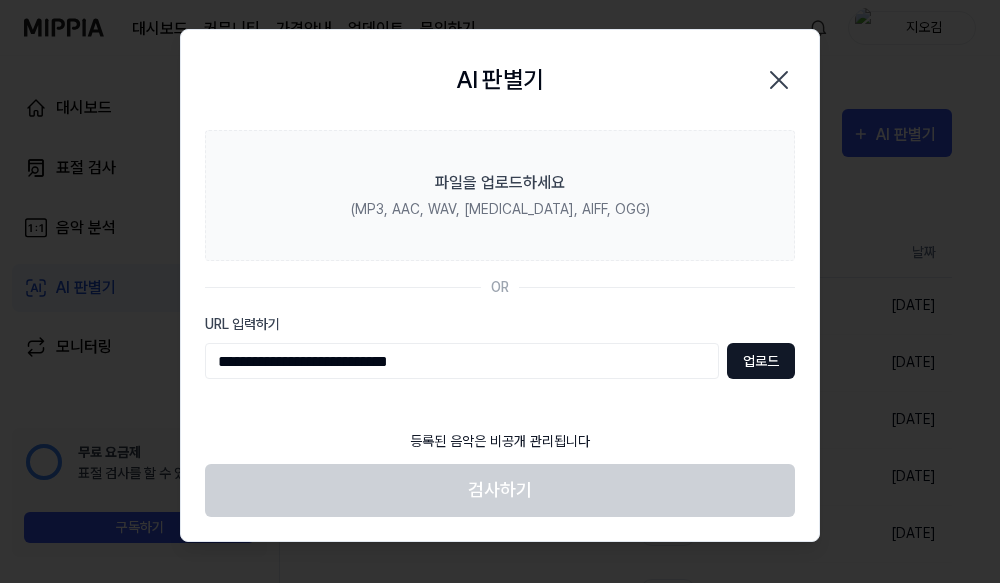 click on "업로드" at bounding box center [761, 361] 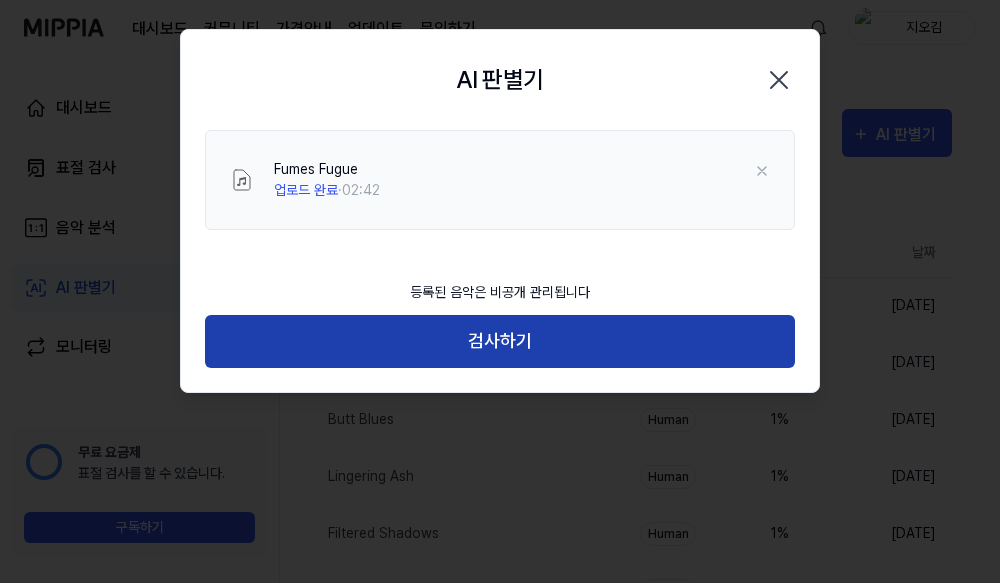 click on "검사하기" at bounding box center (500, 341) 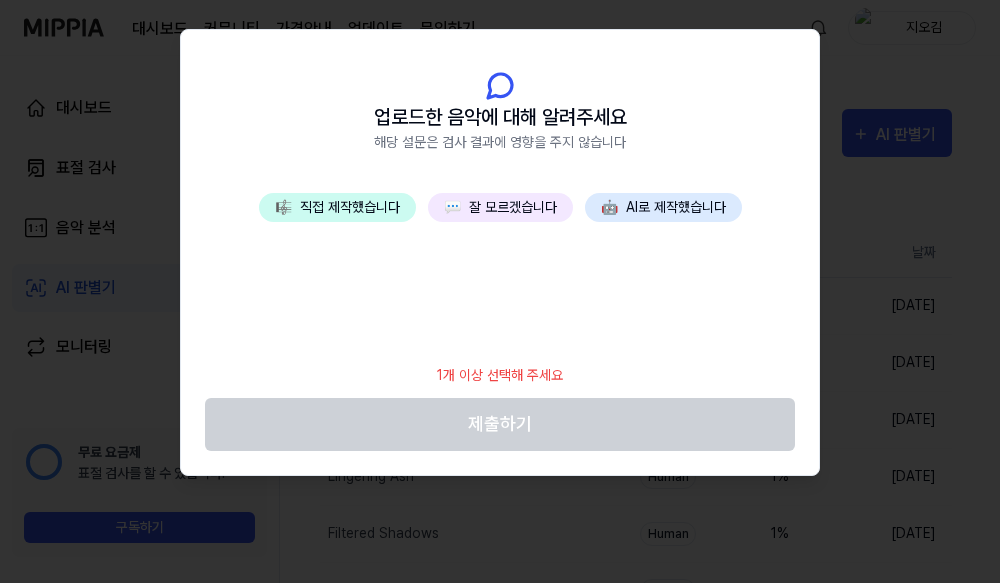 click on "💬 잘 모르겠습니다" at bounding box center [500, 207] 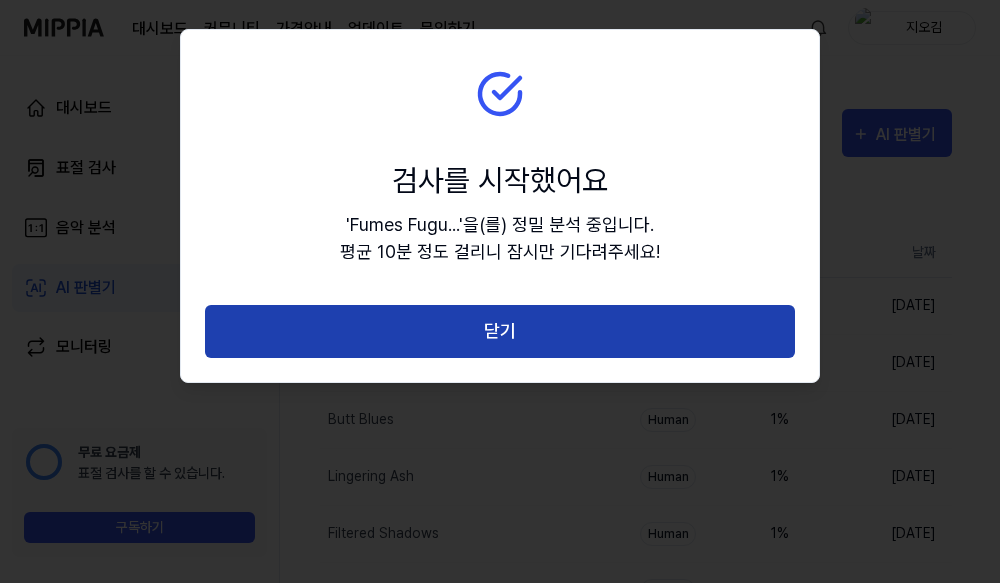 click on "닫기" at bounding box center (500, 331) 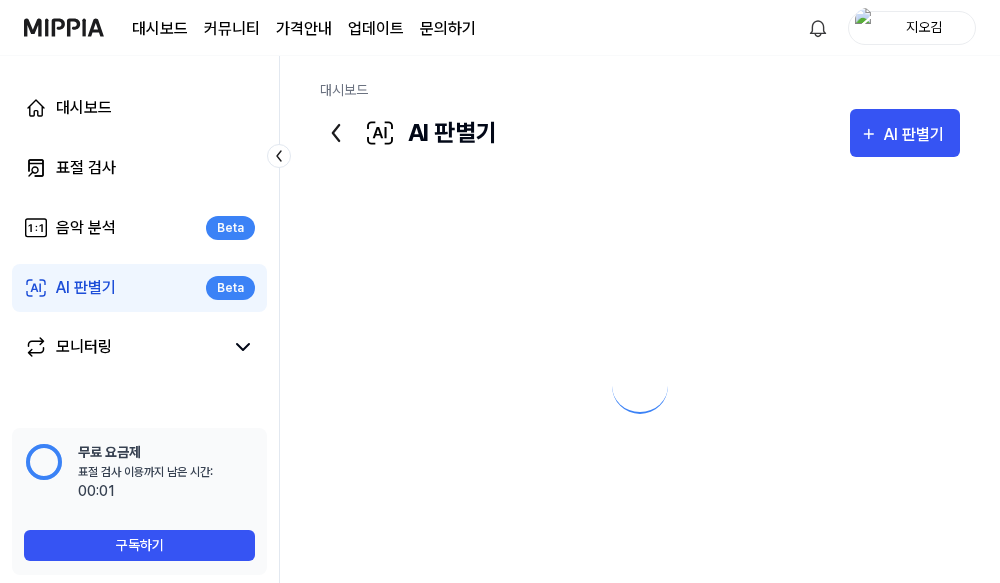 scroll, scrollTop: 0, scrollLeft: 0, axis: both 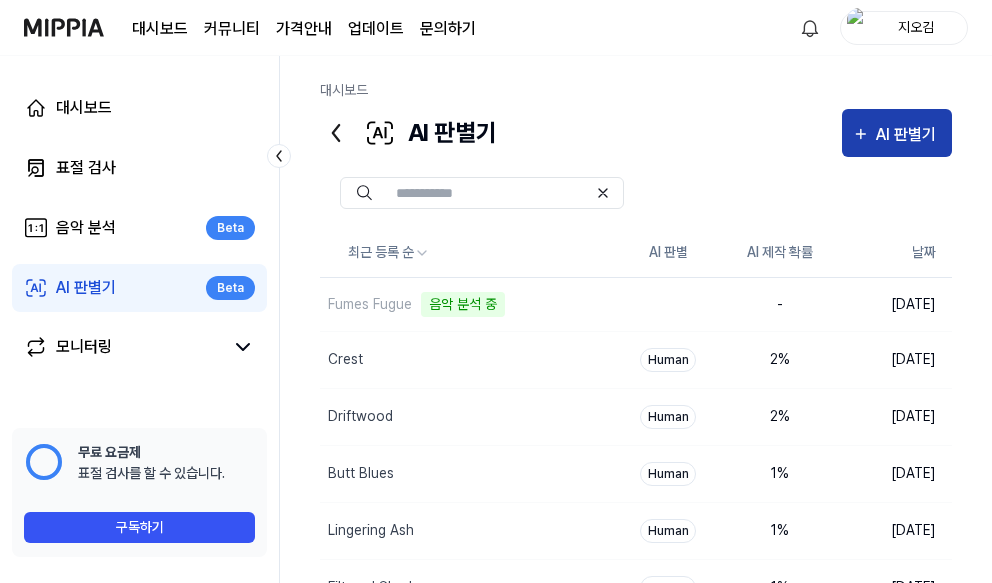 click on "AI 판별기" at bounding box center [909, 135] 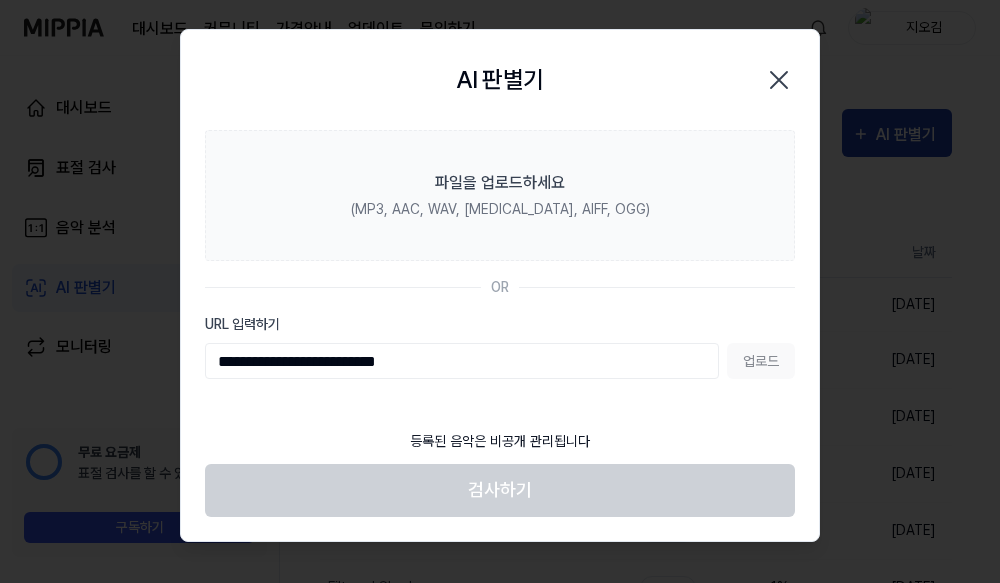 type on "**********" 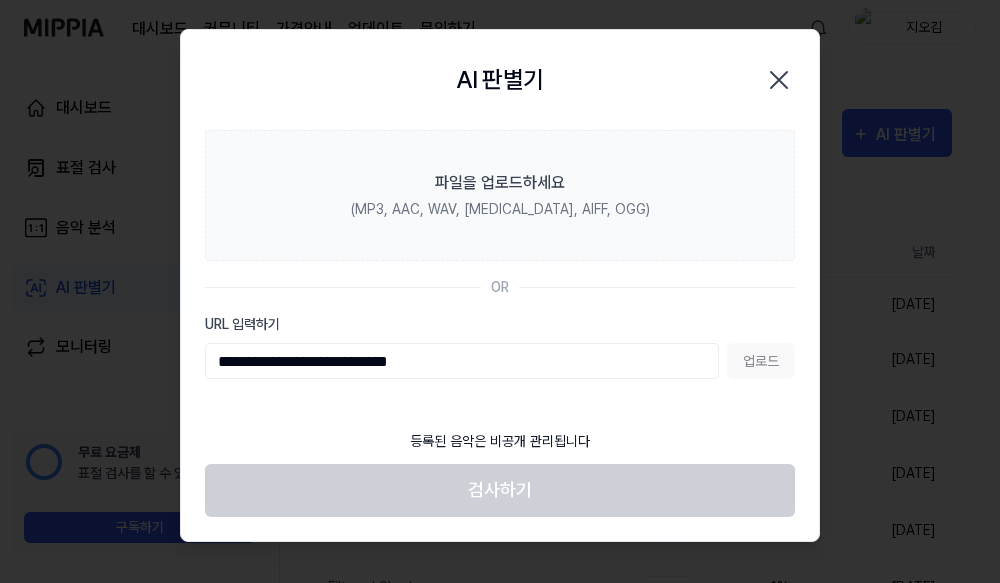 click on "업로드" at bounding box center (761, 361) 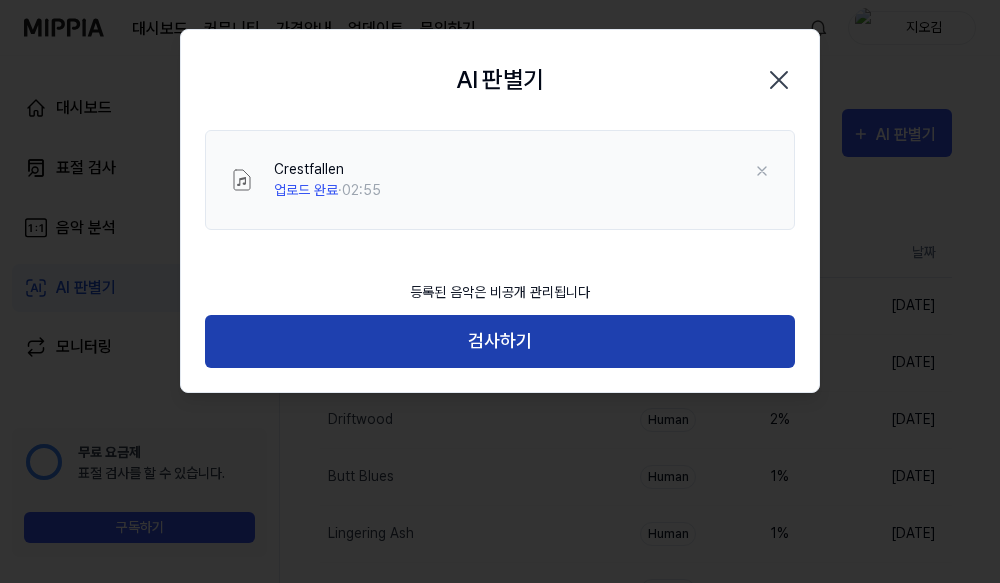 click on "검사하기" at bounding box center [500, 341] 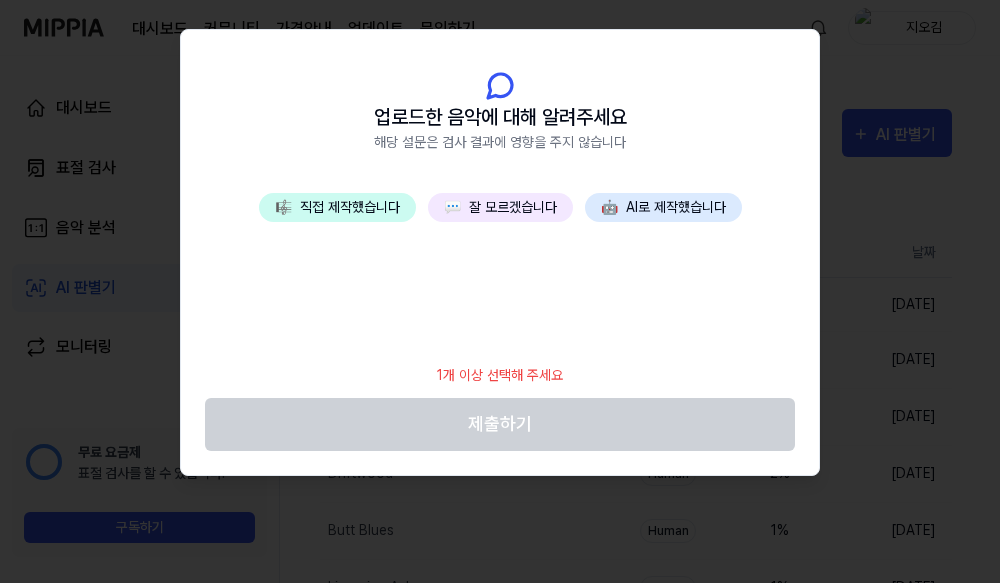 click on "💬 잘 모르겠습니다" at bounding box center (500, 207) 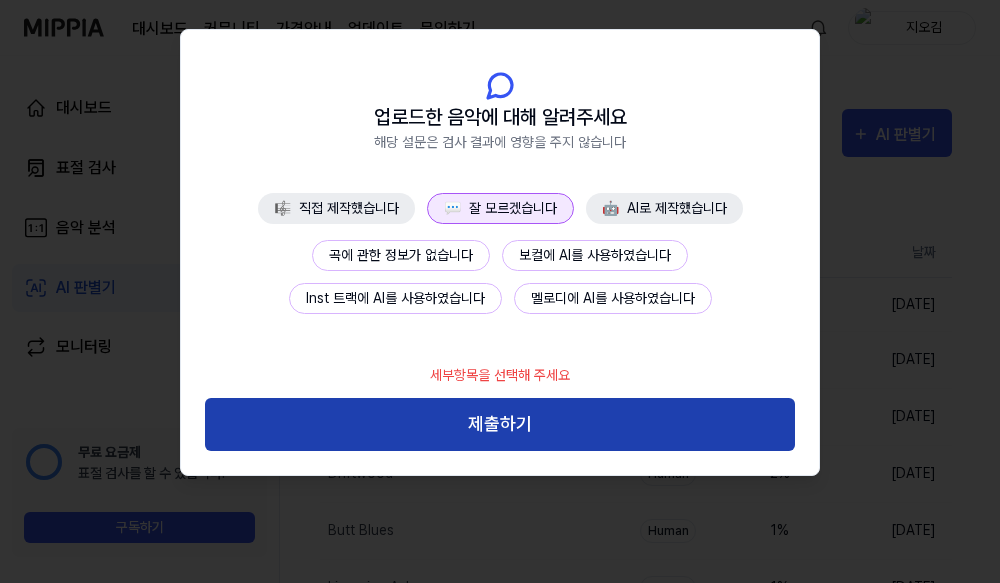 click on "제출하기" at bounding box center [500, 424] 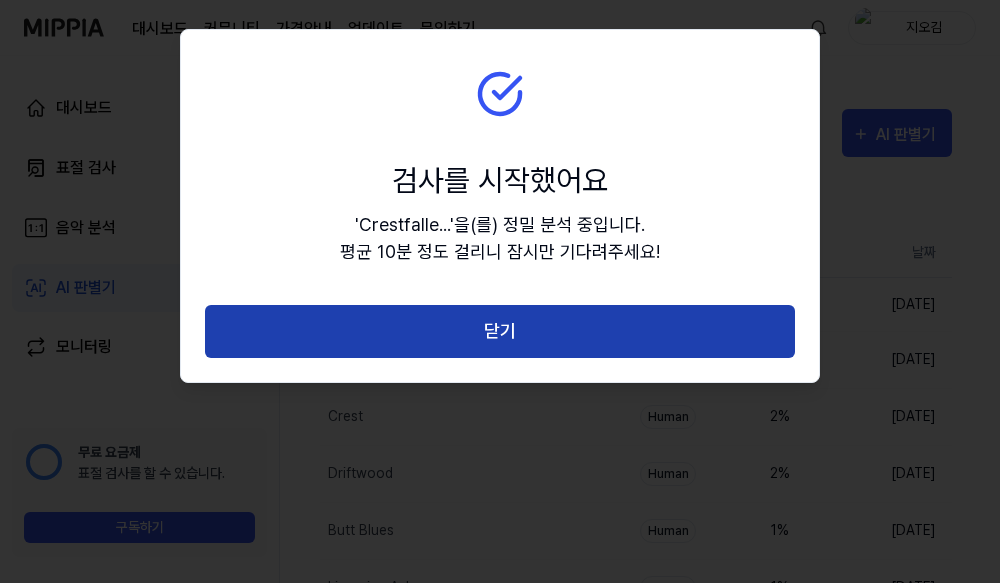 click on "닫기" at bounding box center (500, 331) 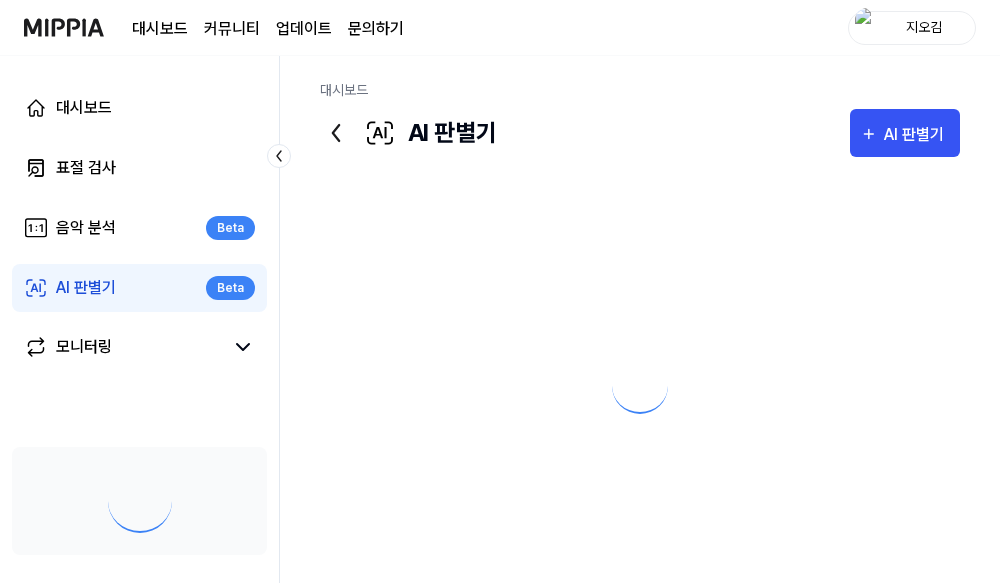 scroll, scrollTop: 0, scrollLeft: 0, axis: both 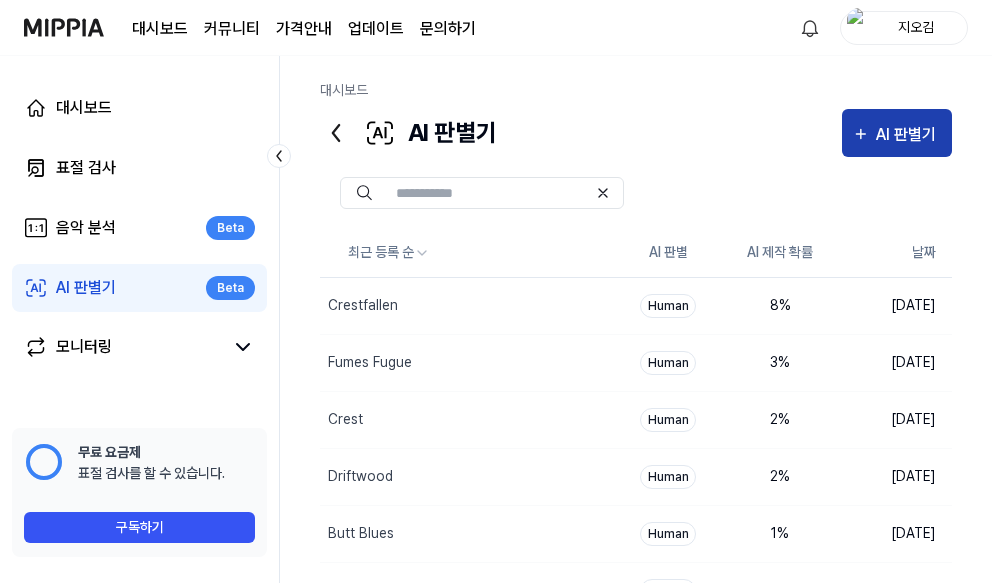 click on "AI 판별기" at bounding box center (909, 135) 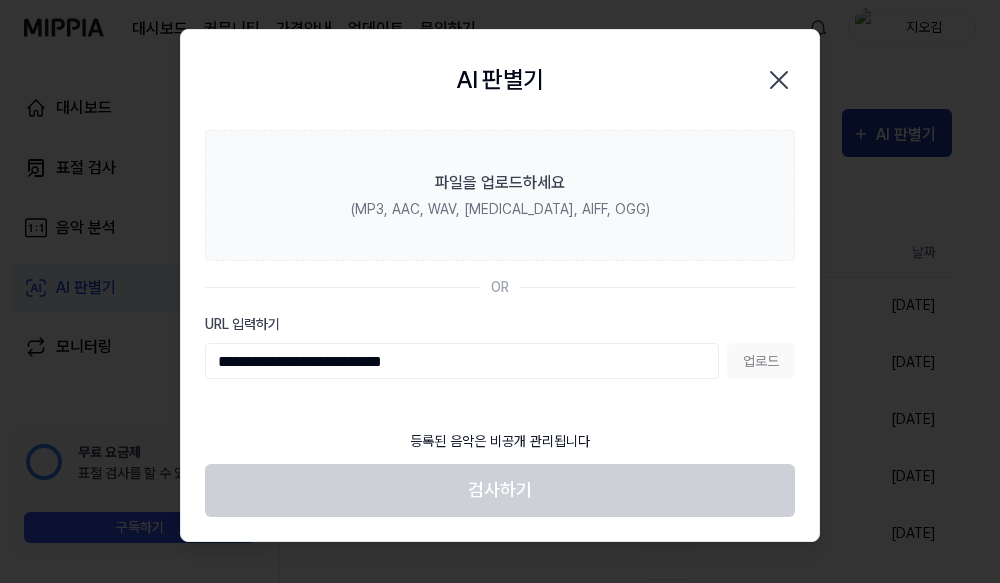 type on "**********" 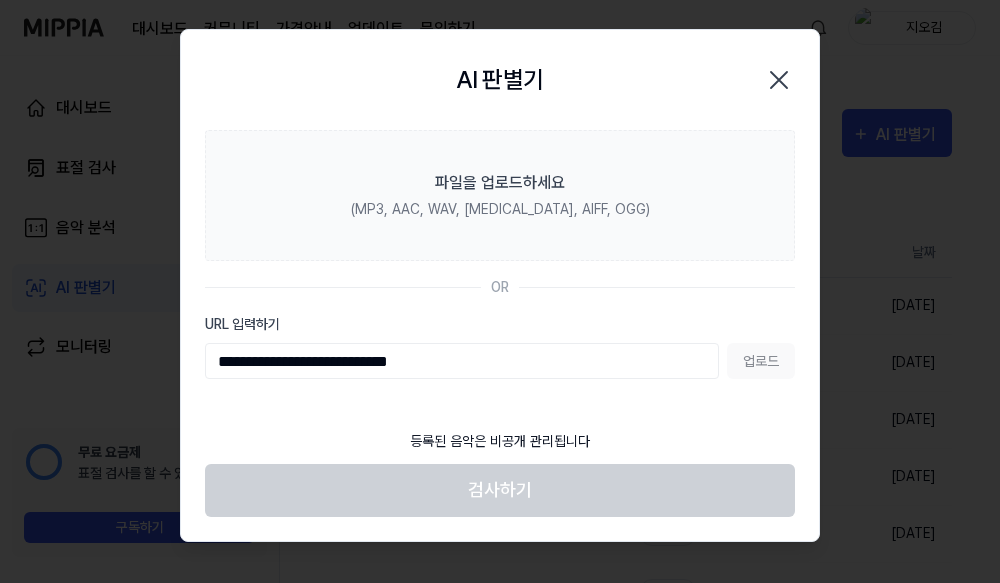click on "업로드" at bounding box center [761, 361] 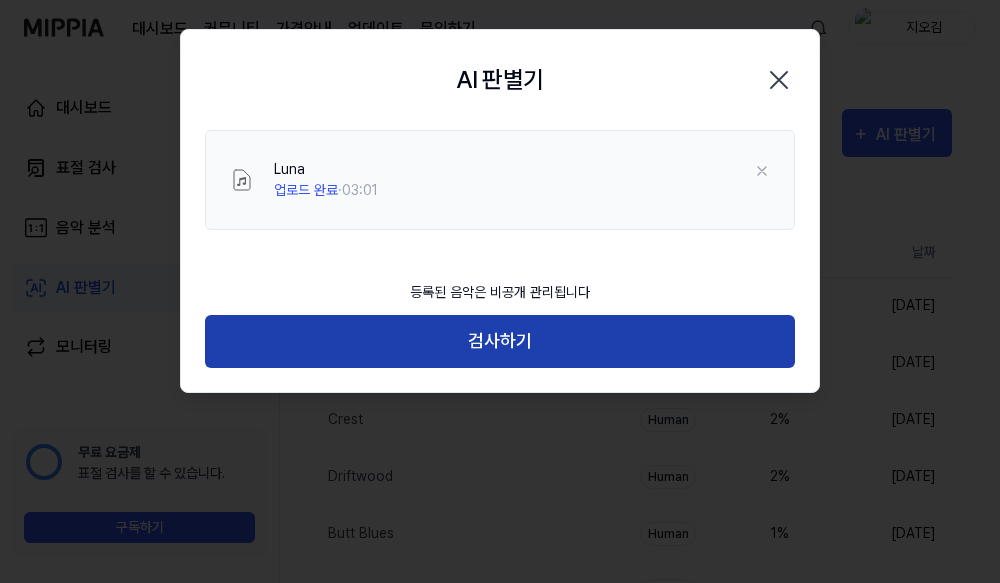 click on "검사하기" at bounding box center (500, 341) 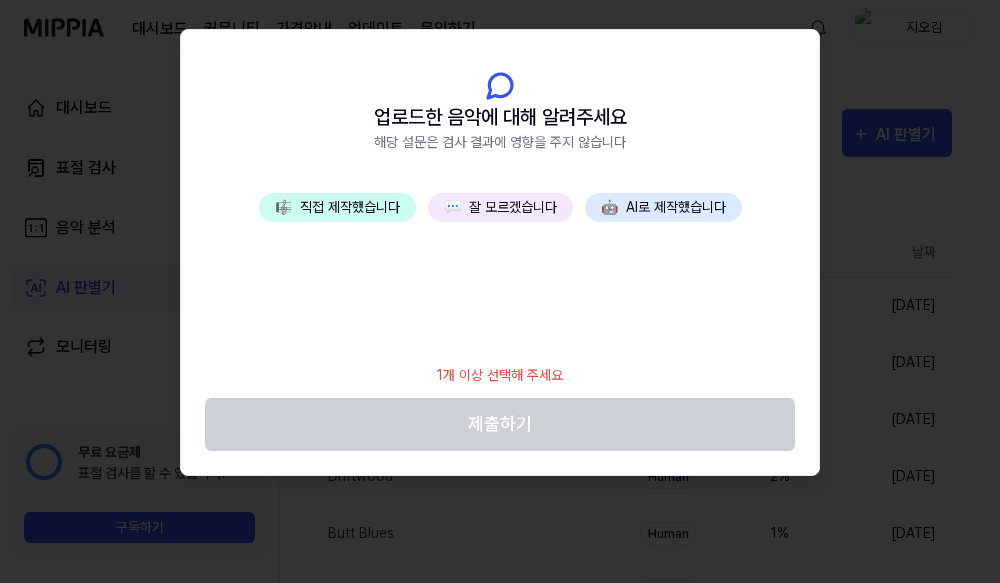 click on "💬 잘 모르겠습니다" at bounding box center [500, 207] 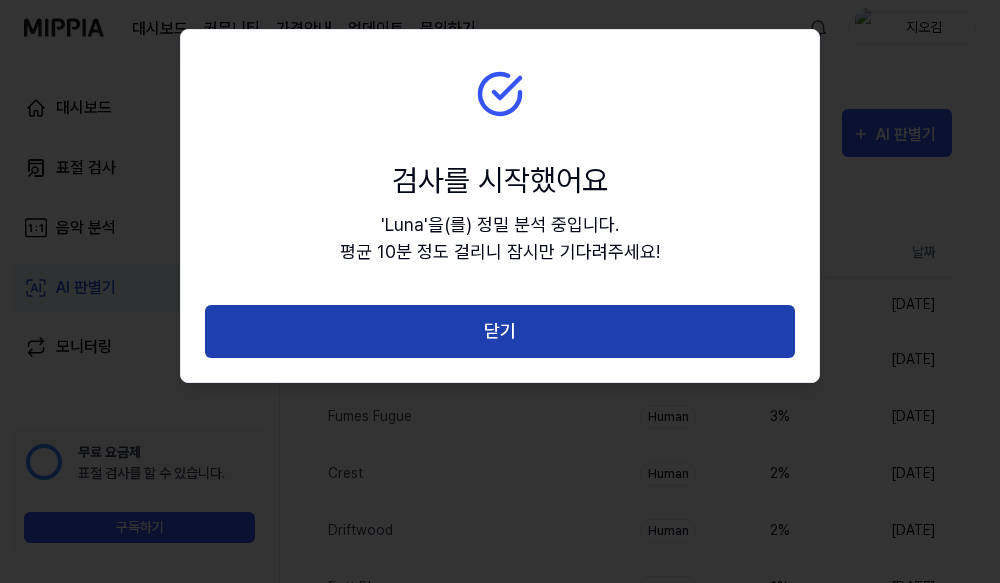 click on "닫기" at bounding box center (500, 331) 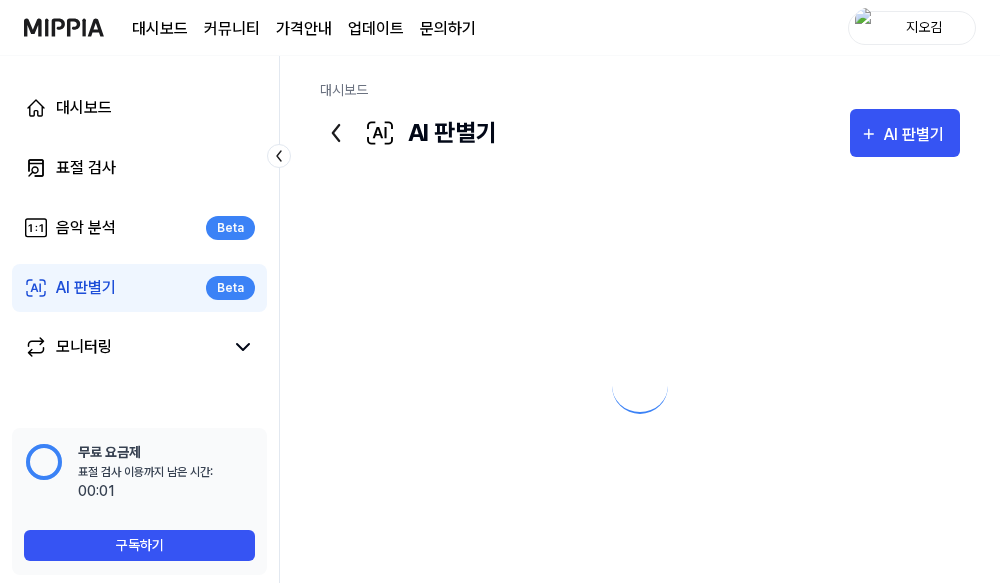 scroll, scrollTop: 0, scrollLeft: 0, axis: both 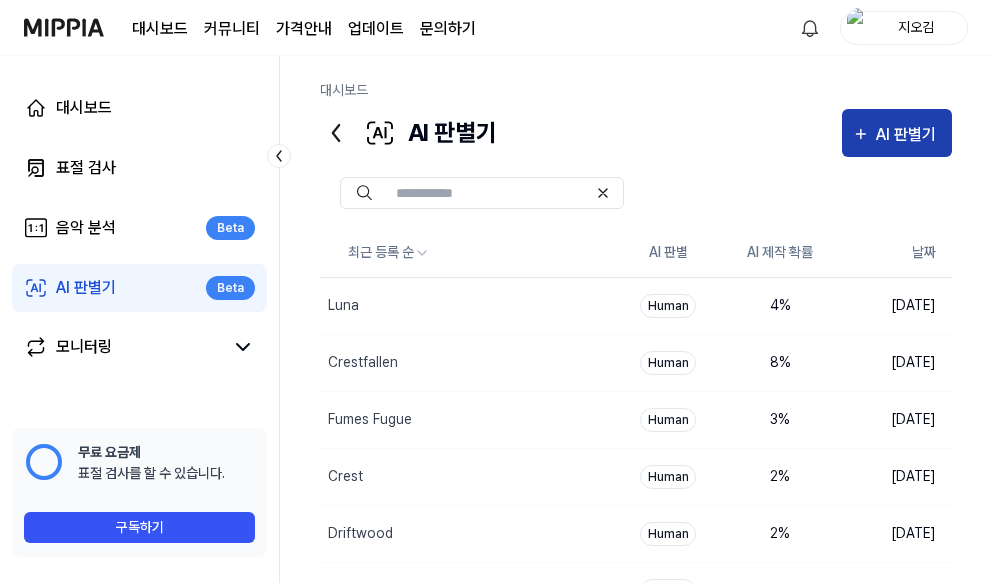 click on "AI 판별기" at bounding box center (909, 135) 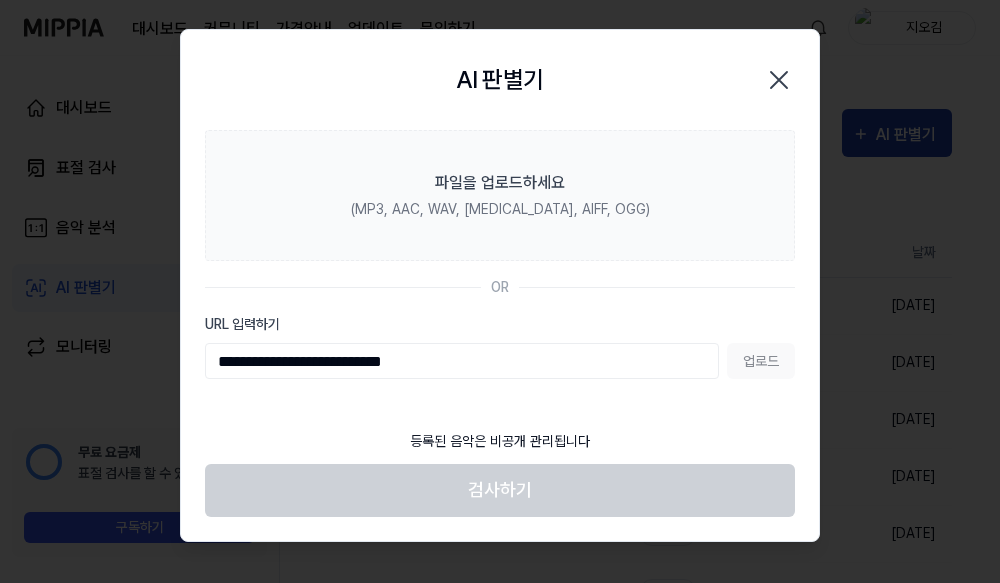 type on "**********" 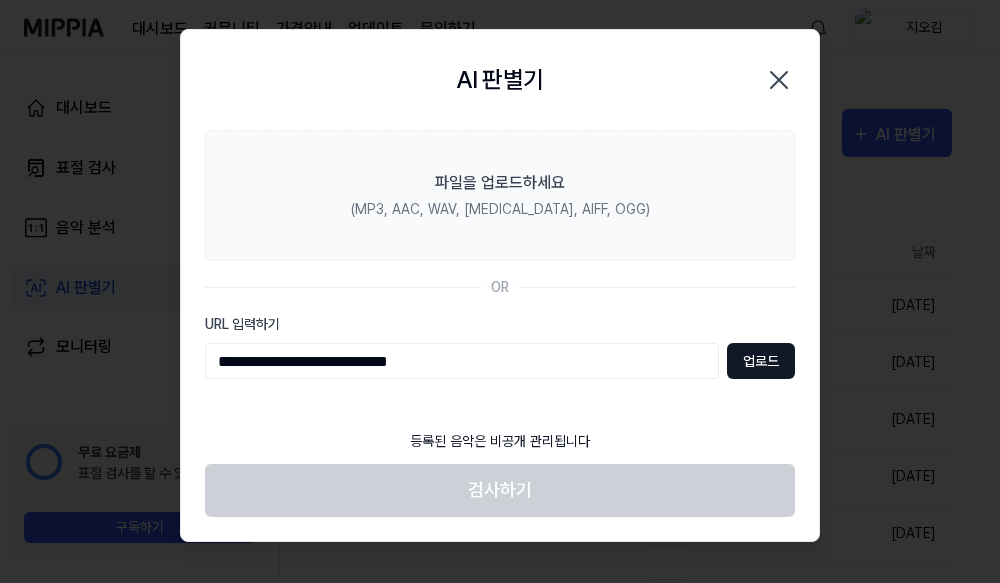 click on "업로드" at bounding box center (761, 361) 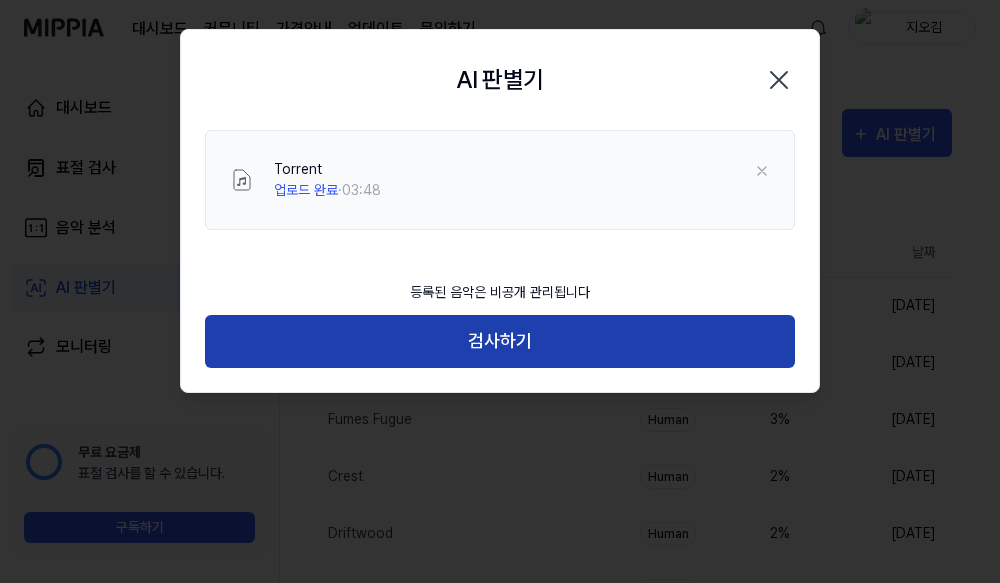 click on "검사하기" at bounding box center [500, 341] 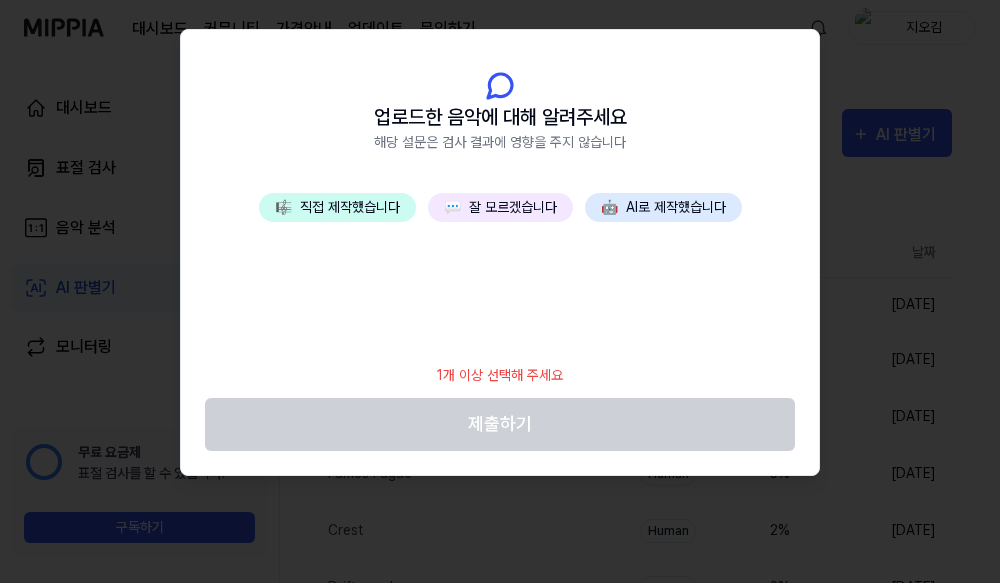 click on "💬 잘 모르겠습니다" at bounding box center [500, 207] 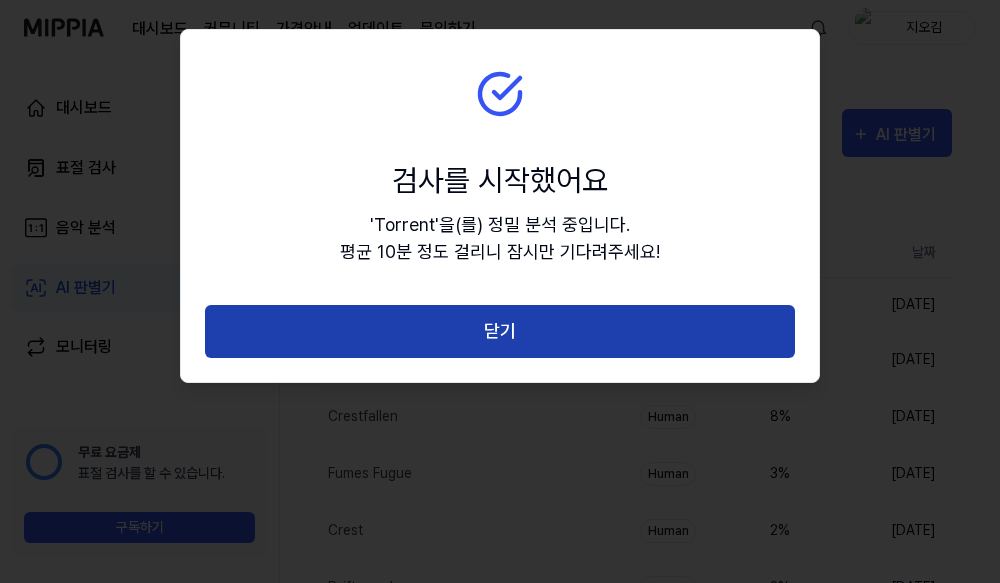 click on "닫기" at bounding box center (500, 331) 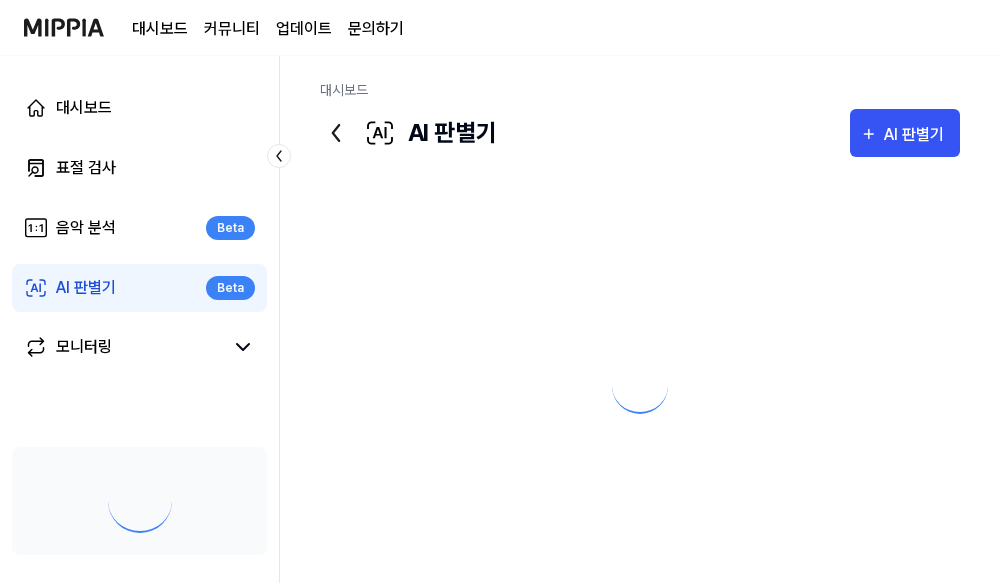scroll, scrollTop: 0, scrollLeft: 0, axis: both 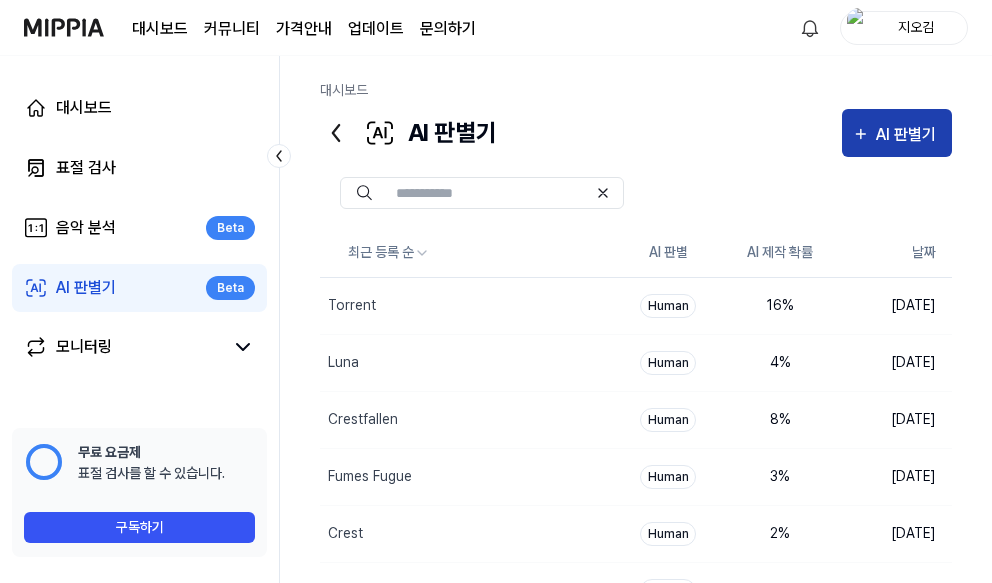 click on "AI 판별기" at bounding box center (909, 135) 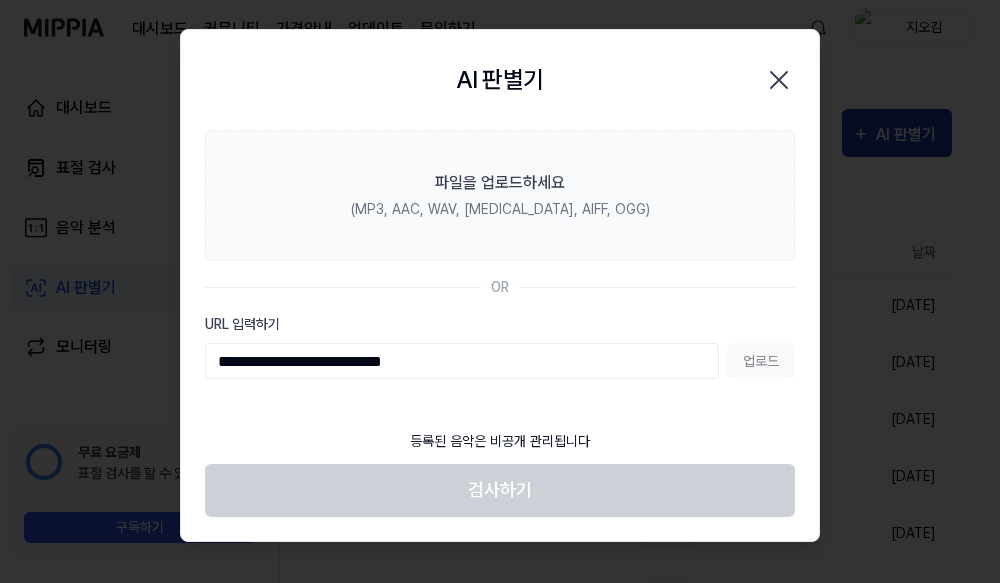 type on "**********" 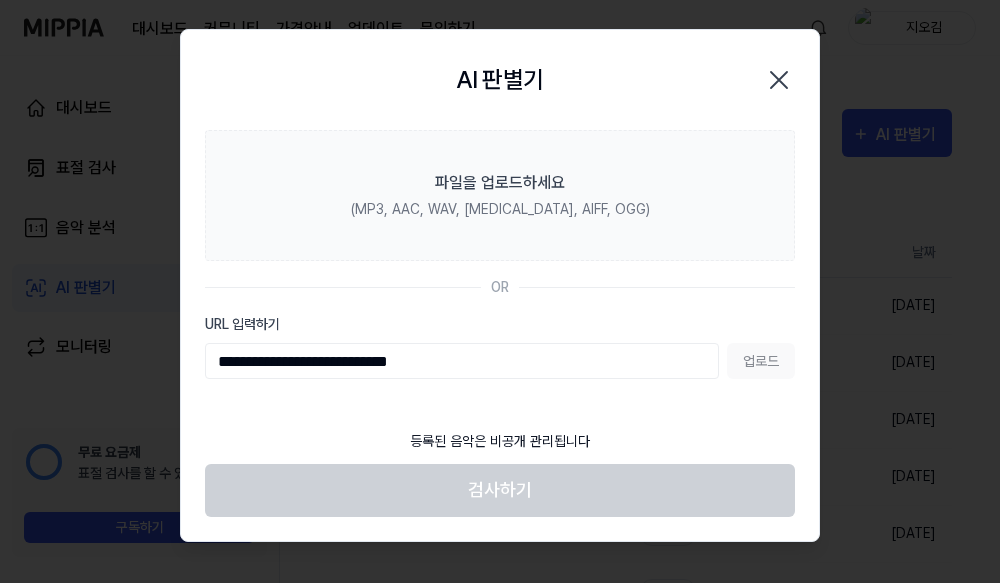 click on "업로드" at bounding box center [761, 361] 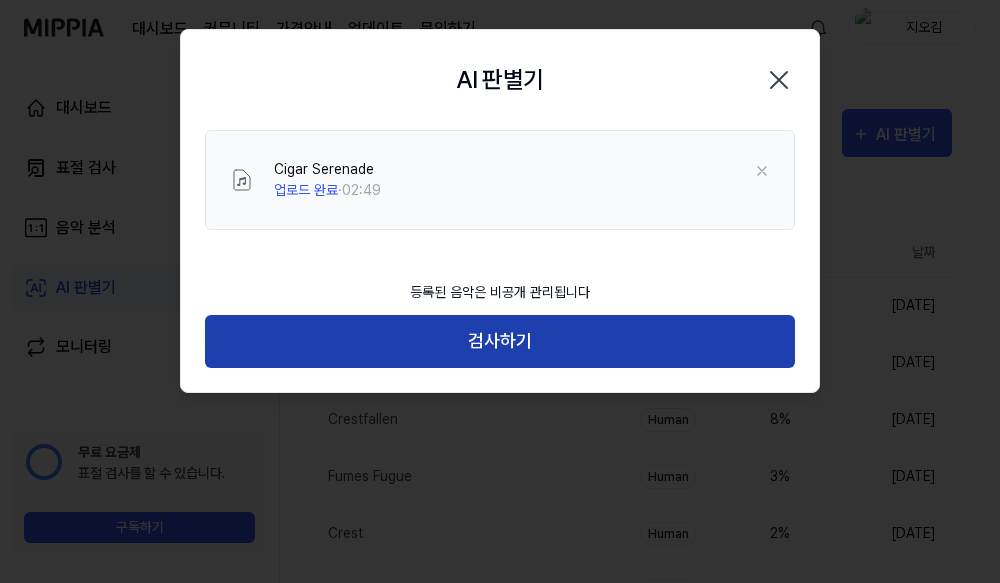 click on "검사하기" at bounding box center (500, 341) 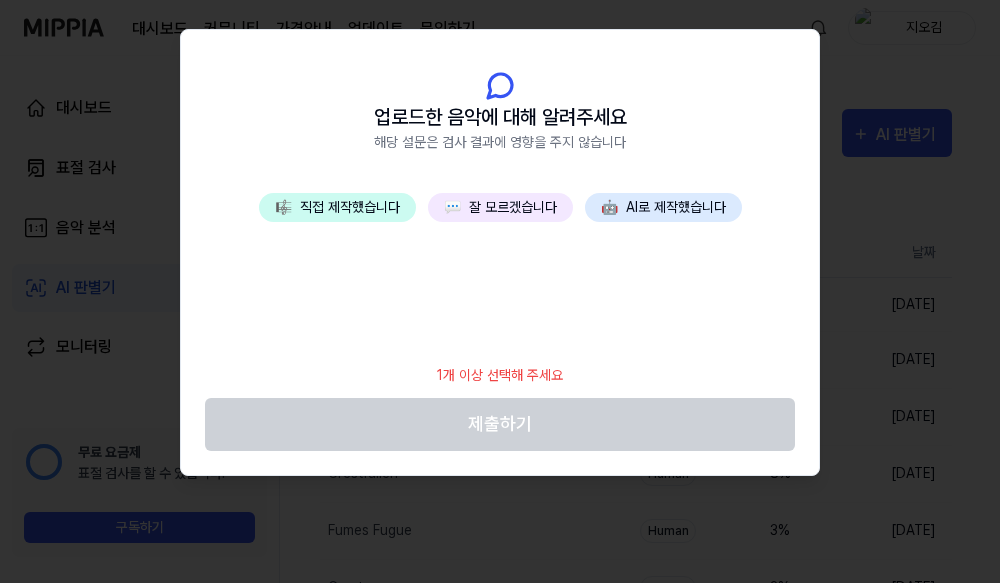 click on "💬 잘 모르겠습니다" at bounding box center [500, 207] 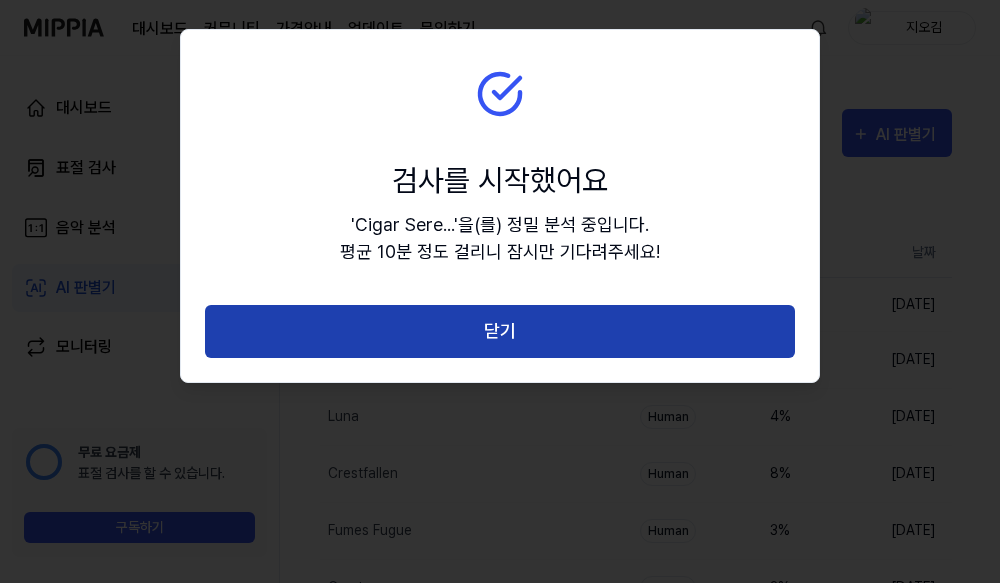 click on "닫기" at bounding box center [500, 331] 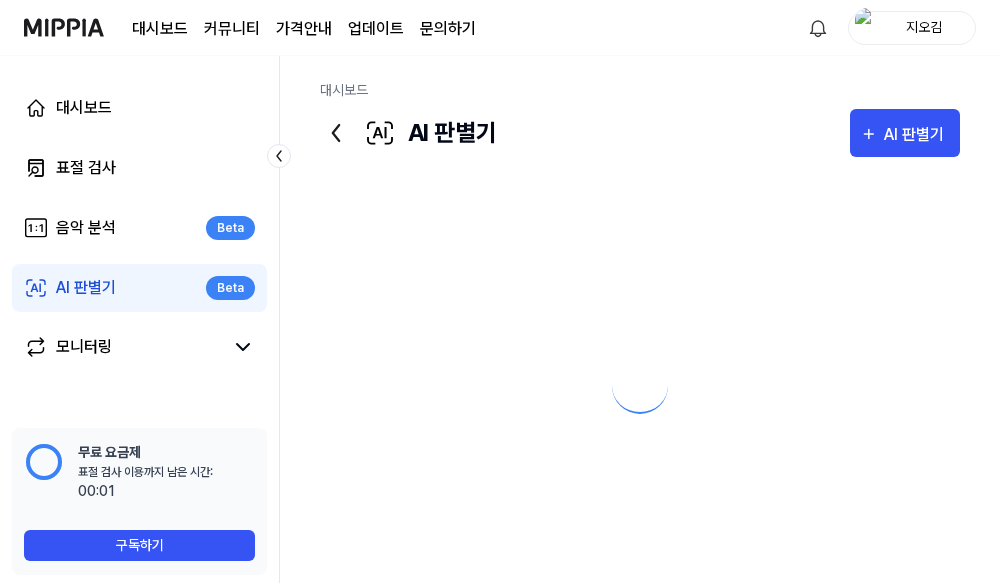 scroll, scrollTop: 0, scrollLeft: 0, axis: both 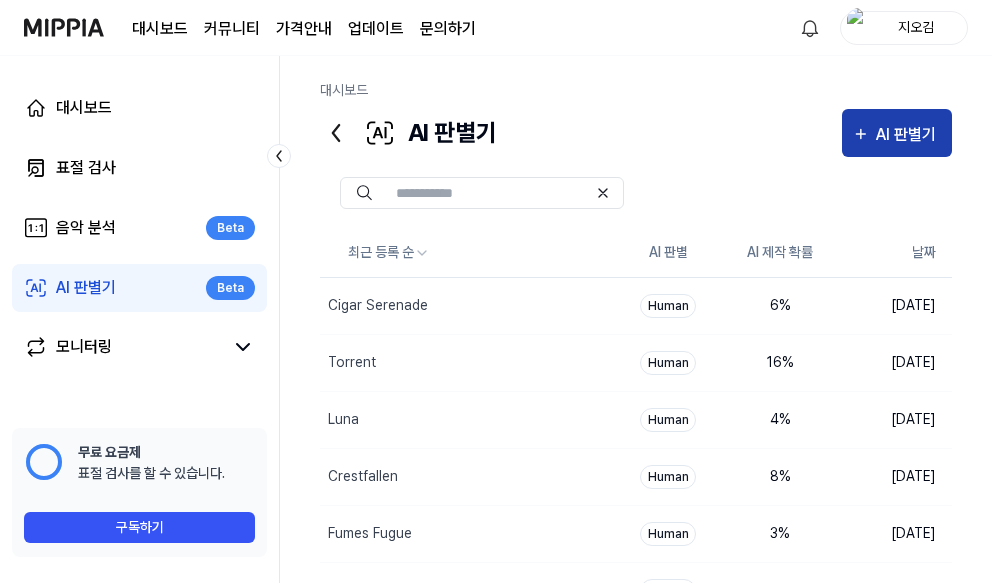 click on "AI 판별기" at bounding box center [909, 135] 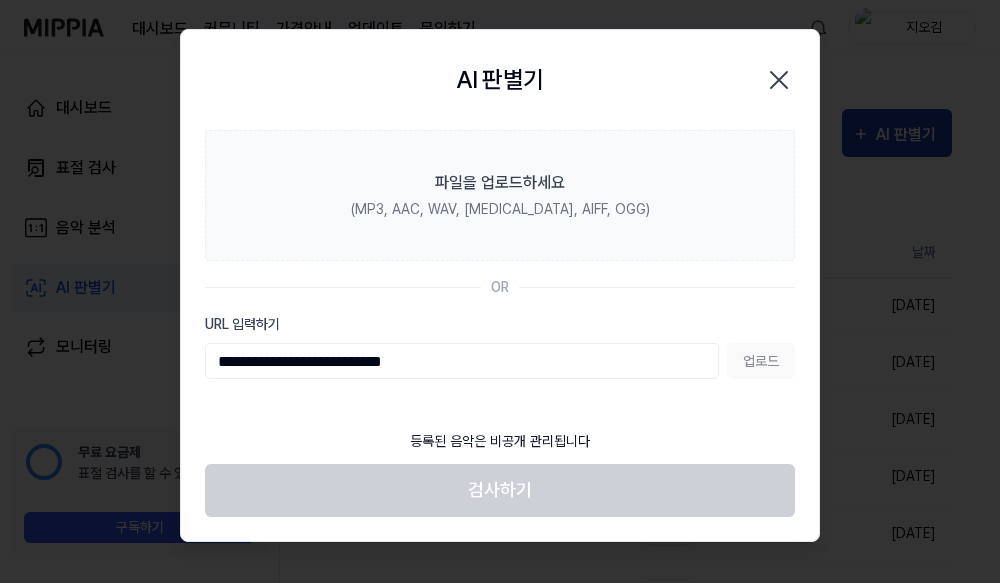 type on "**********" 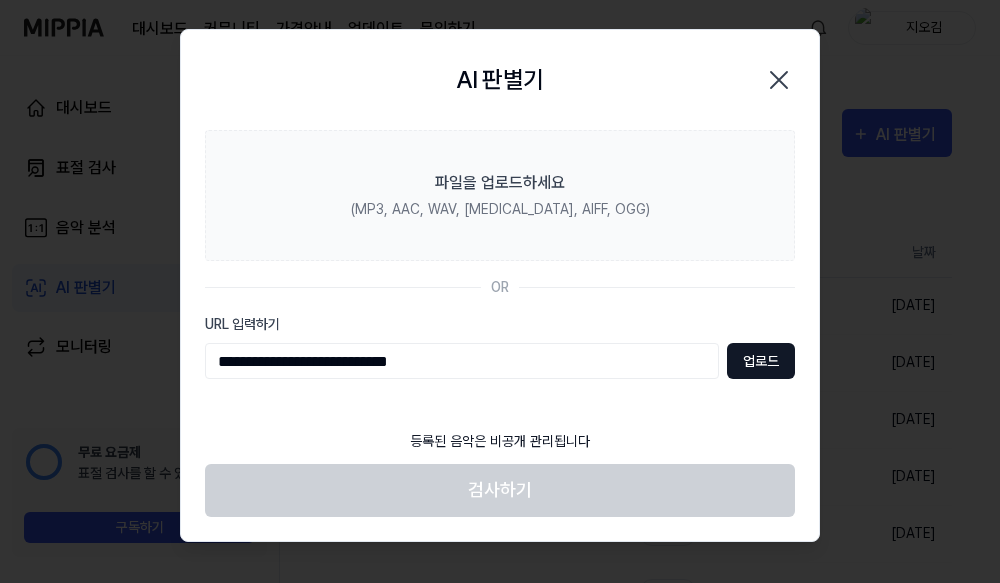 click on "업로드" at bounding box center (761, 361) 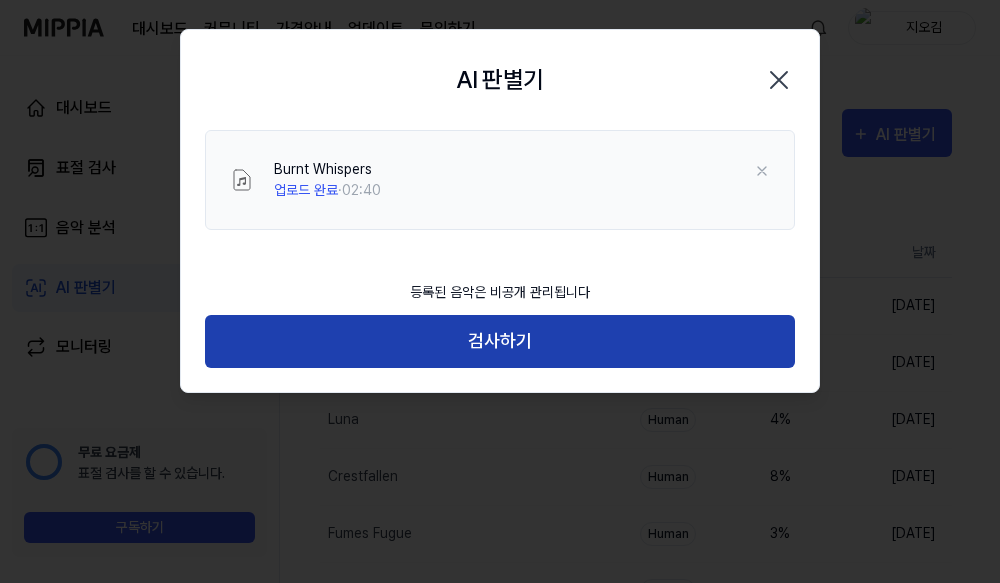 click on "검사하기" at bounding box center (500, 341) 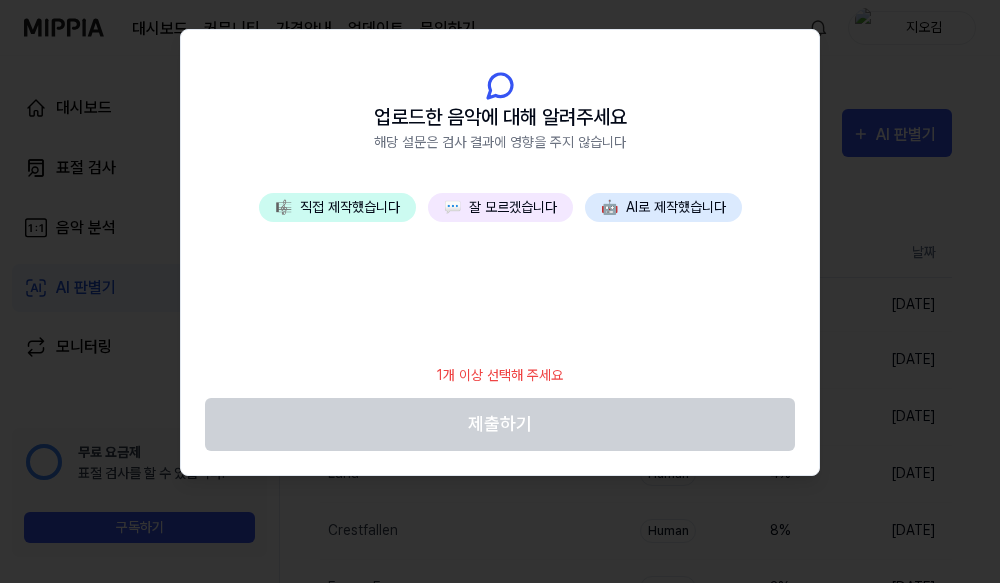 click on "💬 잘 모르겠습니다" at bounding box center (500, 207) 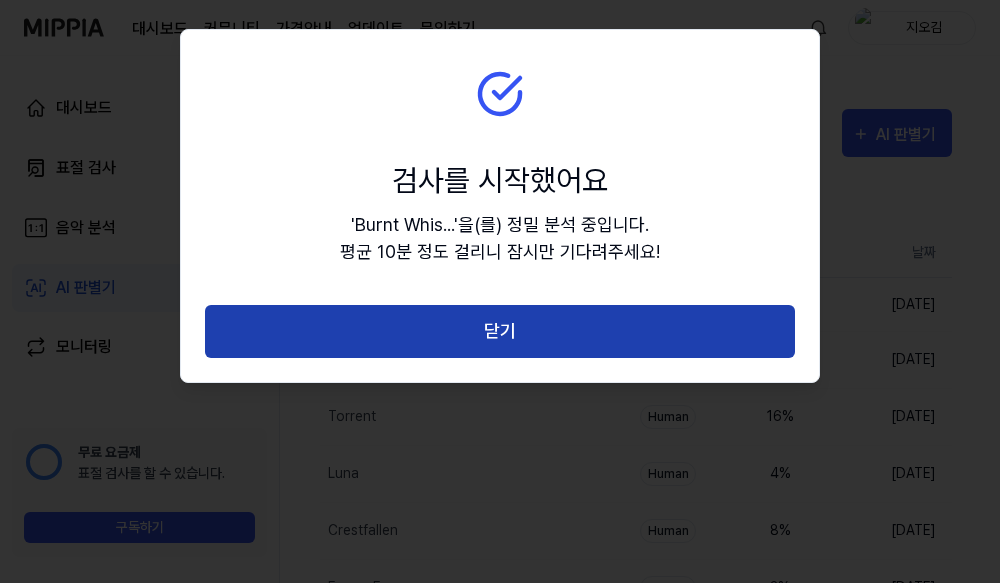 click on "닫기" at bounding box center [500, 331] 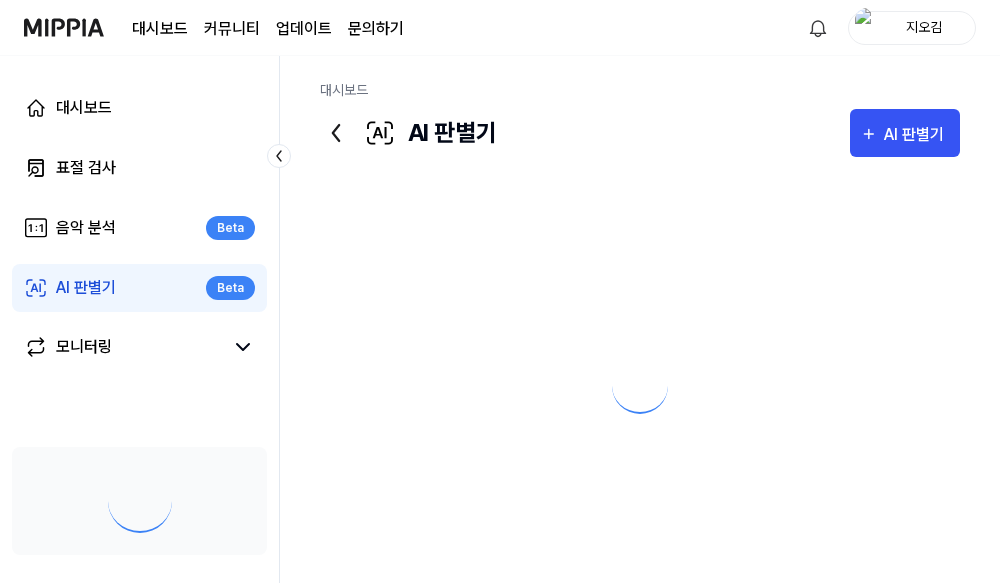 scroll, scrollTop: 0, scrollLeft: 0, axis: both 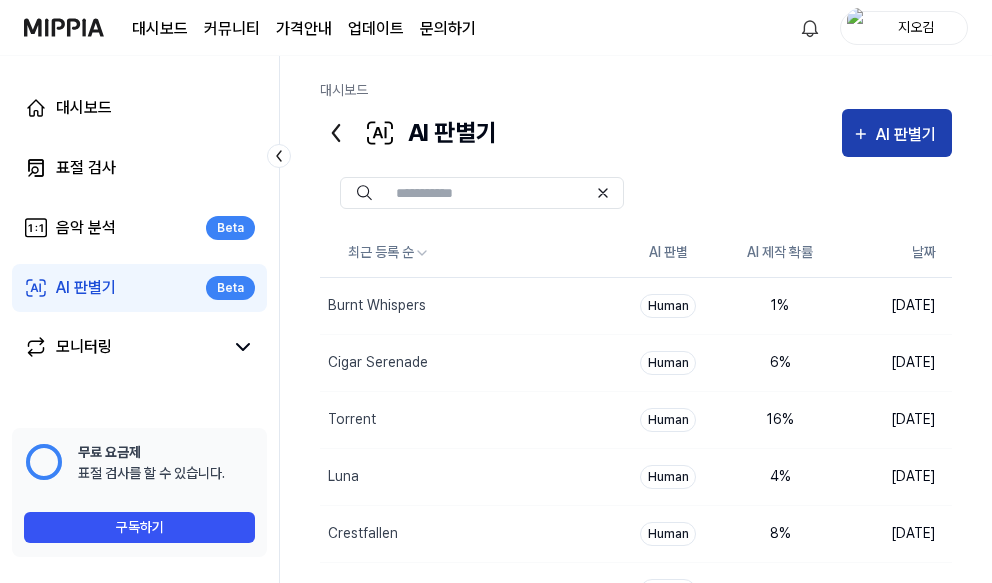 click on "AI 판별기" at bounding box center (909, 135) 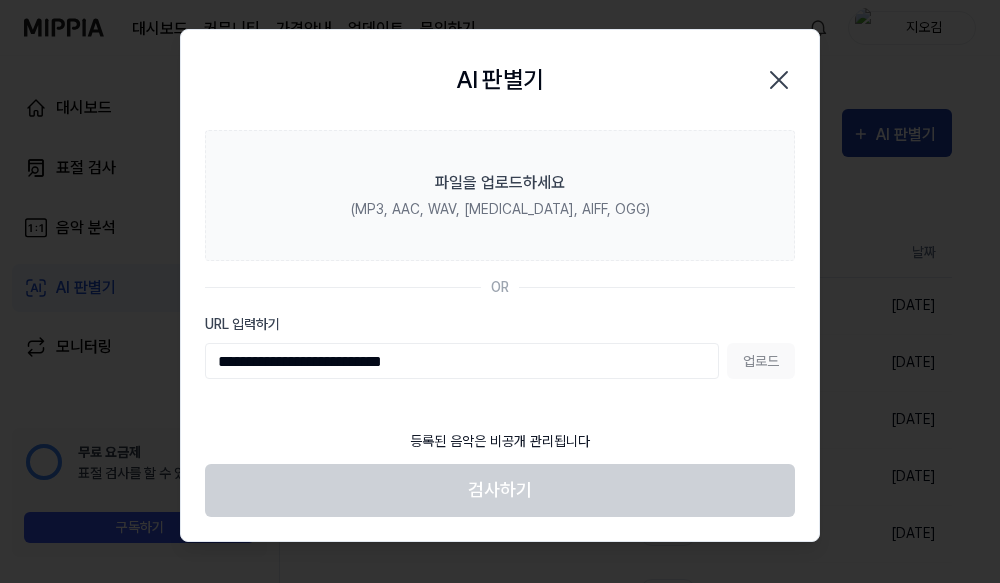 type on "**********" 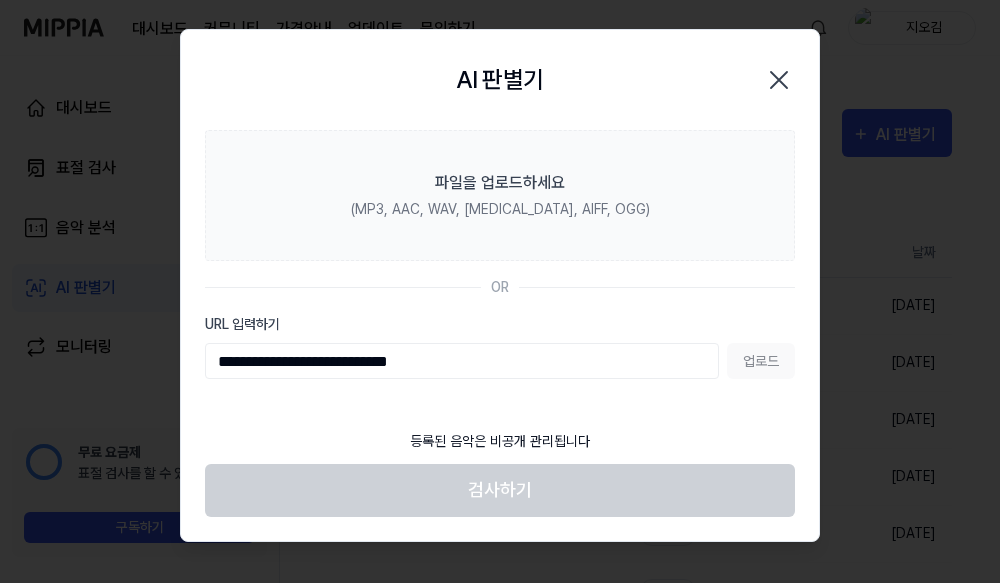 click on "업로드" at bounding box center [761, 361] 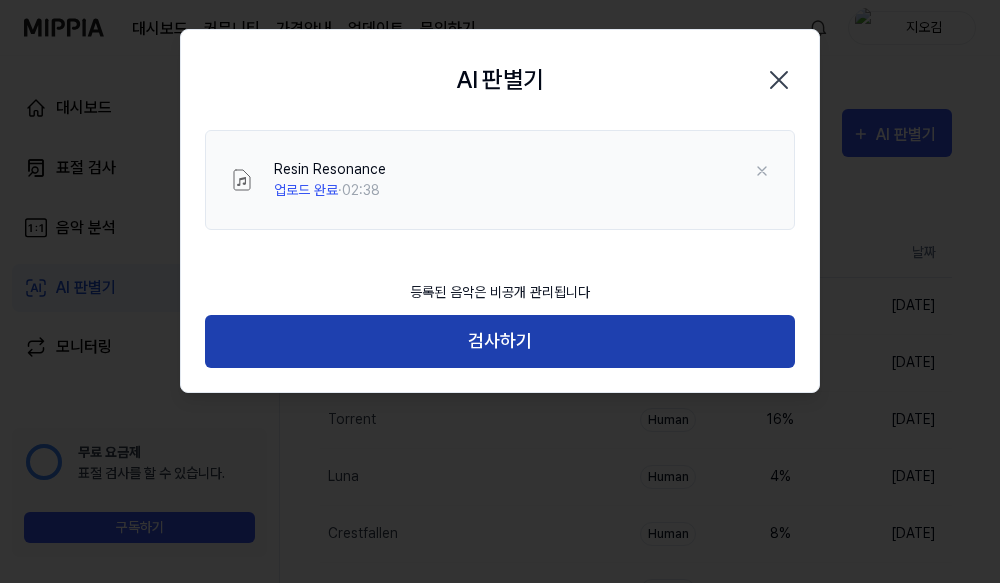 click on "검사하기" at bounding box center [500, 341] 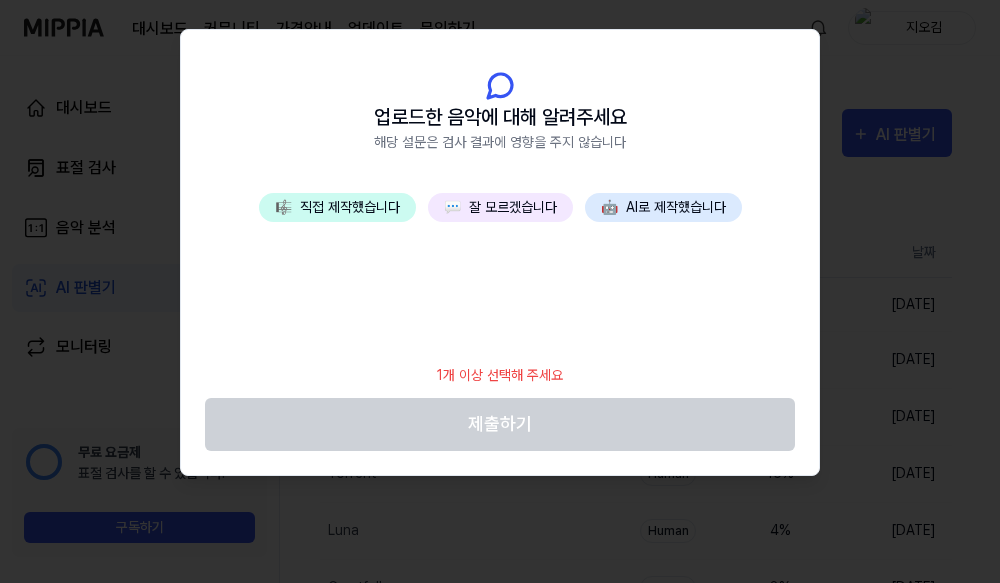 click on "💬 잘 모르겠습니다" at bounding box center (500, 207) 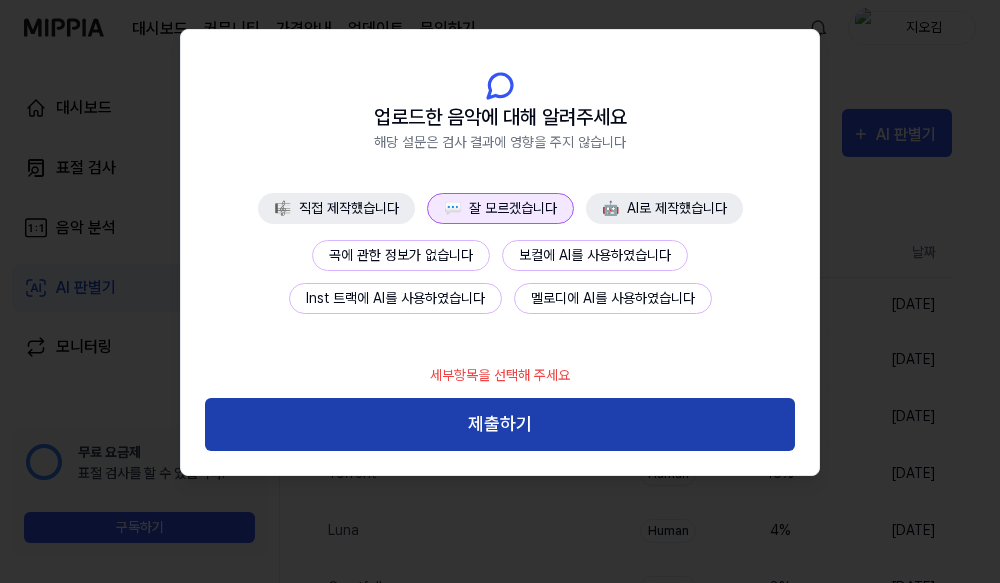 click on "제출하기" at bounding box center (500, 424) 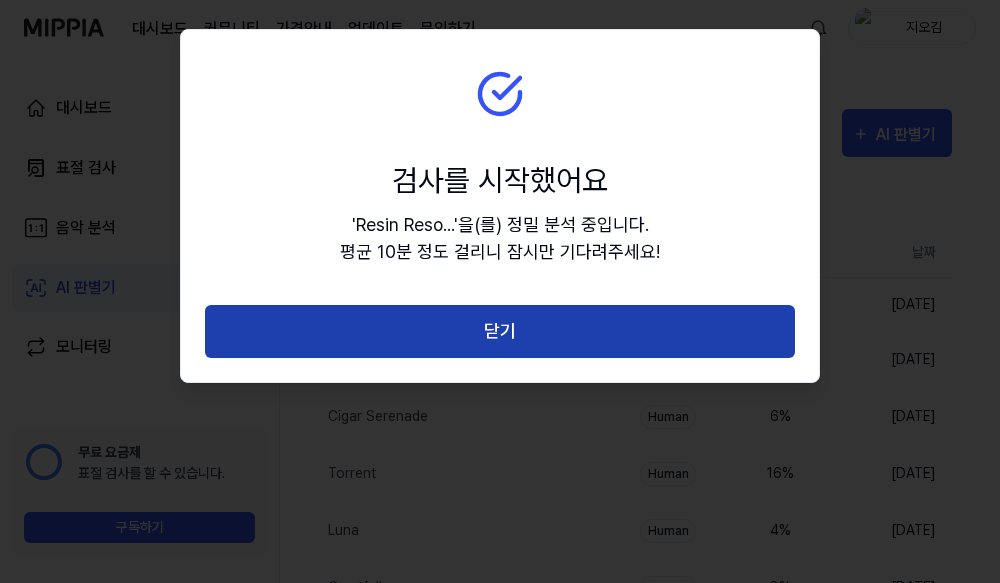 click on "닫기" at bounding box center (500, 331) 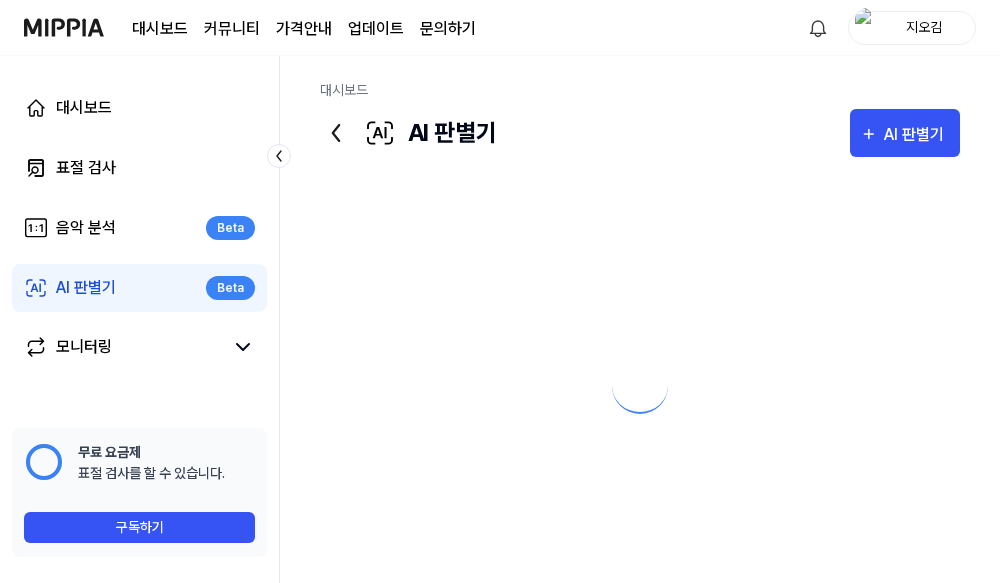 scroll, scrollTop: 0, scrollLeft: 0, axis: both 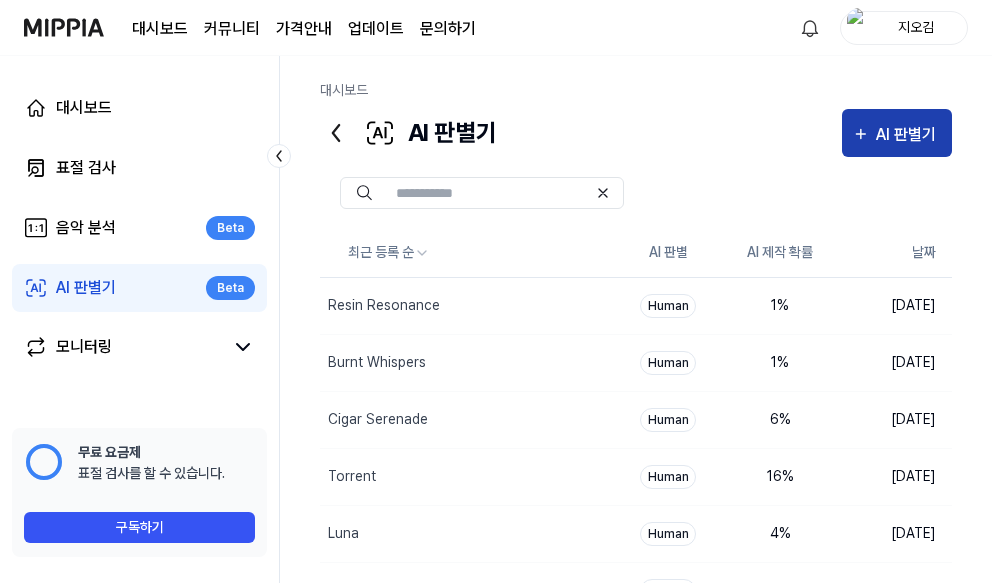 click on "AI 판별기" at bounding box center [909, 135] 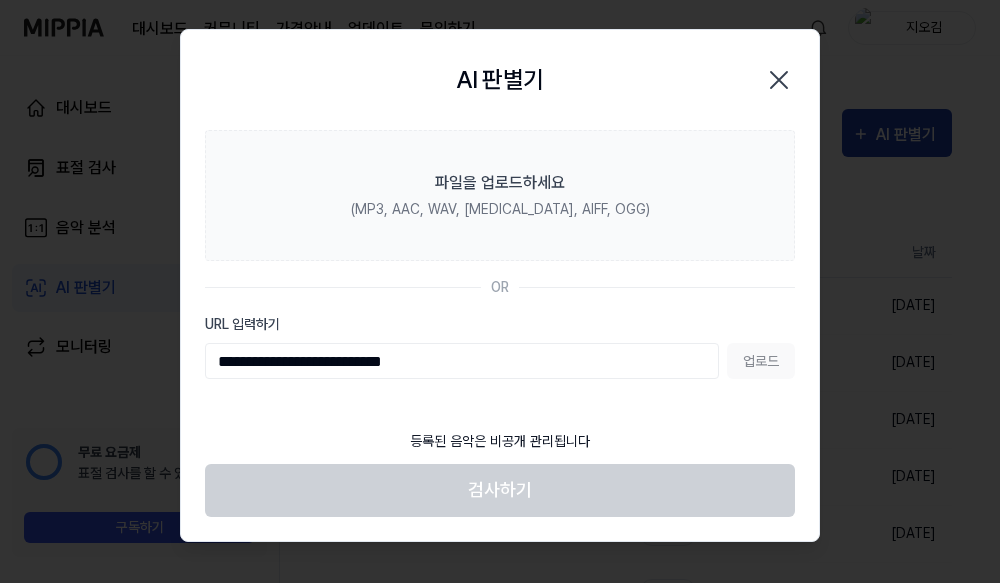 type on "**********" 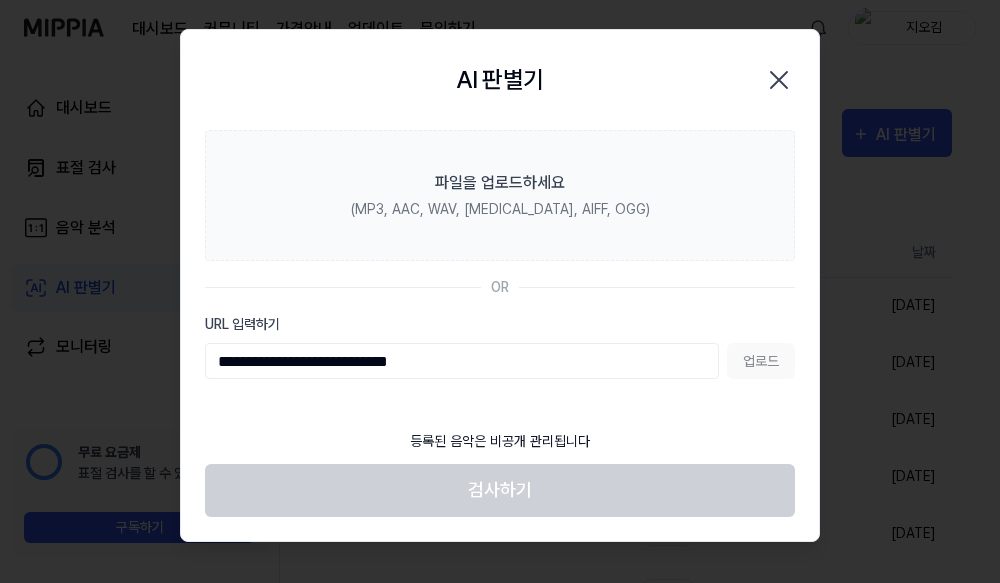 click on "업로드" at bounding box center (761, 361) 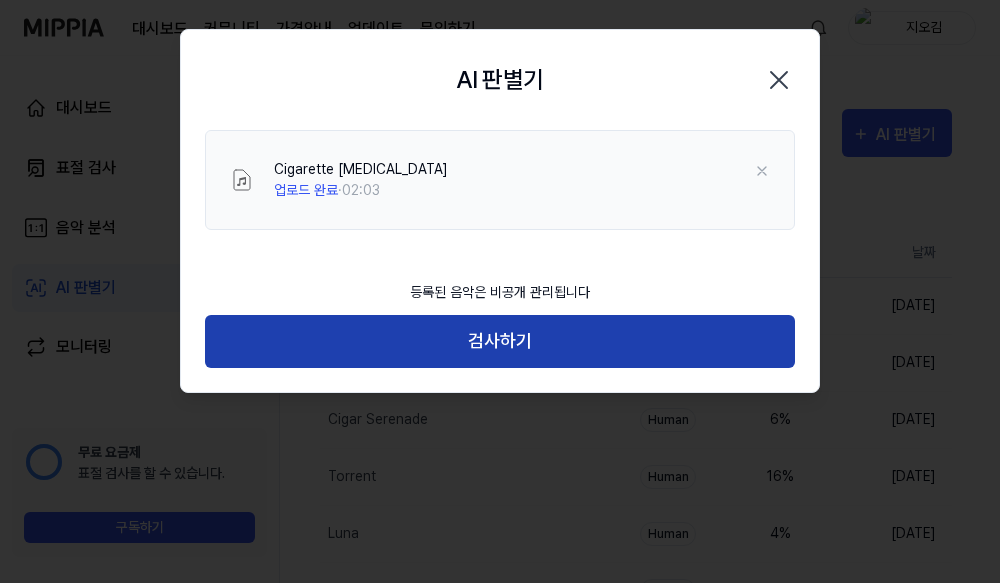 click on "검사하기" at bounding box center [500, 341] 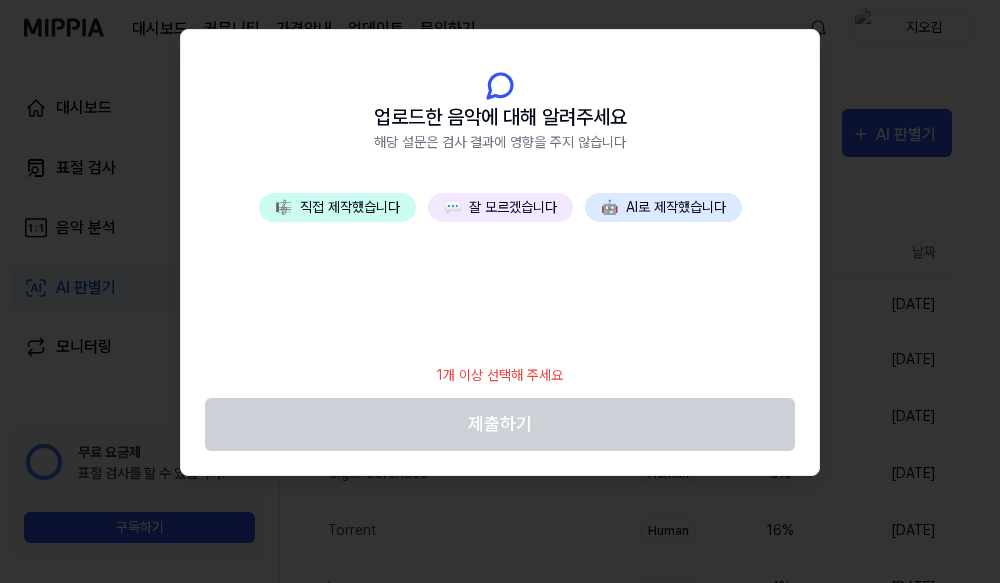 click on "💬 잘 모르겠습니다" at bounding box center (500, 207) 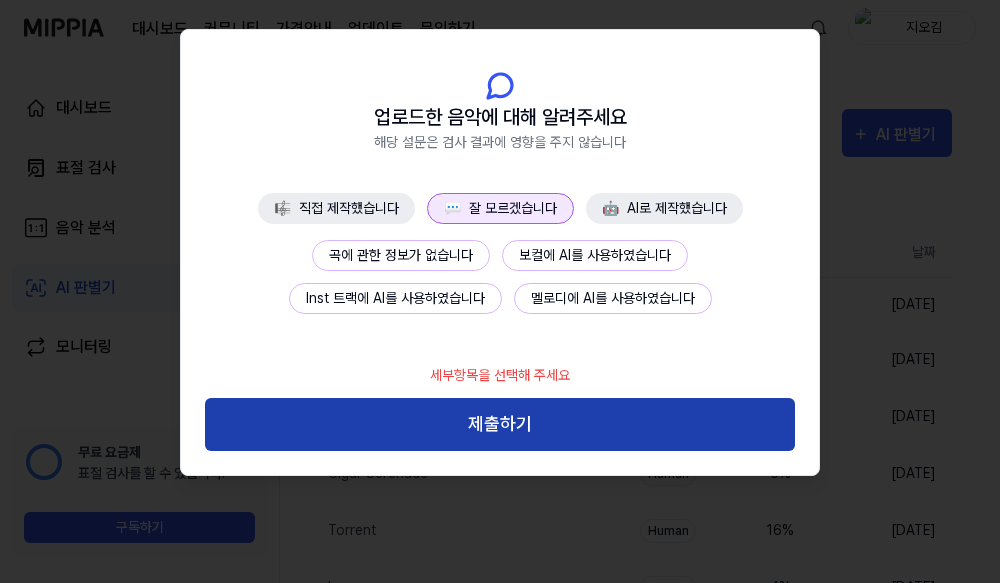 click on "제출하기" at bounding box center (500, 424) 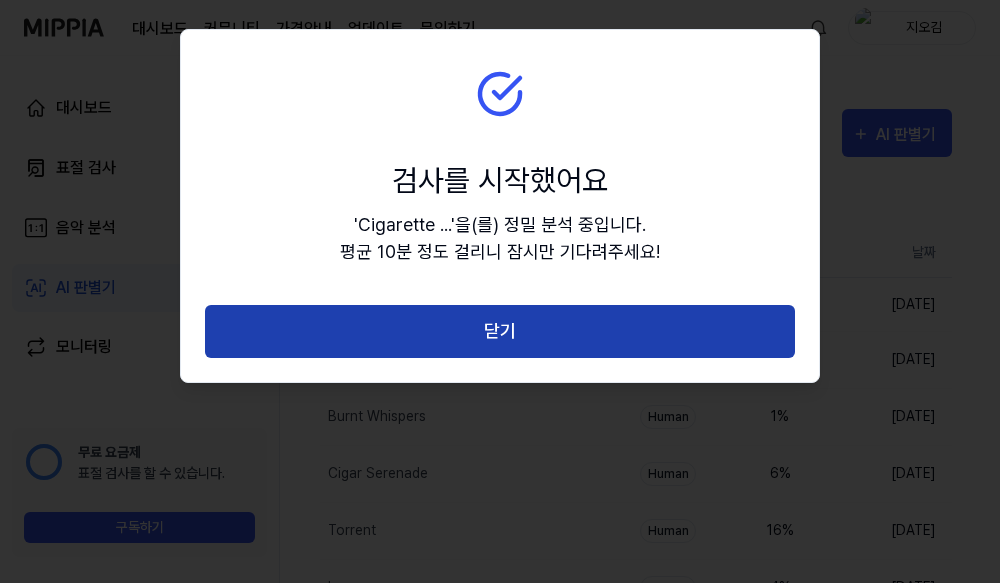 click on "닫기" at bounding box center [500, 331] 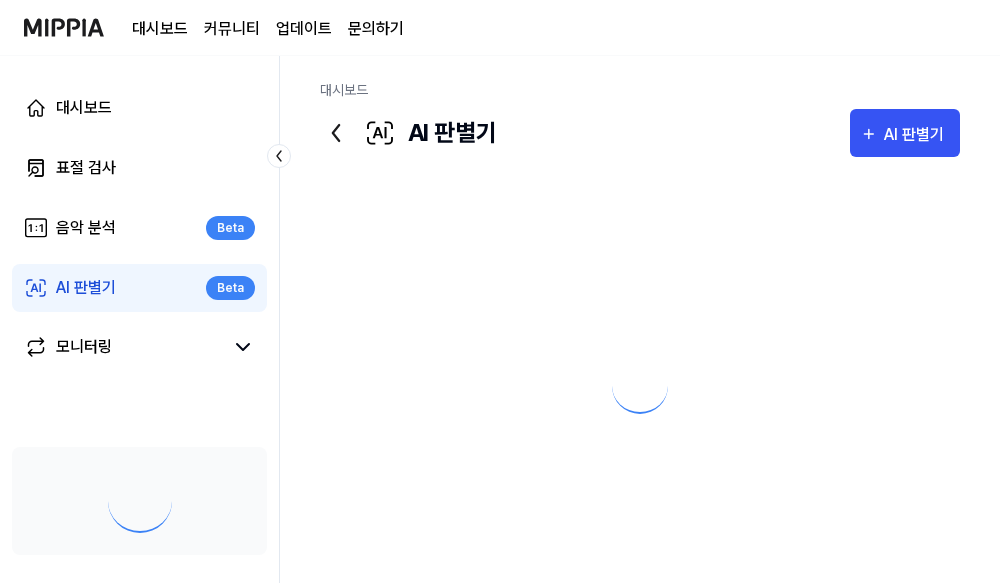 scroll, scrollTop: 0, scrollLeft: 0, axis: both 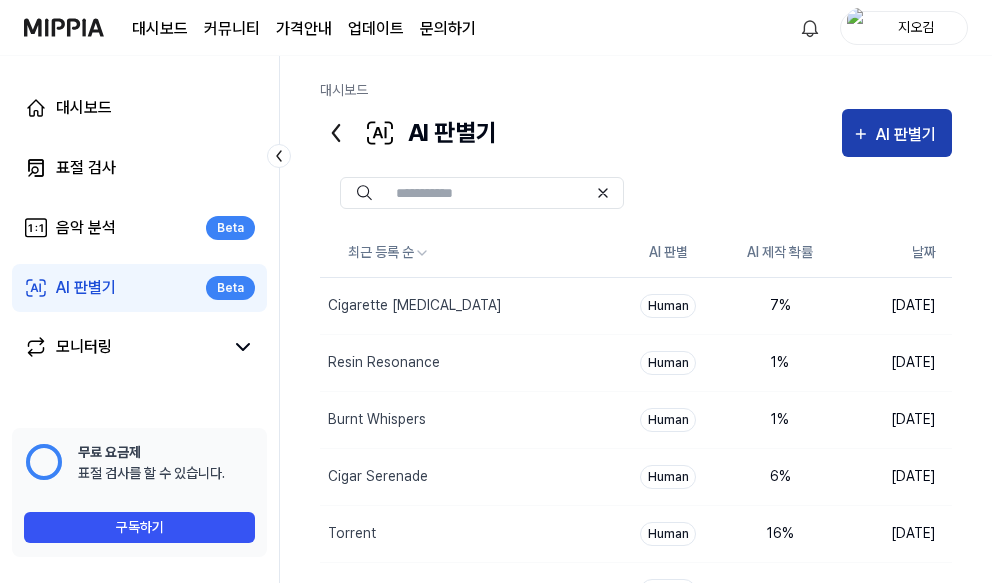 click on "AI 판별기" at bounding box center [909, 135] 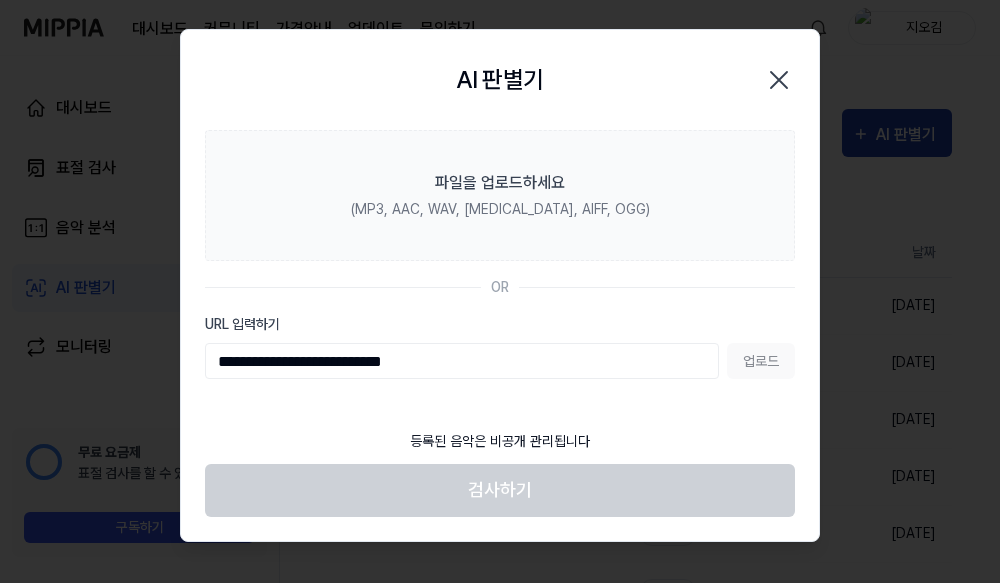 type on "**********" 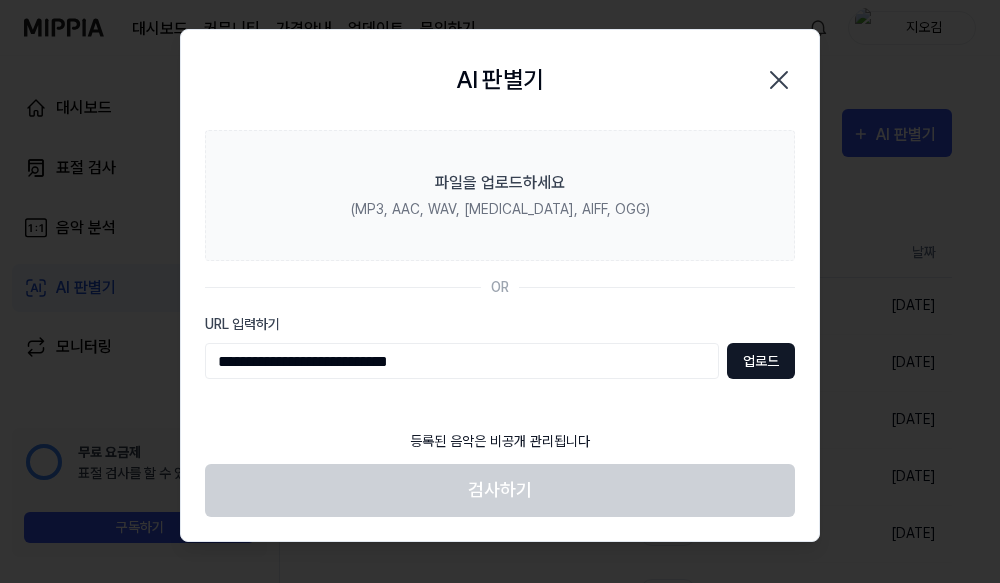 click on "업로드" at bounding box center [761, 361] 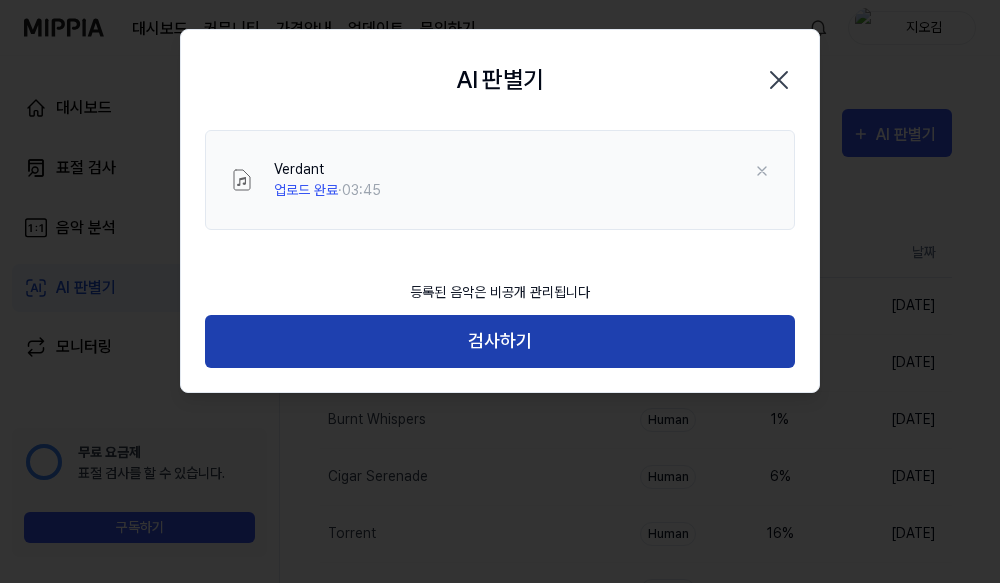 click on "검사하기" at bounding box center (500, 341) 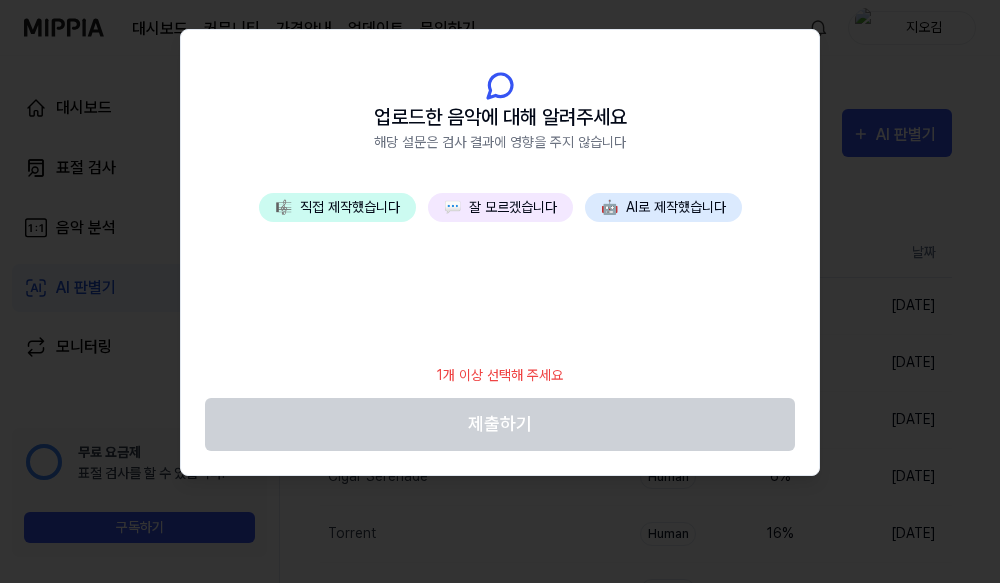 click on "💬 잘 모르겠습니다" at bounding box center [500, 207] 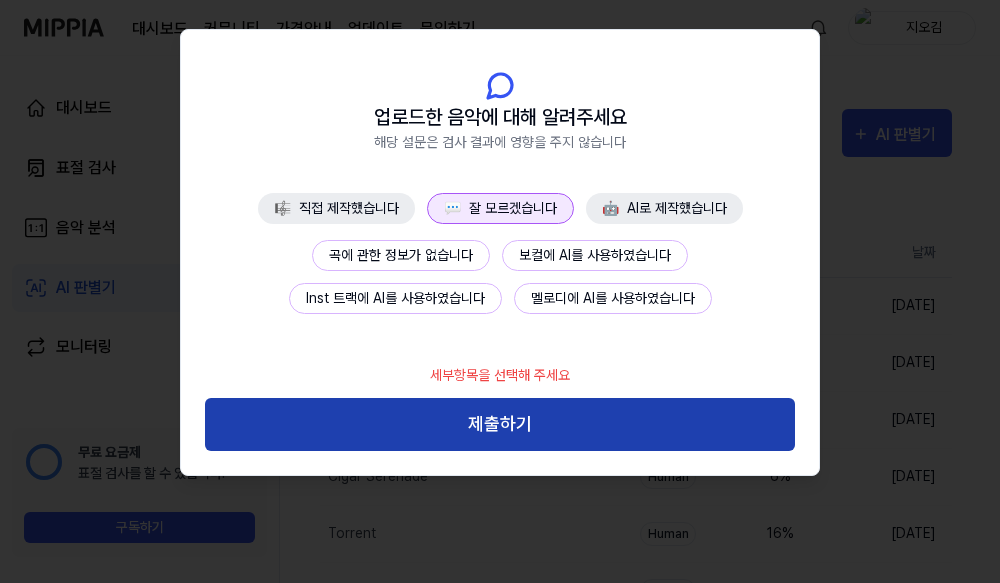 click on "제출하기" at bounding box center (500, 424) 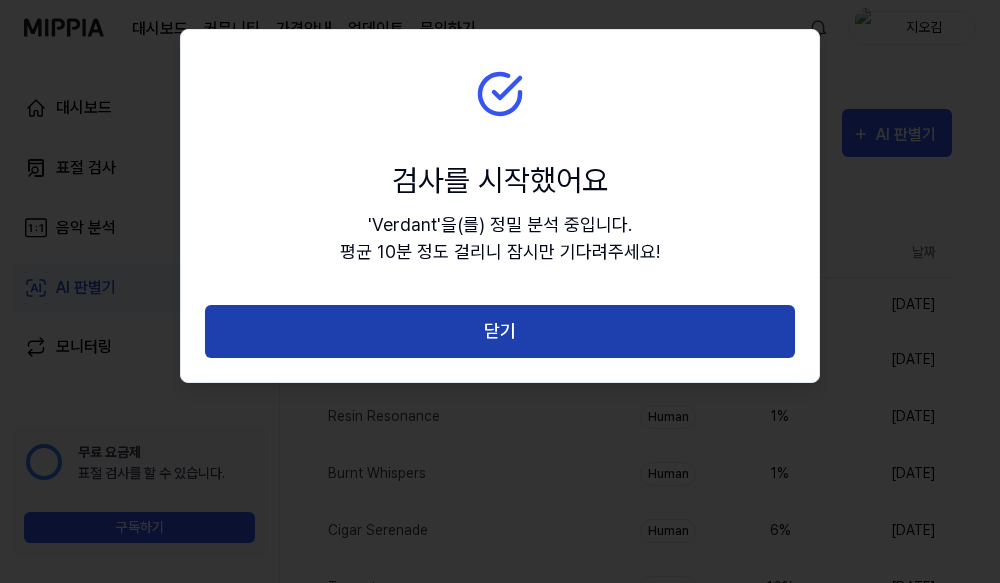 click on "닫기" at bounding box center [500, 331] 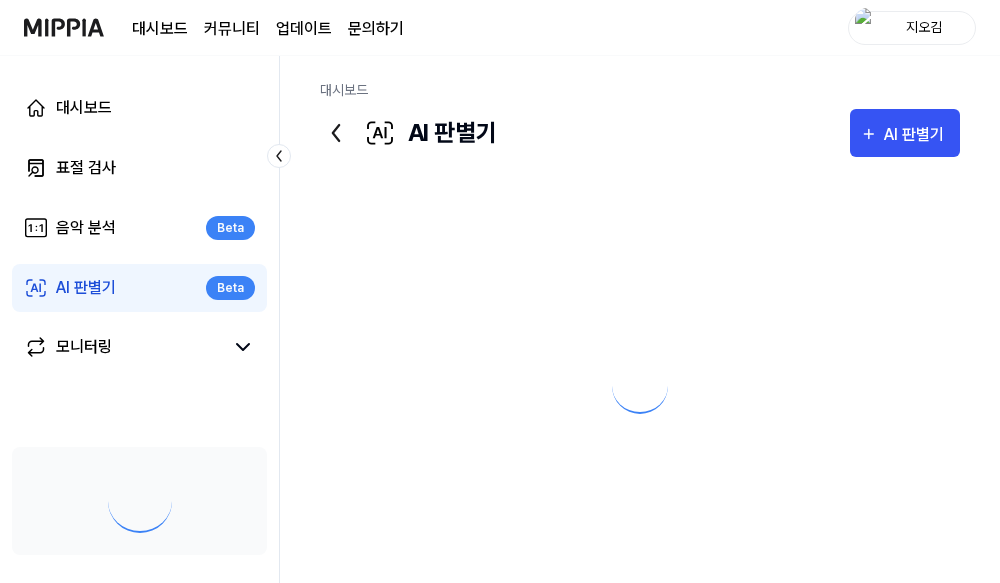scroll, scrollTop: 0, scrollLeft: 0, axis: both 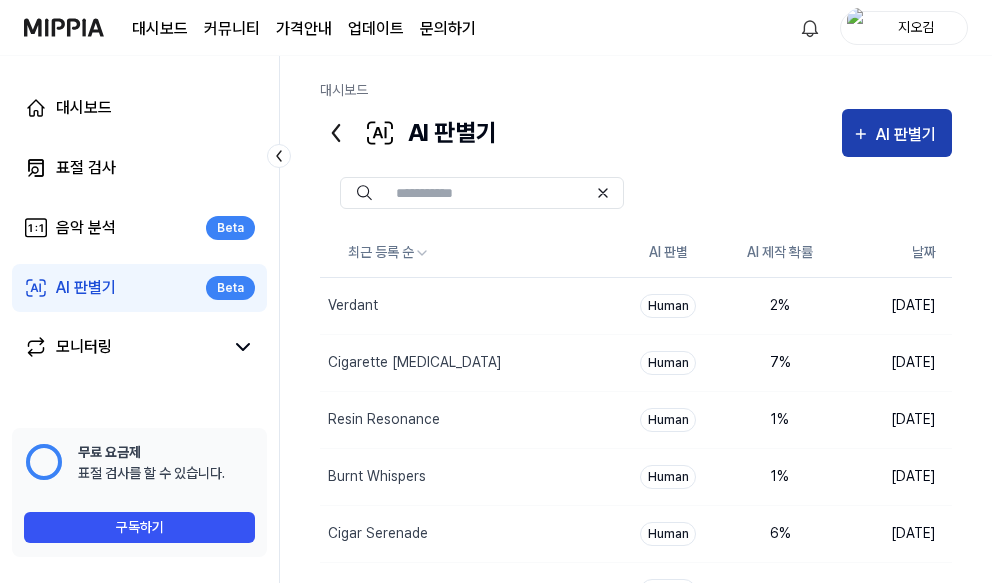 click on "AI 판별기" at bounding box center [909, 135] 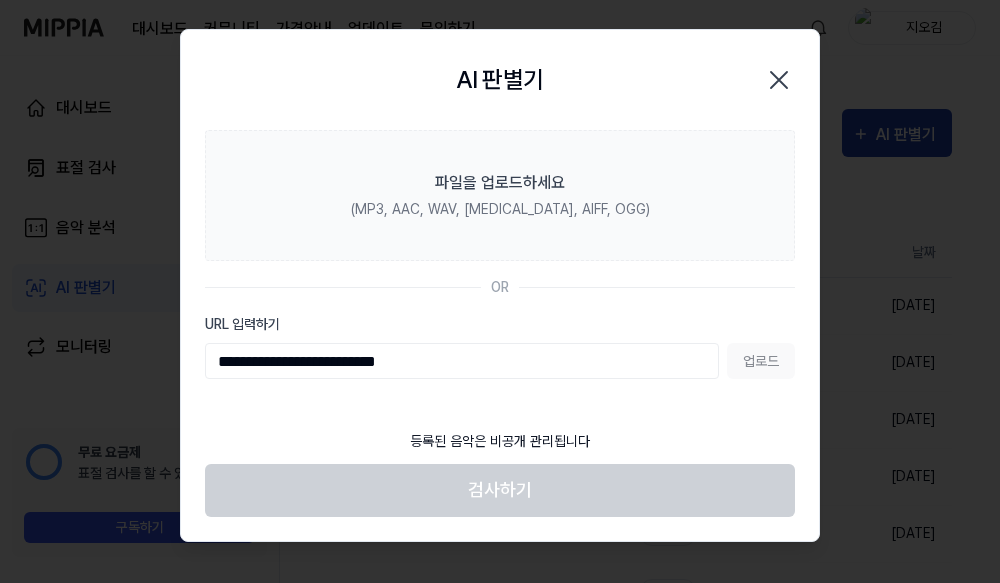 type on "**********" 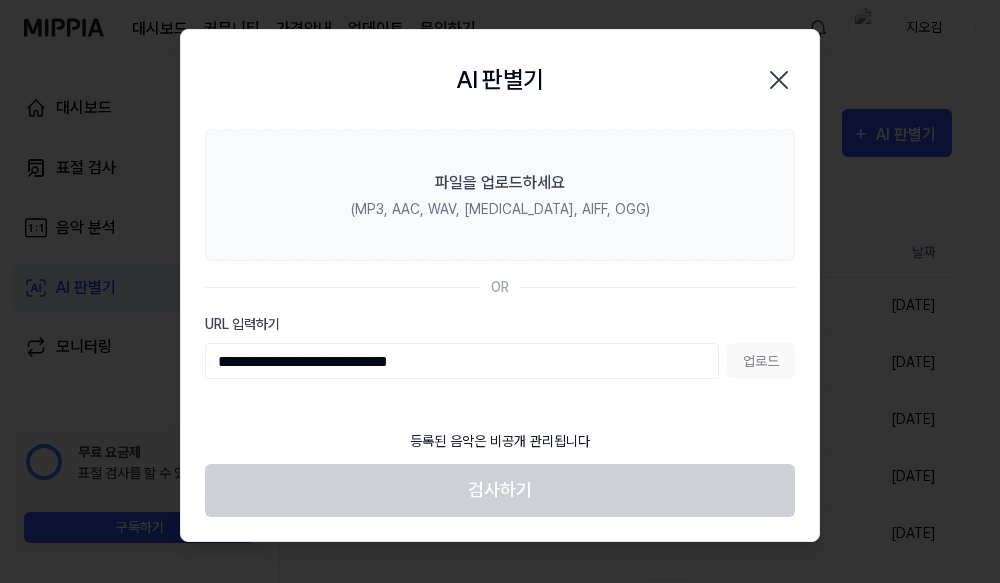 click on "업로드" at bounding box center [761, 361] 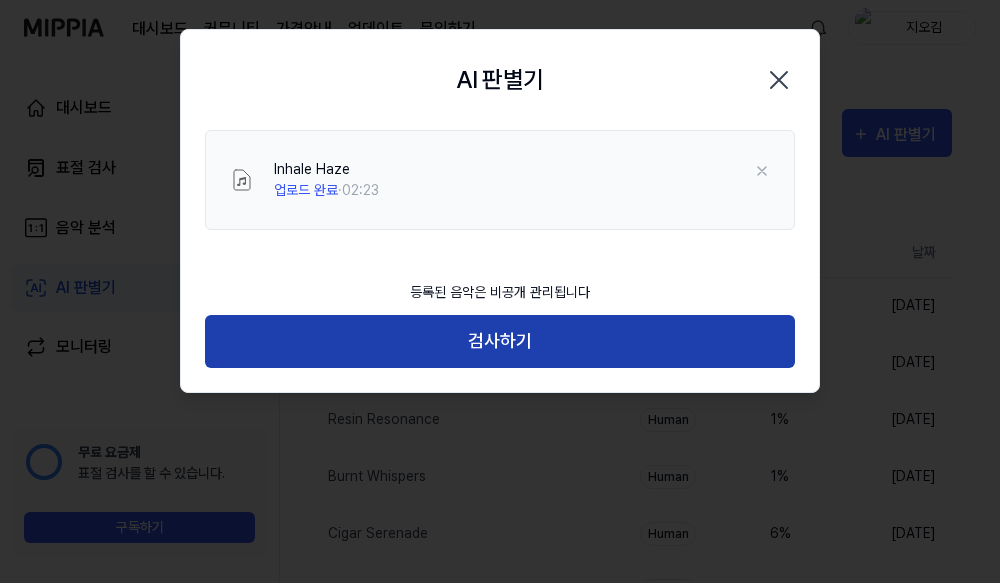 click on "검사하기" at bounding box center [500, 341] 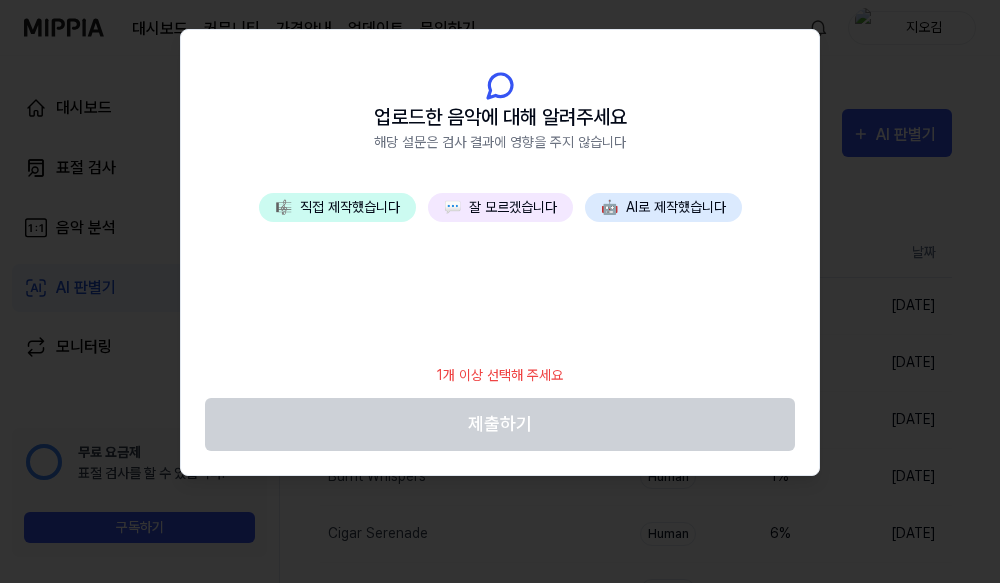 click on "💬 잘 모르겠습니다" at bounding box center [500, 207] 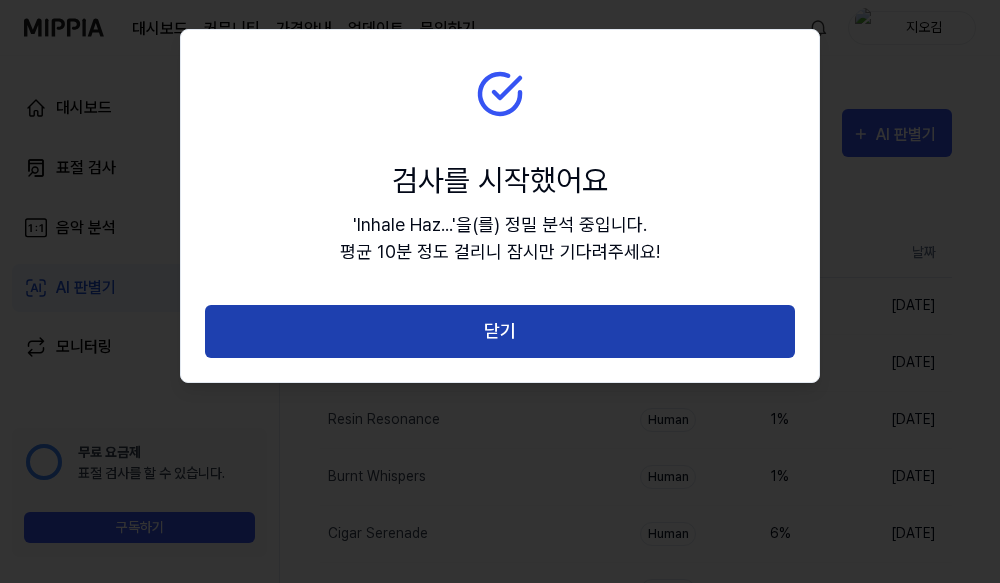 click on "닫기" at bounding box center (500, 331) 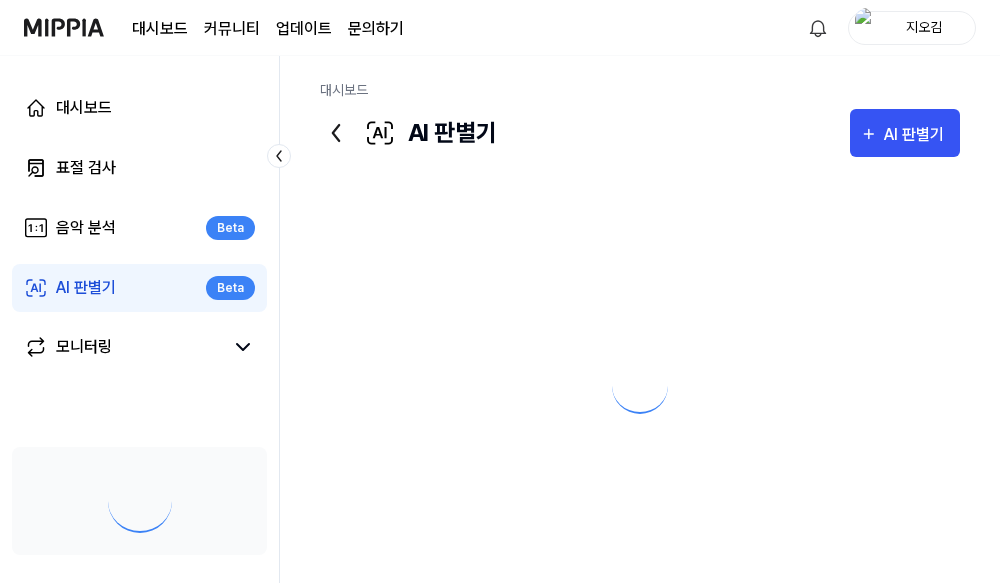 scroll, scrollTop: 0, scrollLeft: 0, axis: both 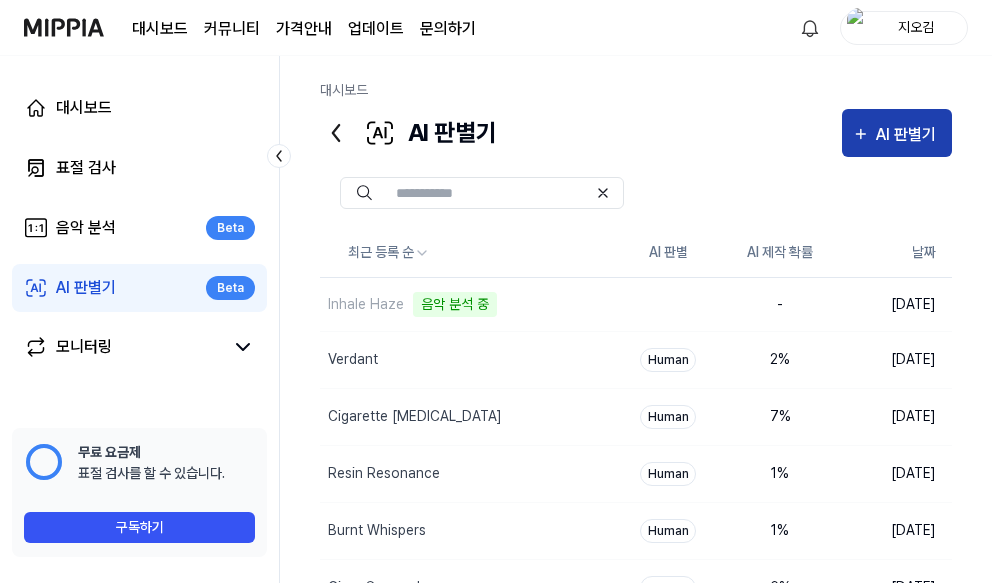 click on "AI 판별기" at bounding box center [909, 135] 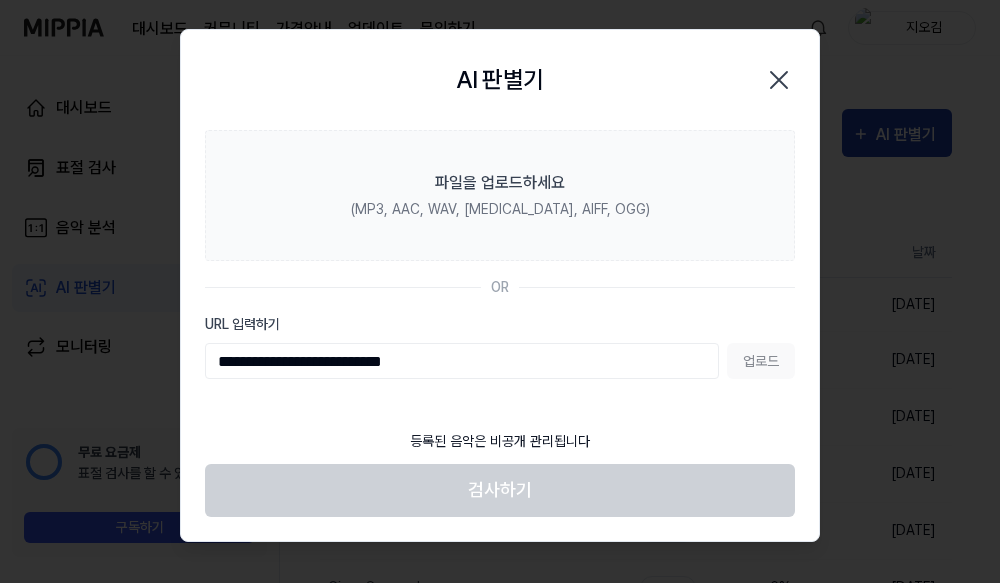 type on "**********" 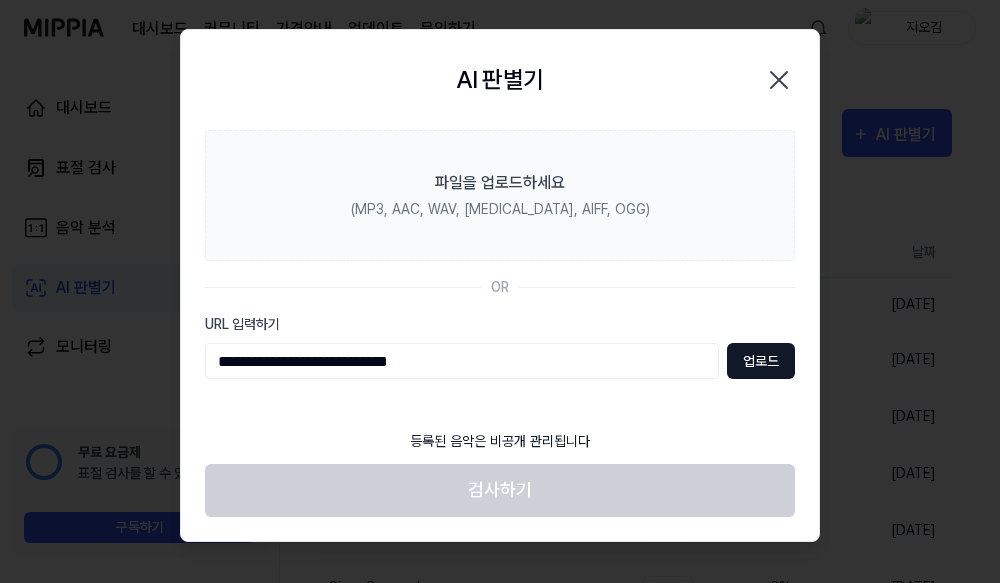 click on "업로드" at bounding box center (761, 361) 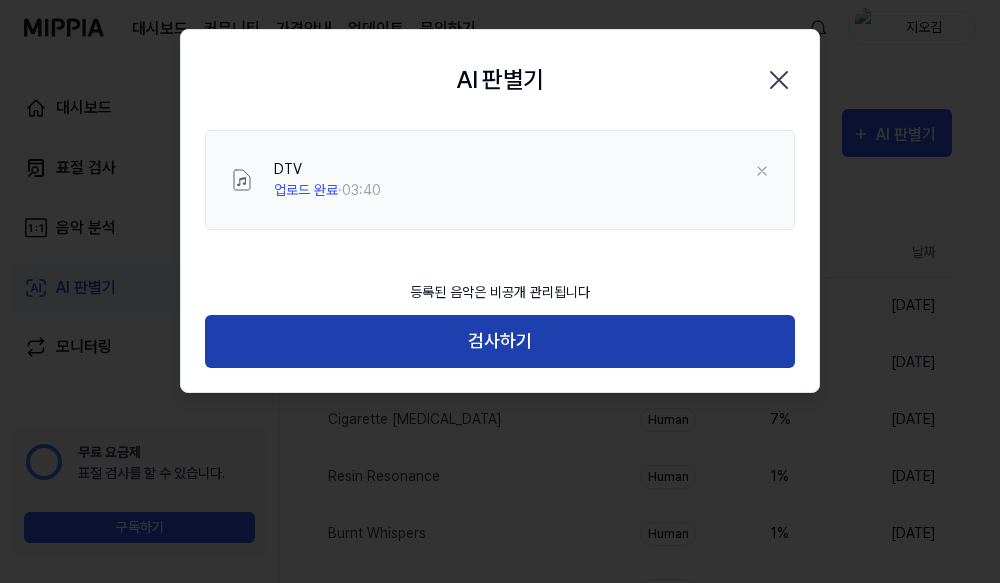 click on "검사하기" at bounding box center [500, 341] 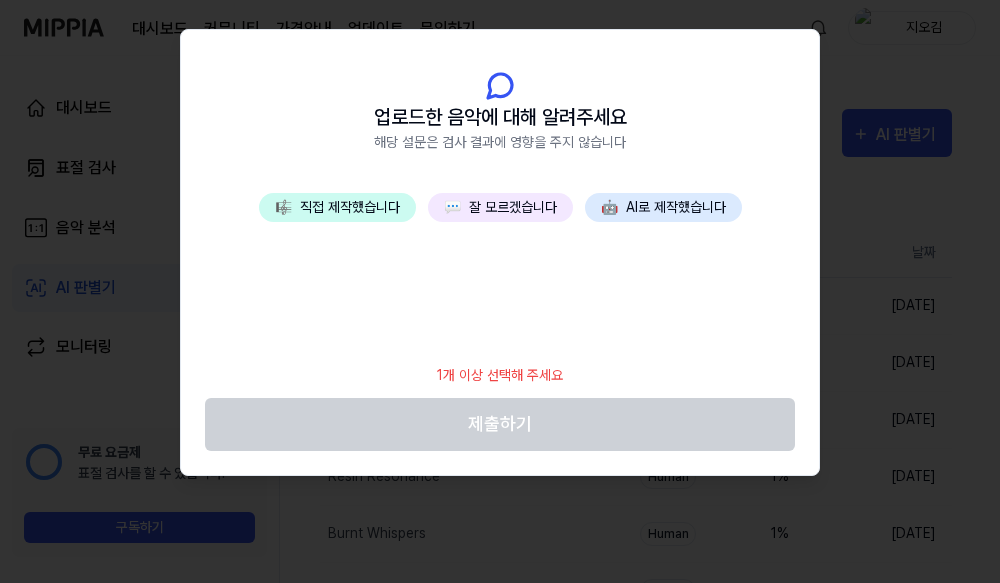 click on "💬 잘 모르겠습니다" at bounding box center (500, 207) 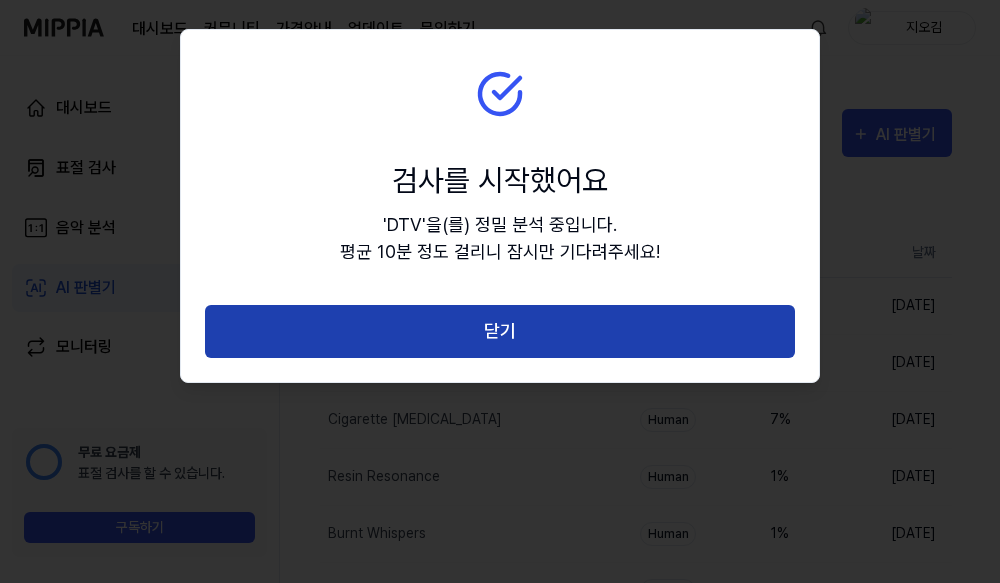 click on "닫기" at bounding box center (500, 331) 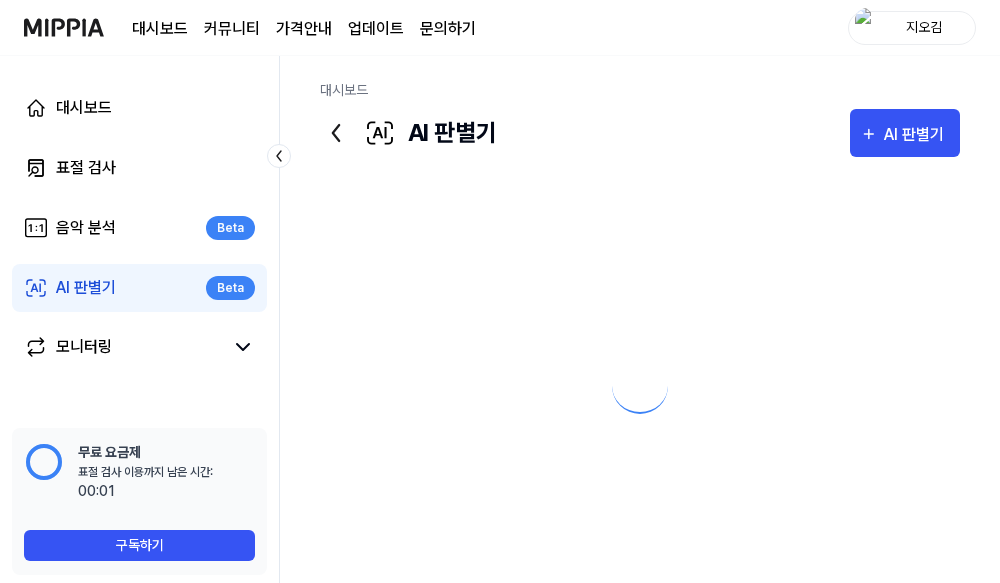 scroll, scrollTop: 0, scrollLeft: 0, axis: both 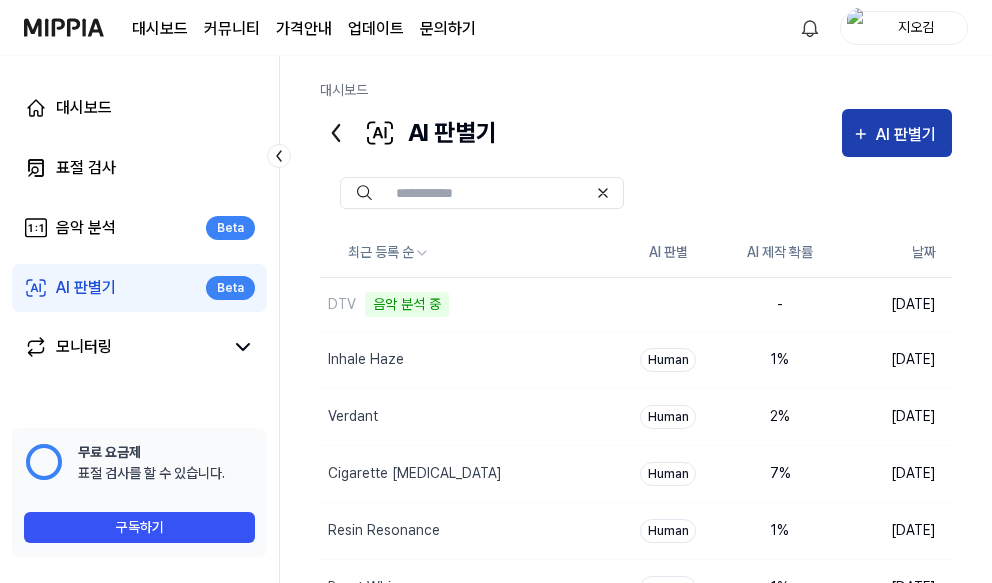 click on "AI 판별기" at bounding box center [909, 135] 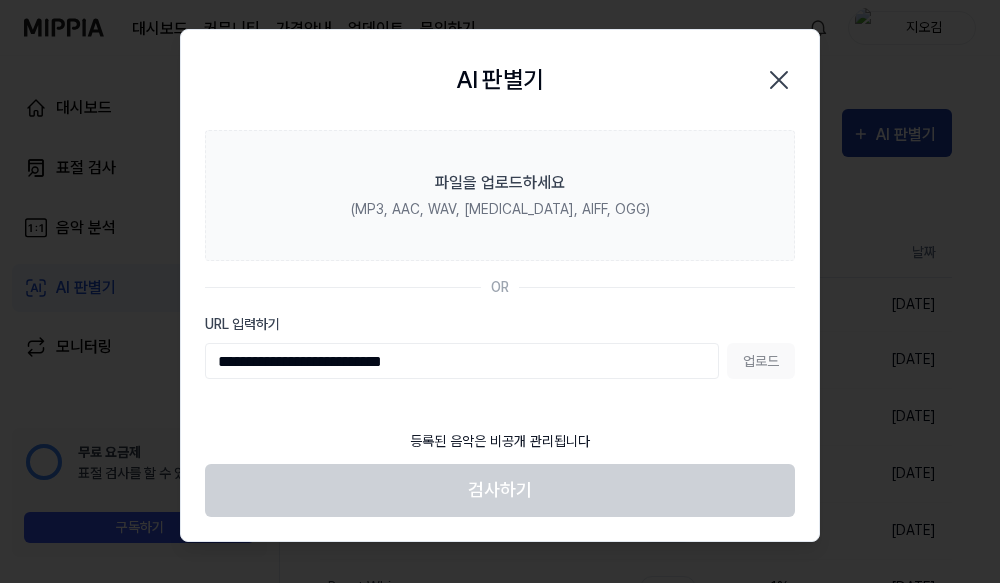 type on "**********" 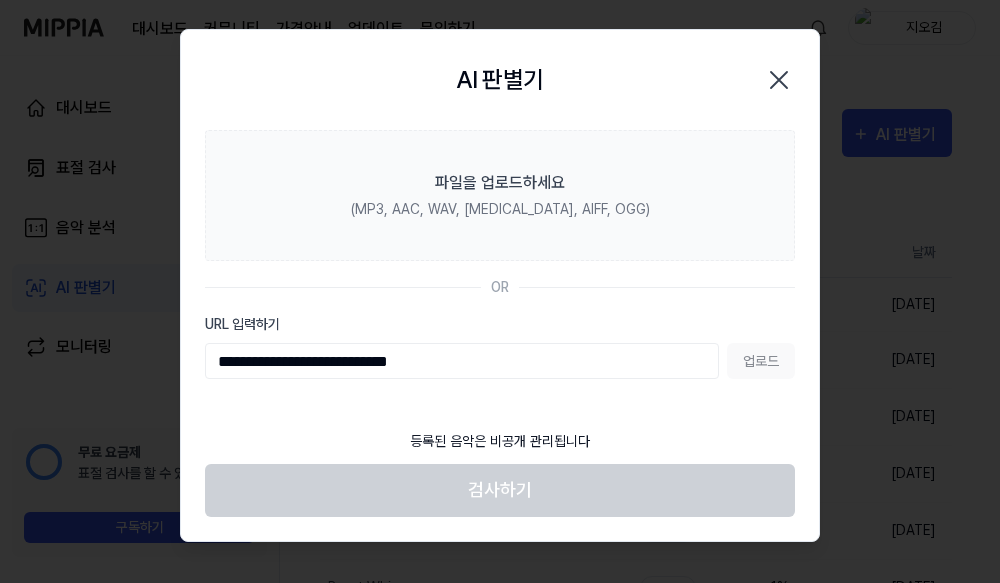click on "업로드" at bounding box center (761, 361) 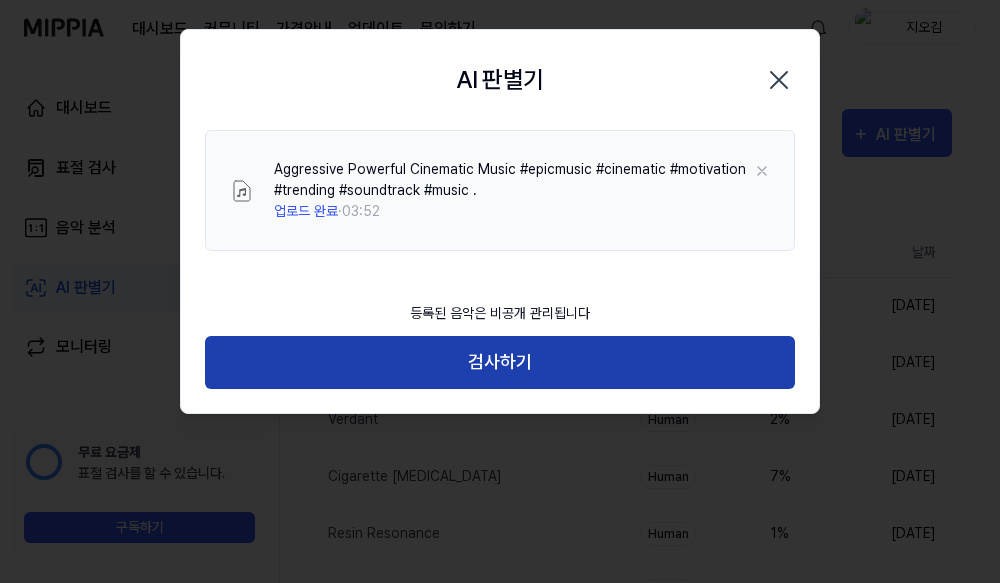 click on "검사하기" at bounding box center (500, 362) 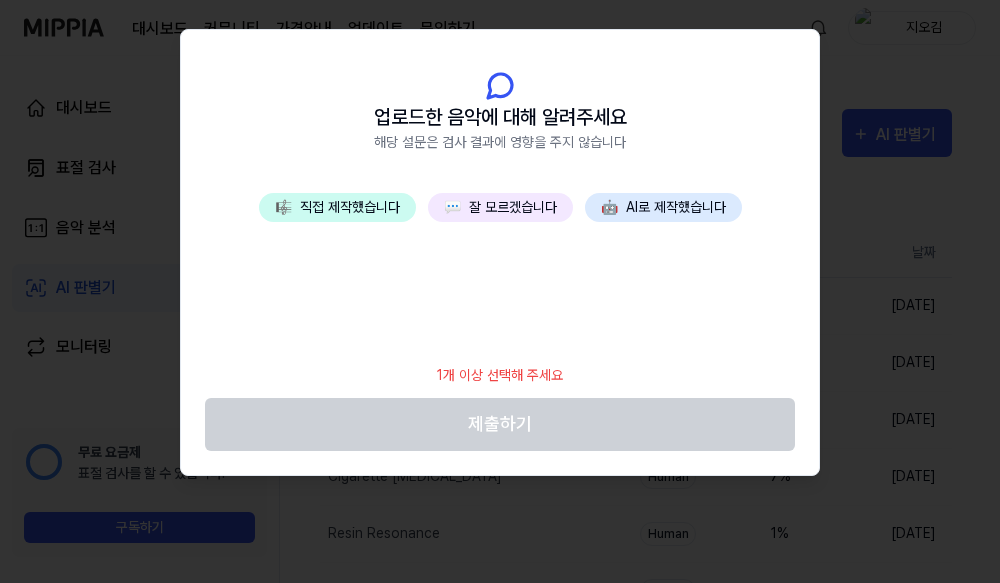 click on "💬 잘 모르겠습니다" at bounding box center [500, 207] 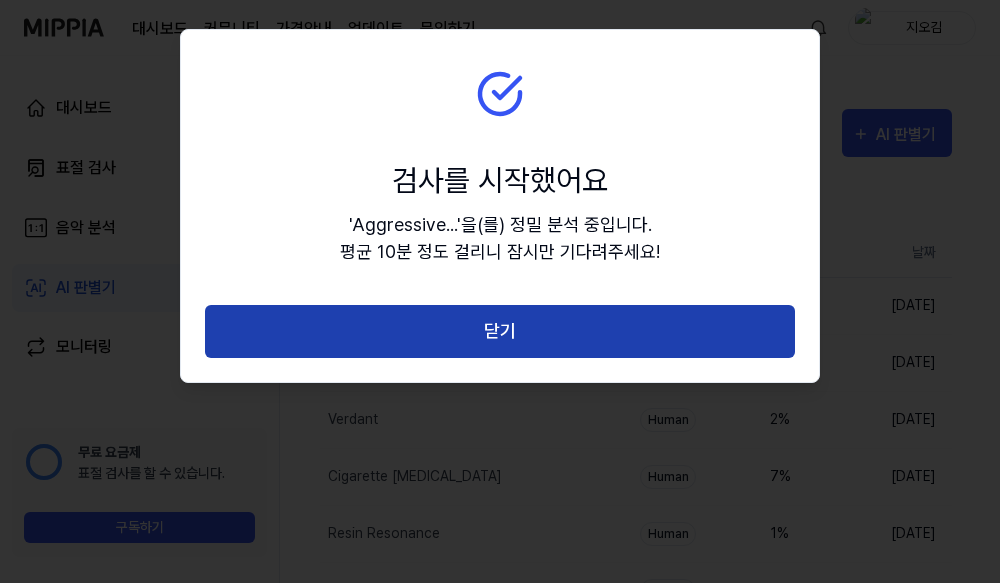 click on "닫기" at bounding box center [500, 331] 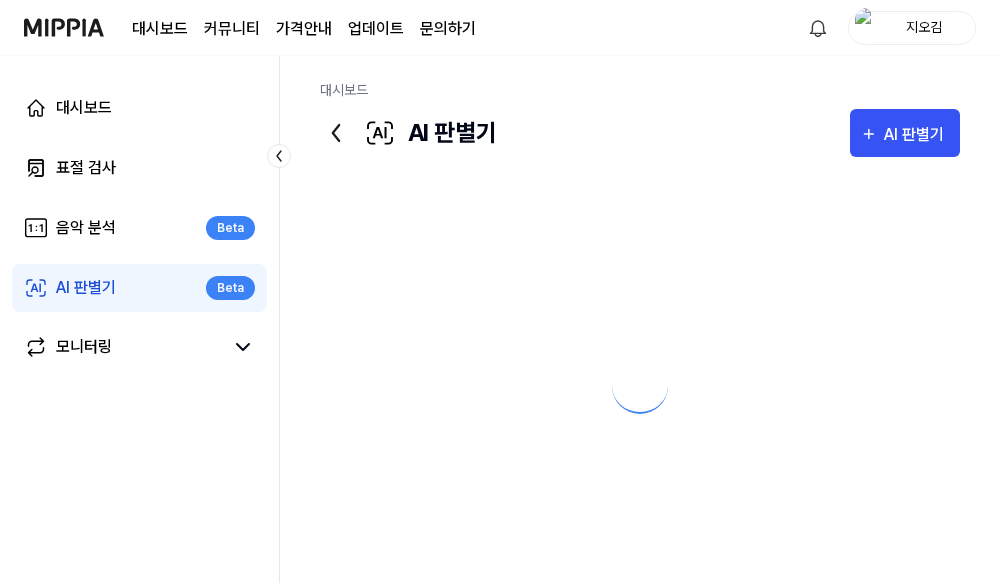 scroll, scrollTop: 0, scrollLeft: 0, axis: both 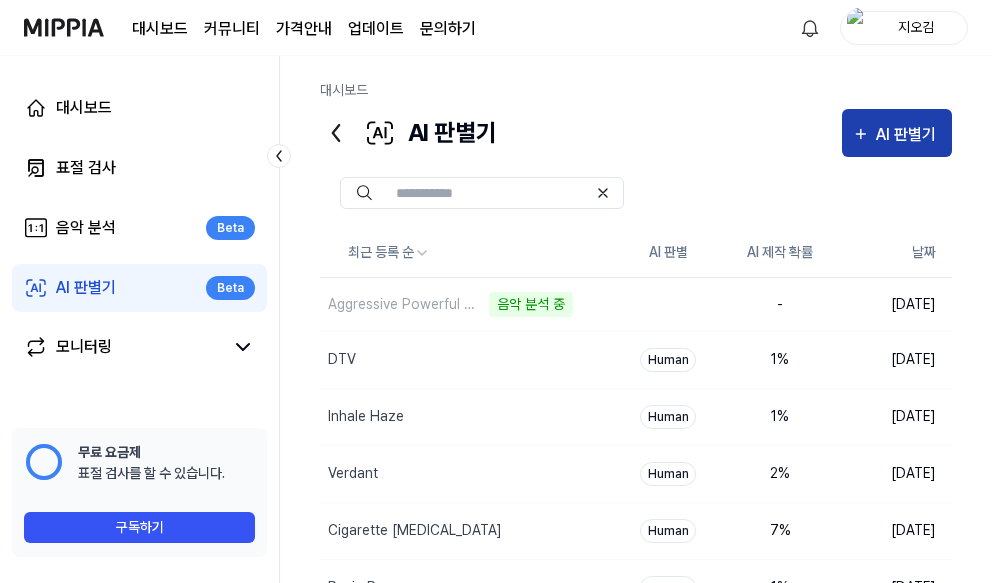 click on "AI 판별기" at bounding box center [909, 135] 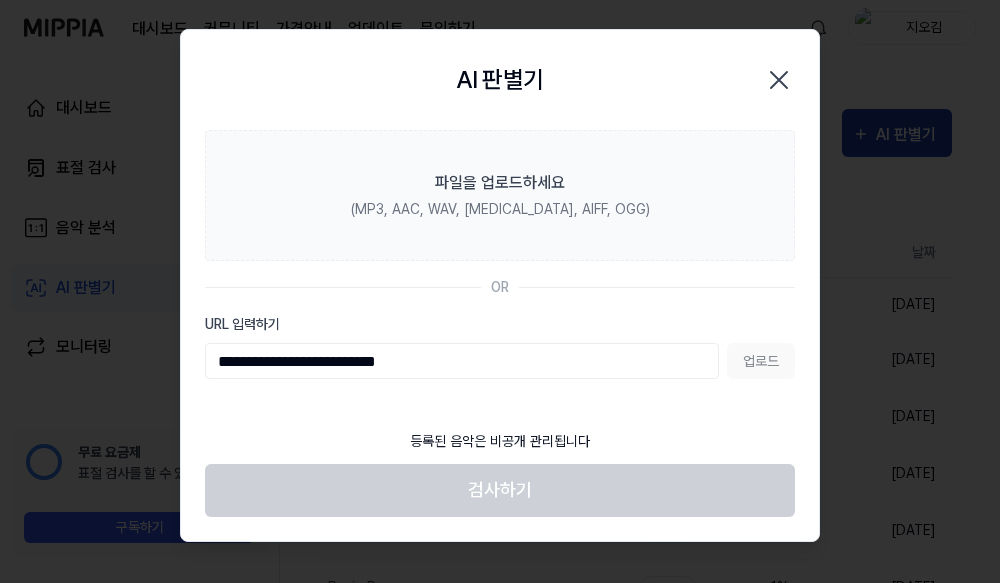 type on "**********" 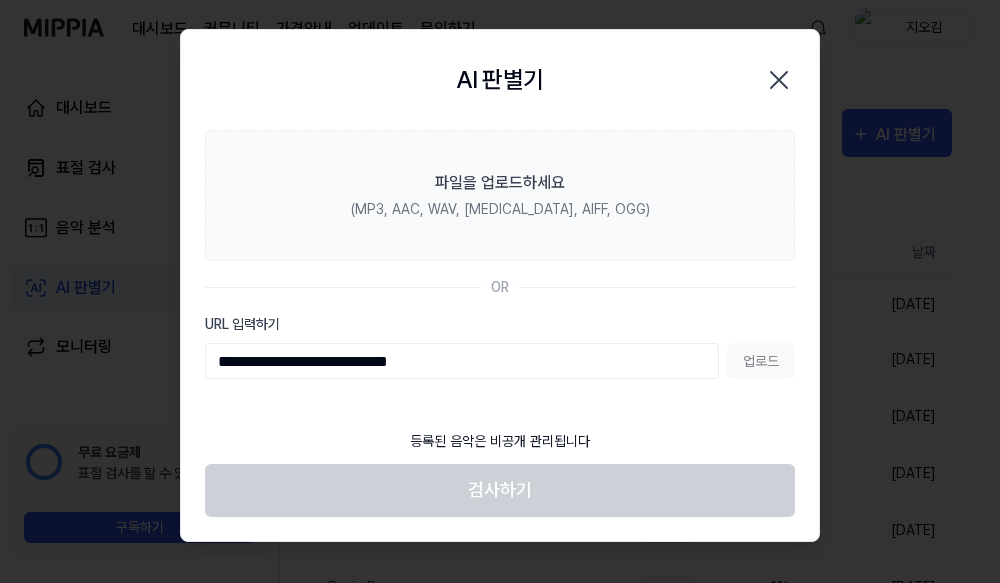 click on "업로드" at bounding box center [761, 361] 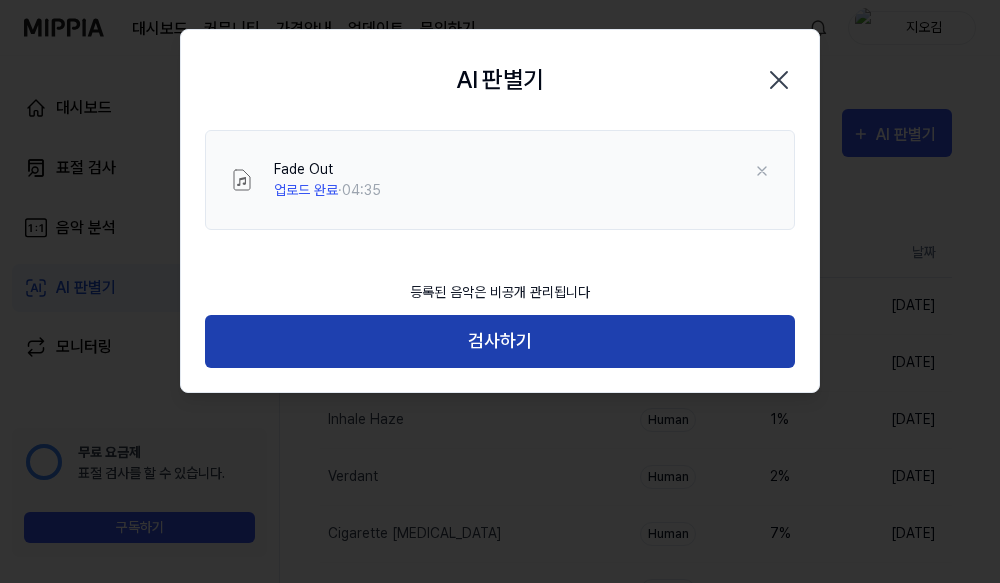 click on "검사하기" at bounding box center (500, 341) 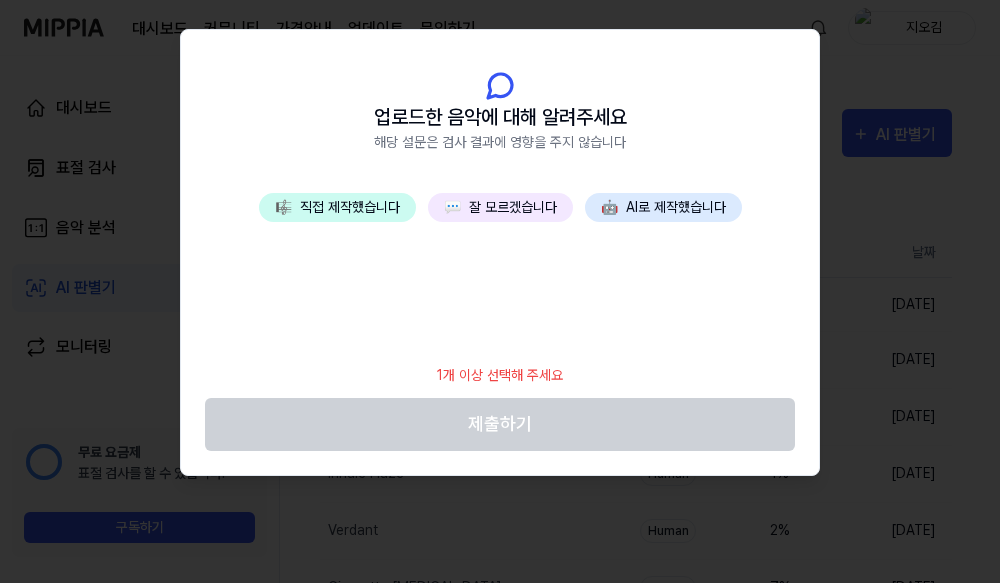 click on "💬 잘 모르겠습니다" at bounding box center (500, 207) 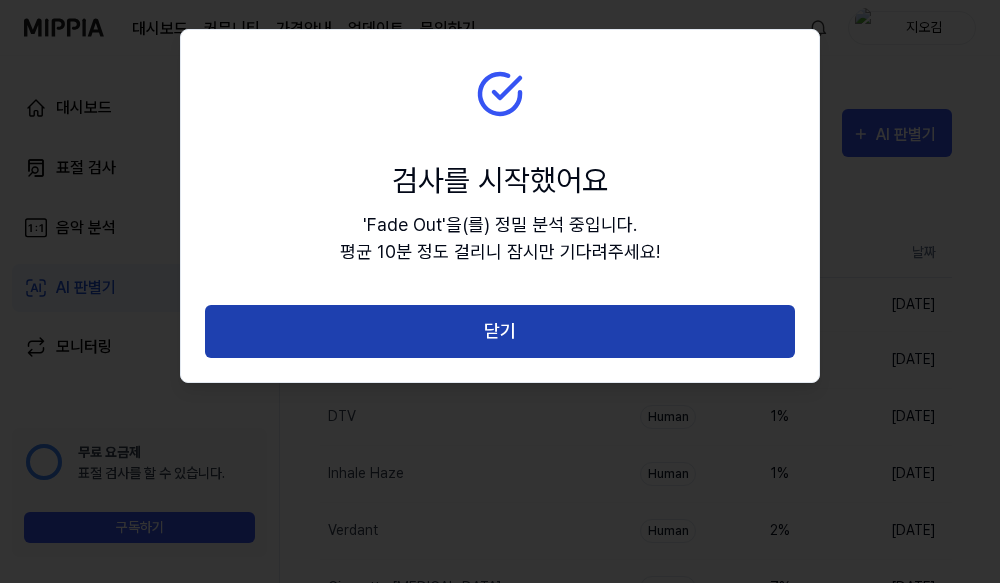 click on "닫기" at bounding box center (500, 331) 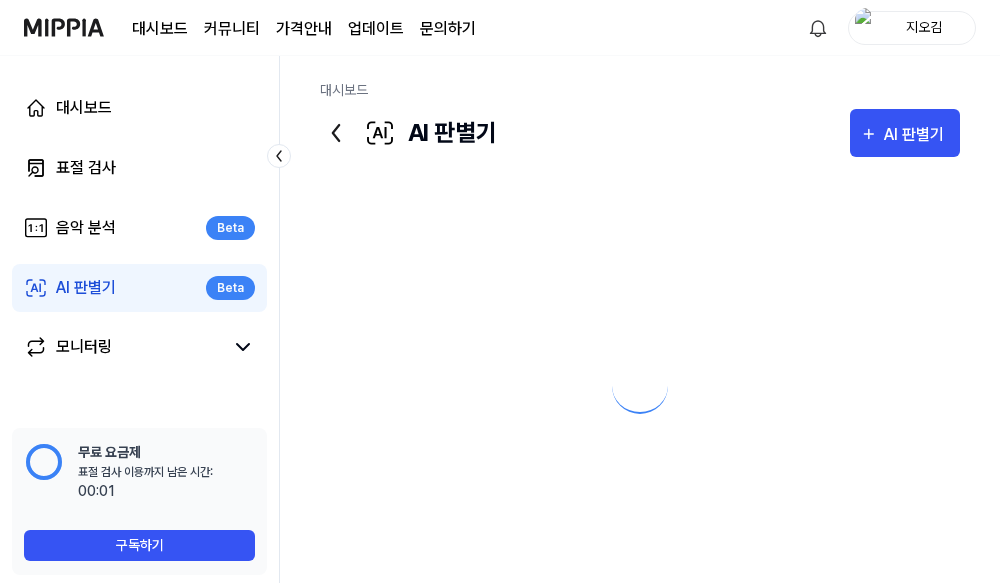 scroll, scrollTop: 0, scrollLeft: 0, axis: both 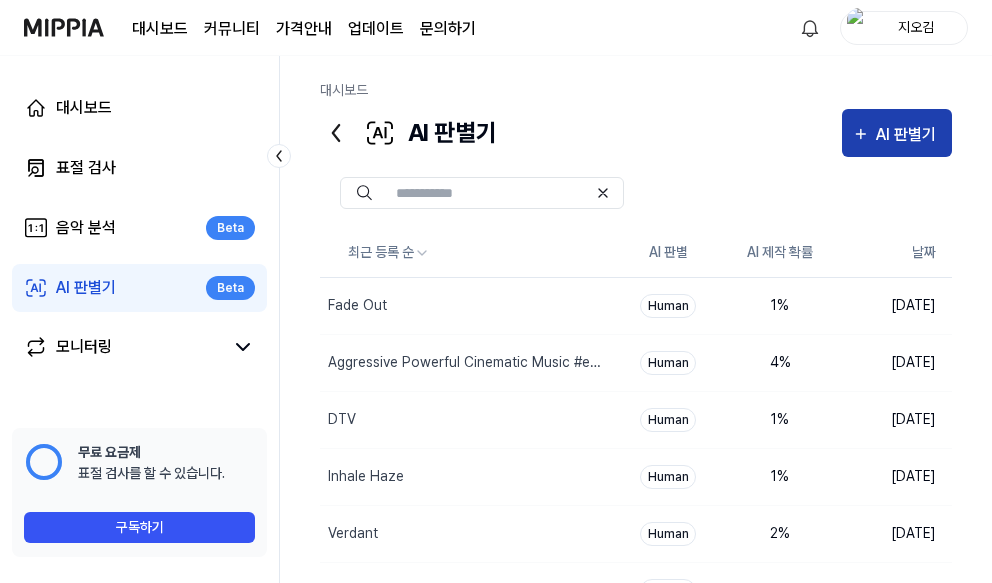 click on "AI 판별기" at bounding box center [909, 135] 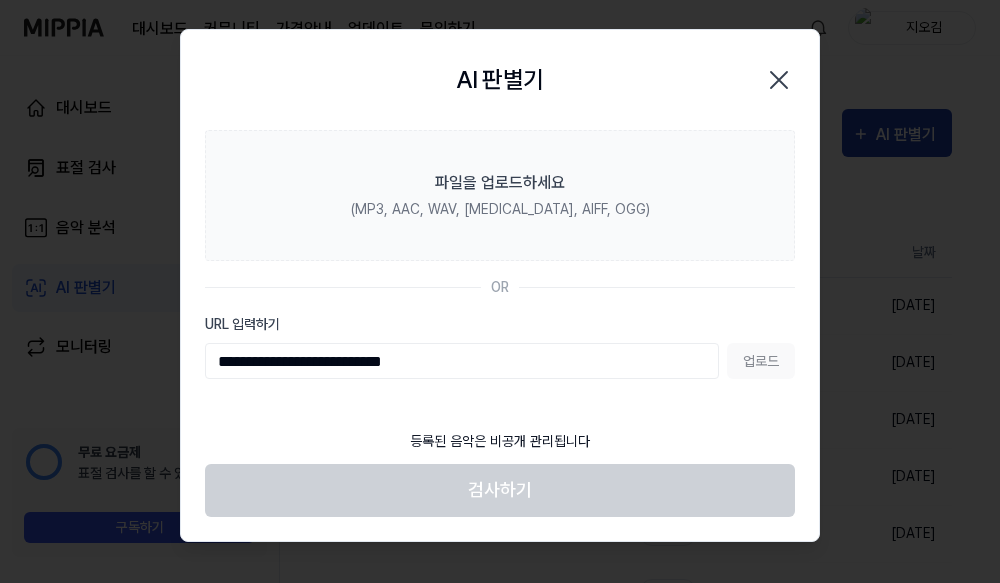 type on "**********" 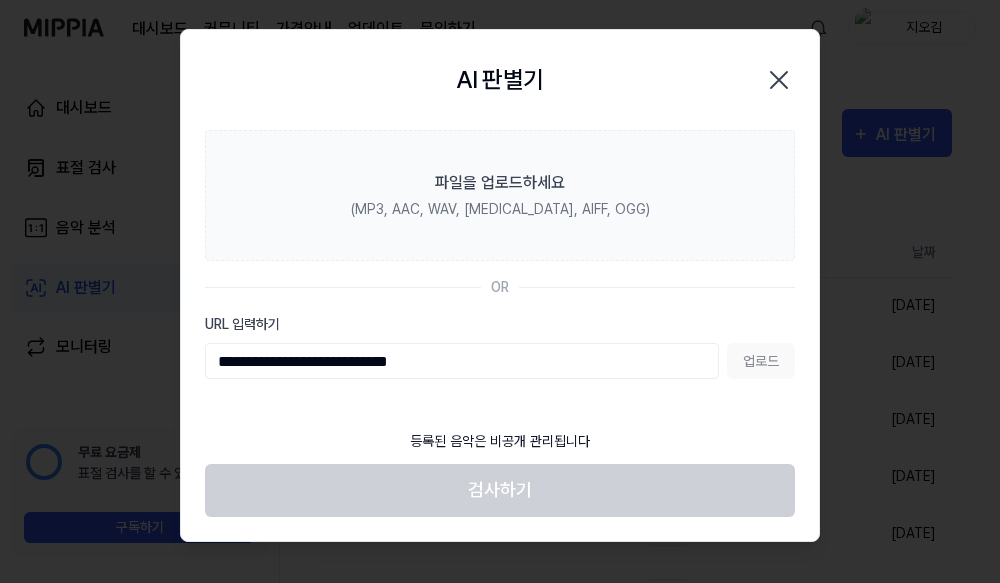click on "업로드" at bounding box center [761, 361] 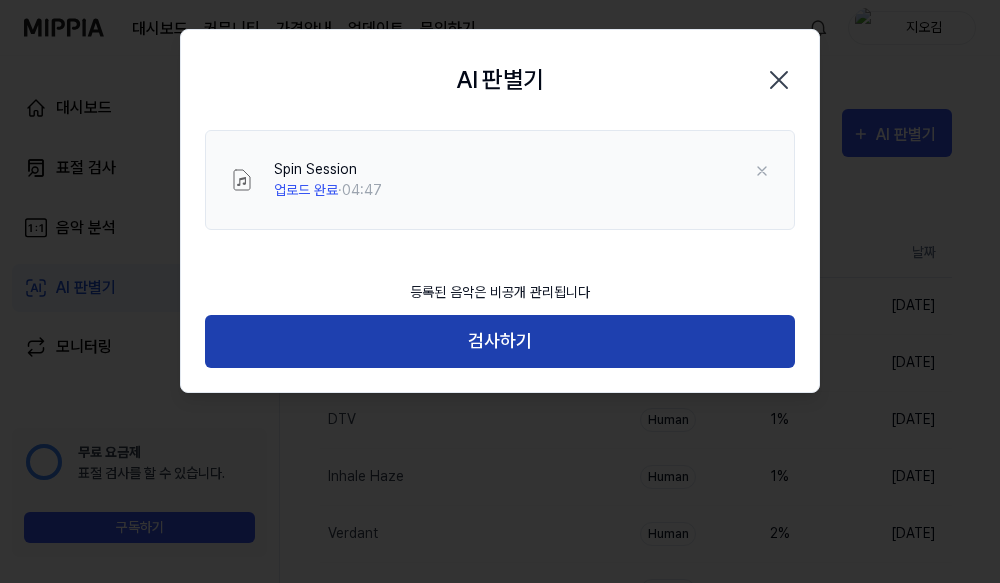 click on "검사하기" at bounding box center (500, 341) 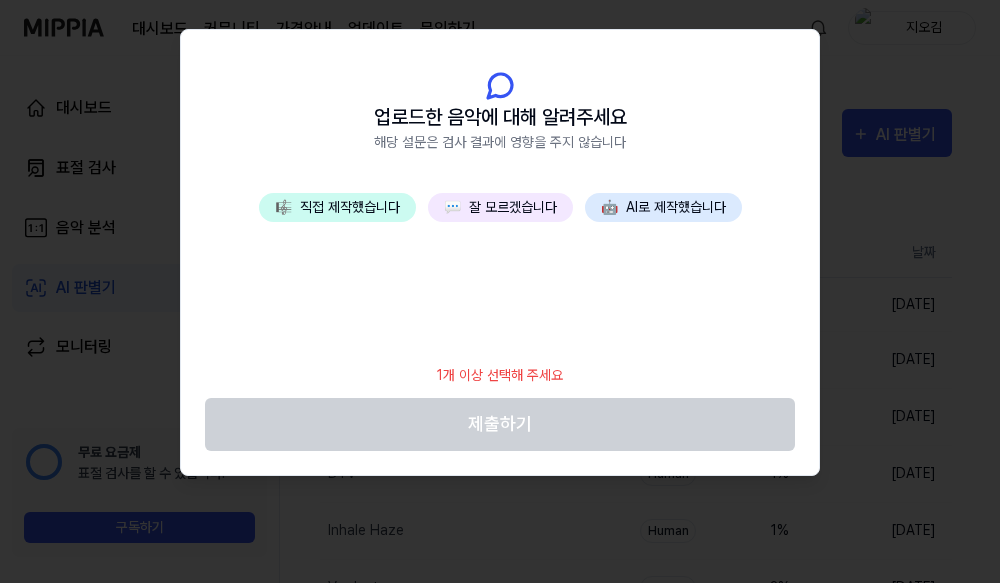 click on "💬 잘 모르겠습니다" at bounding box center [500, 207] 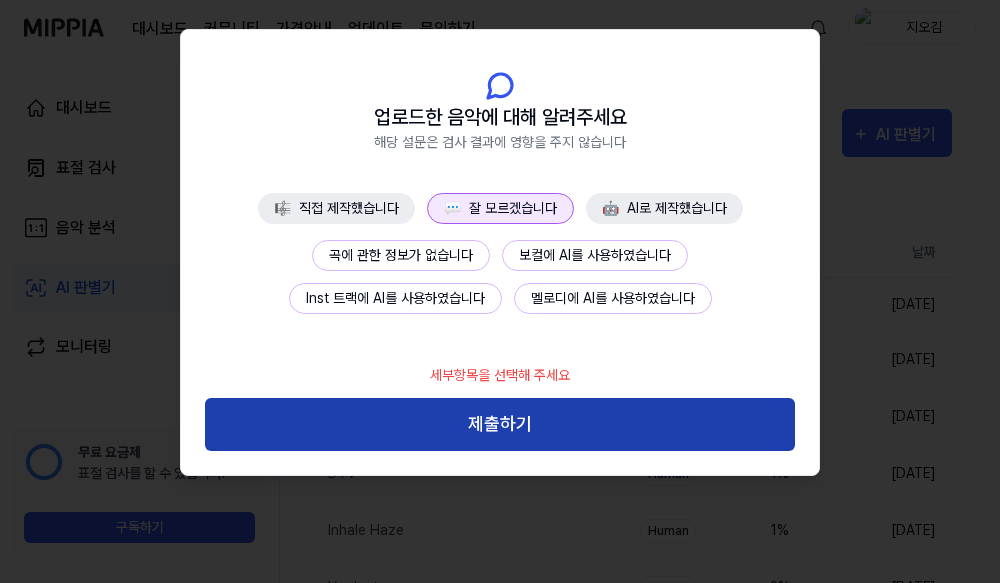 click on "제출하기" at bounding box center (500, 424) 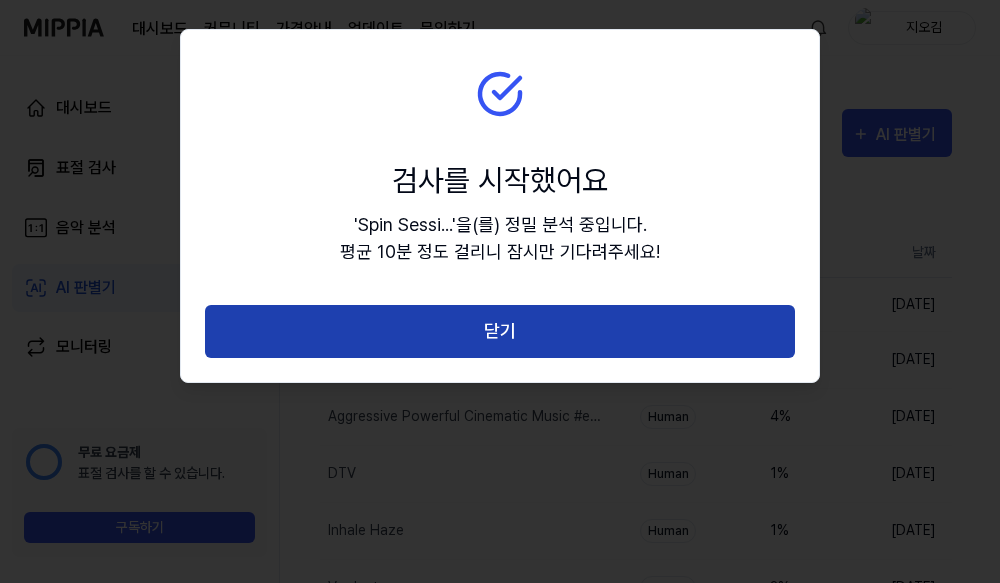 click on "닫기" at bounding box center (500, 331) 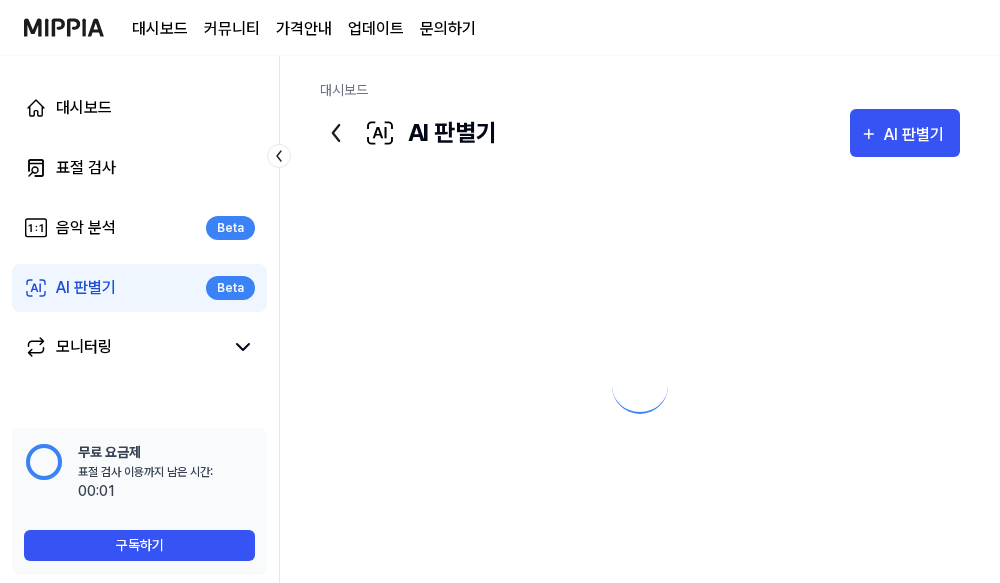 scroll, scrollTop: 0, scrollLeft: 0, axis: both 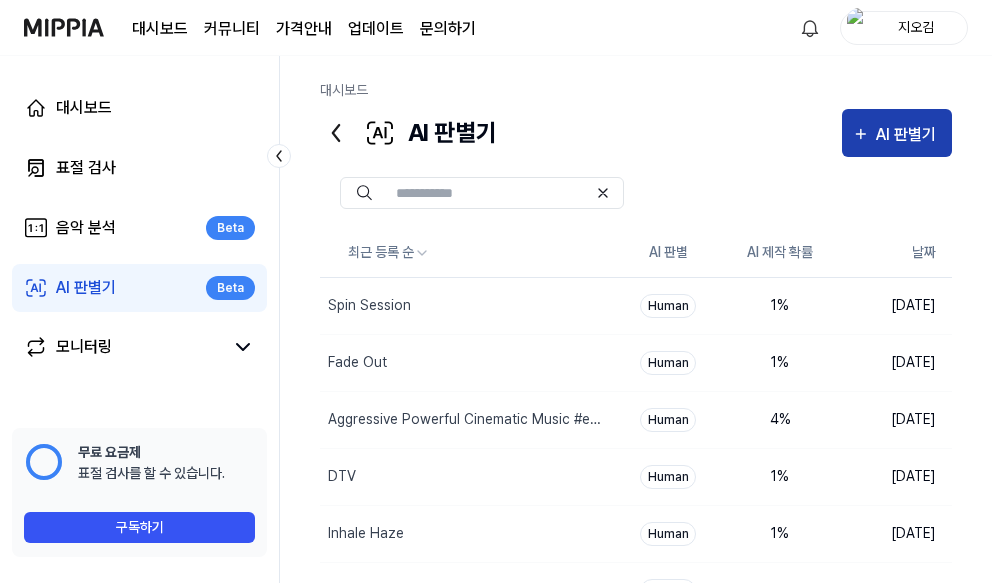 click on "AI 판별기" at bounding box center (909, 135) 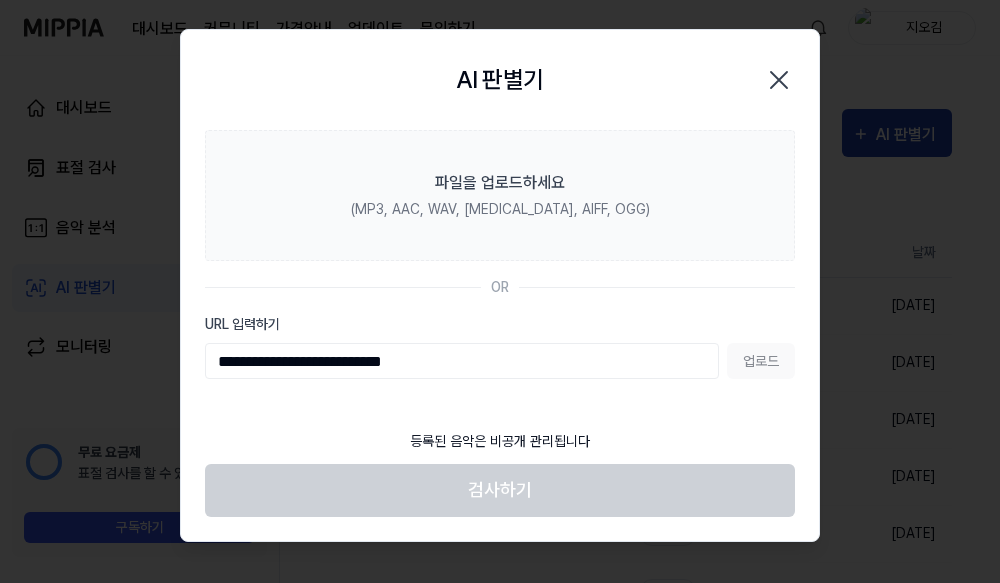 type on "**********" 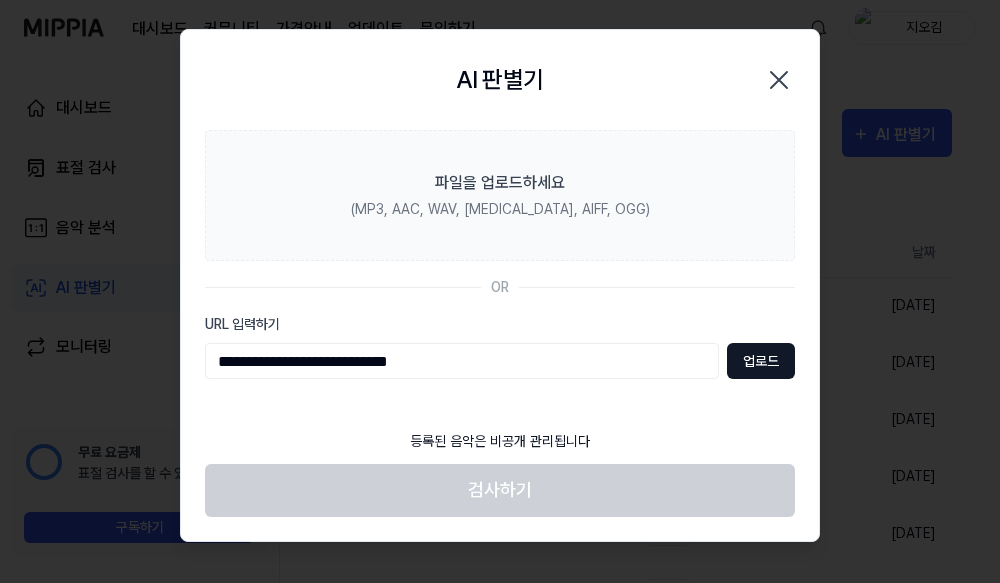 click on "업로드" at bounding box center [761, 361] 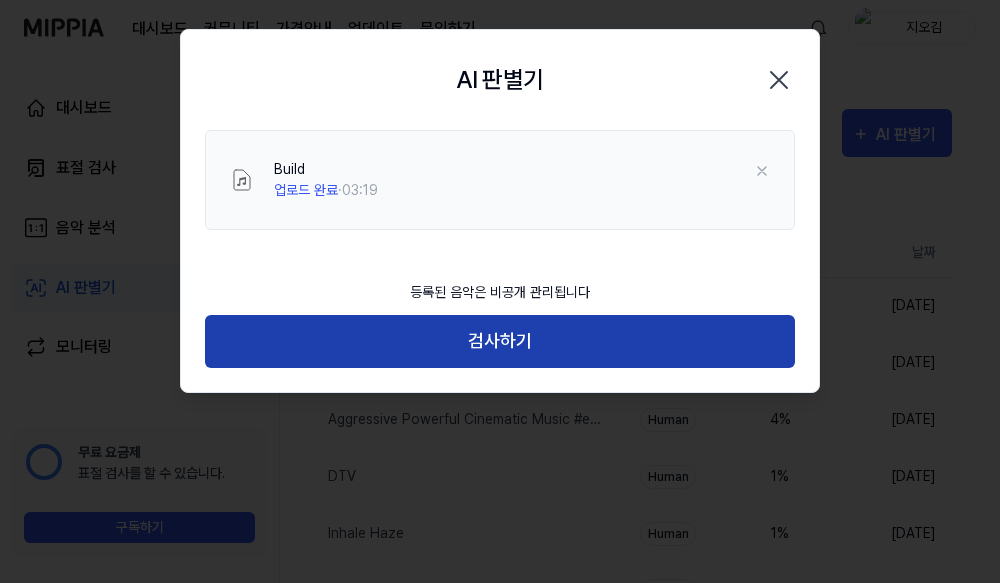 click on "검사하기" at bounding box center [500, 341] 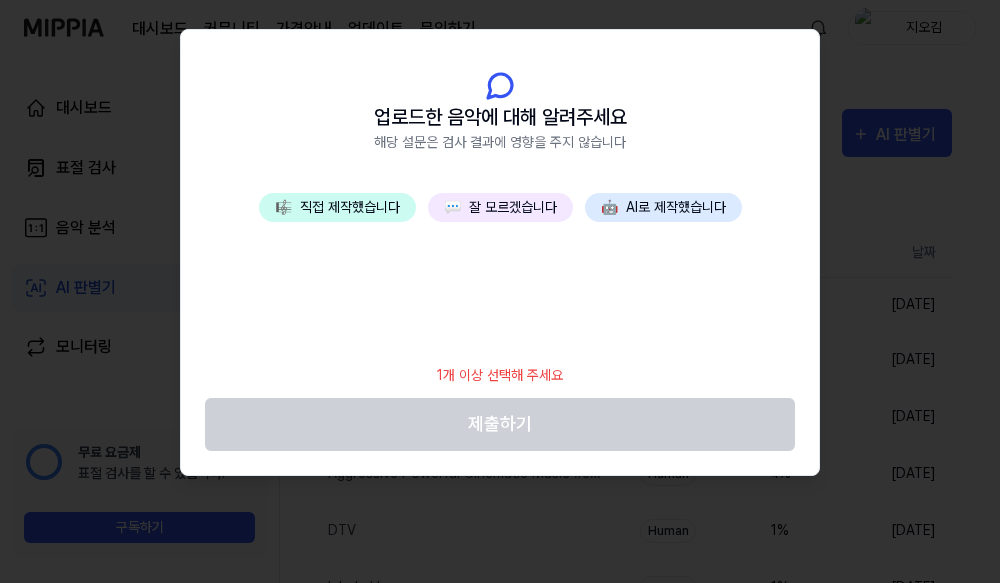 click on "💬 잘 모르겠습니다" at bounding box center (500, 207) 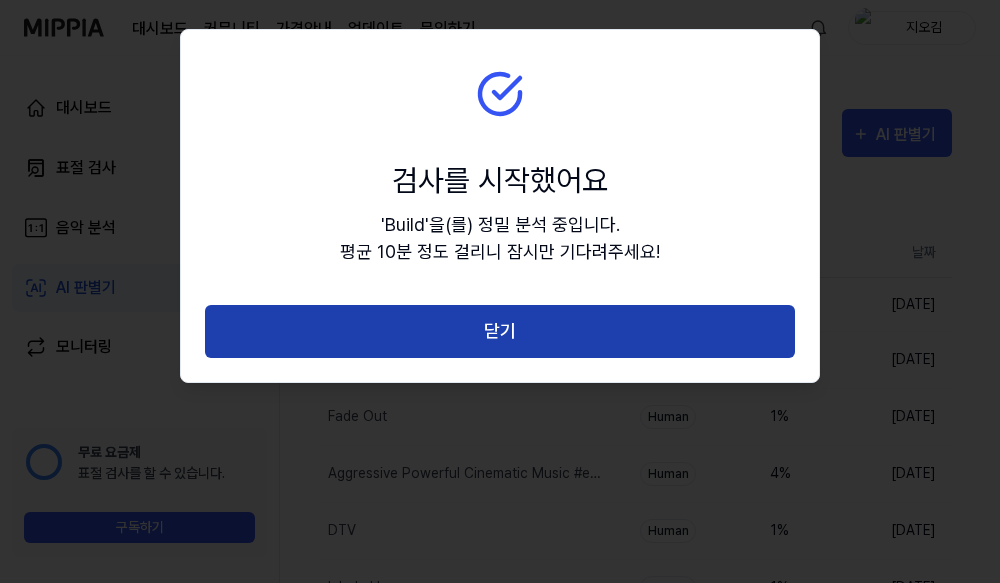 click on "닫기" at bounding box center (500, 331) 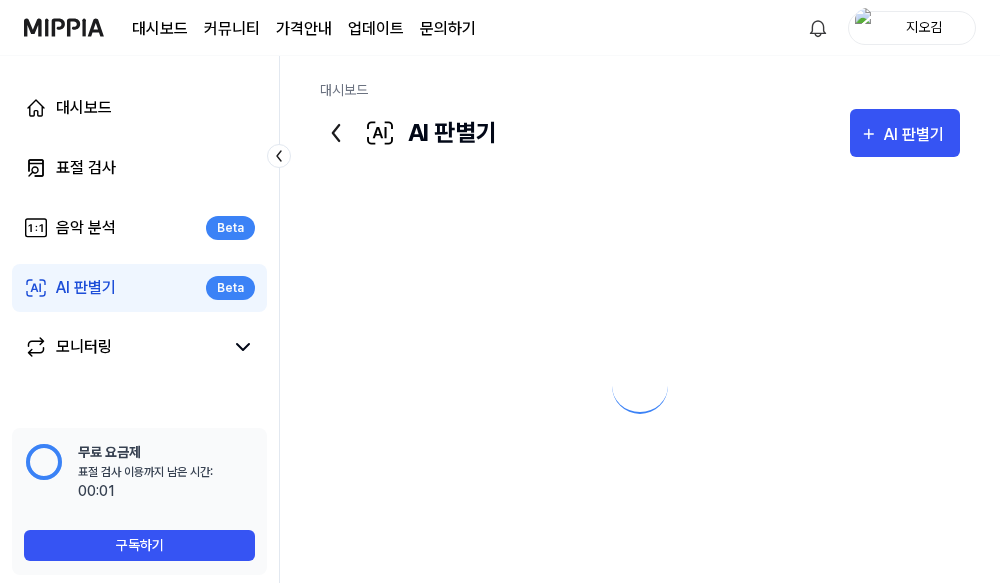 scroll, scrollTop: 0, scrollLeft: 0, axis: both 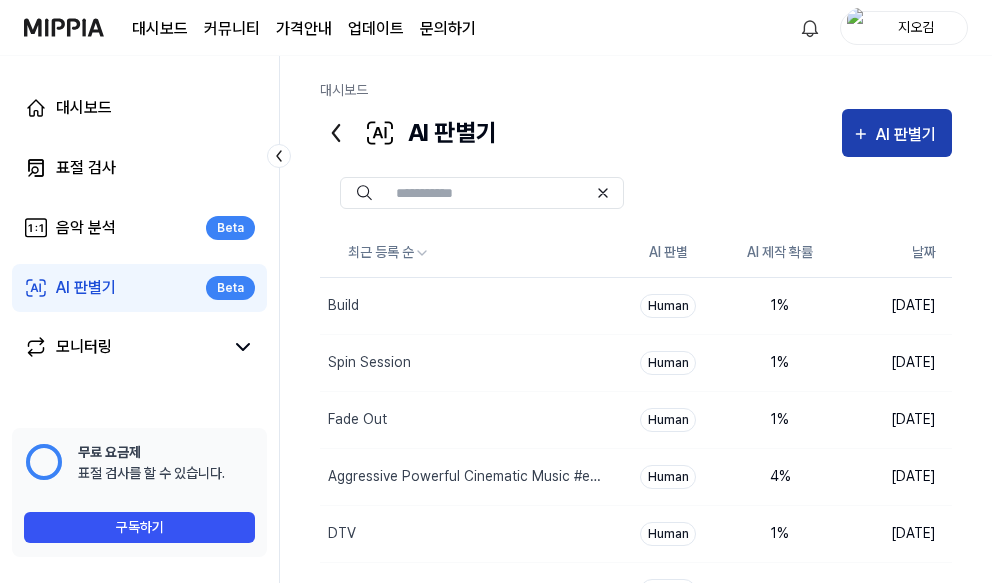 click on "AI 판별기" at bounding box center [909, 135] 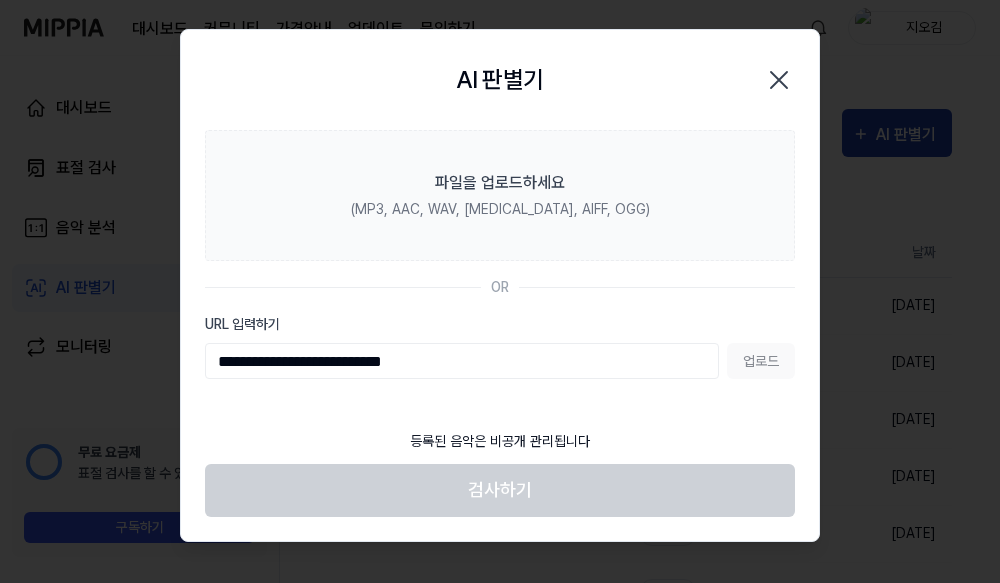 type on "**********" 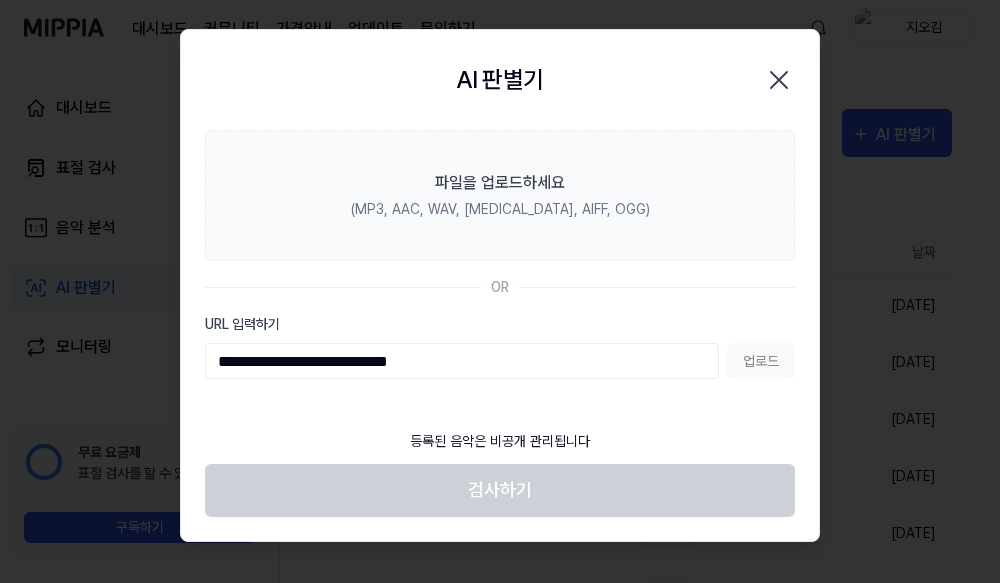 click on "업로드" at bounding box center [761, 361] 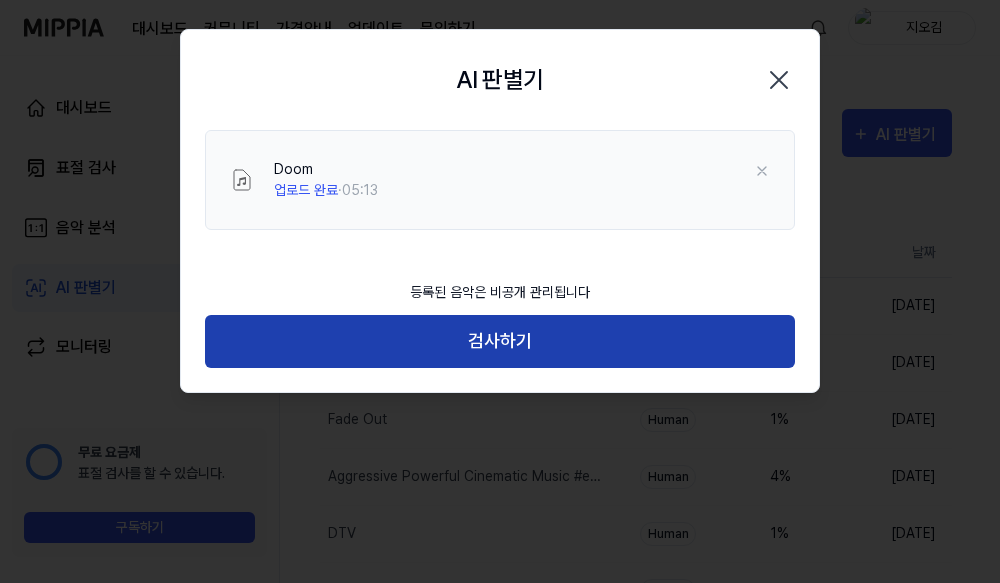 click on "검사하기" at bounding box center [500, 341] 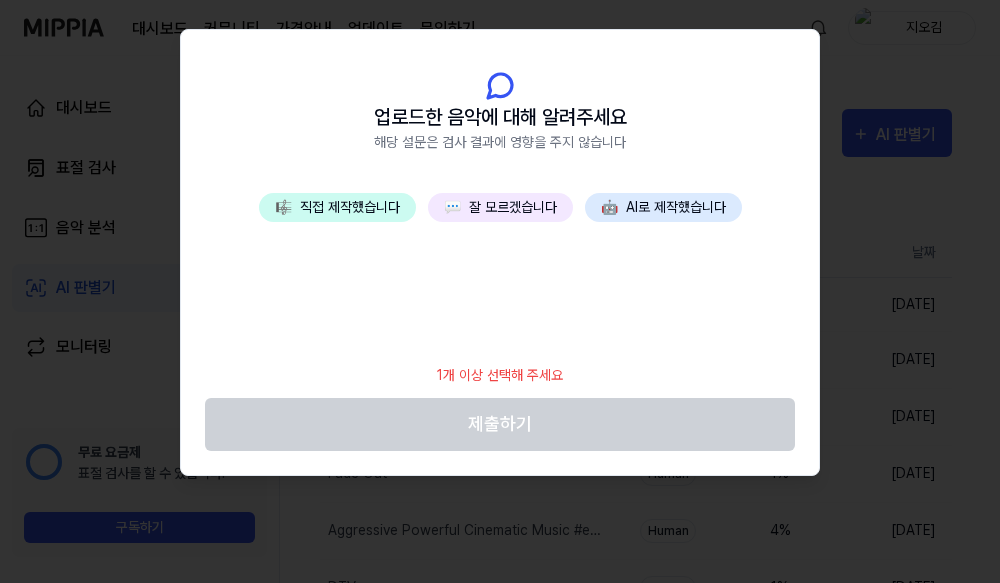 click on "💬 잘 모르겠습니다" at bounding box center [500, 207] 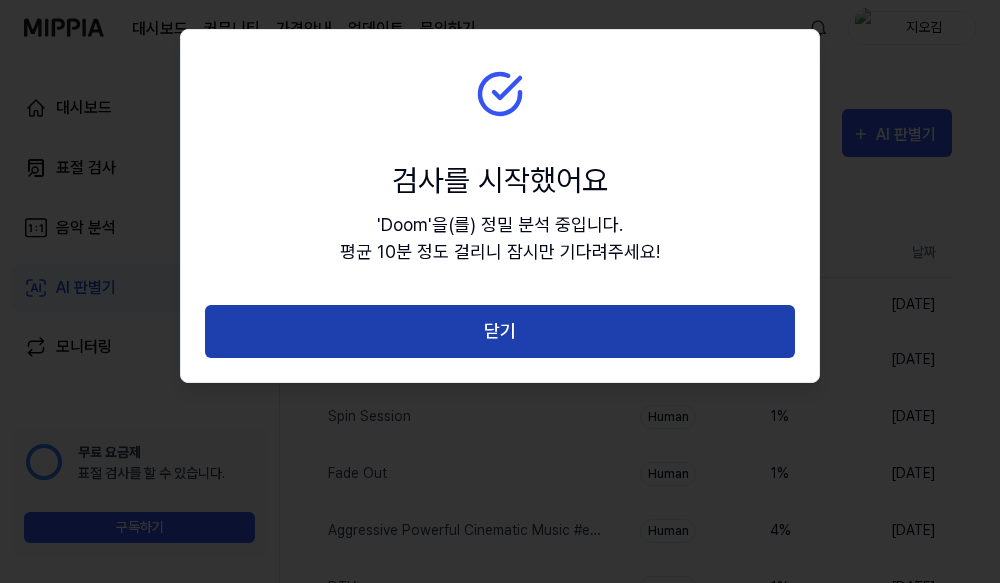 click on "닫기" at bounding box center [500, 331] 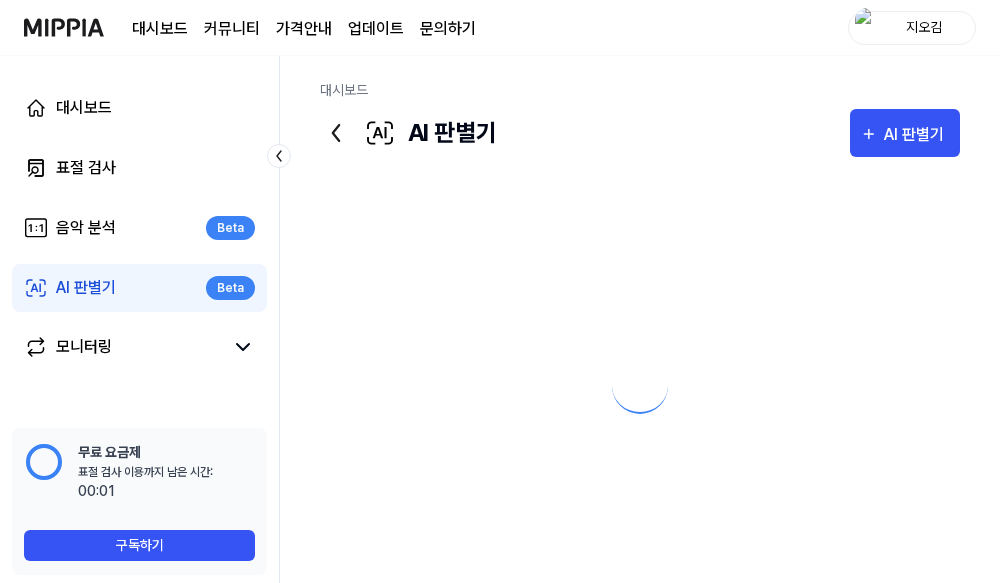 scroll, scrollTop: 0, scrollLeft: 0, axis: both 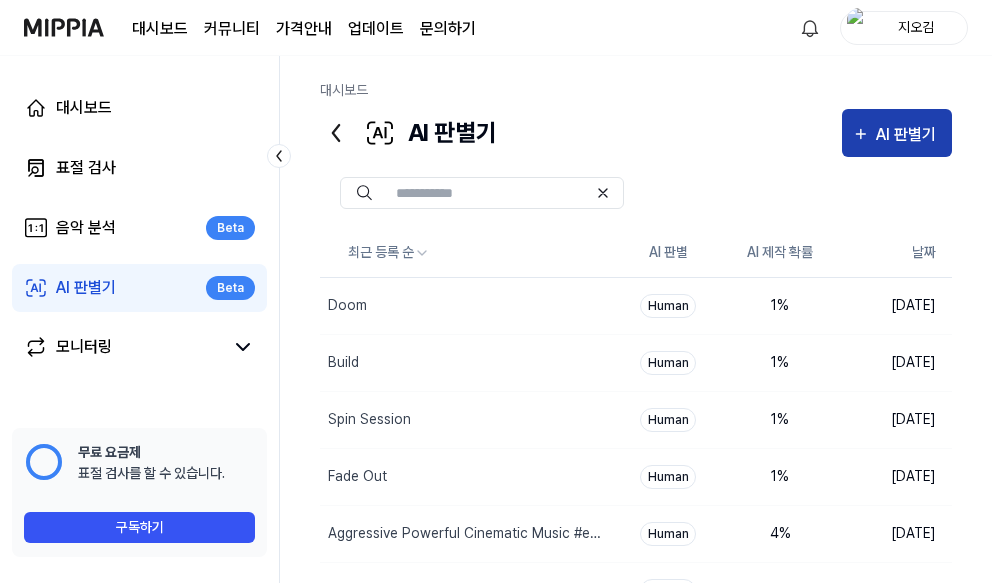 click on "AI 판별기" at bounding box center (909, 135) 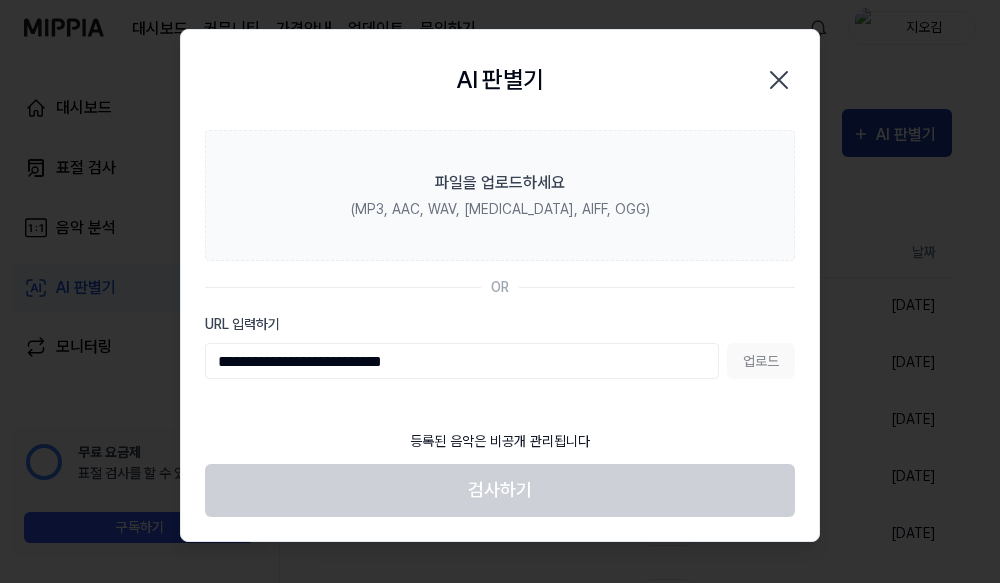 type on "**********" 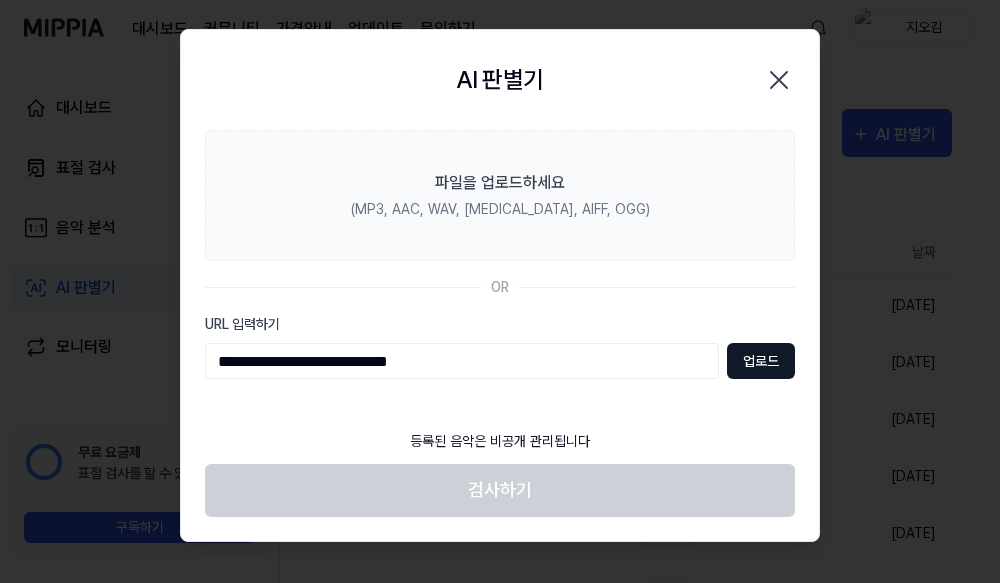 click on "업로드" at bounding box center (761, 361) 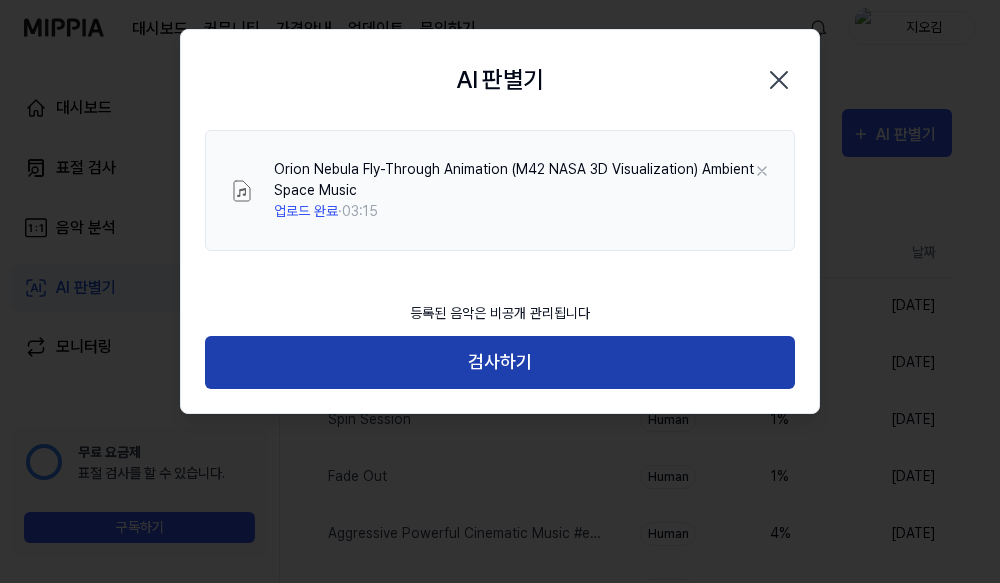 click on "검사하기" at bounding box center [500, 362] 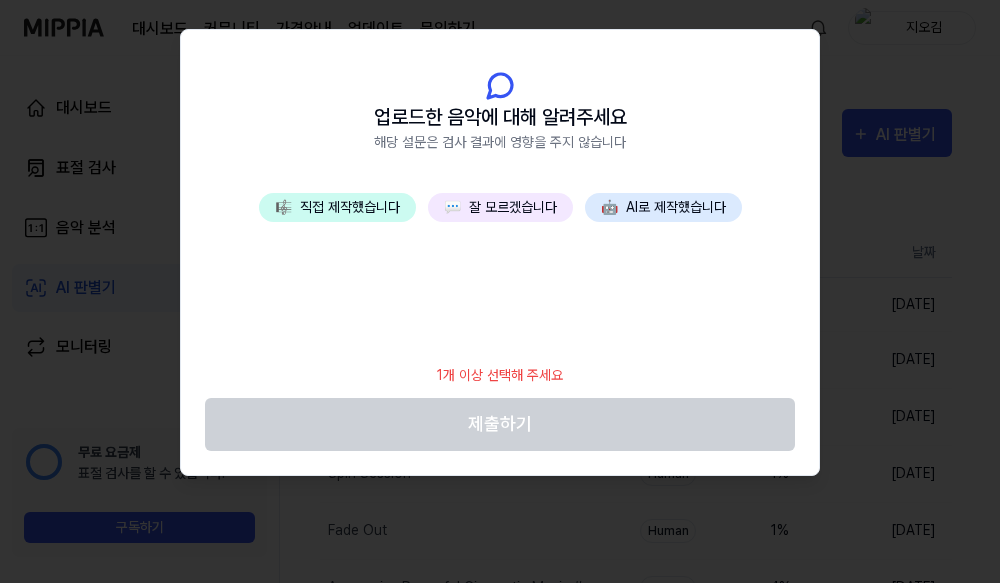 click on "💬 잘 모르겠습니다" at bounding box center [500, 207] 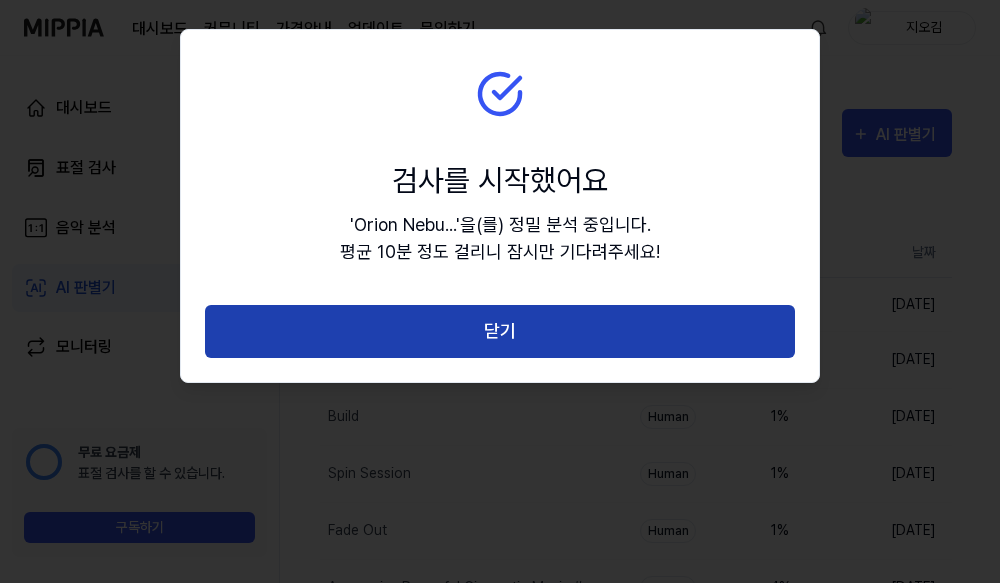 click on "닫기" at bounding box center [500, 331] 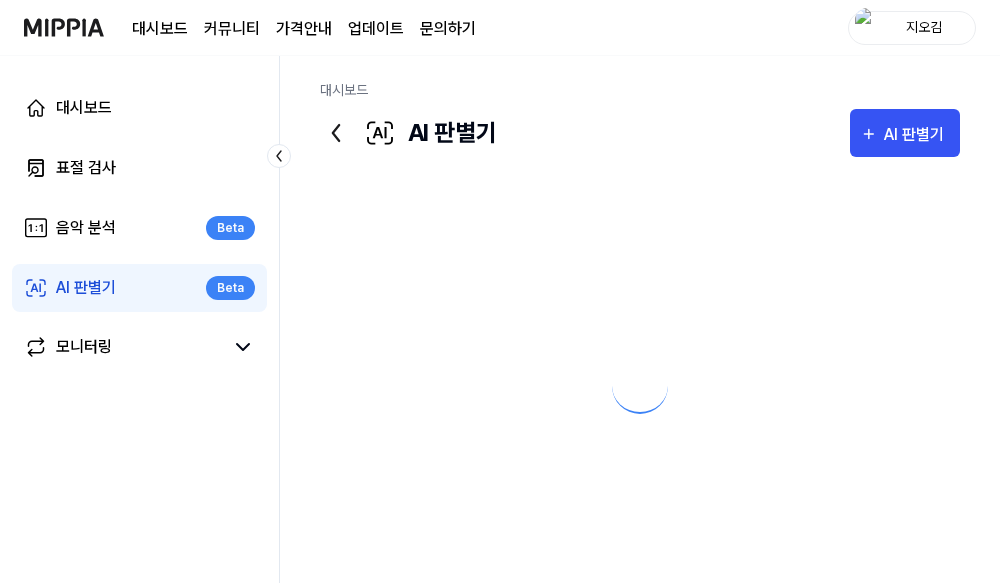 scroll, scrollTop: 0, scrollLeft: 0, axis: both 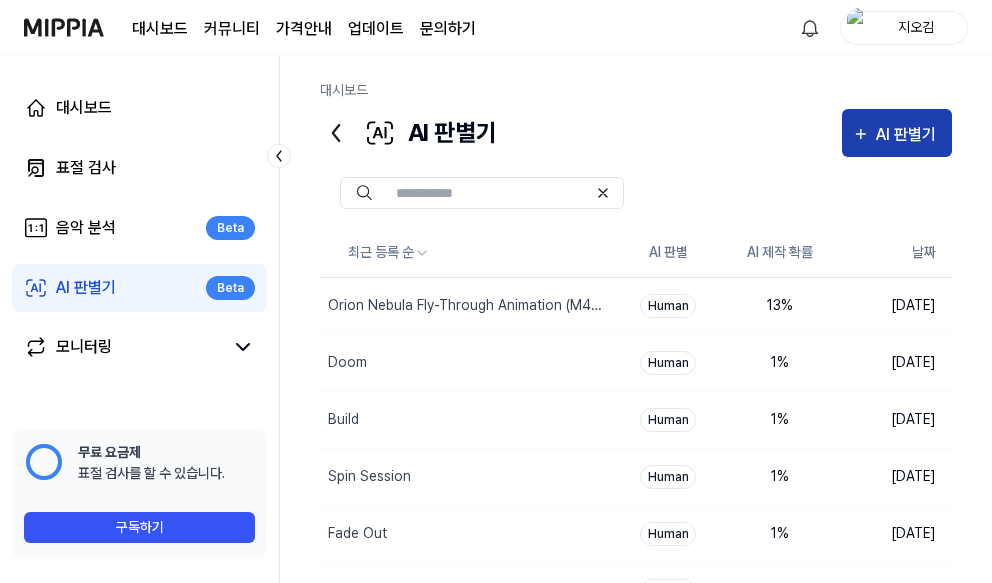 click on "AI 판별기" at bounding box center (909, 135) 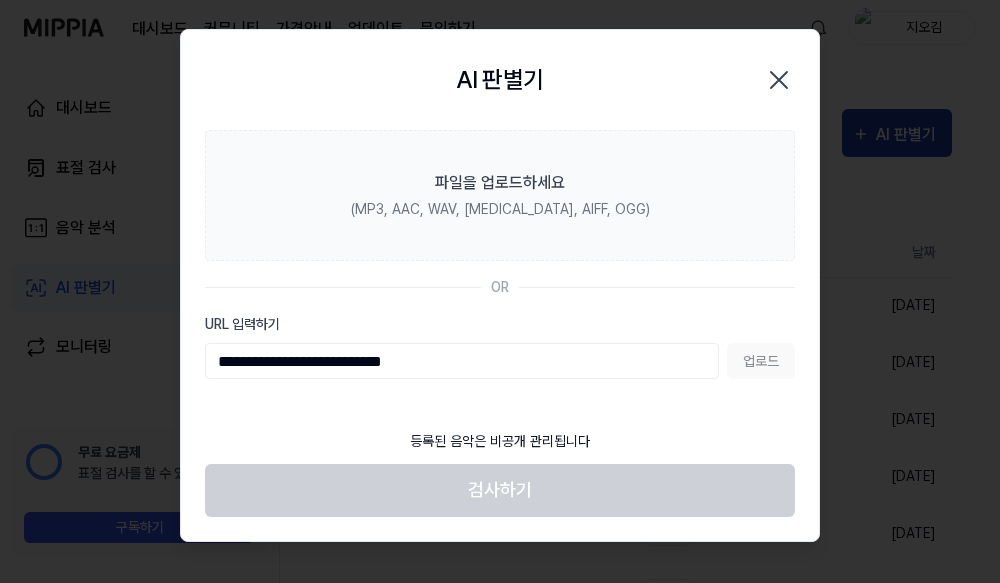 type on "**********" 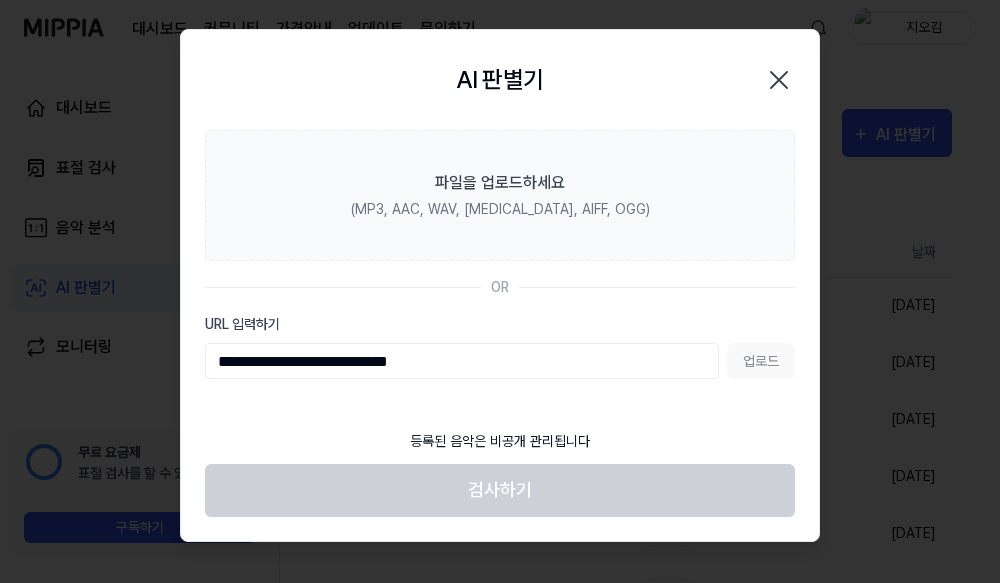 click on "업로드" at bounding box center (761, 361) 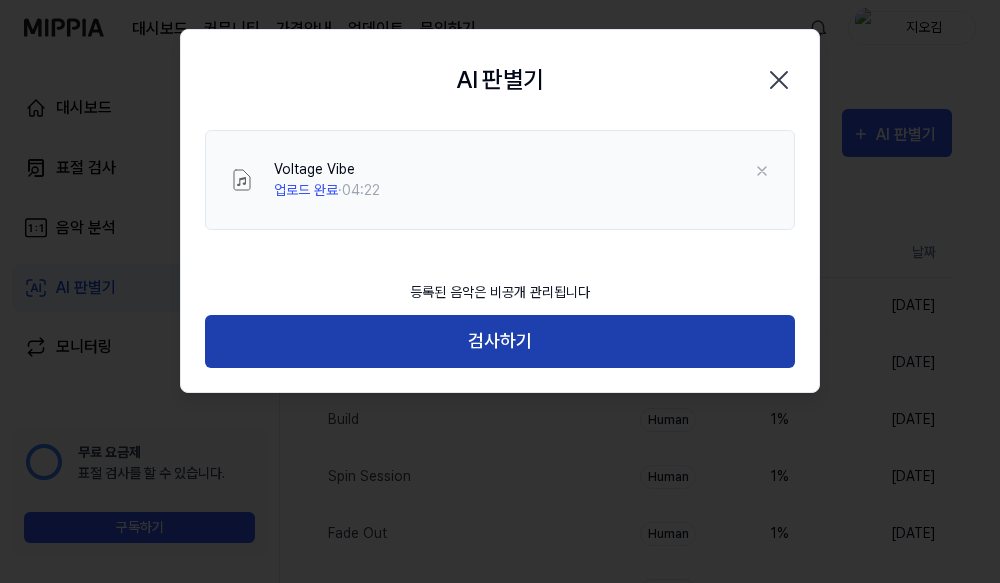 click on "검사하기" at bounding box center [500, 341] 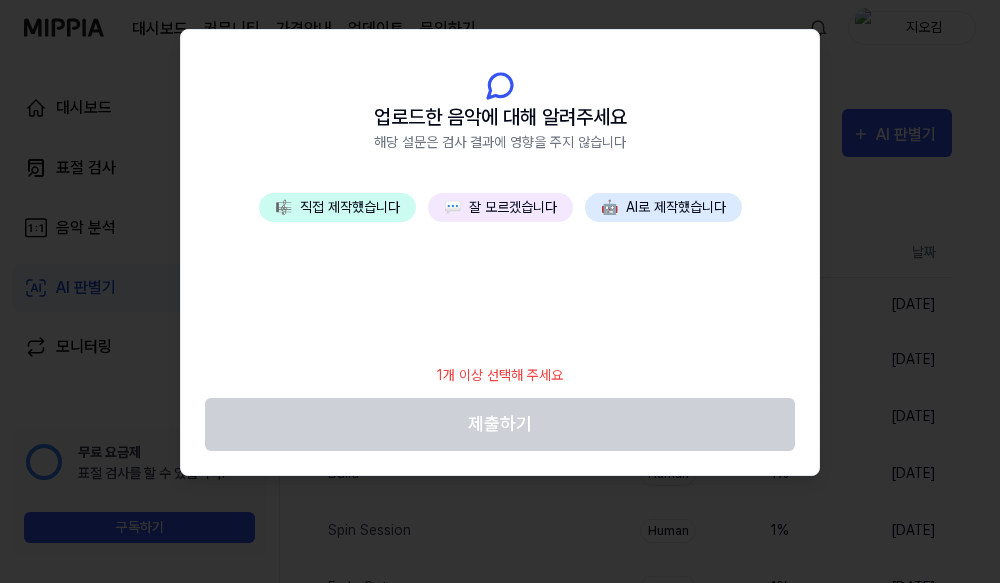 click on "💬 잘 모르겠습니다" at bounding box center [500, 207] 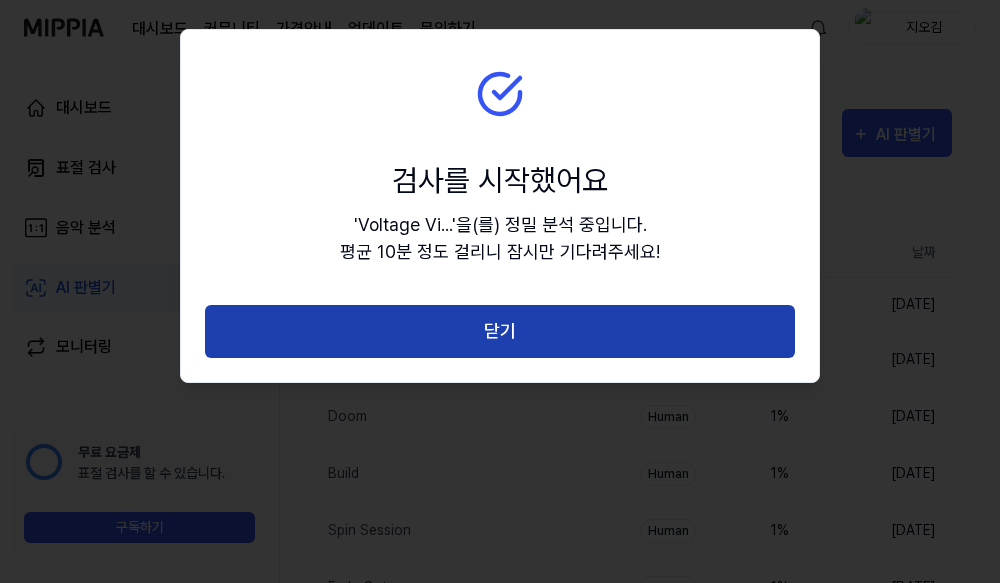 click on "닫기" at bounding box center [500, 331] 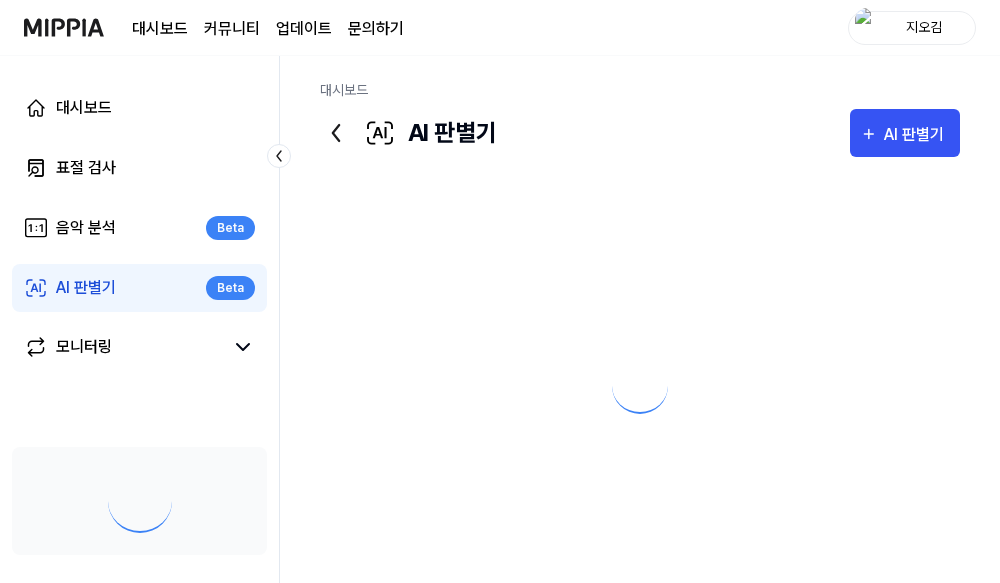 scroll, scrollTop: 0, scrollLeft: 0, axis: both 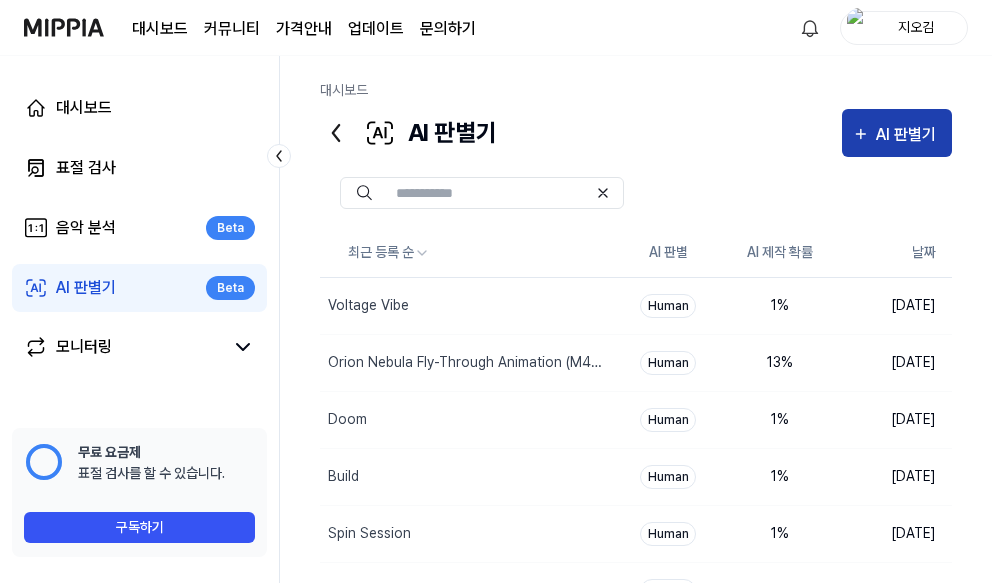 click on "AI 판별기" at bounding box center (909, 135) 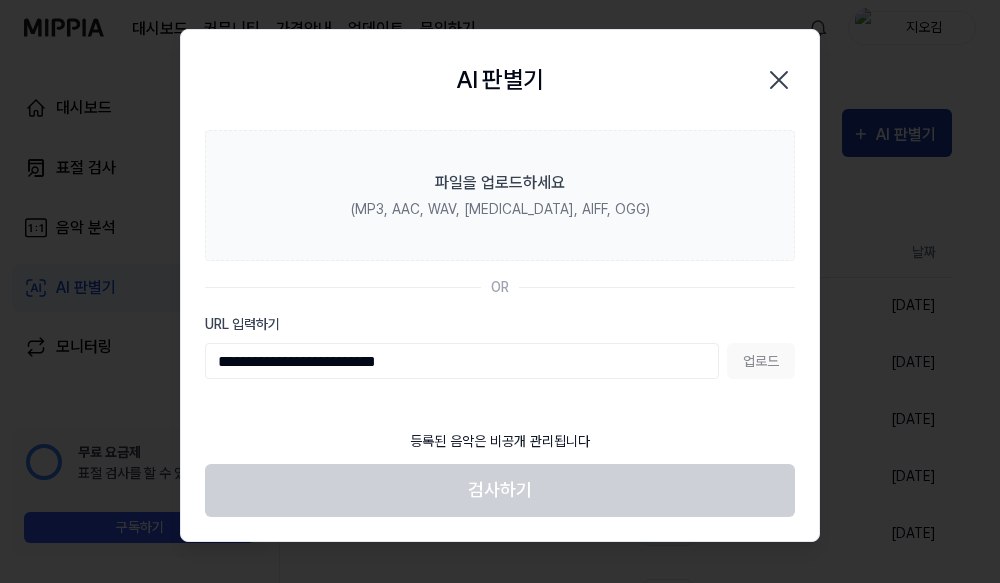 type on "**********" 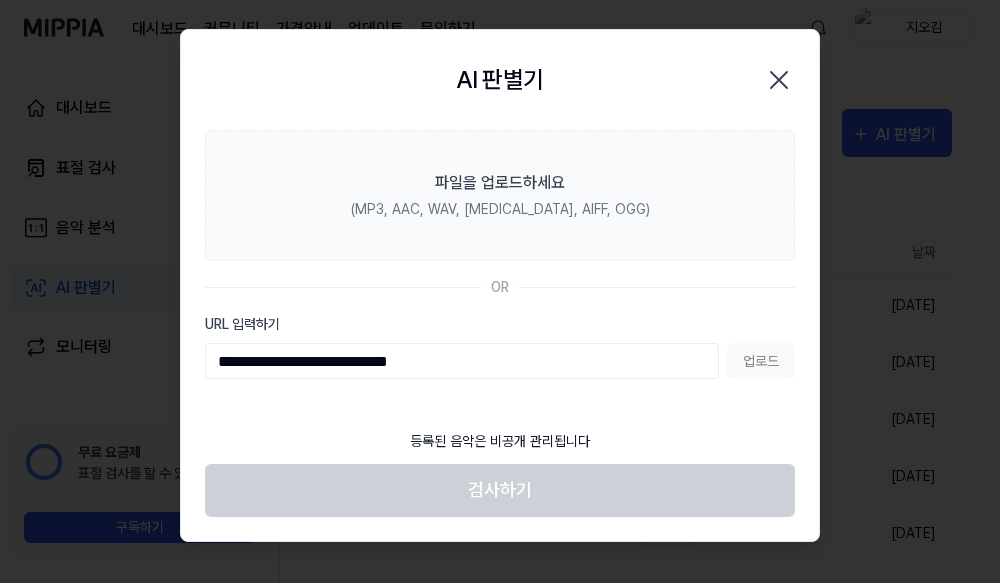 click on "업로드" at bounding box center (761, 361) 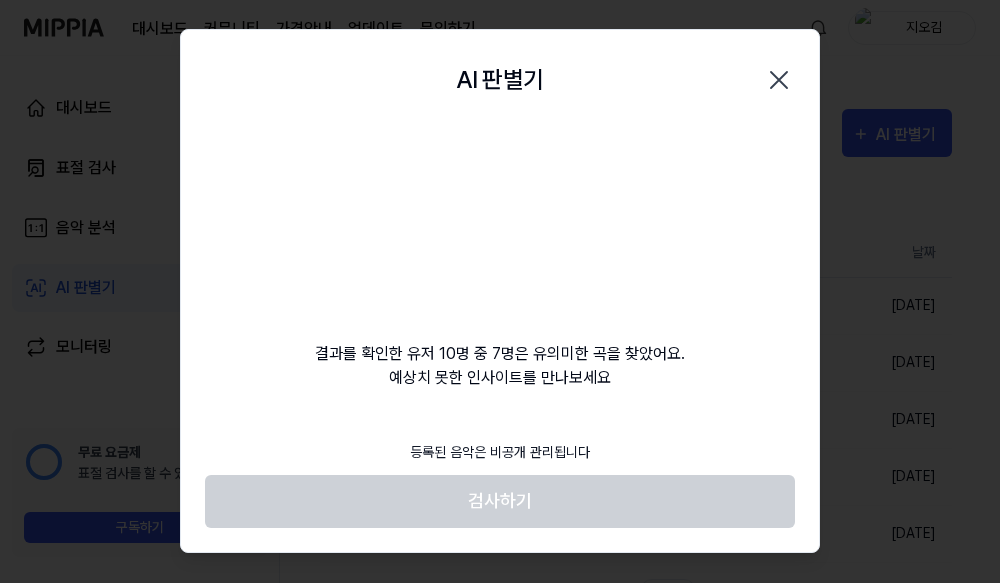 click on "검사하기" at bounding box center (500, 501) 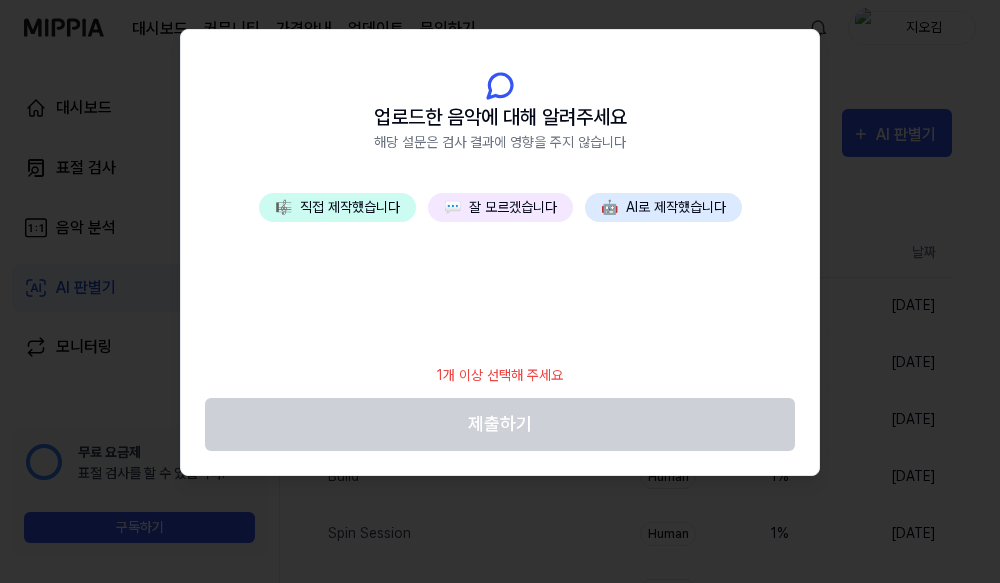 click on "💬 잘 모르겠습니다" at bounding box center [500, 207] 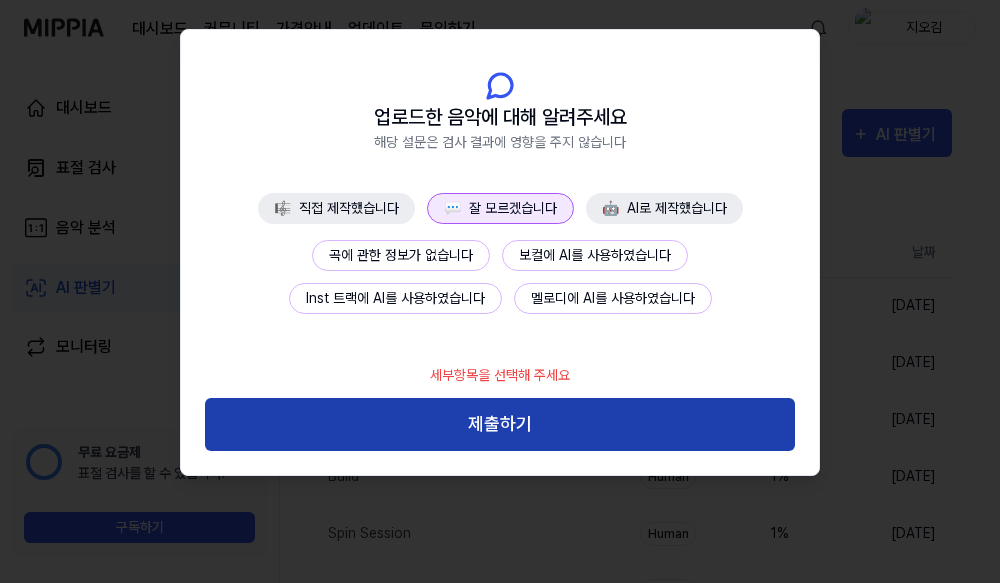 click on "제출하기" at bounding box center (500, 424) 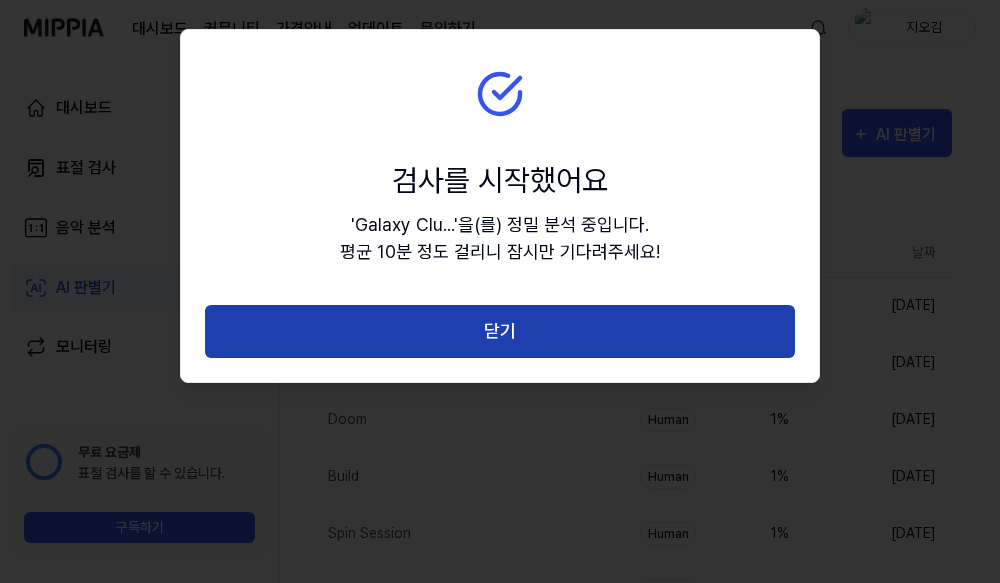 click on "닫기" at bounding box center (500, 331) 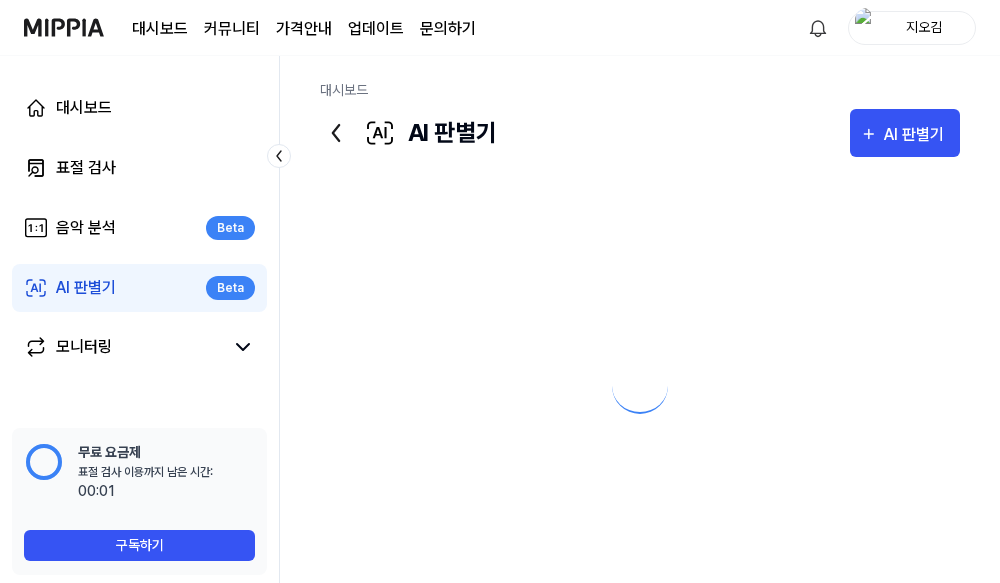 scroll, scrollTop: 0, scrollLeft: 0, axis: both 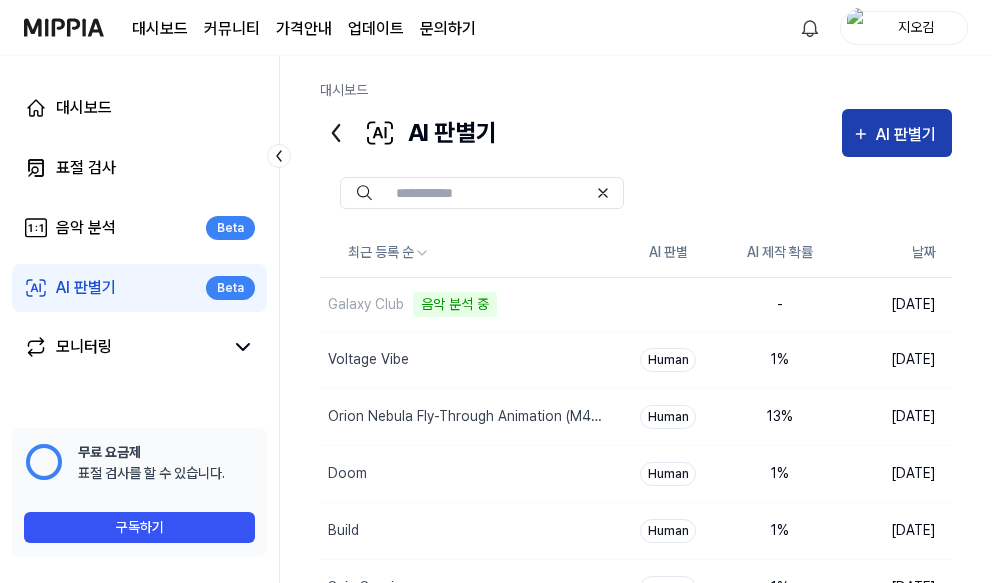 click on "AI 판별기" at bounding box center (909, 135) 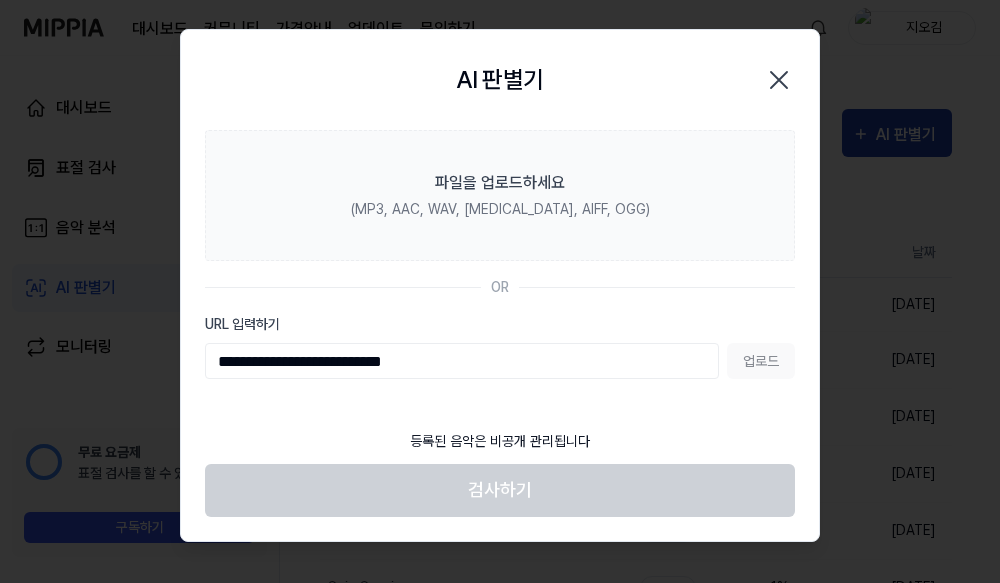 type on "**********" 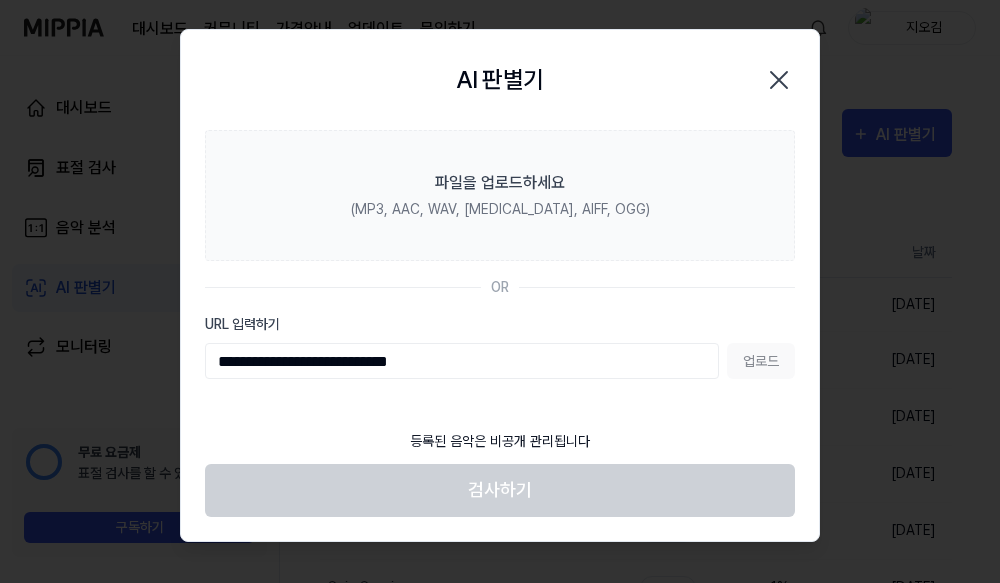 click on "업로드" at bounding box center [761, 361] 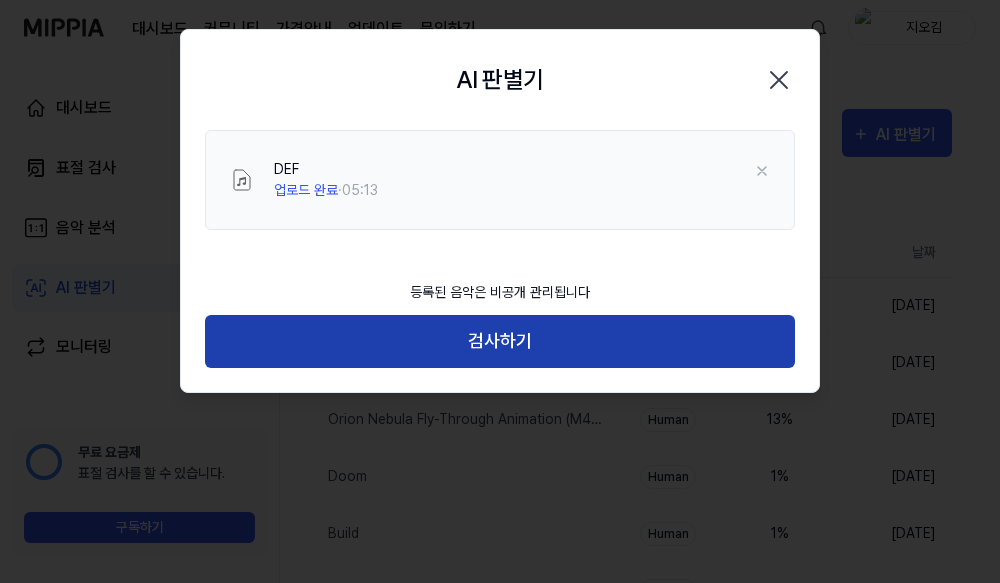 click on "검사하기" at bounding box center (500, 341) 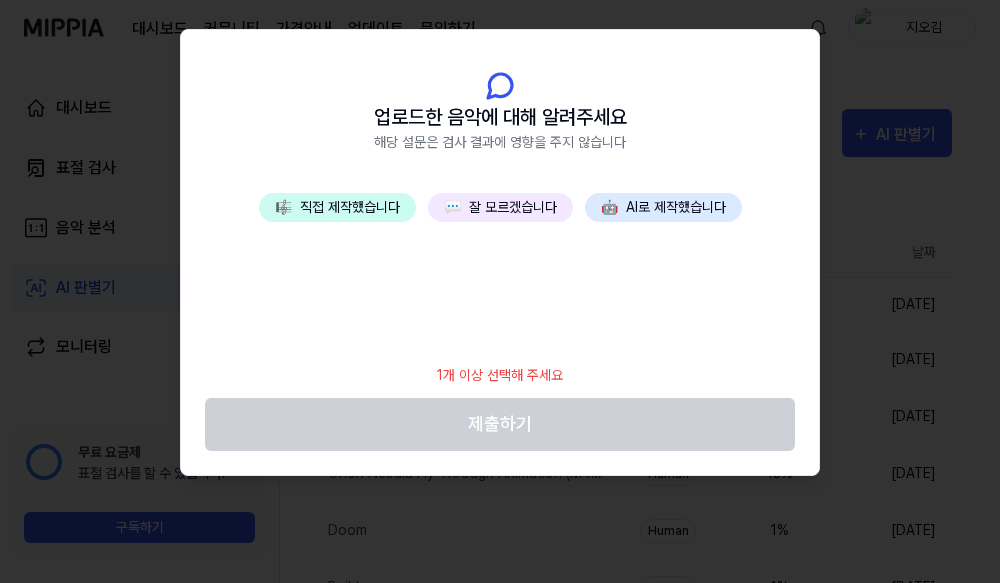 click on "💬 잘 모르겠습니다" at bounding box center (500, 207) 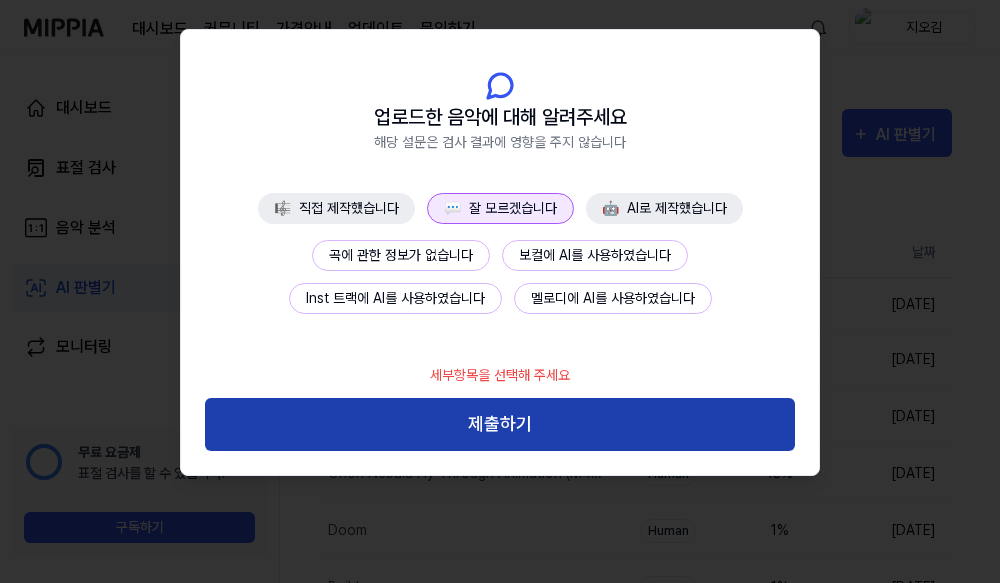 click on "제출하기" at bounding box center [500, 424] 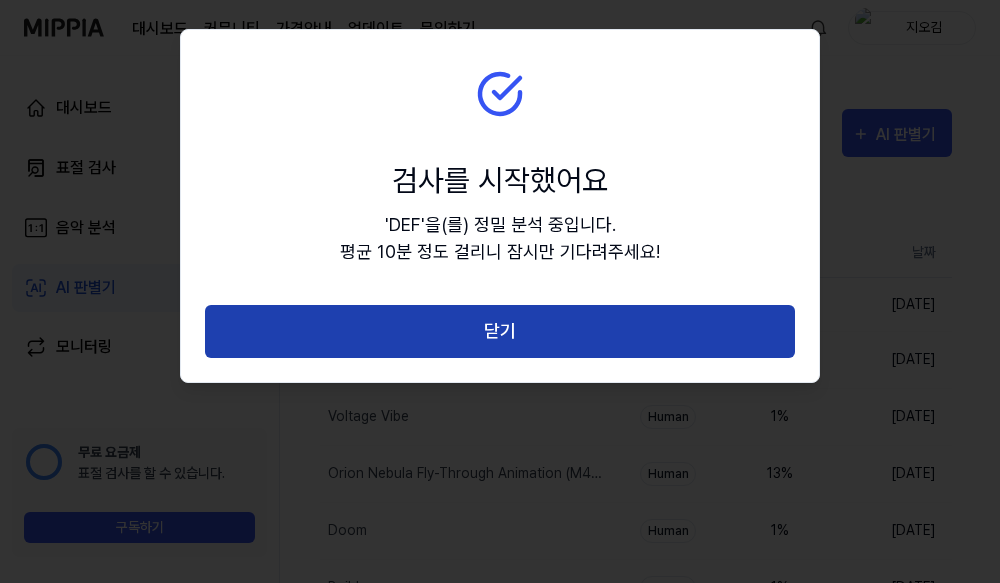 click on "닫기" at bounding box center [500, 331] 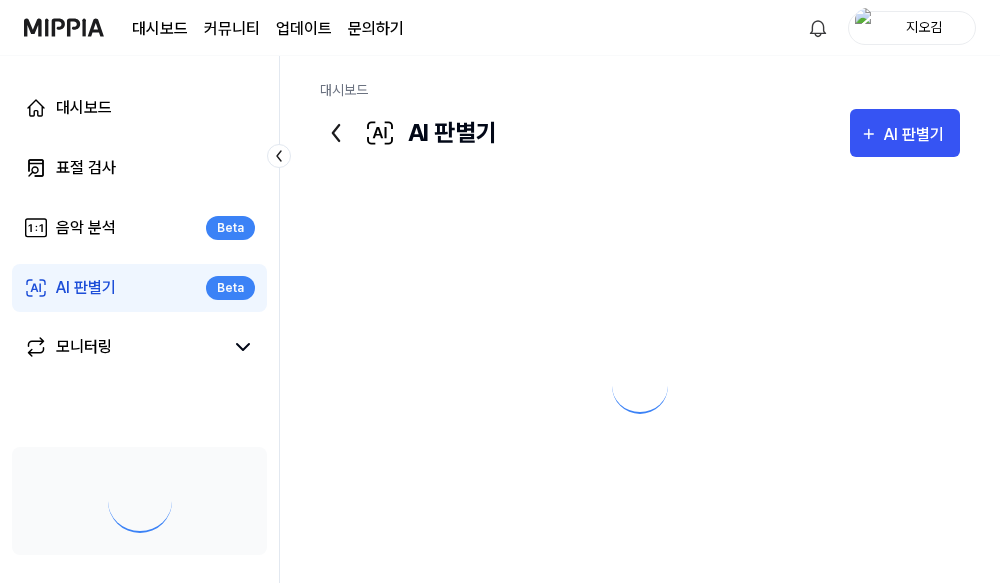 scroll, scrollTop: 0, scrollLeft: 0, axis: both 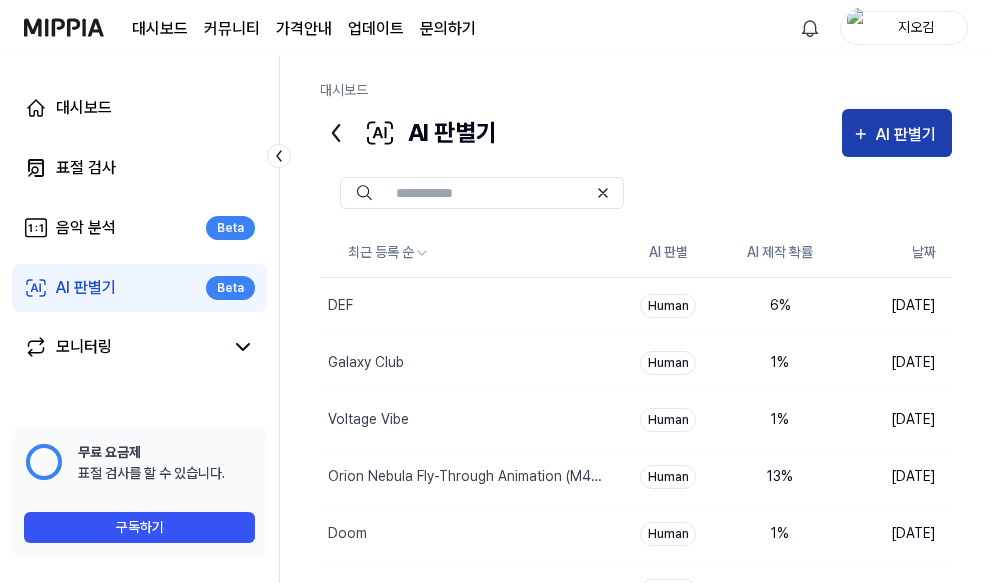 click on "AI 판별기" at bounding box center [909, 135] 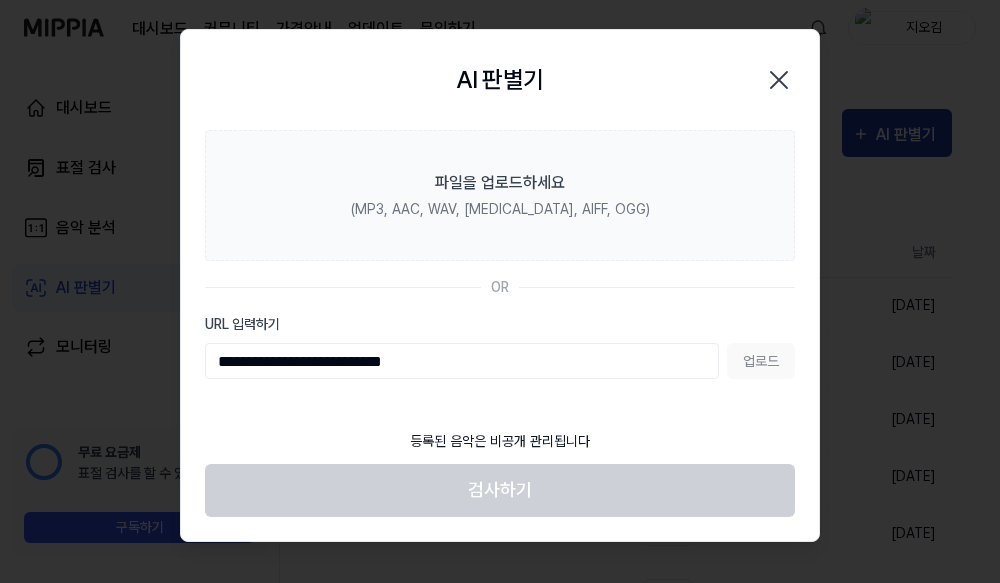 type on "**********" 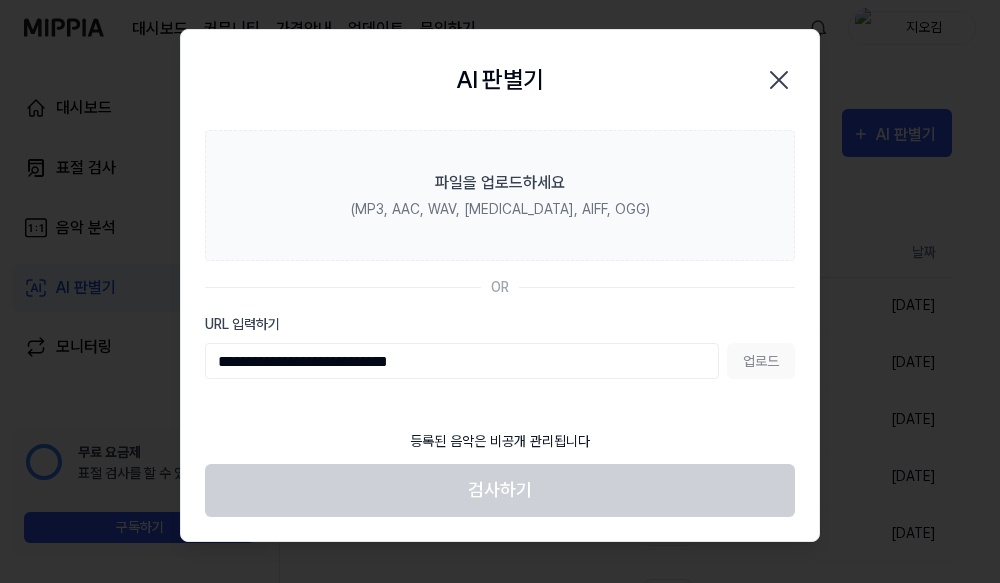 click on "업로드" at bounding box center (761, 361) 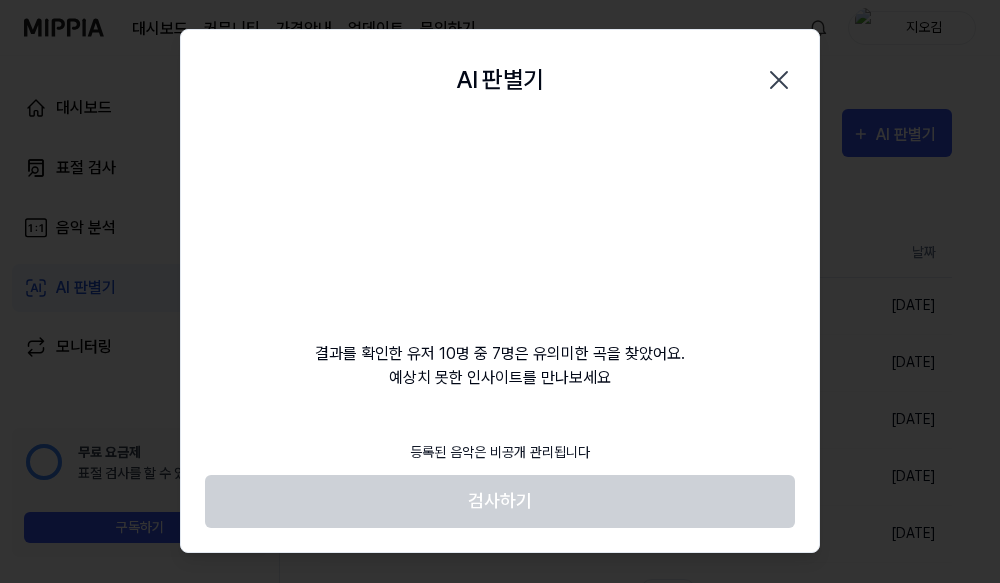 click on "검사하기" at bounding box center [500, 501] 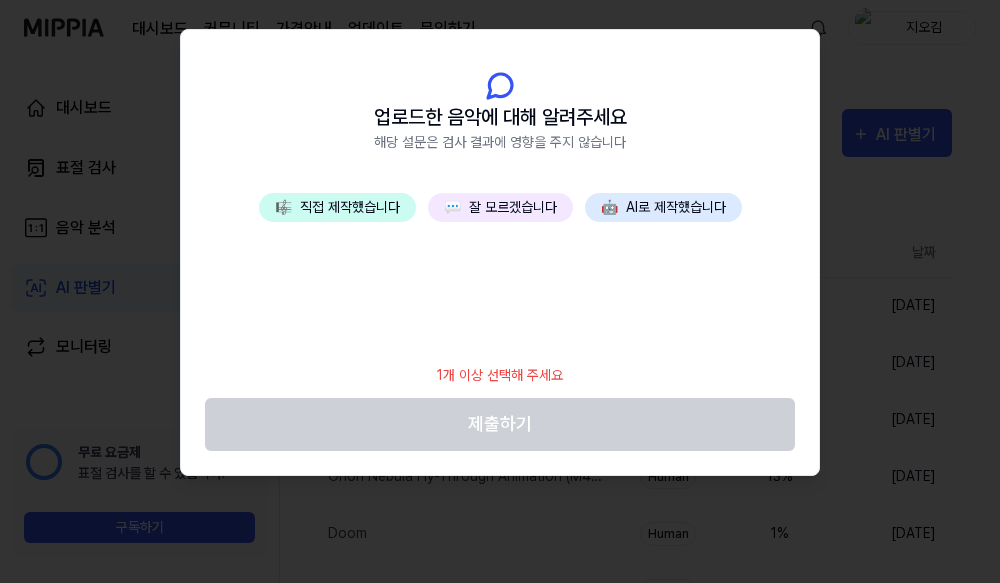 click on "💬 잘 모르겠습니다" at bounding box center [500, 207] 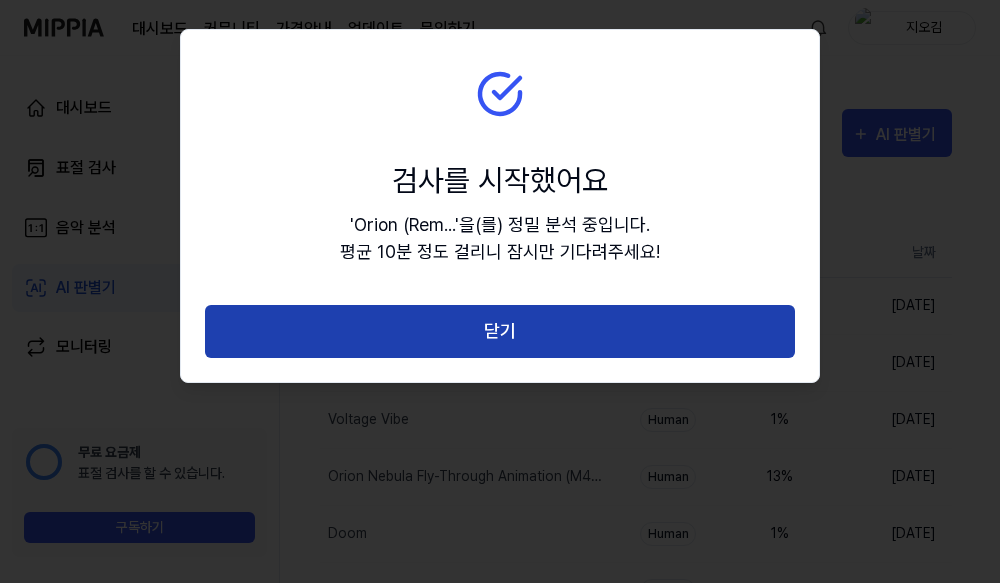 click on "닫기" at bounding box center (500, 331) 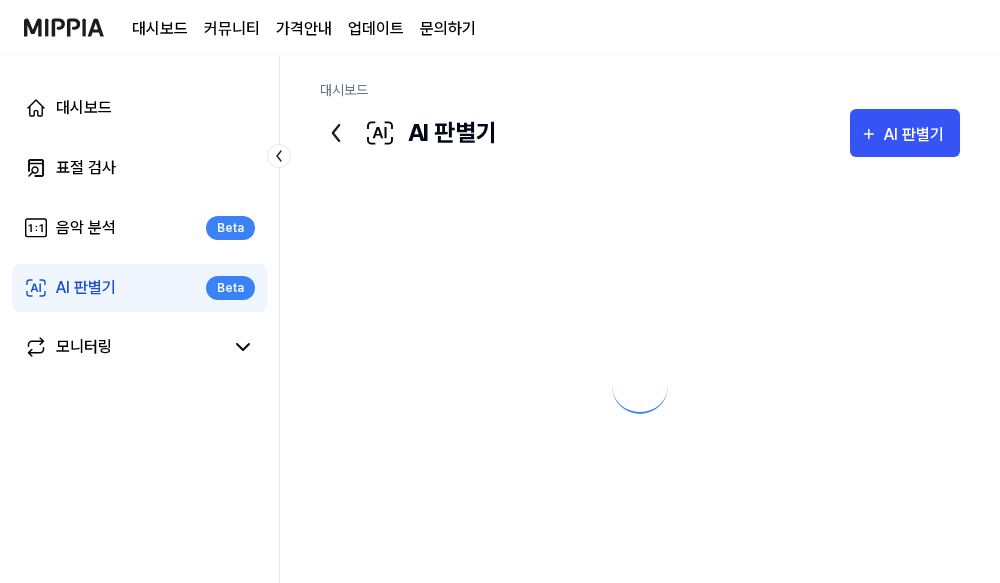 scroll, scrollTop: 0, scrollLeft: 0, axis: both 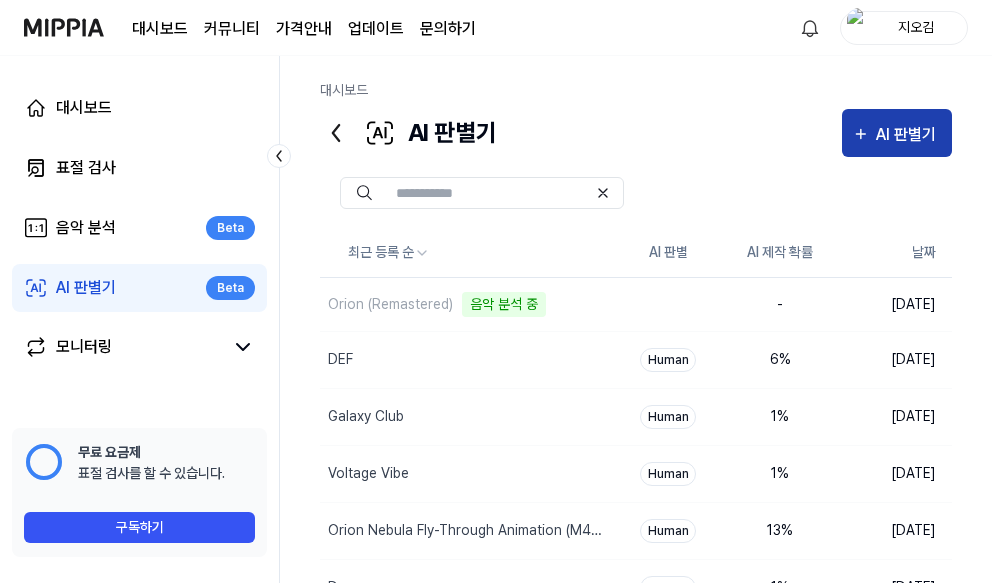 click on "AI 판별기" at bounding box center (909, 135) 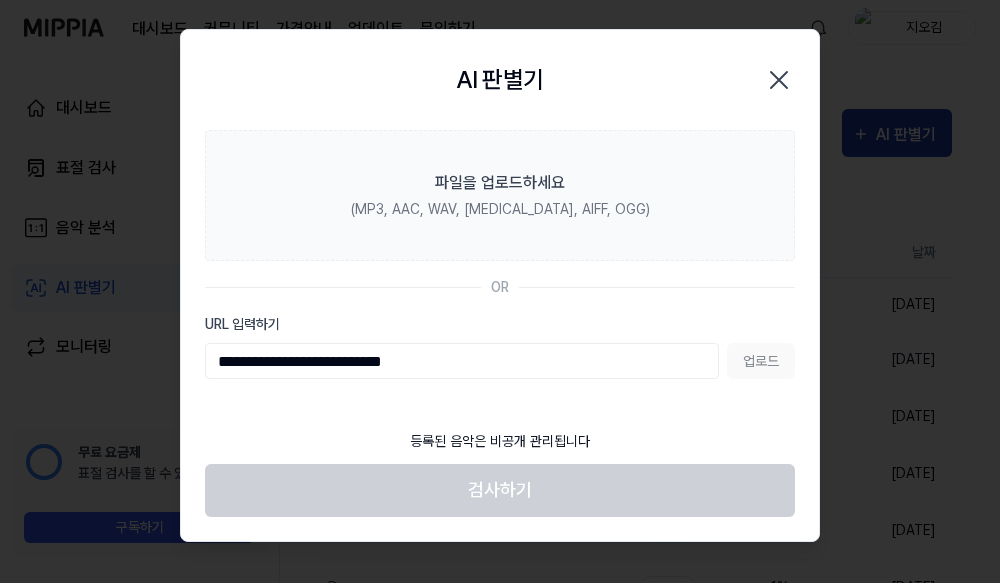 type on "**********" 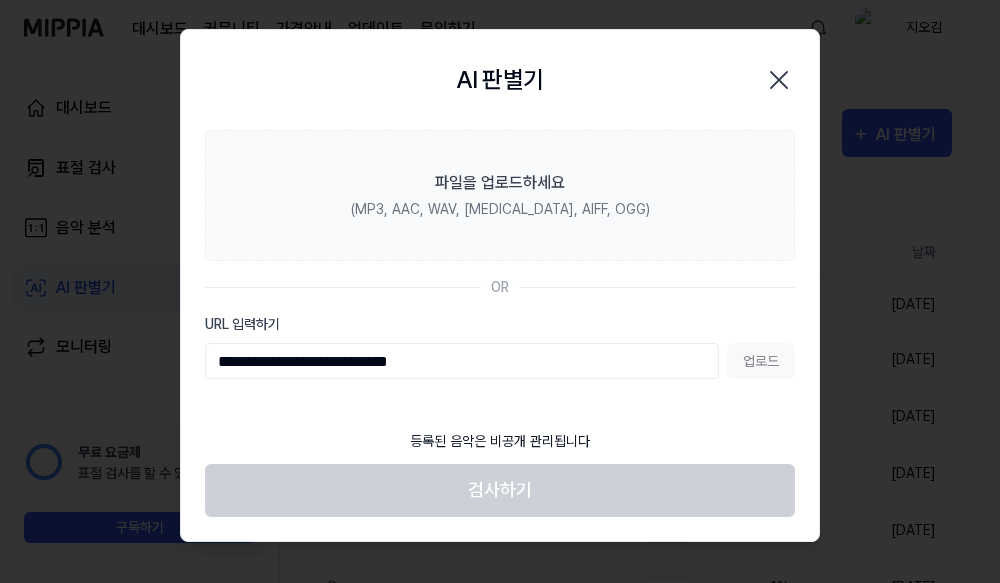 click on "업로드" at bounding box center (761, 361) 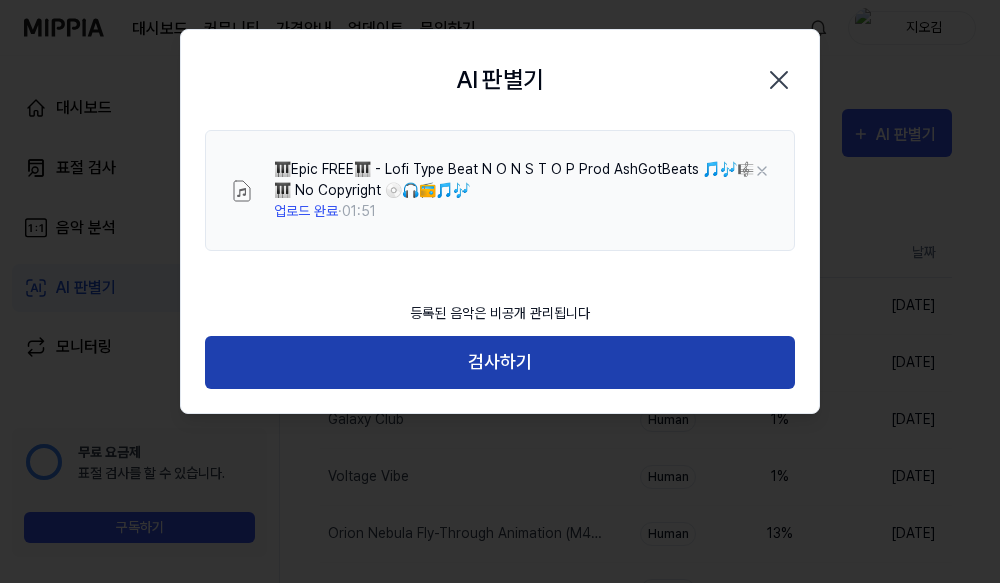 click on "검사하기" at bounding box center (500, 362) 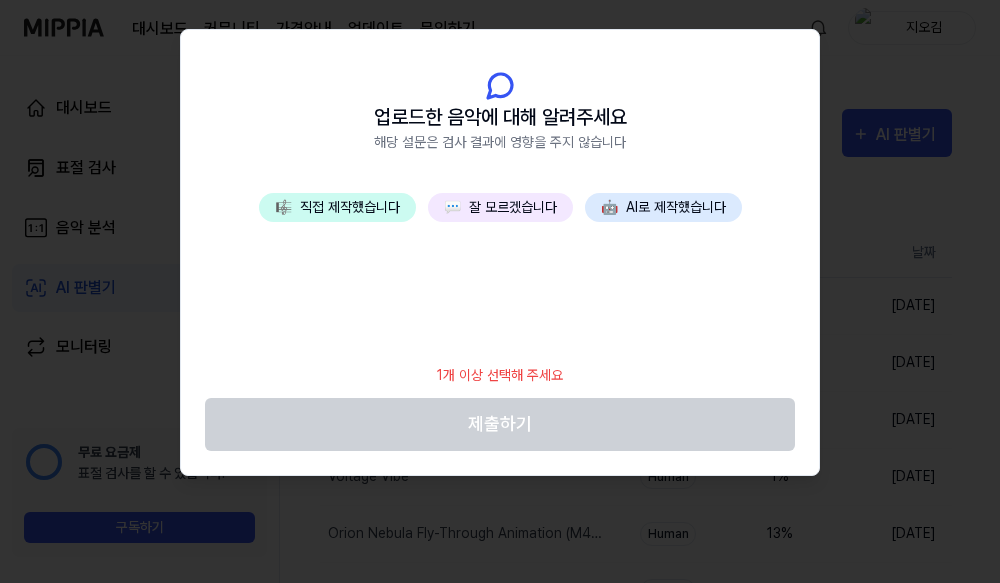 click on "💬 잘 모르겠습니다" at bounding box center (500, 207) 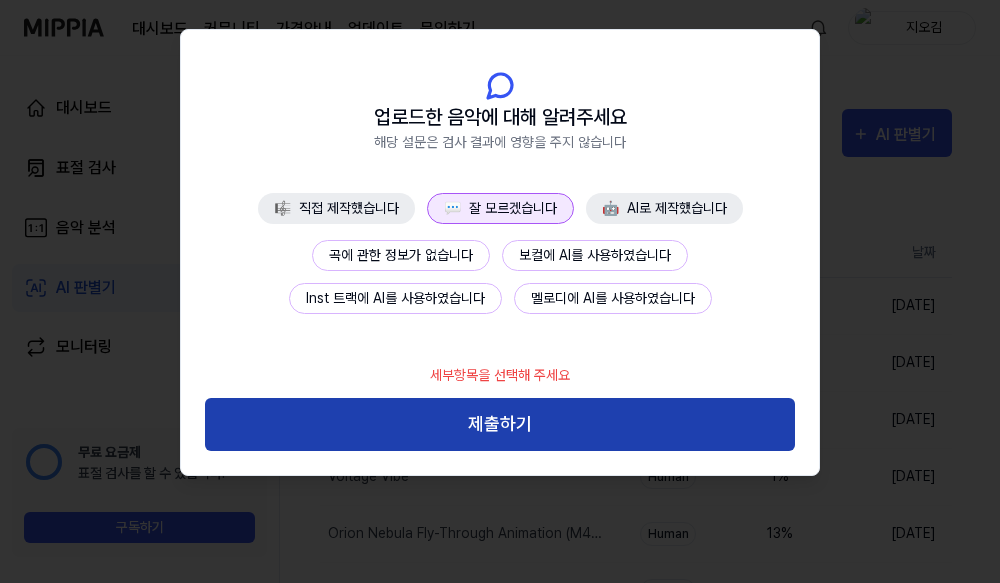 click on "제출하기" at bounding box center (500, 424) 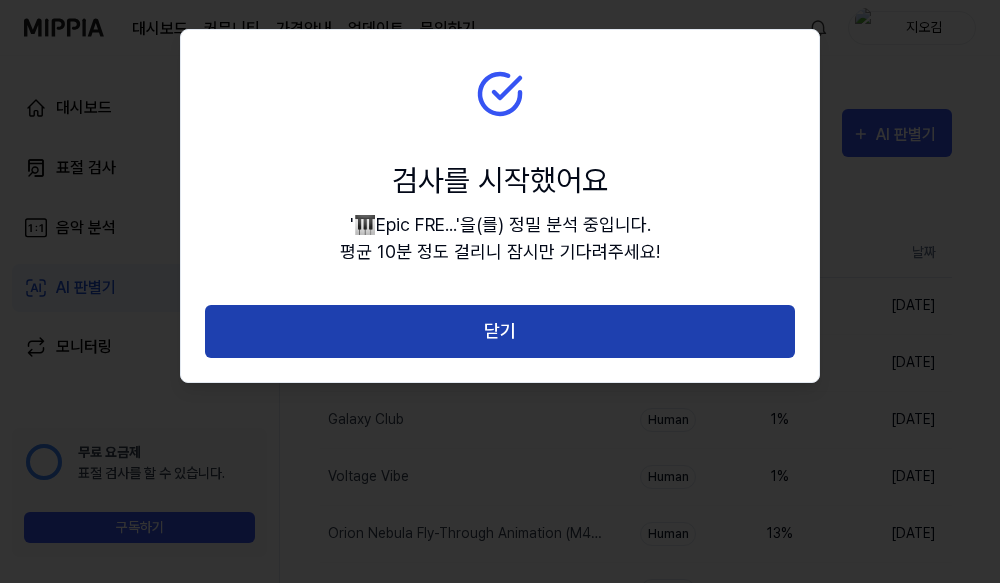 click on "닫기" at bounding box center [500, 331] 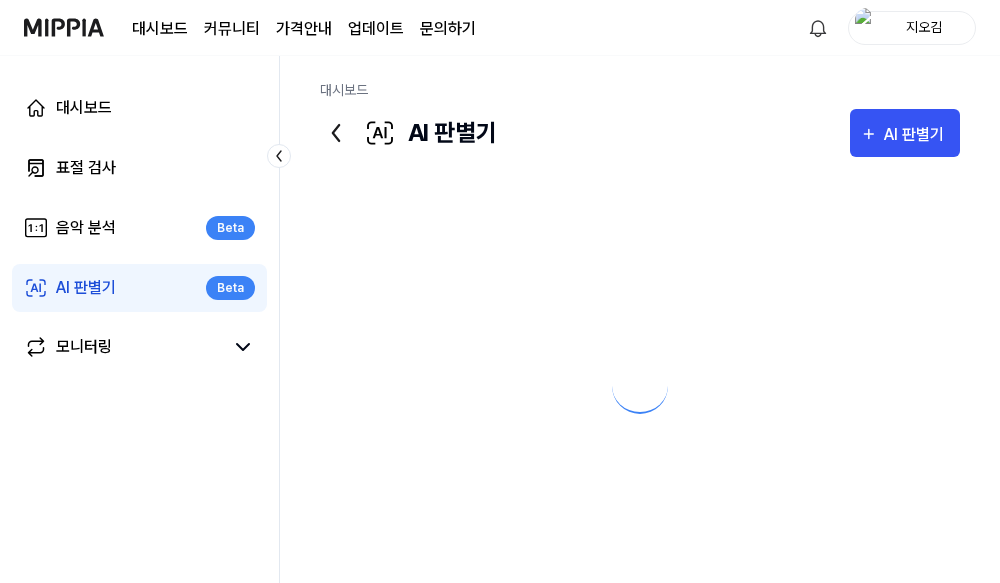 scroll, scrollTop: 0, scrollLeft: 0, axis: both 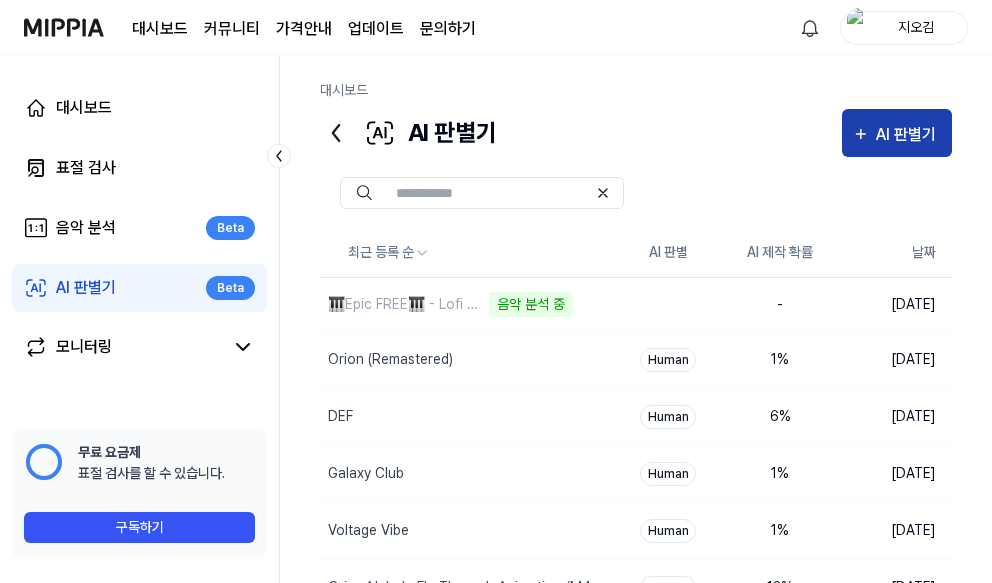 click on "AI 판별기" at bounding box center [909, 135] 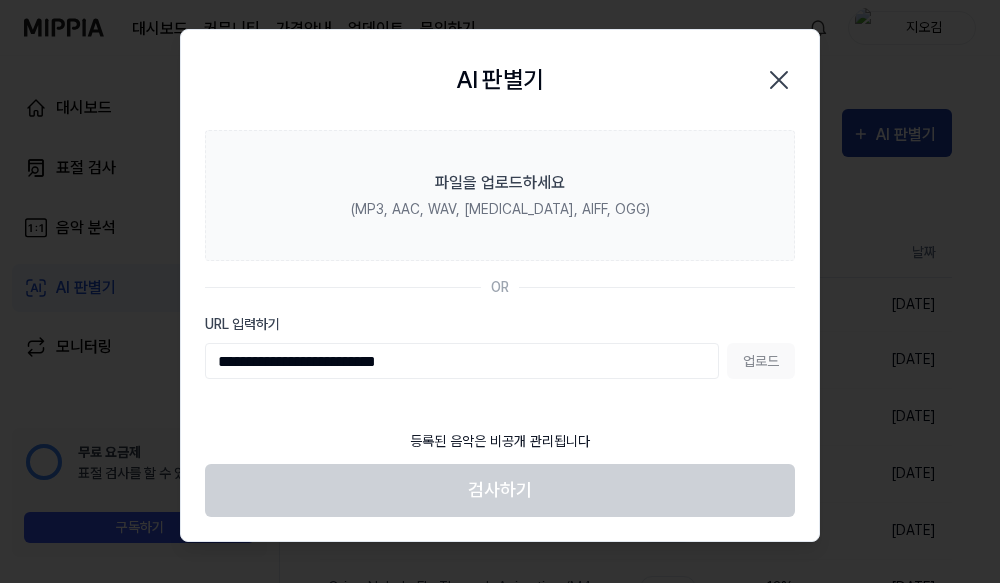 type on "**********" 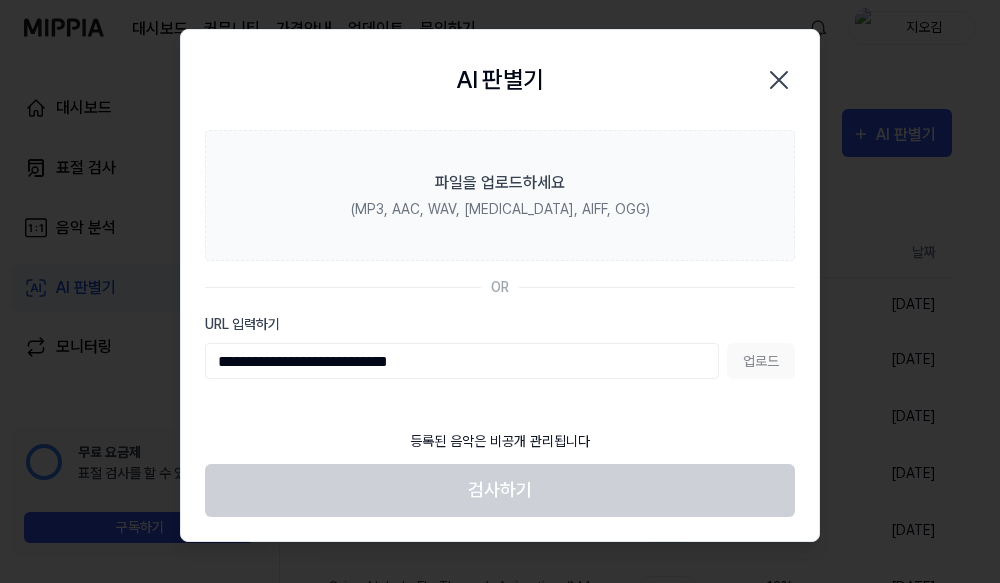 click on "업로드" at bounding box center [761, 361] 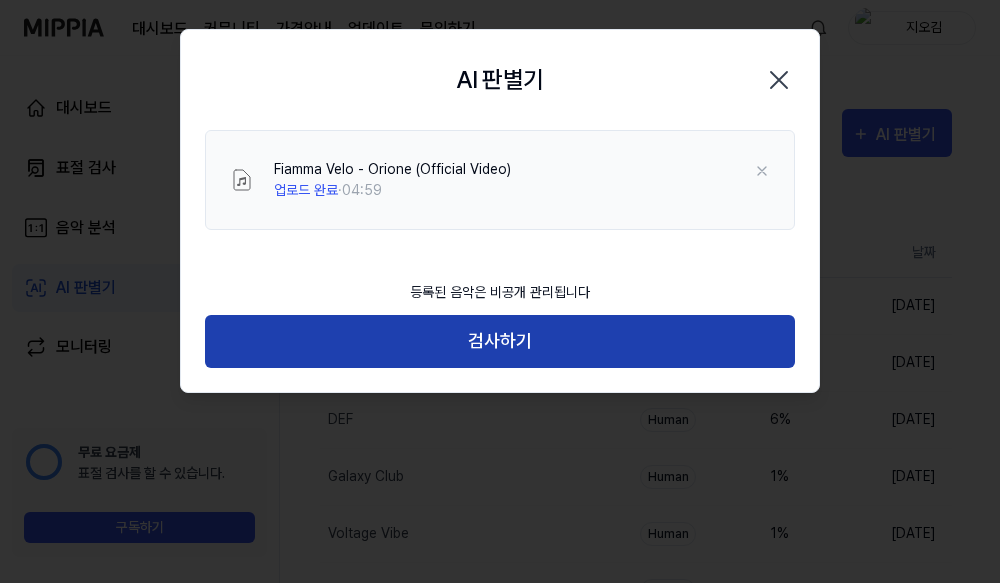 click on "검사하기" at bounding box center [500, 341] 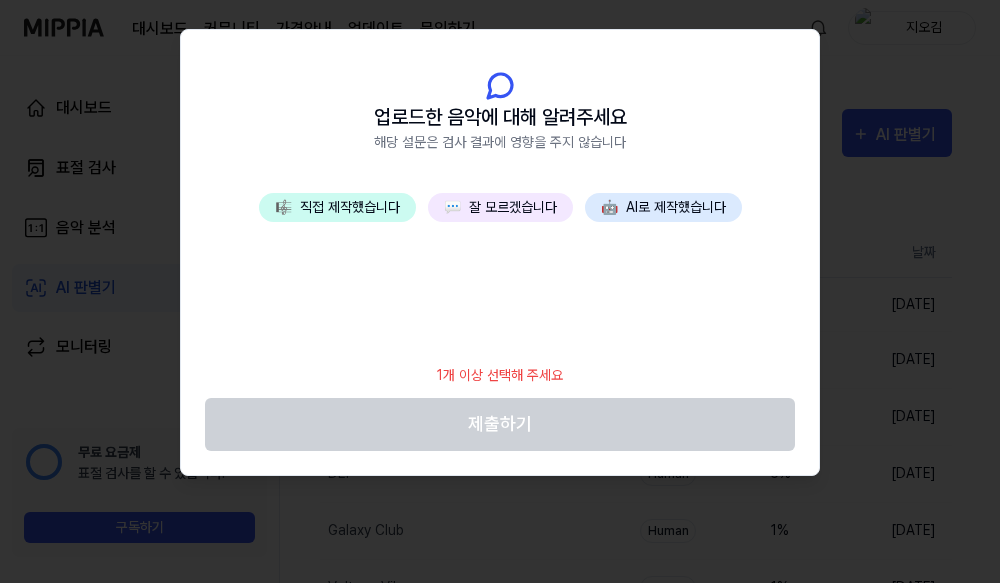click on "💬 잘 모르겠습니다" at bounding box center [500, 207] 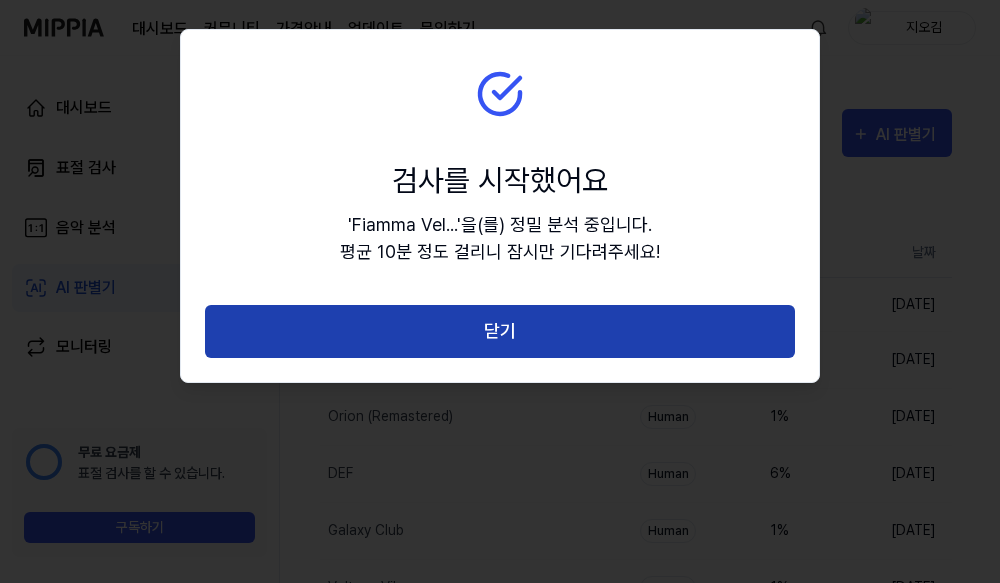 click on "닫기" at bounding box center (500, 331) 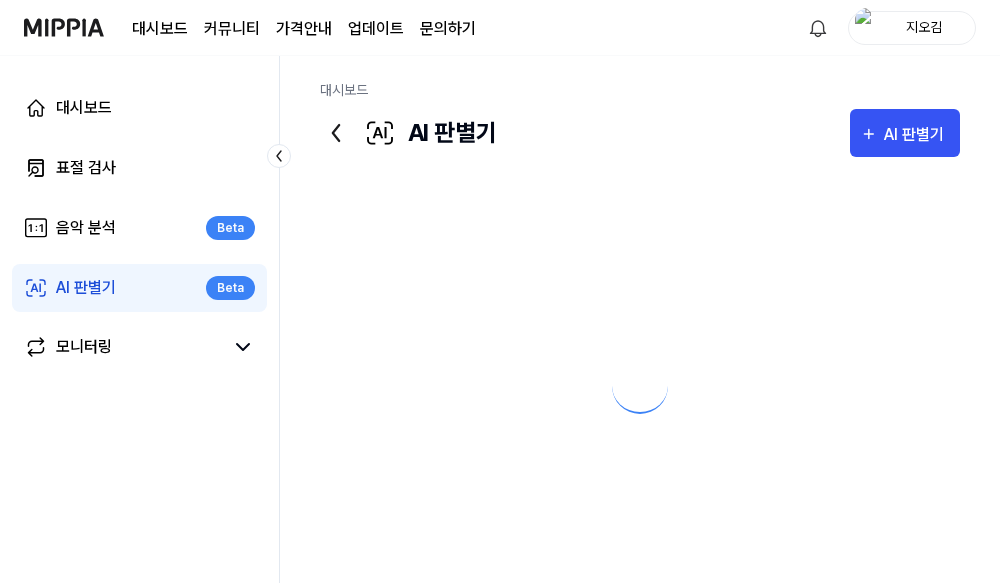 scroll, scrollTop: 0, scrollLeft: 0, axis: both 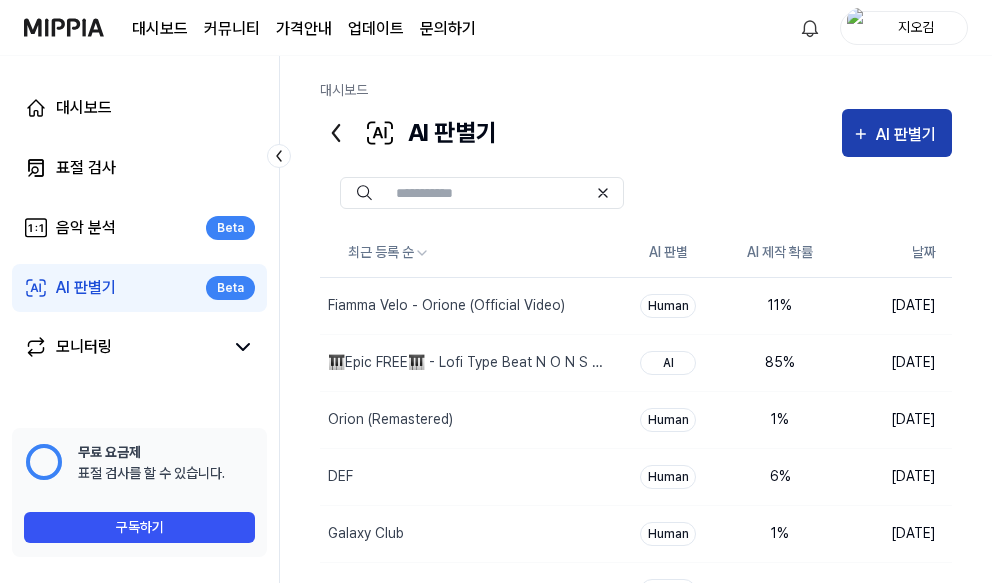 click on "AI 판별기" at bounding box center (909, 135) 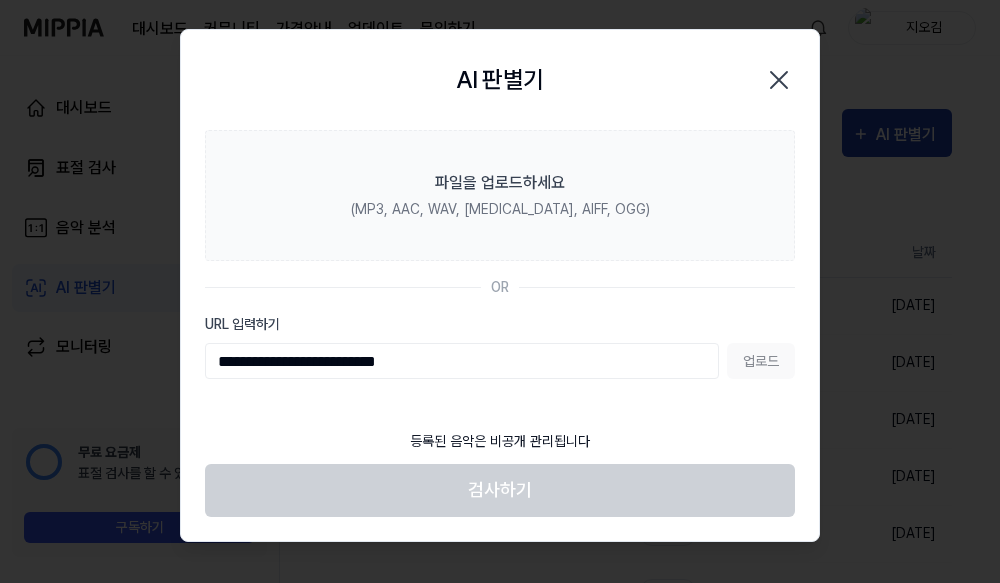 type on "**********" 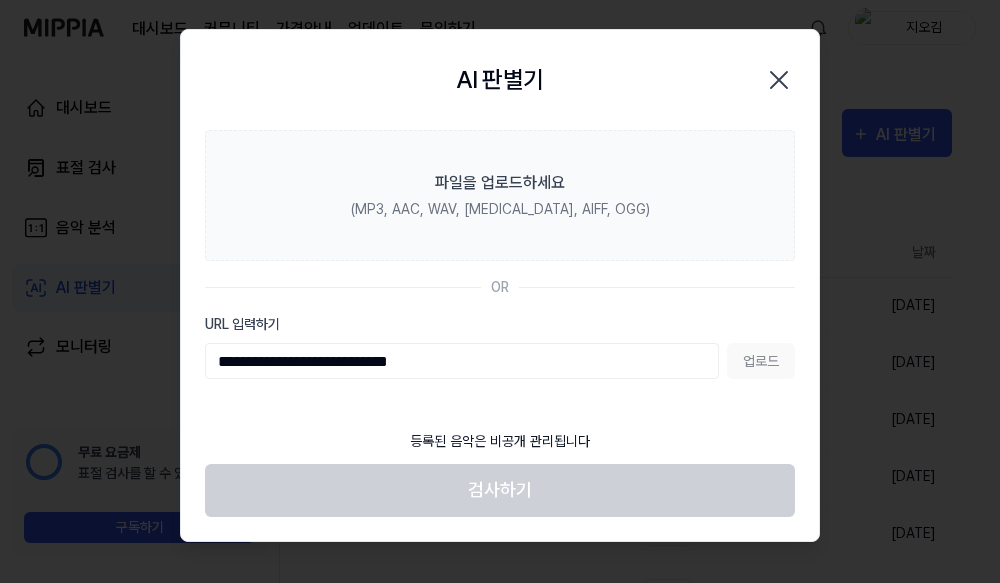 click on "업로드" at bounding box center [761, 361] 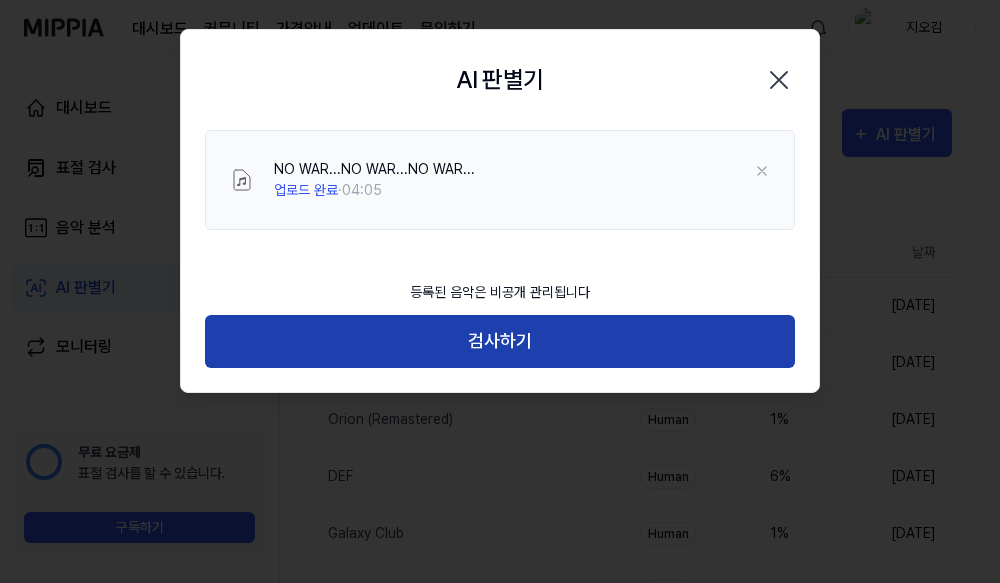 click on "검사하기" at bounding box center [500, 341] 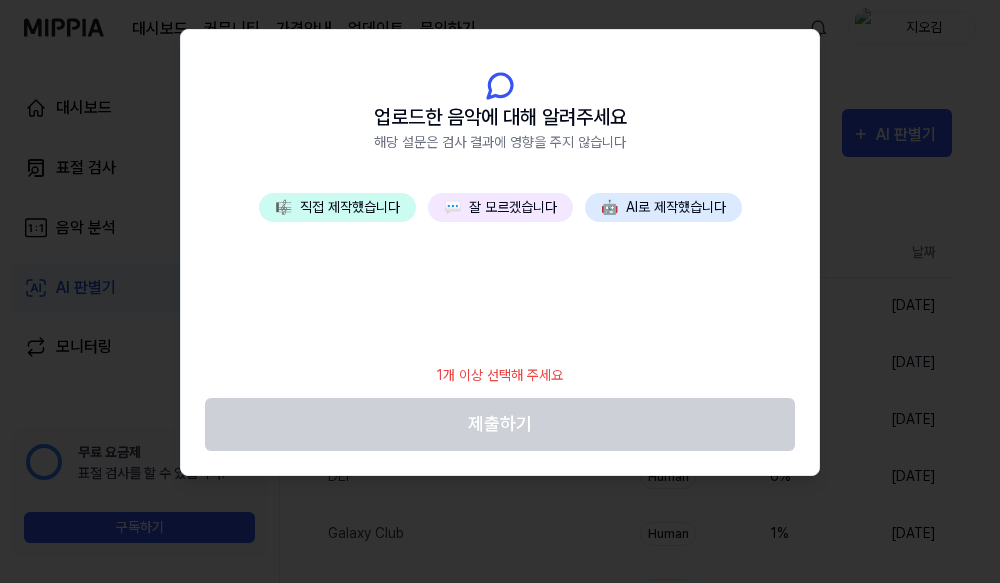 click on "💬 잘 모르겠습니다" at bounding box center (500, 207) 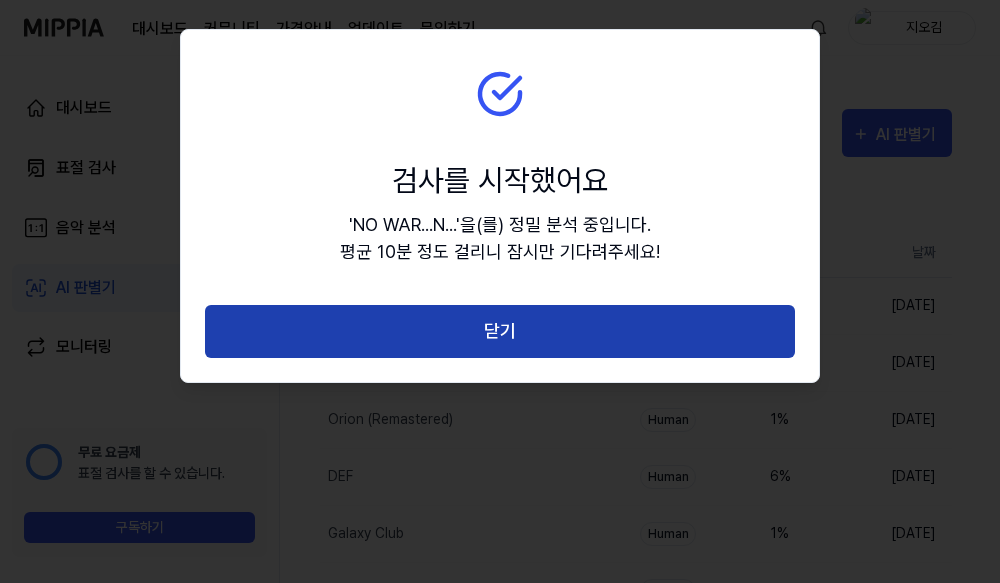 click on "닫기" at bounding box center [500, 331] 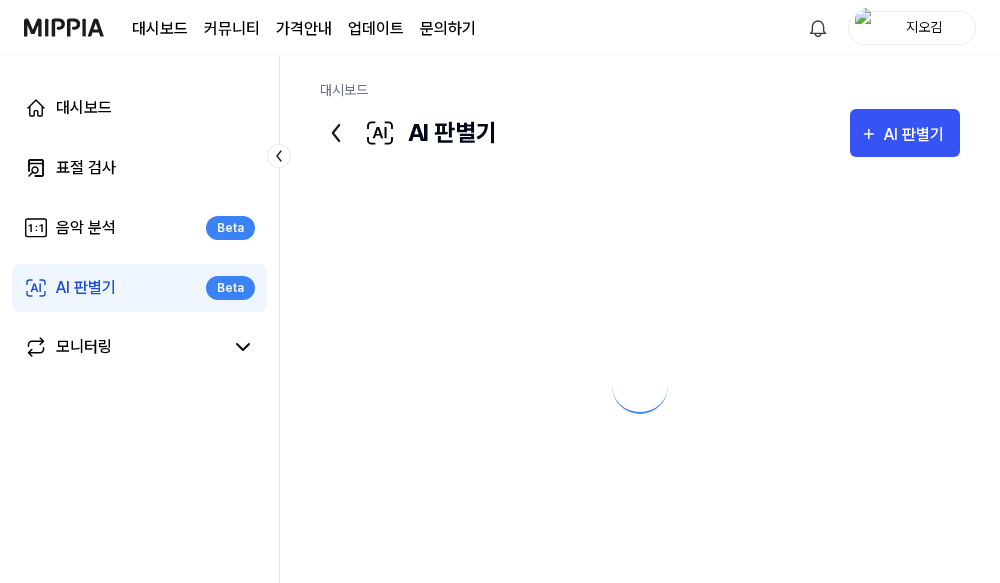 scroll, scrollTop: 0, scrollLeft: 0, axis: both 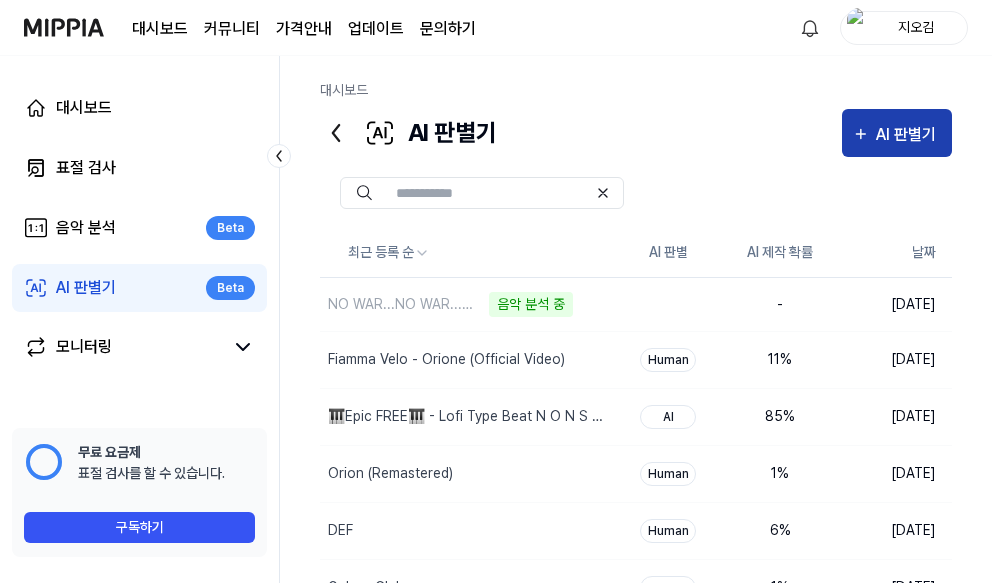 click on "AI 판별기" at bounding box center (909, 135) 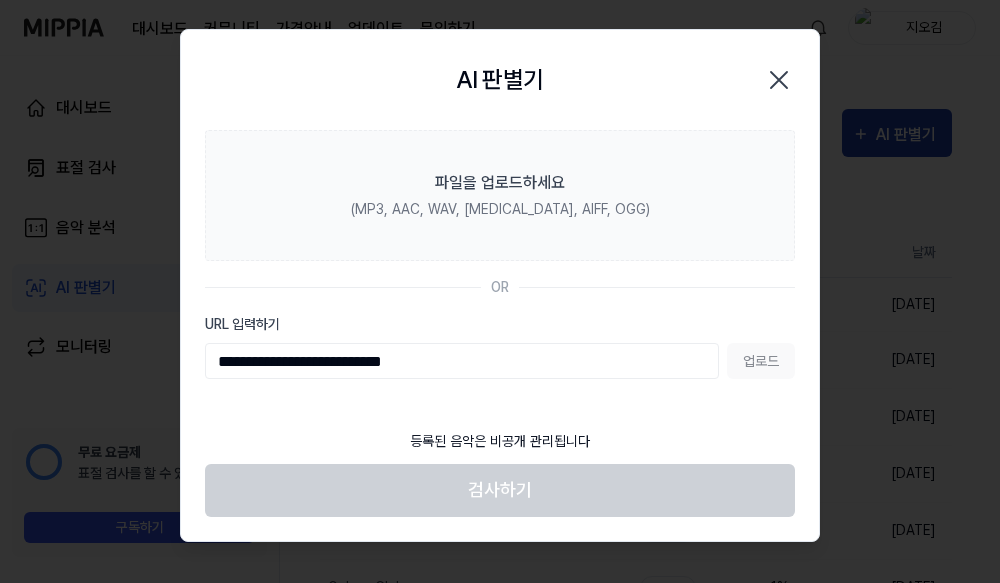 type on "**********" 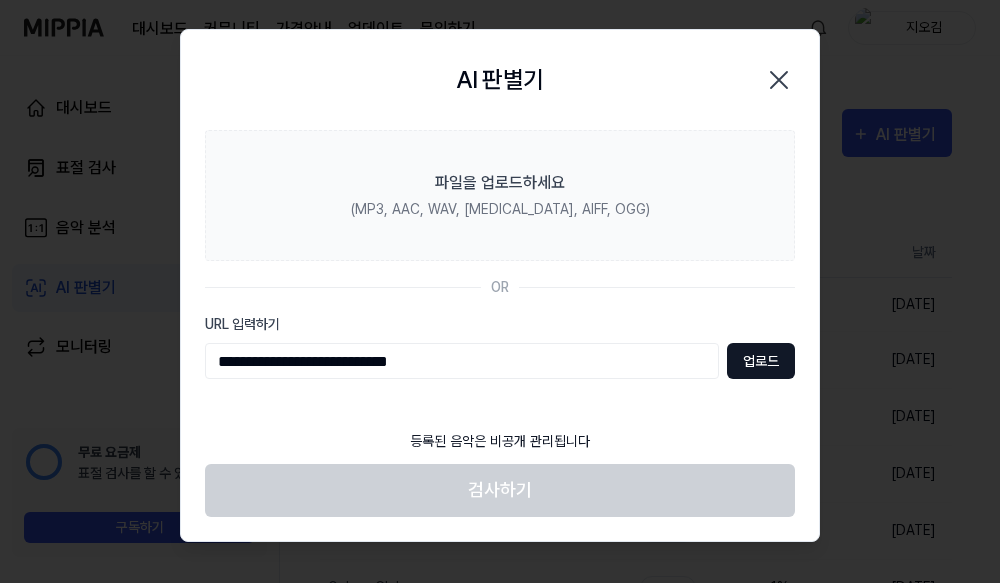 click on "업로드" at bounding box center (761, 361) 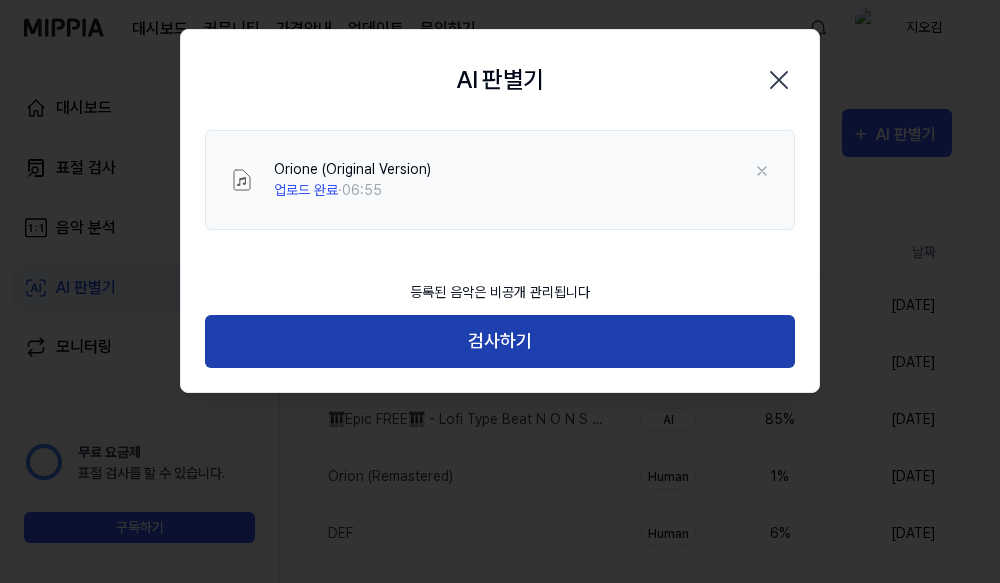 click on "검사하기" at bounding box center (500, 341) 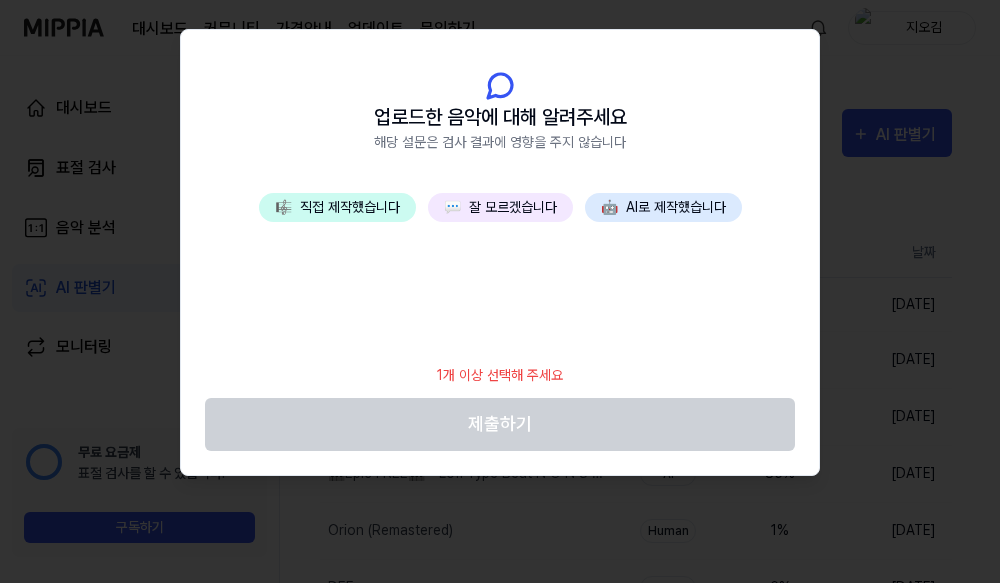 click on "💬 잘 모르겠습니다" at bounding box center (500, 207) 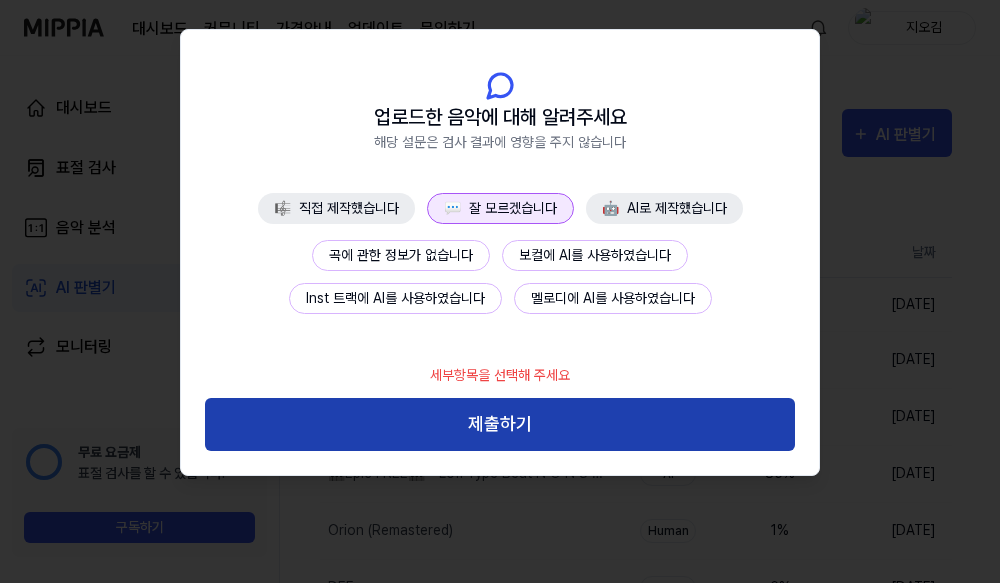 click on "제출하기" at bounding box center [500, 424] 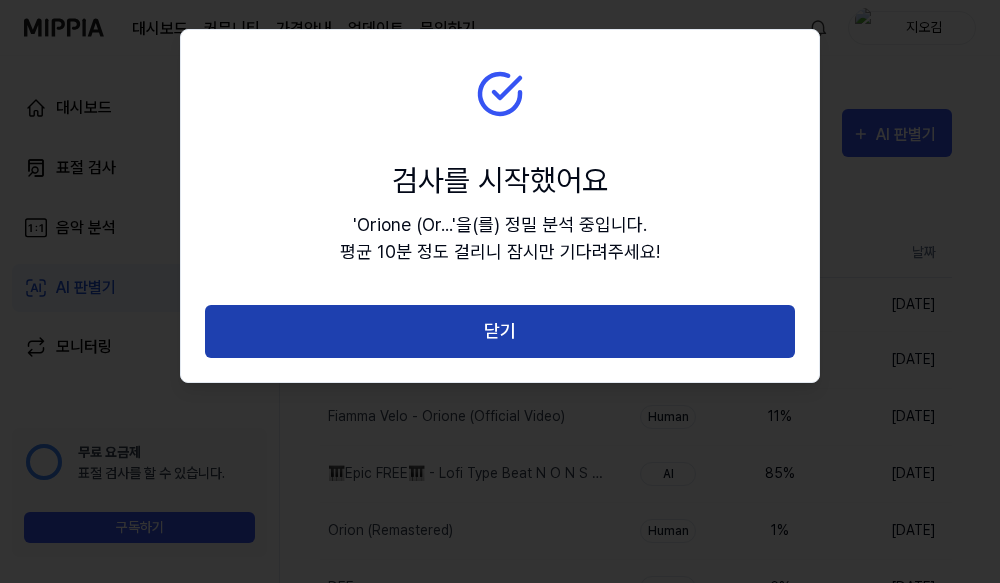 click on "닫기" at bounding box center (500, 331) 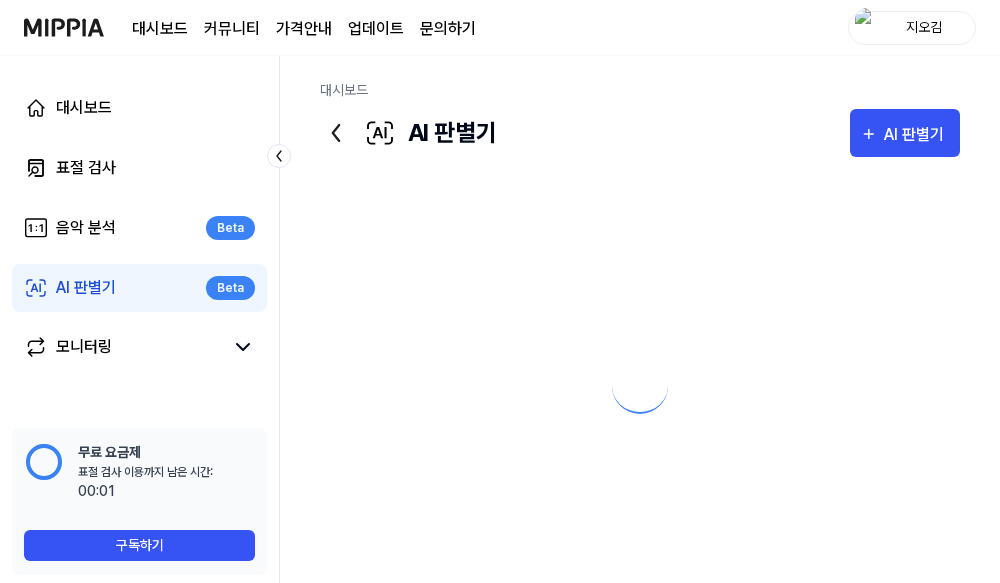 scroll, scrollTop: 0, scrollLeft: 0, axis: both 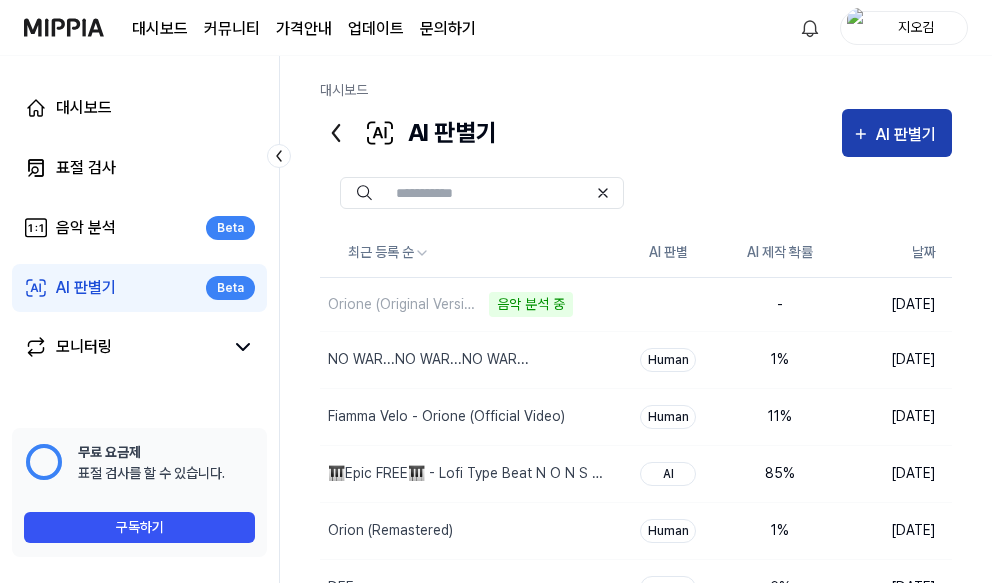 click on "AI 판별기" at bounding box center [909, 135] 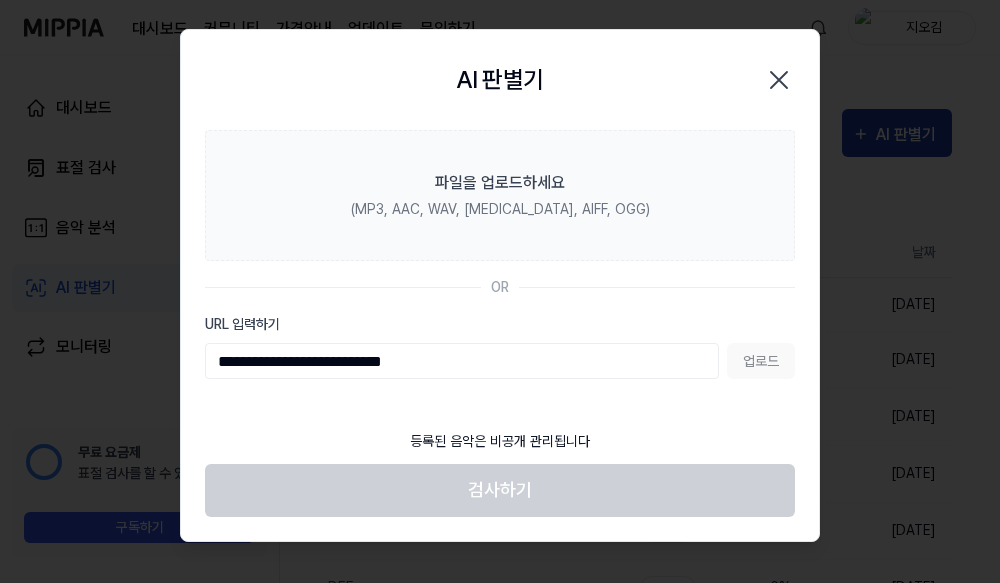 type on "**********" 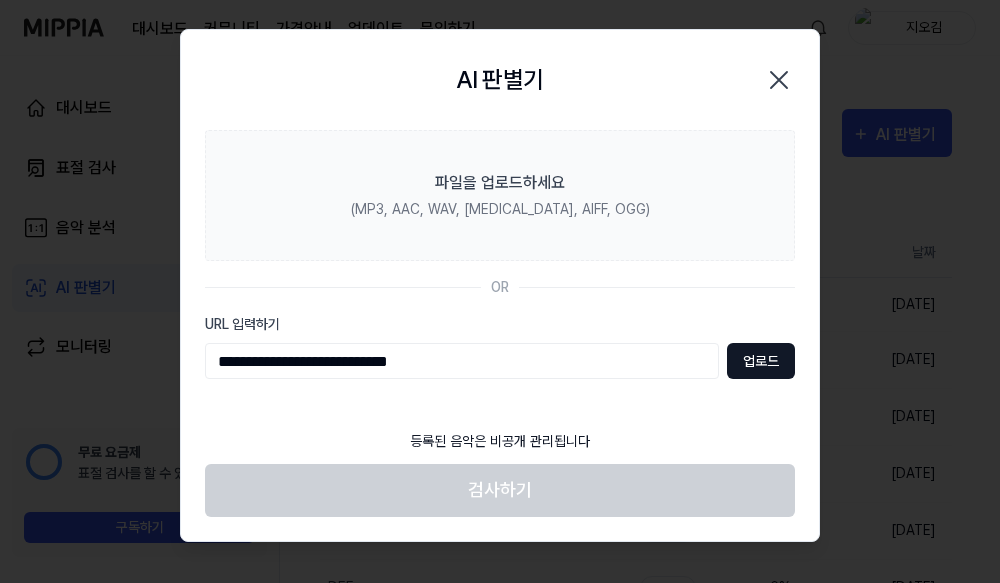 click on "업로드" at bounding box center (761, 361) 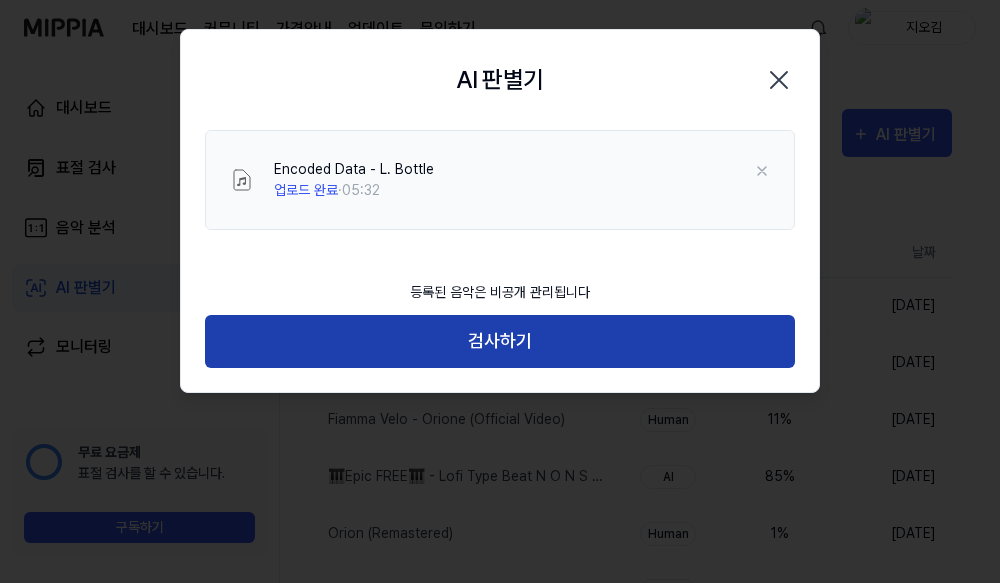 click on "검사하기" at bounding box center [500, 341] 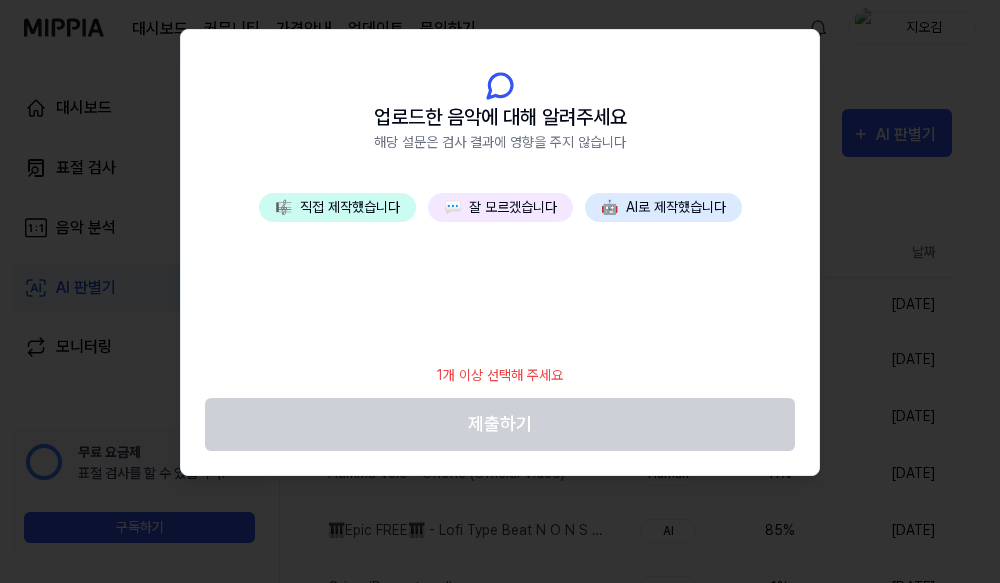 click on "💬 잘 모르겠습니다" at bounding box center [500, 207] 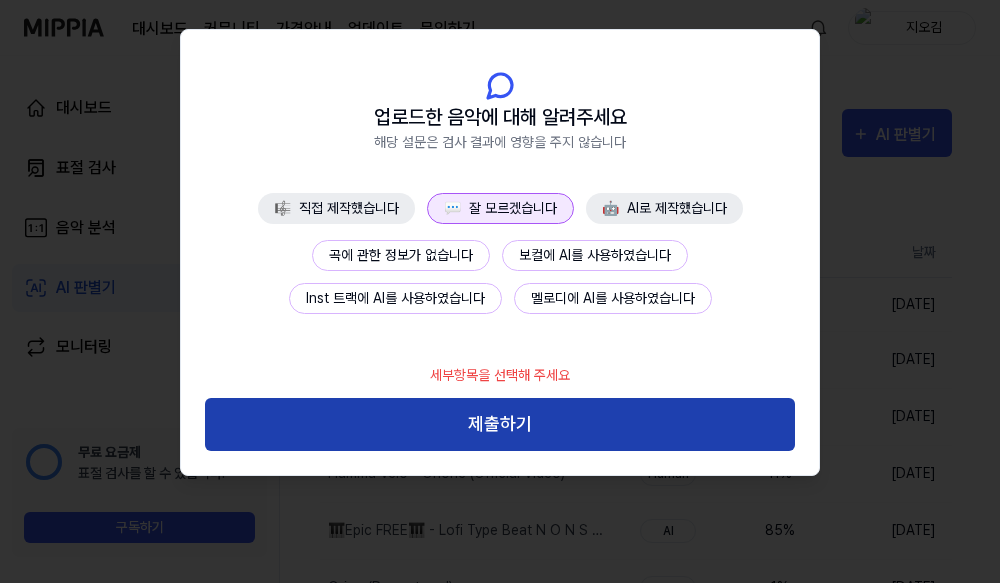click on "제출하기" at bounding box center (500, 424) 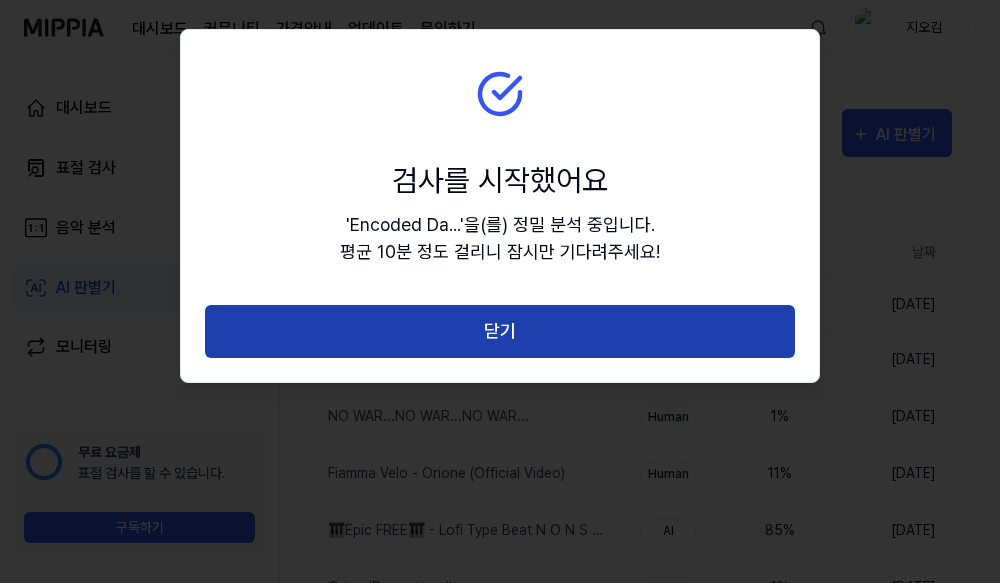 click on "닫기" at bounding box center [500, 331] 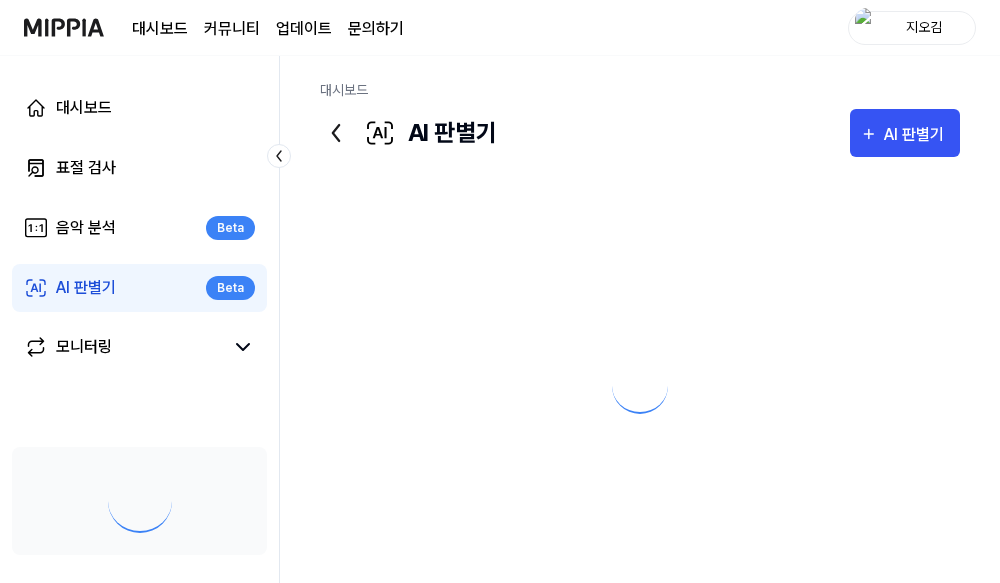 scroll, scrollTop: 0, scrollLeft: 0, axis: both 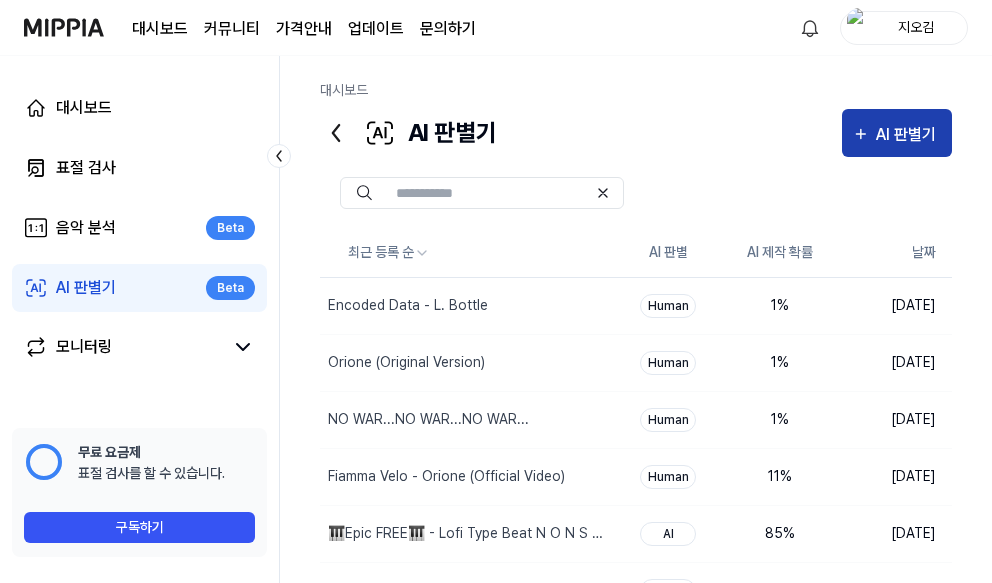 click on "AI 판별기" at bounding box center [909, 135] 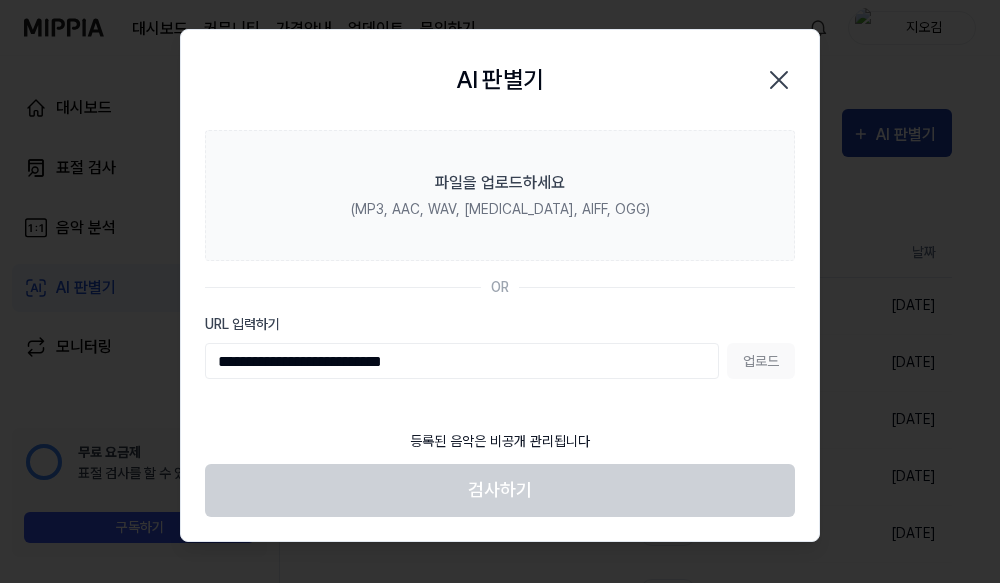type on "**********" 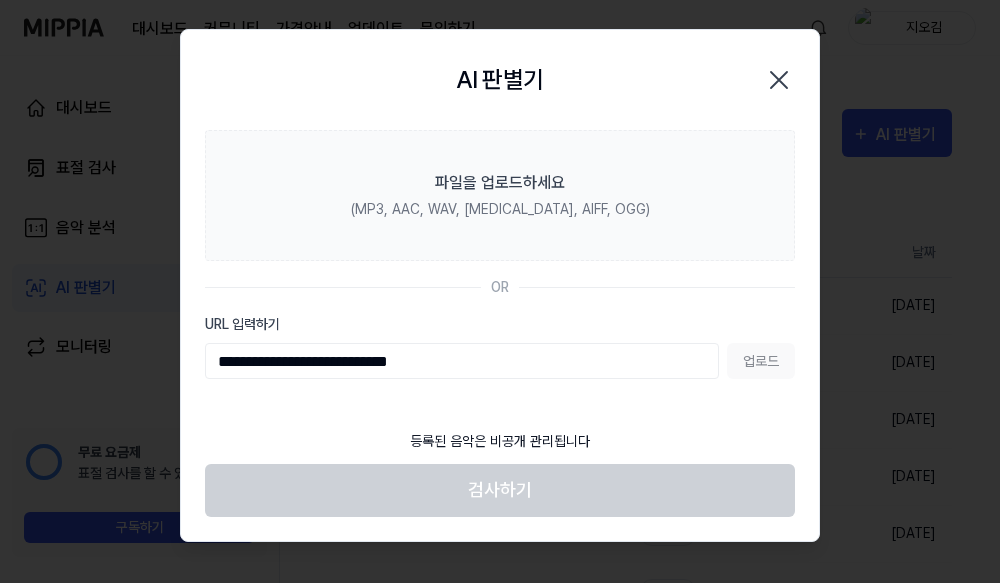 click on "업로드" at bounding box center [761, 361] 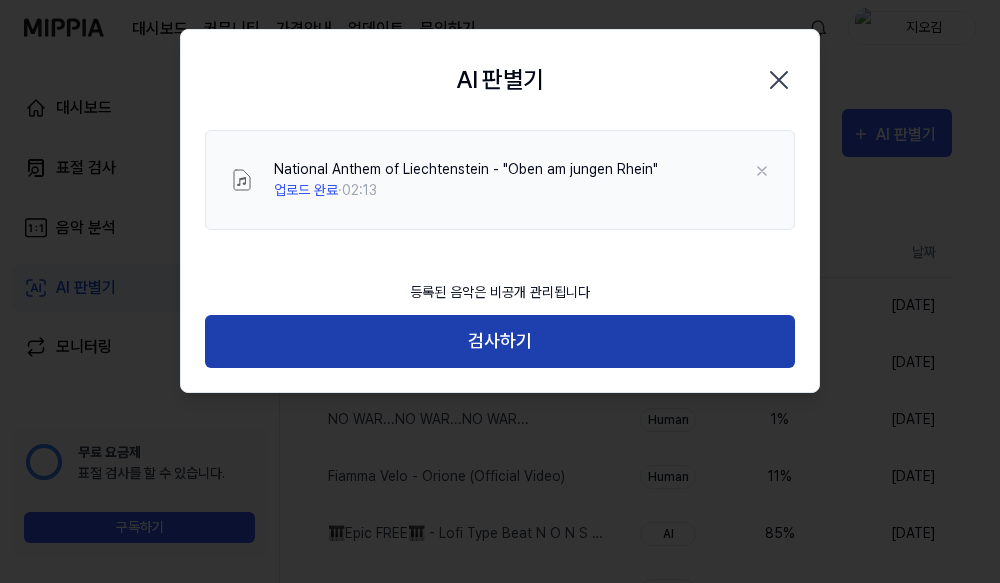 click on "검사하기" at bounding box center [500, 341] 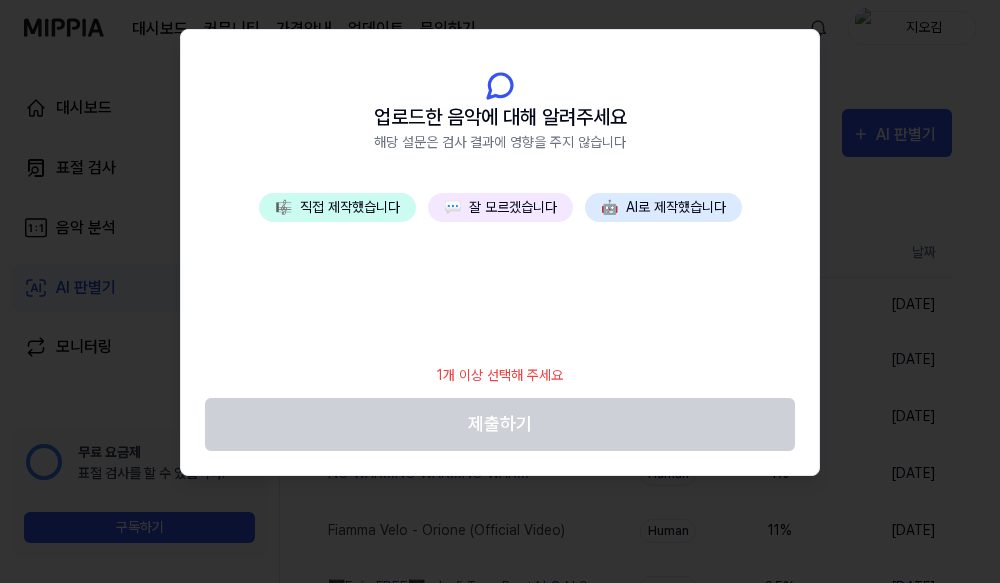 click on "💬 잘 모르겠습니다" at bounding box center [500, 207] 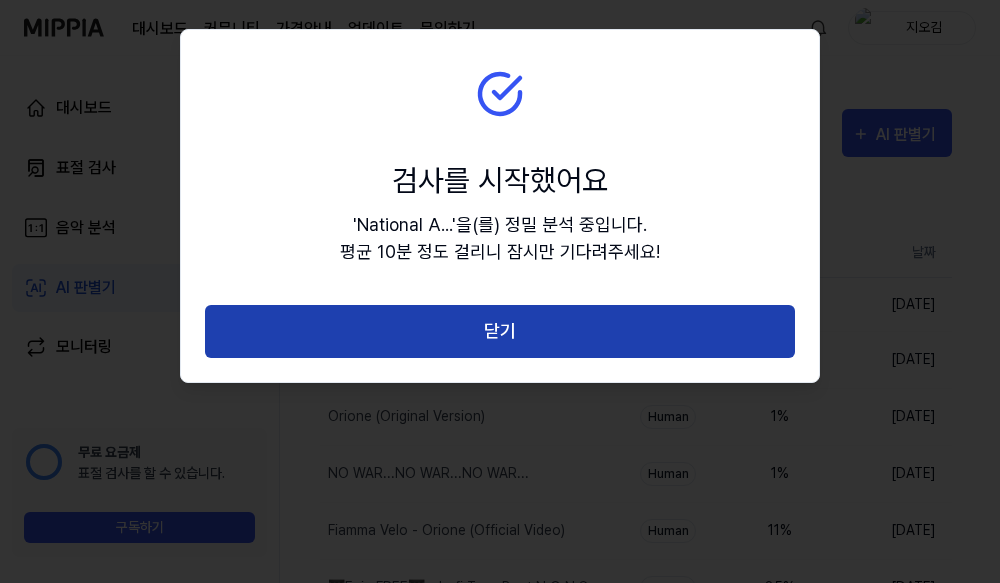 click on "닫기" at bounding box center [500, 331] 